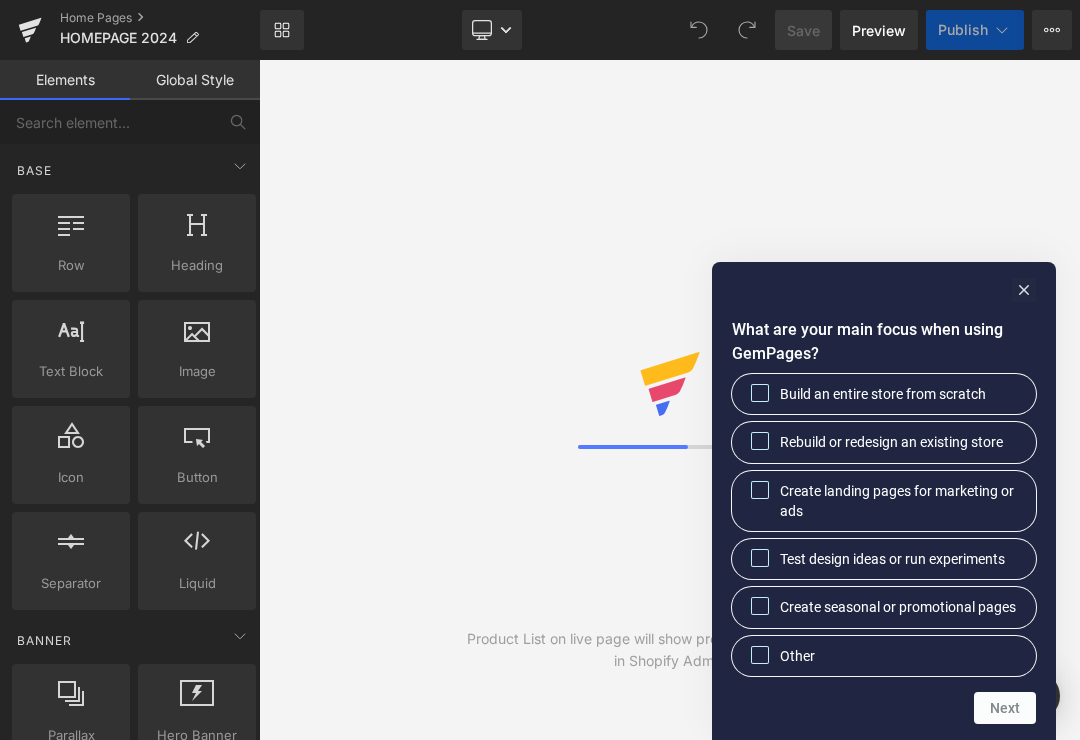 scroll, scrollTop: 0, scrollLeft: 0, axis: both 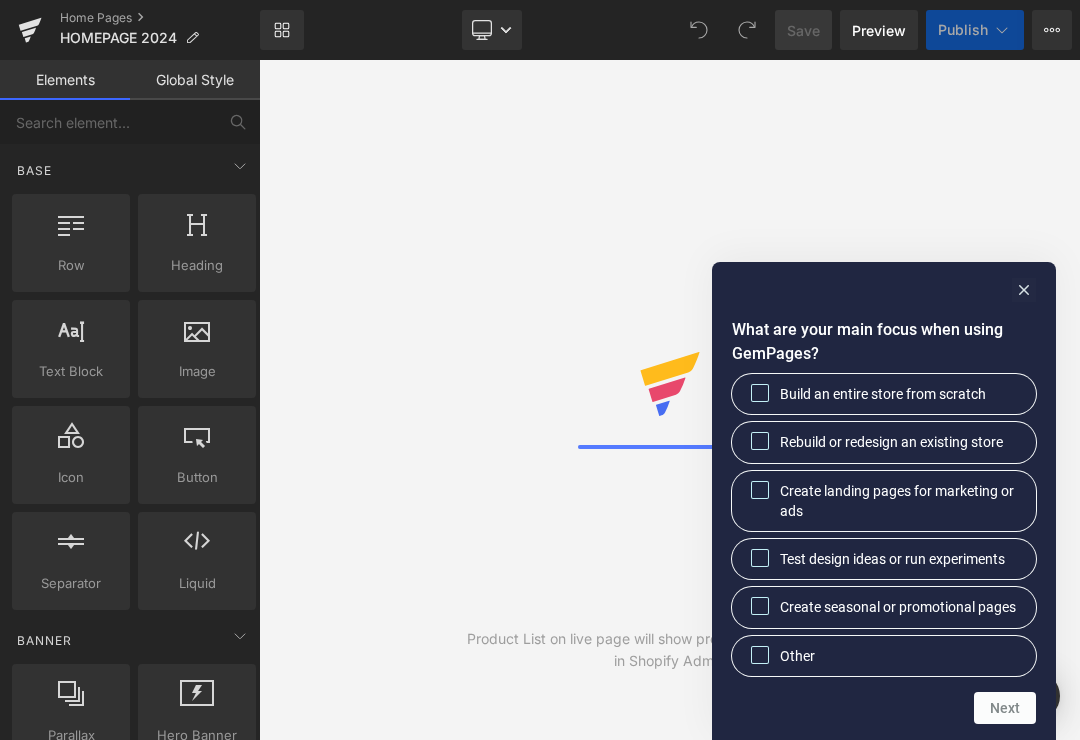 click 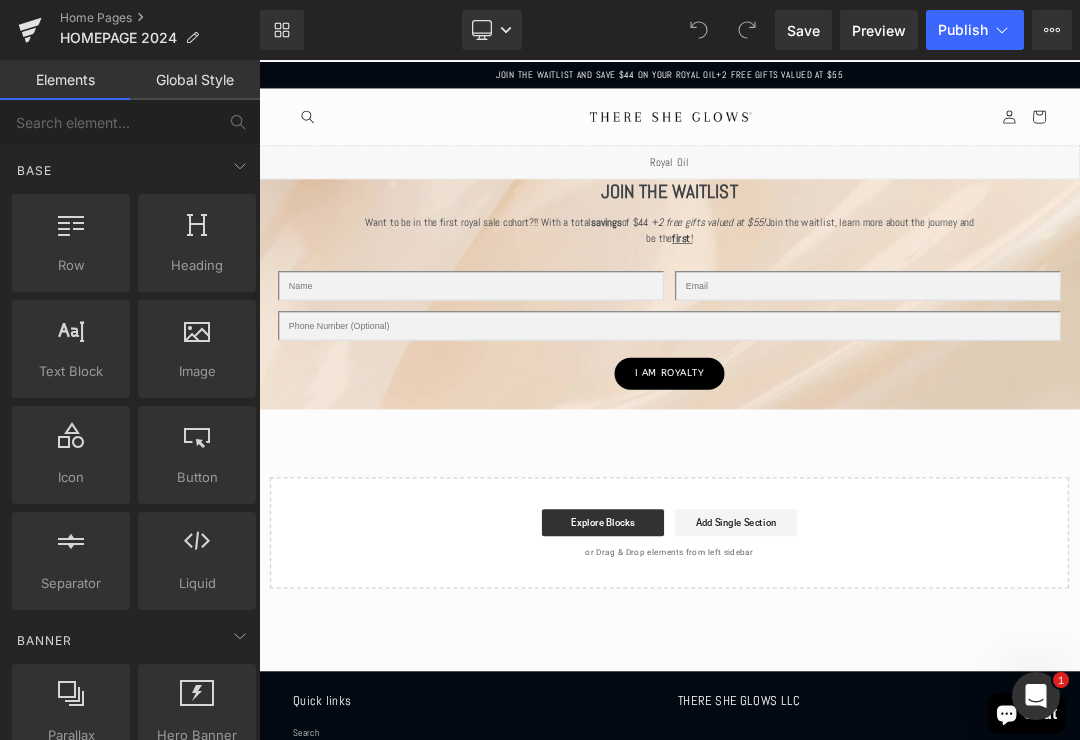 scroll, scrollTop: 0, scrollLeft: 0, axis: both 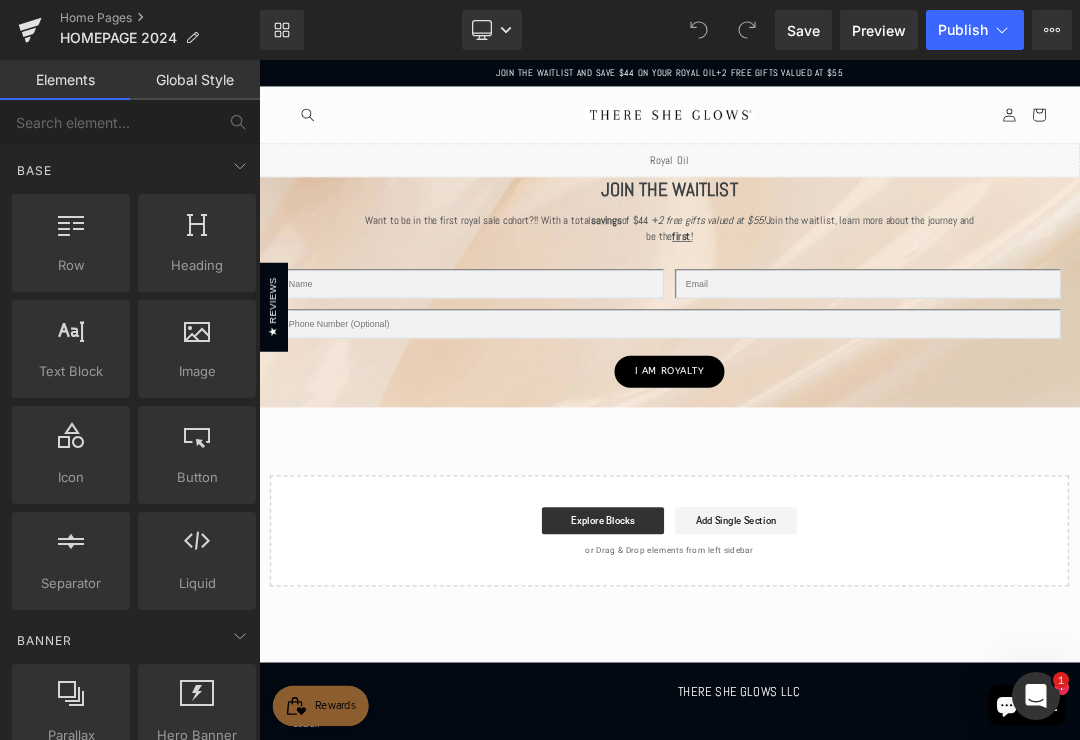 click at bounding box center [259, 60] 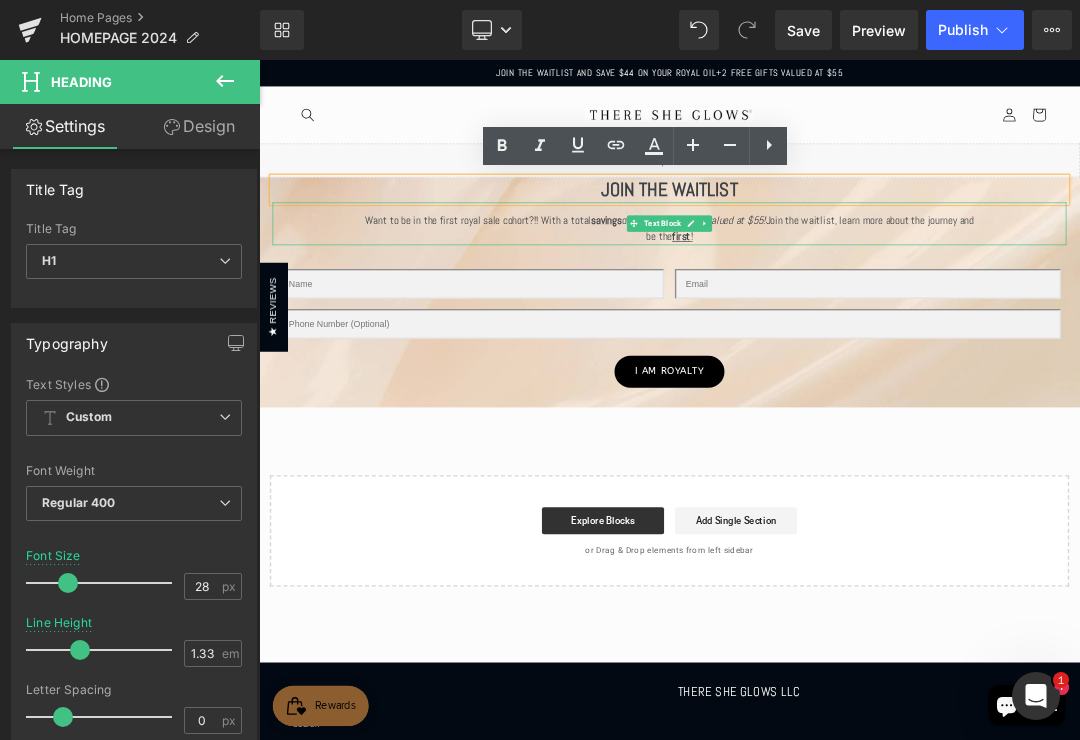 click at bounding box center (1446, 301) 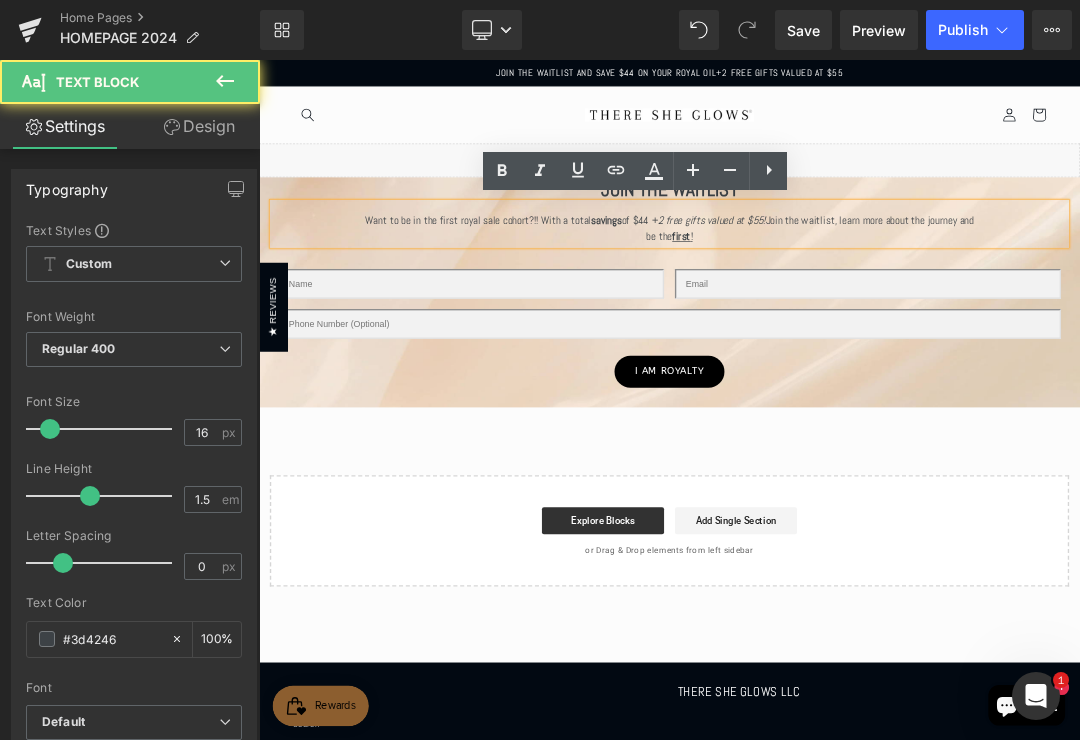 click on "JOIN THE WAITLIST Heading         Want to be in the first royal sale cohort?!! With a total  savings  of $44 +  2 free gifts valued at $55!  Join the waitlist, learn more about the journey and be the  first ! Text Block
Text Field         Email Field
Row
Text Field
Row         I AM ROYALTY Submit Button
Contact Form" at bounding box center (864, 402) 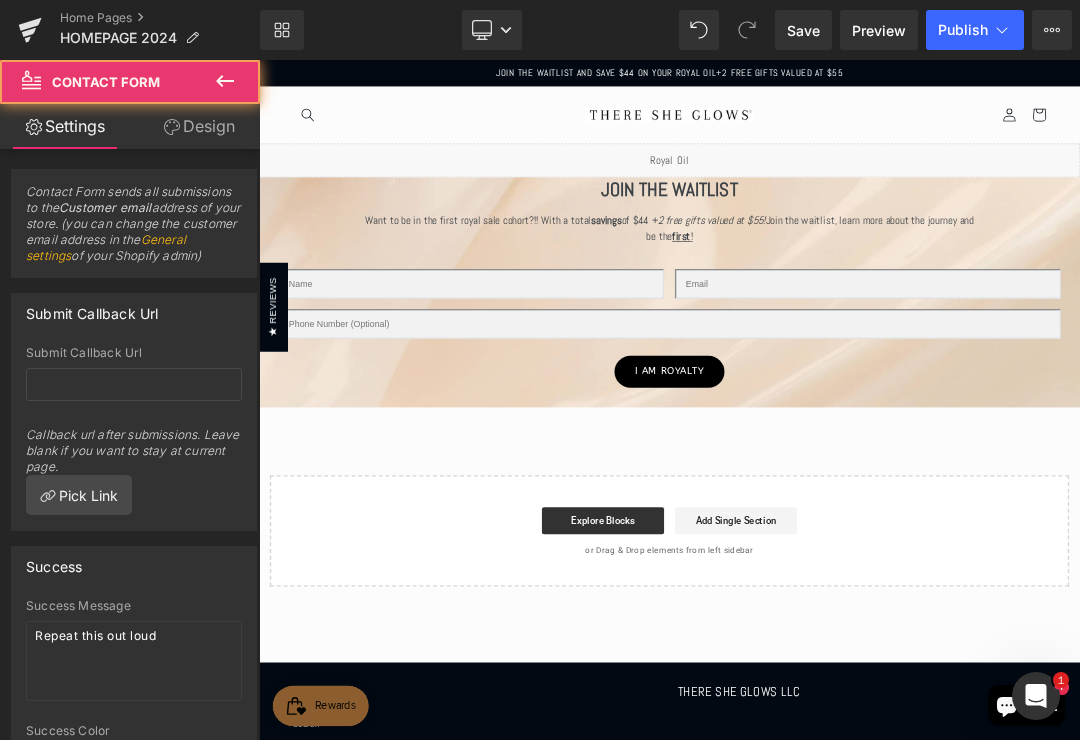 click on "I AM ROYALTY" at bounding box center (864, 519) 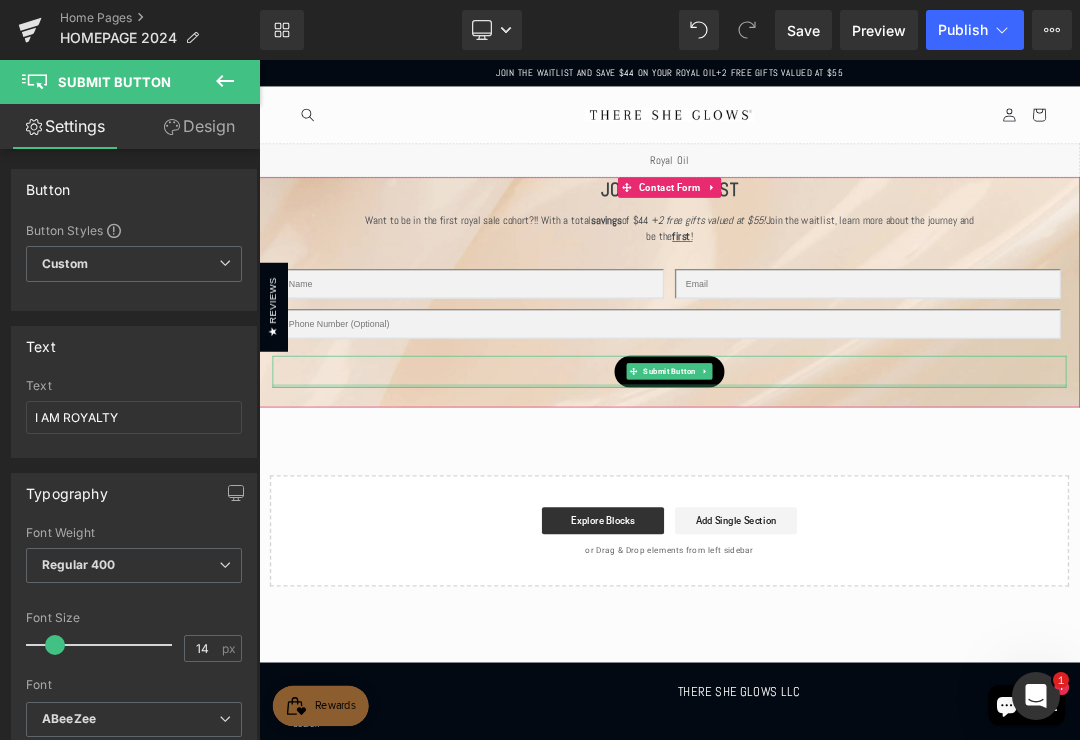 click at bounding box center (864, 540) 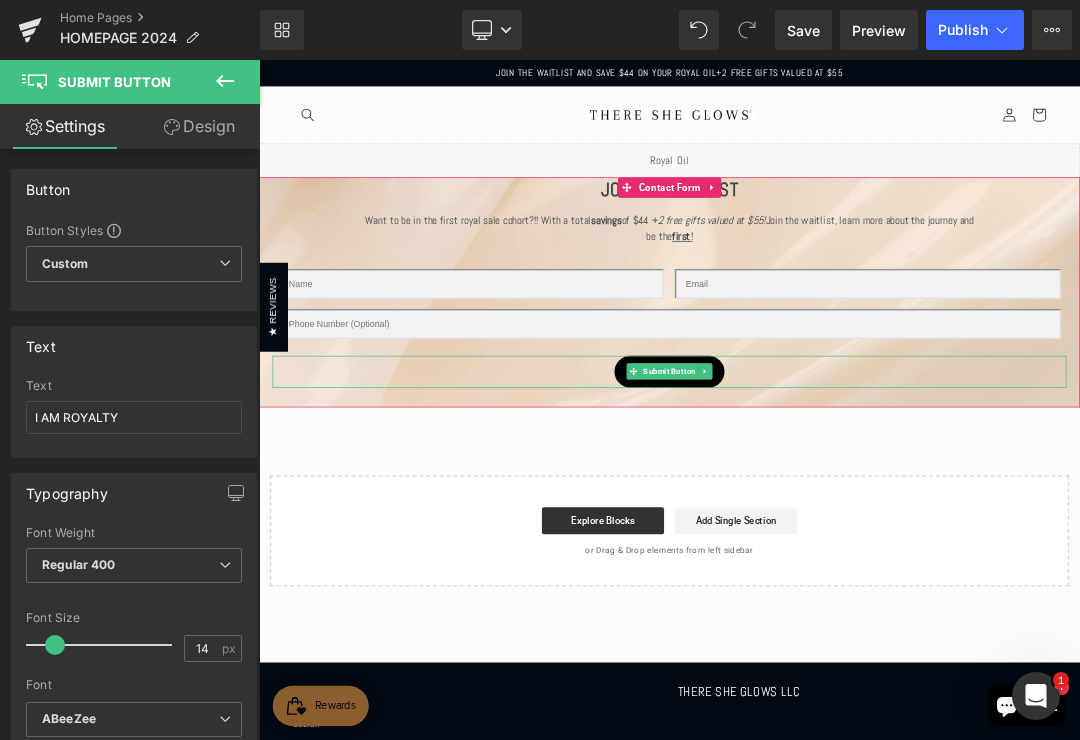 click on "JOIN THE WAITLIST" at bounding box center (864, 251) 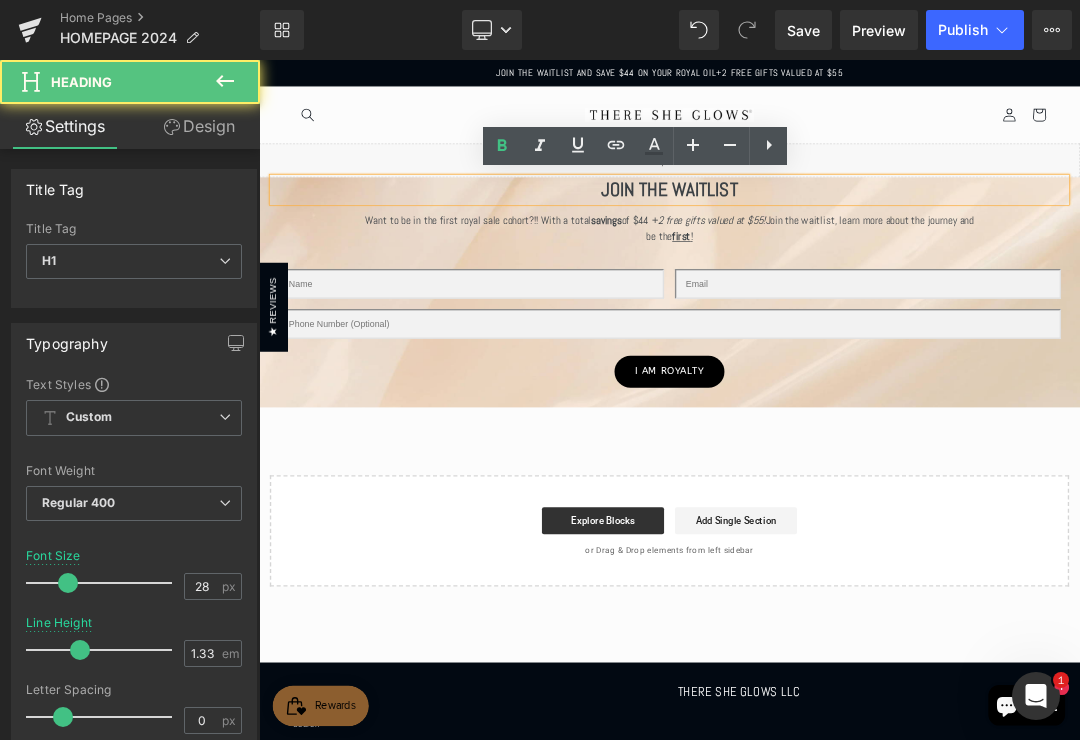 type 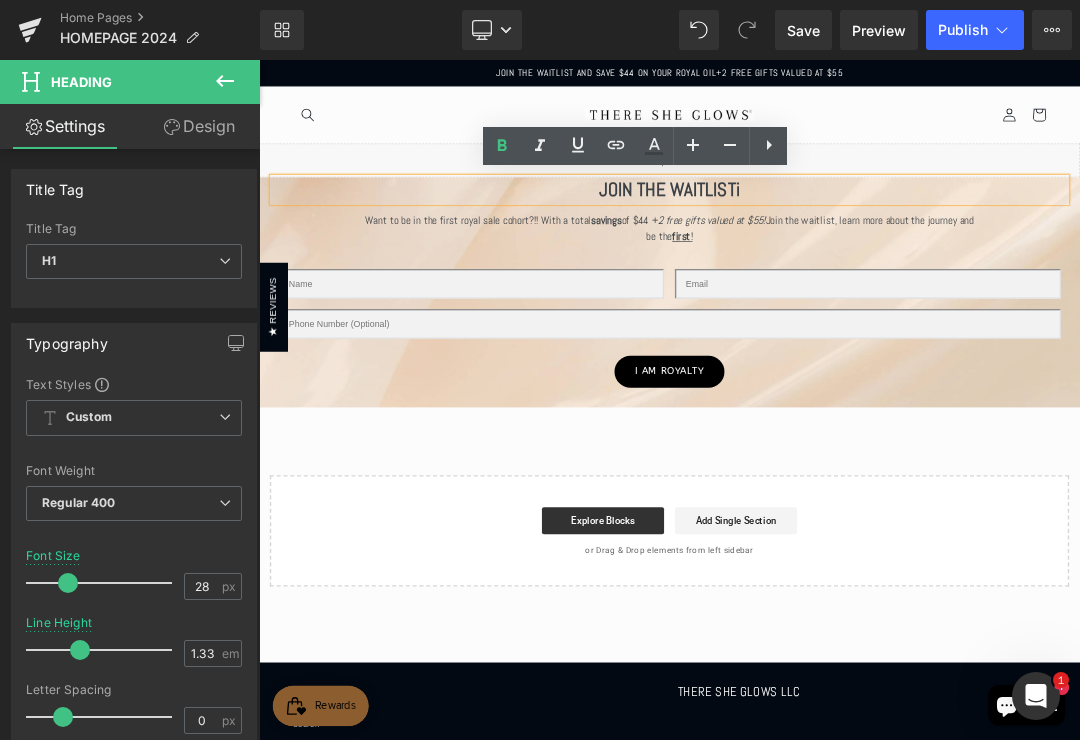 click on "JOIN THE WAITLISTi Heading         Want to be in the first royal sale cohort?!! With a total  savings  of $44 +  2 free gifts valued at $55!  Join the waitlist, learn more about the journey and be the  first ! Text Block
Text Field         Email Field
Row
Text Field
Row         I AM ROYALTY Submit Button
Contact Form" at bounding box center [864, 402] 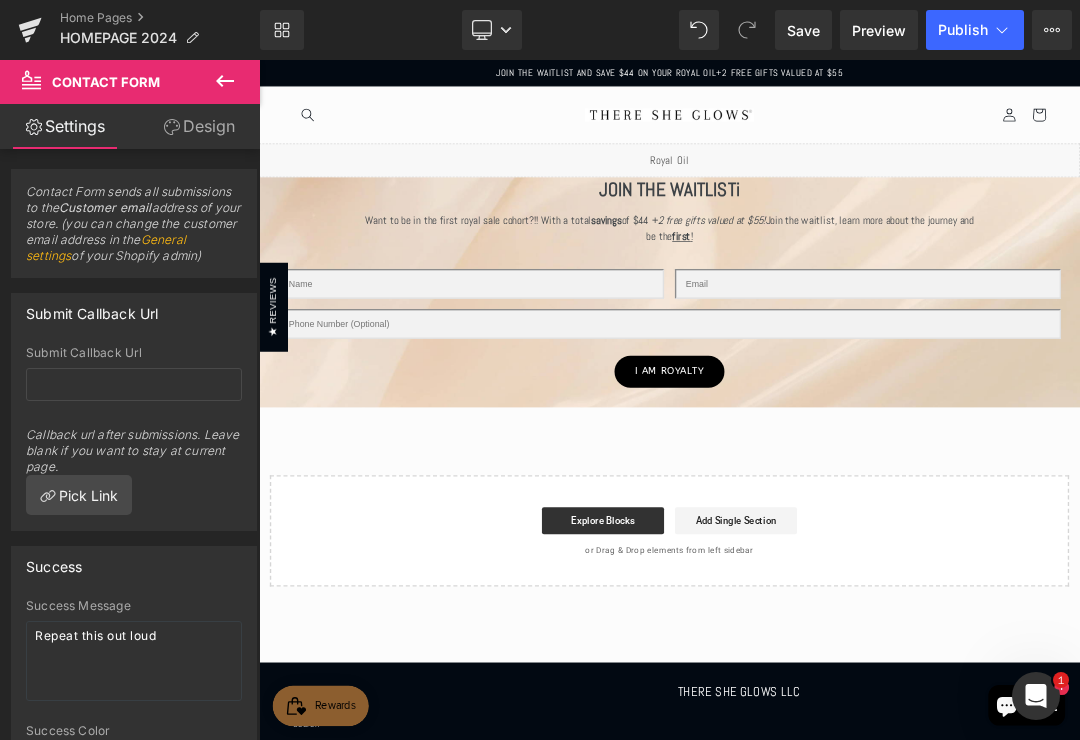 click on "JOIN THE WAITLISTi" at bounding box center [864, 251] 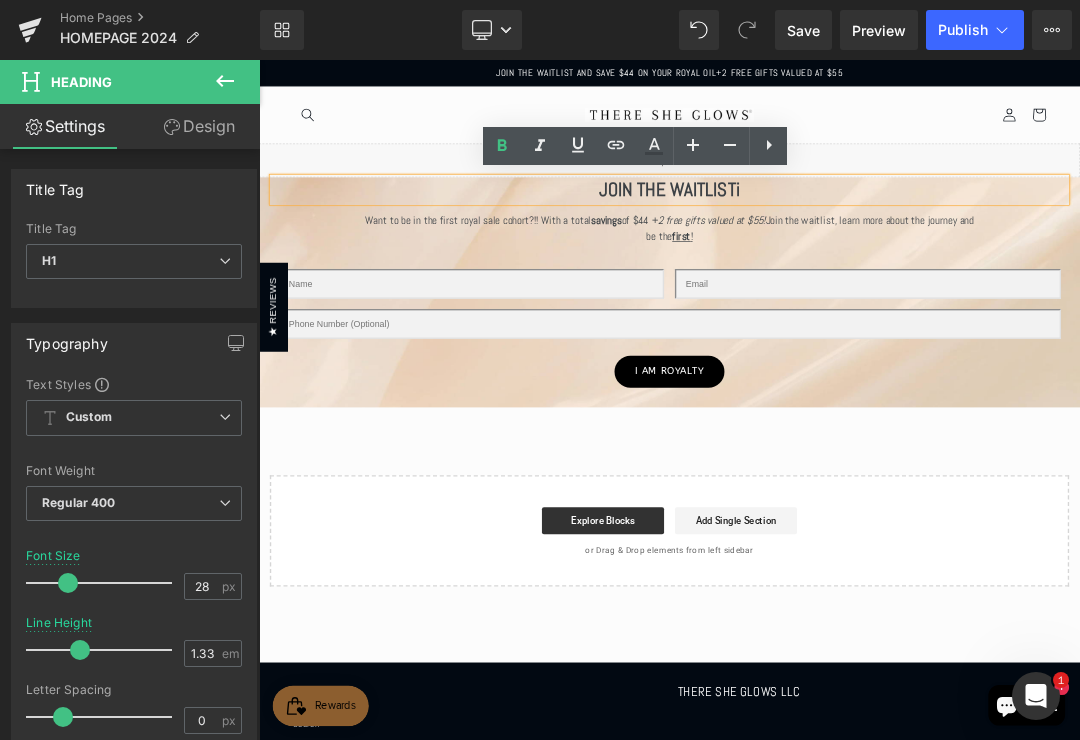click on "JOIN THE WAITLISTi" at bounding box center (864, 251) 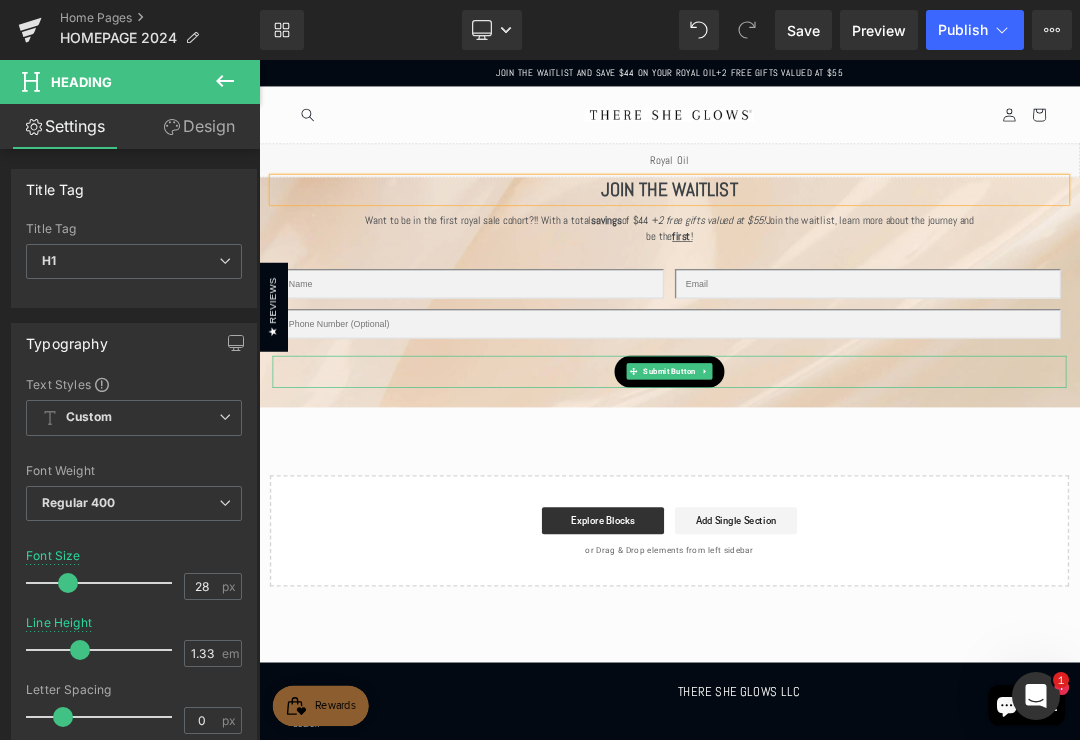 click at bounding box center (864, 540) 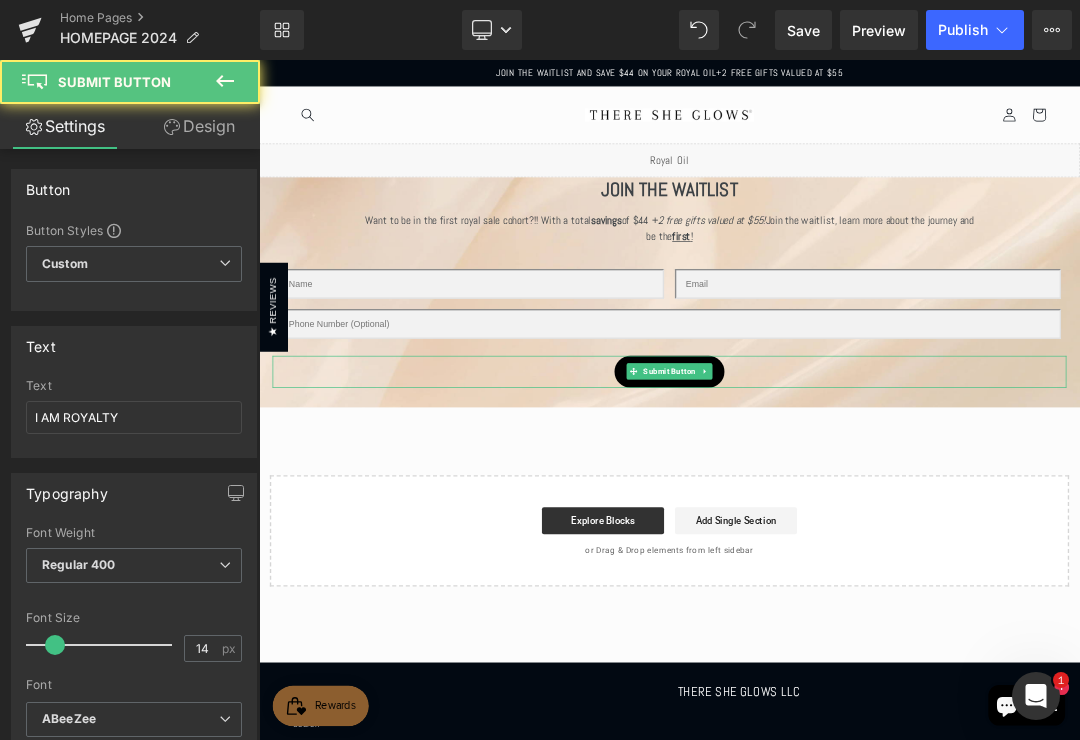 click at bounding box center (864, 540) 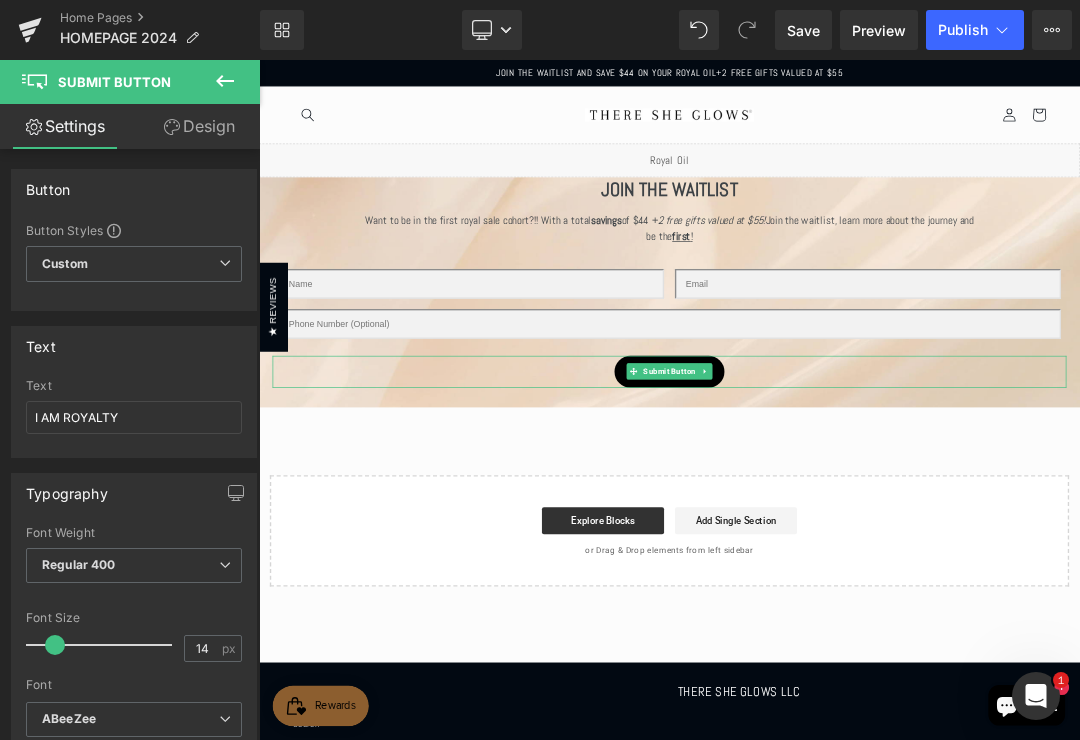 click on "JOIN THE WAITLIST Heading         Want to be in the first royal sale cohort?!! With a total  savings  of $44 +  2 free gifts valued at $55!  Join the waitlist, learn more about the journey and be the  first ! Text Block
Text Field         Email Field
Row
Text Field
Row         I AM ROYALTY Submit Button
Contact Form" at bounding box center [864, 402] 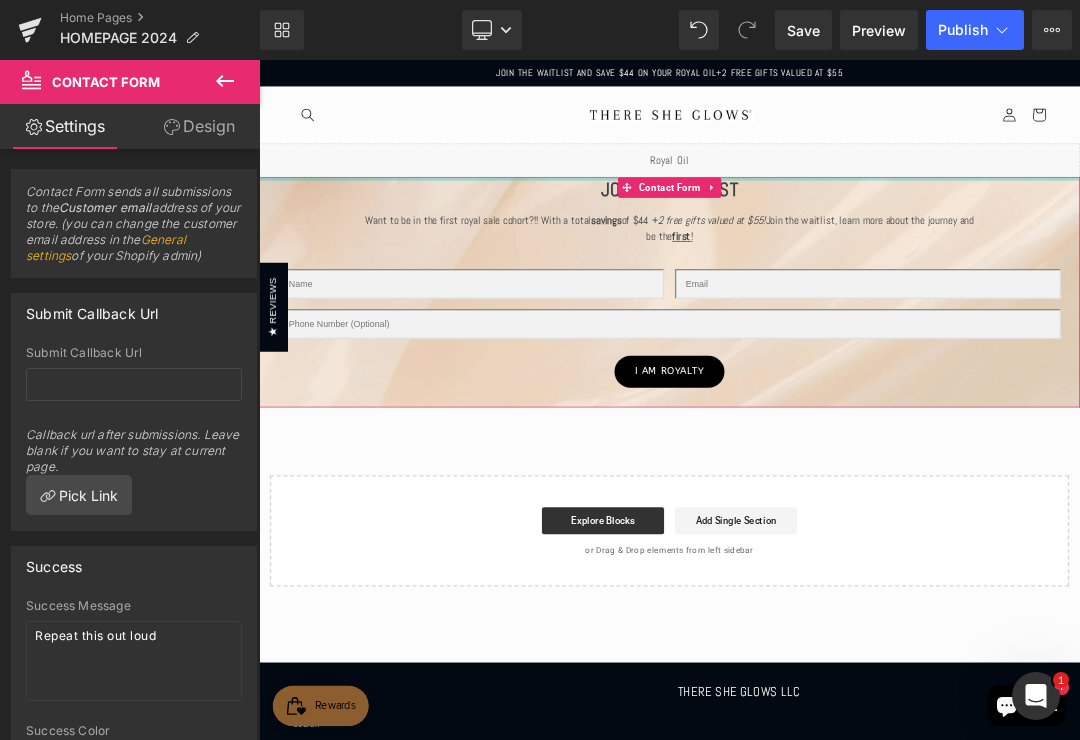 click at bounding box center (864, 235) 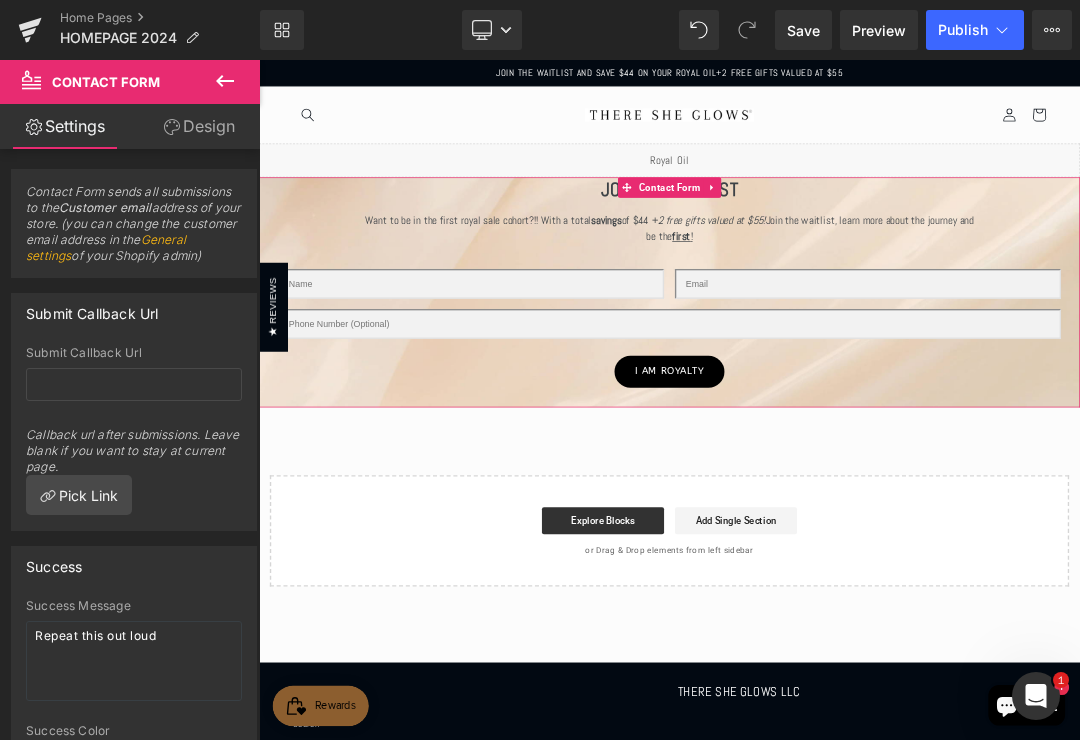 click at bounding box center (927, 248) 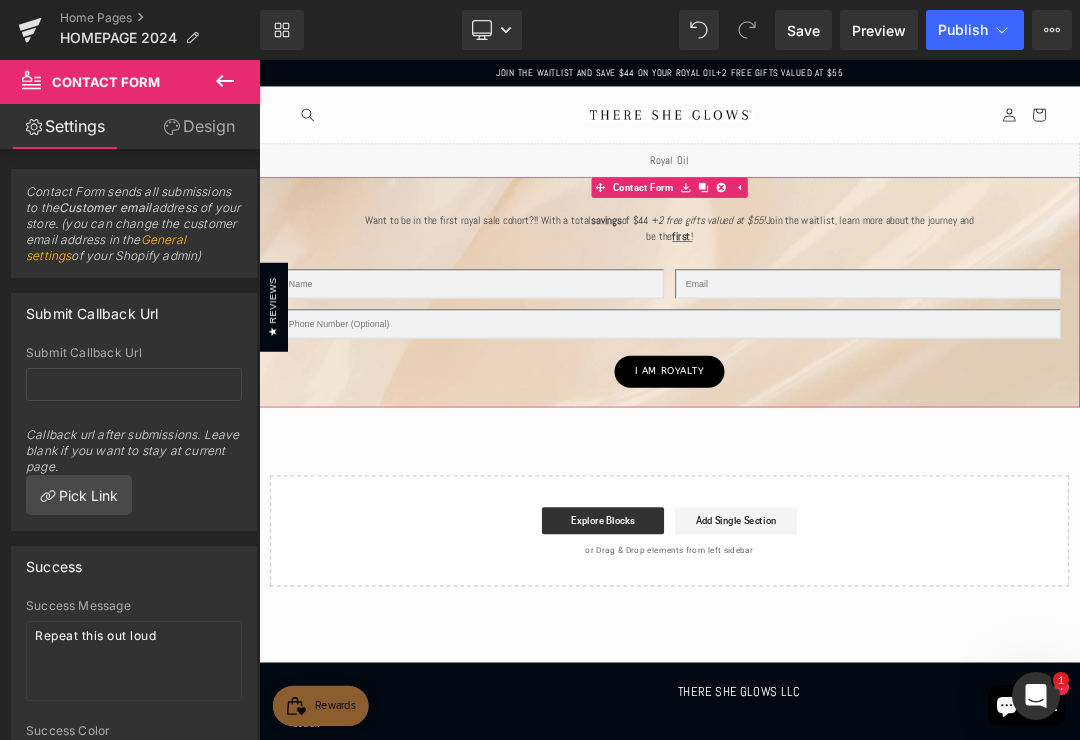 click 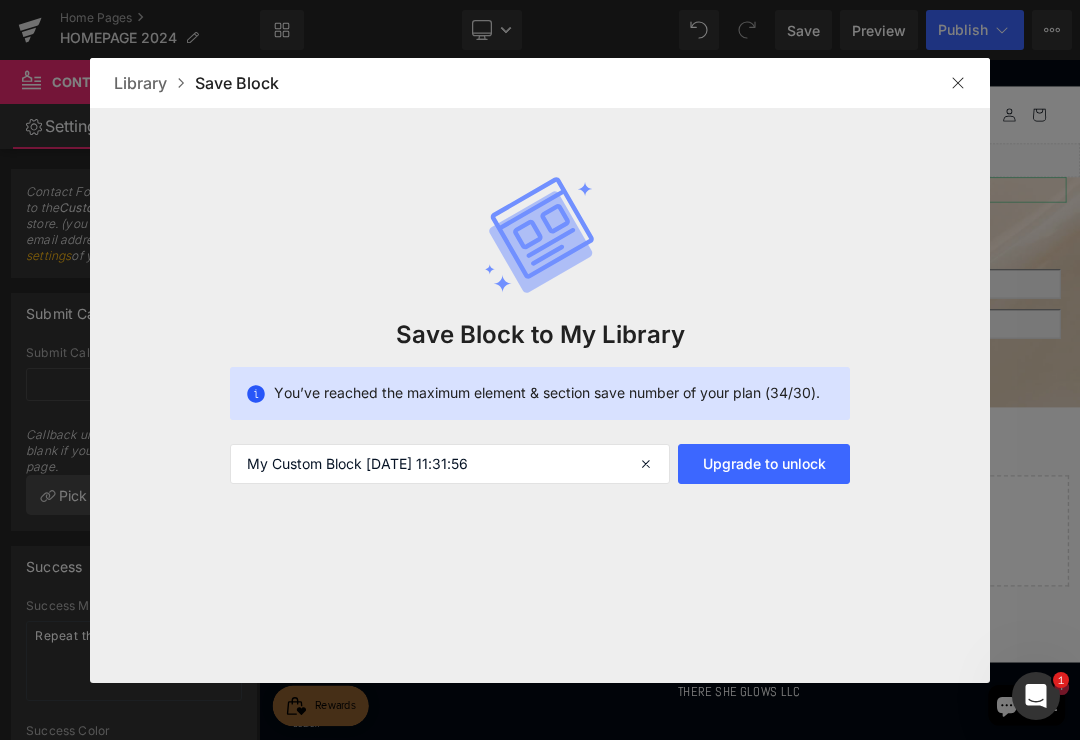 click at bounding box center (648, 464) 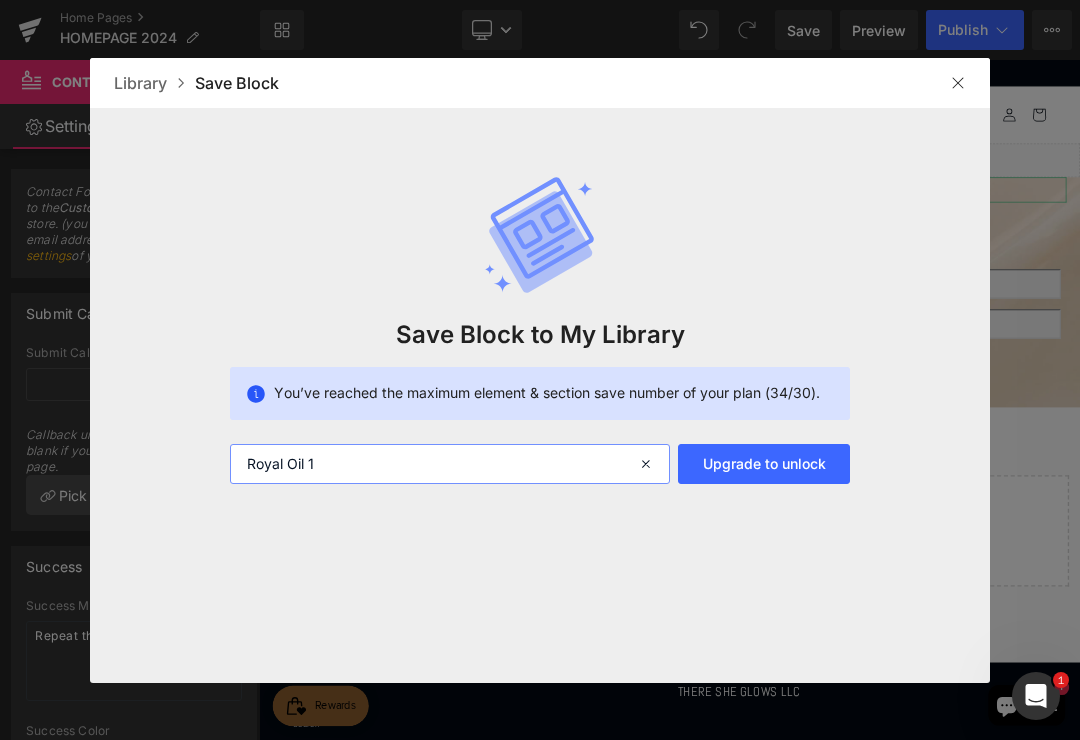 type on "Royal Oil 1" 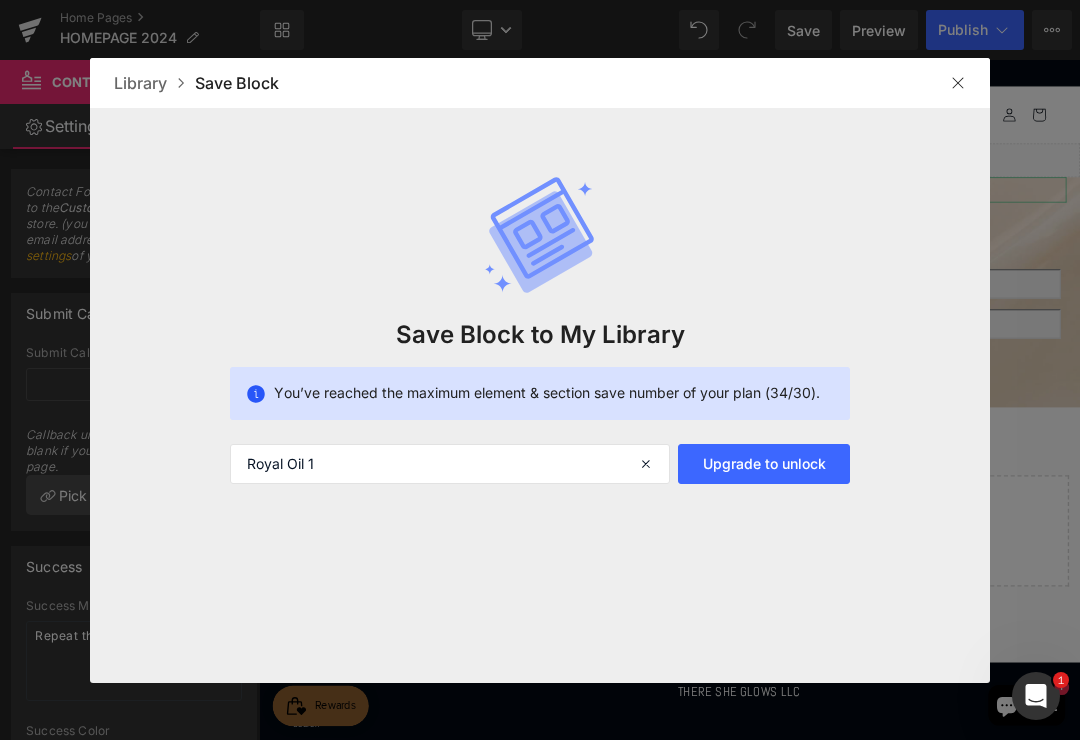 click at bounding box center (958, 83) 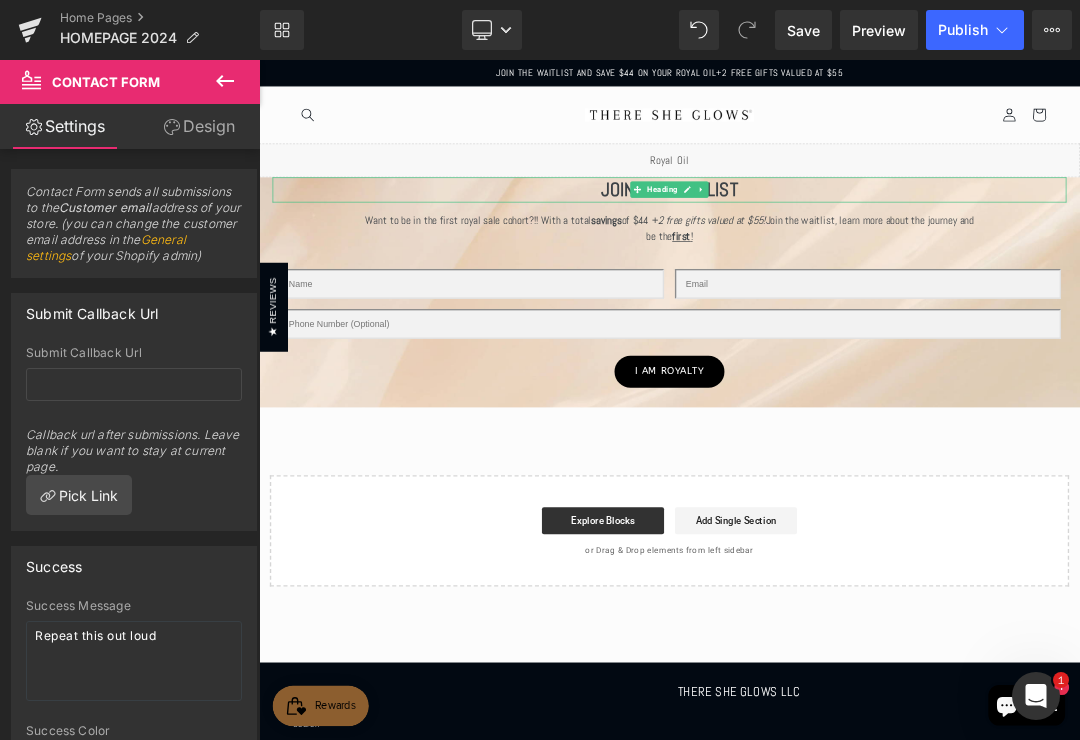 click 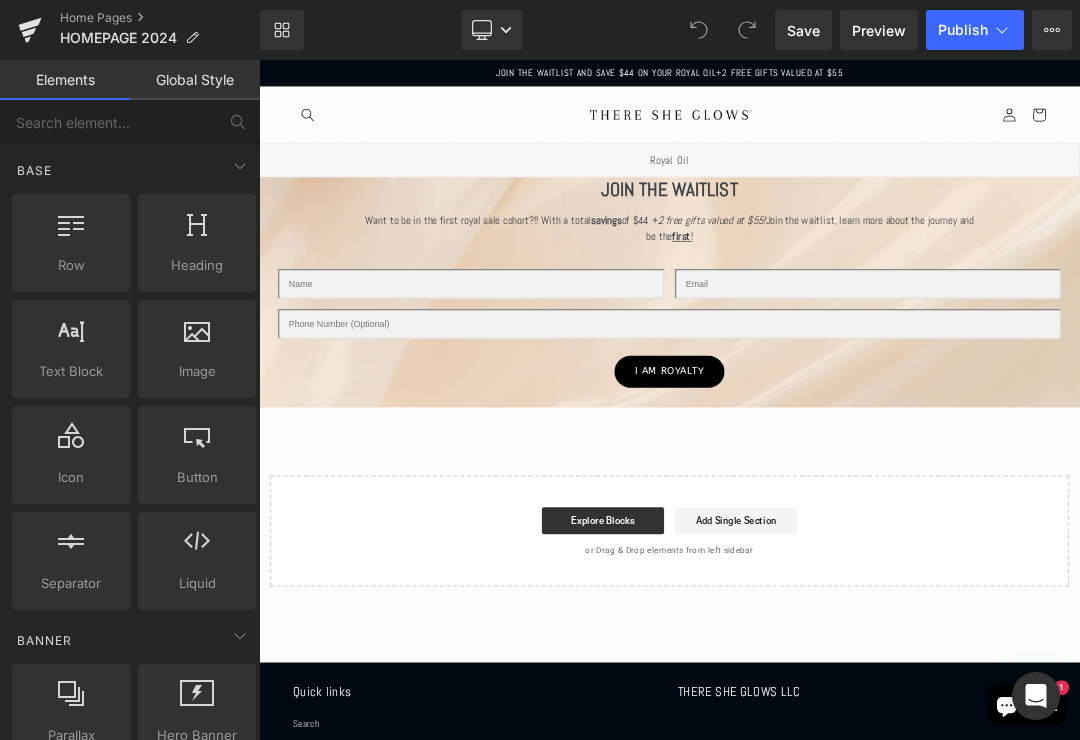 scroll, scrollTop: 0, scrollLeft: 0, axis: both 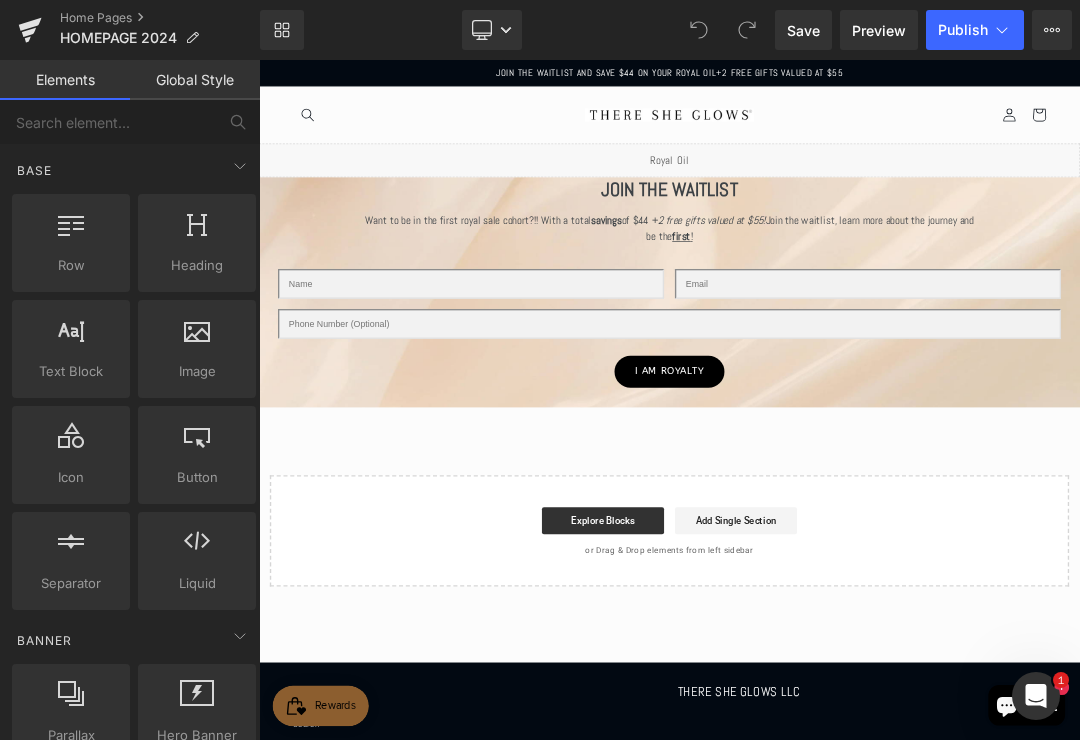click on "Add Single Section" at bounding box center [962, 739] 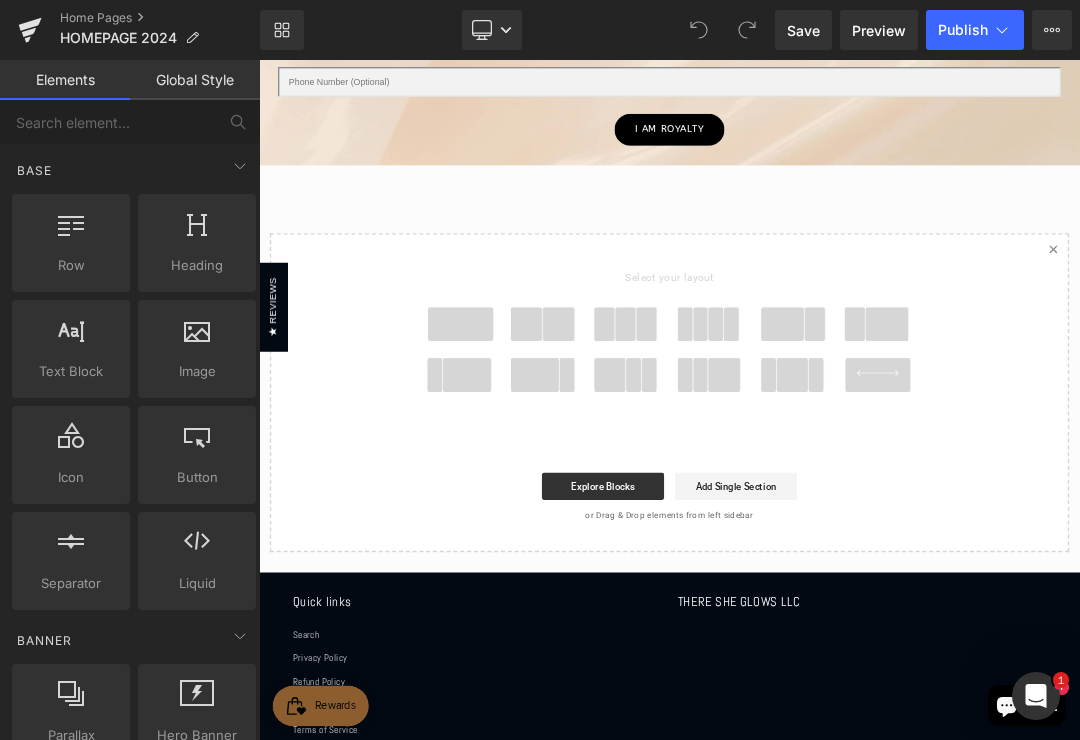 scroll, scrollTop: 359, scrollLeft: 0, axis: vertical 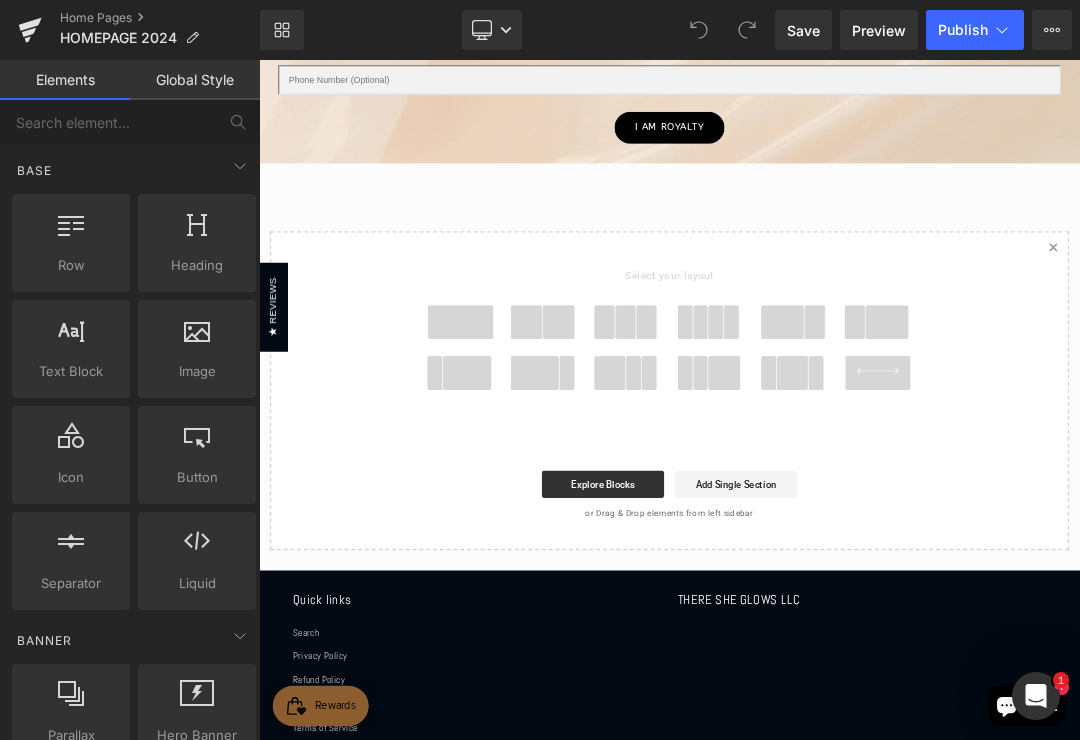 click on "Explore Blocks" at bounding box center (766, 686) 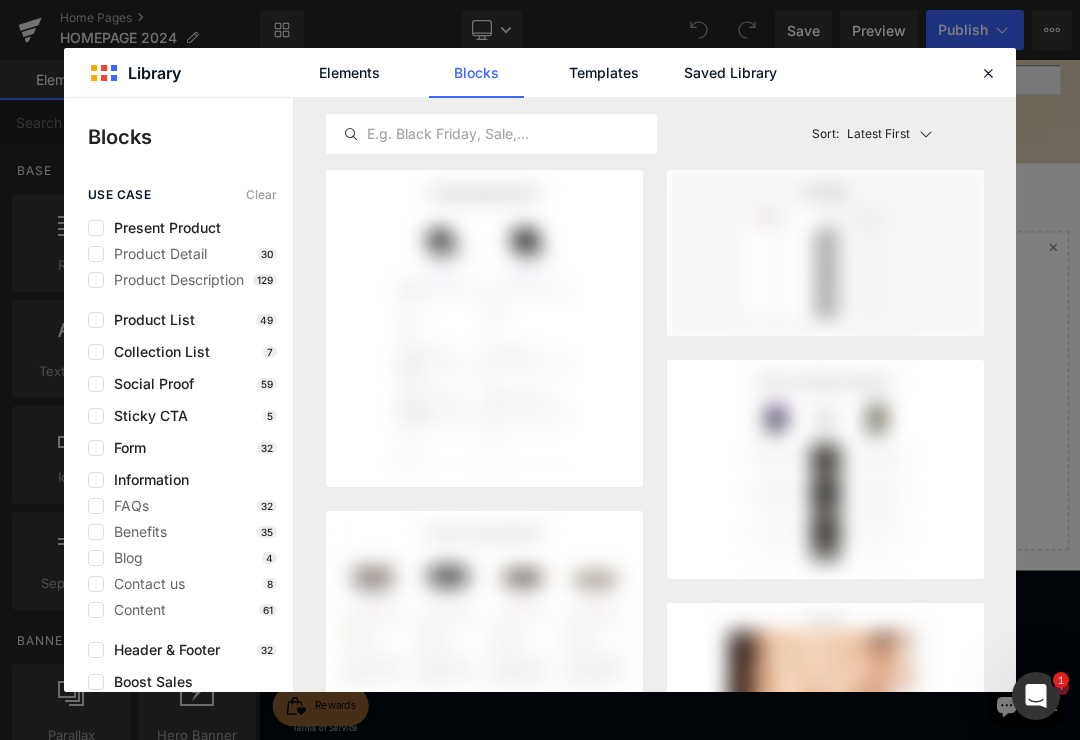 click on "Saved Library" 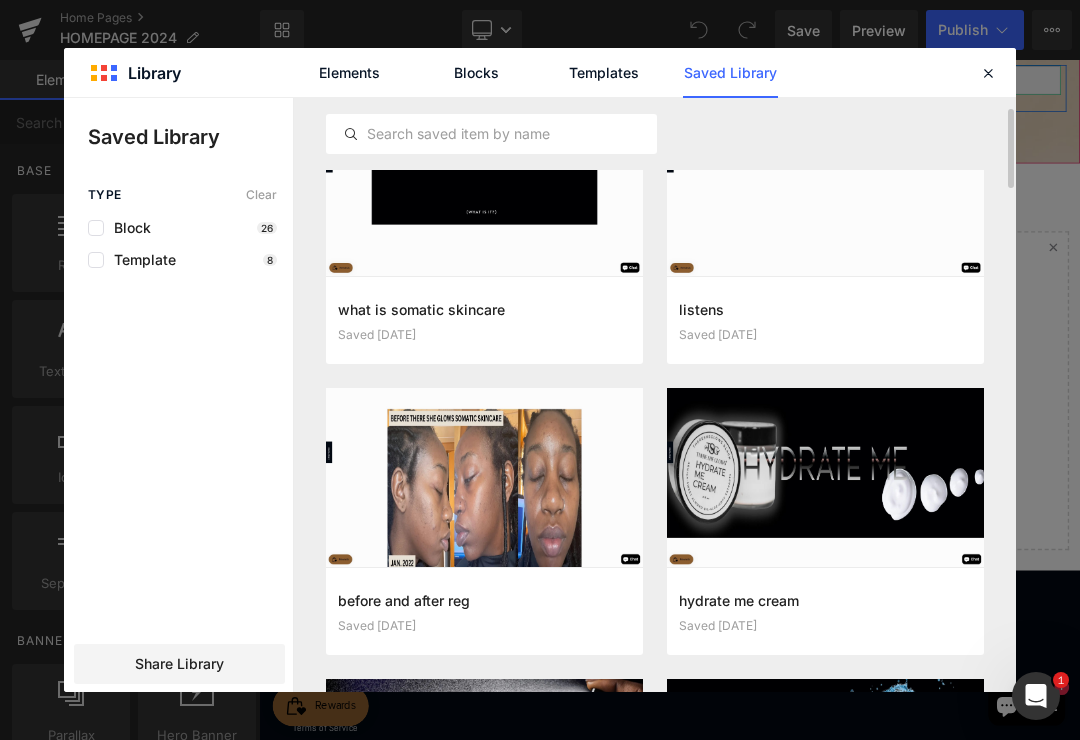 scroll, scrollTop: 79, scrollLeft: 0, axis: vertical 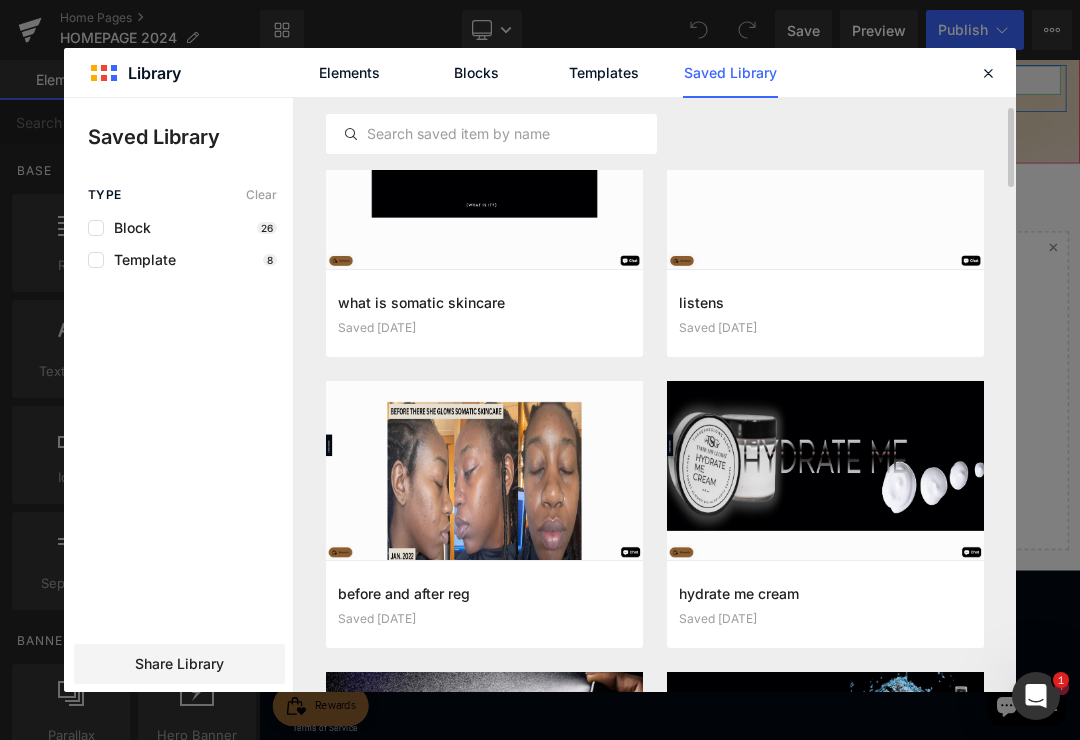 click 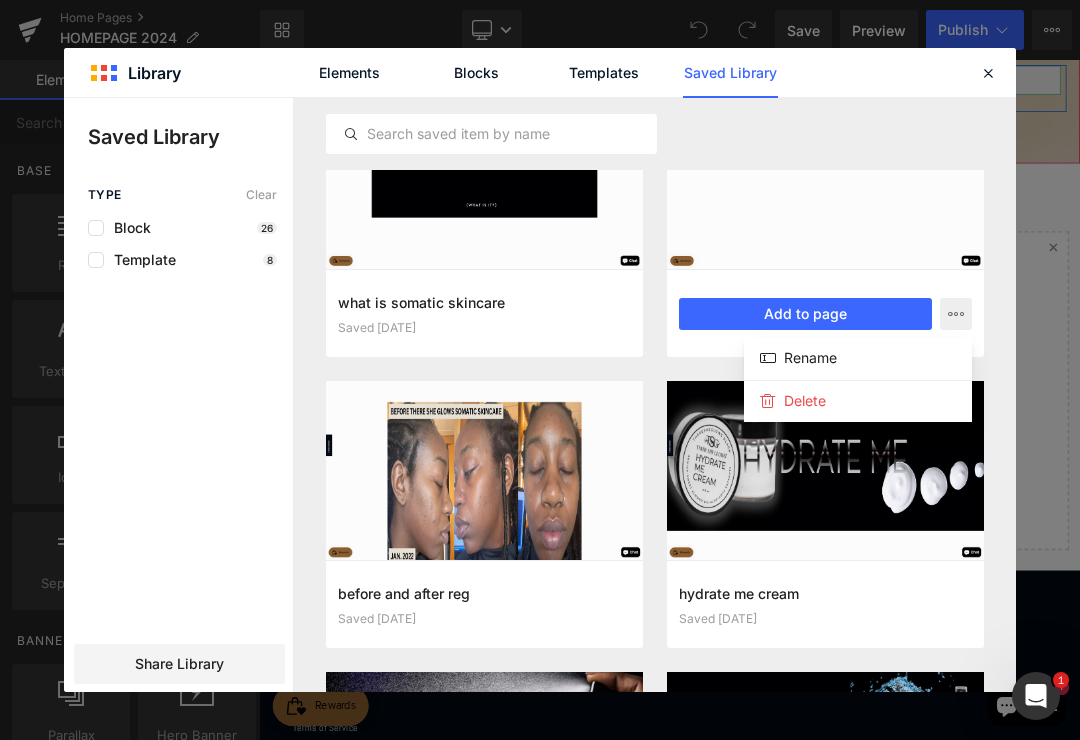 click on "Delete" 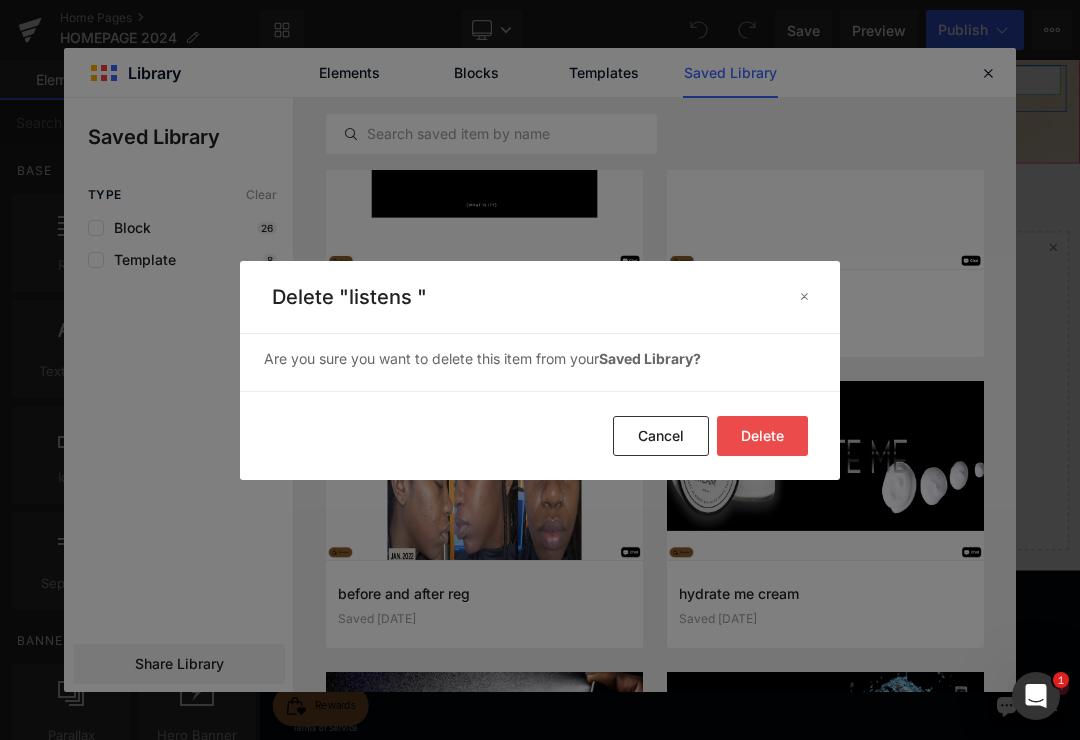 click on "Delete" 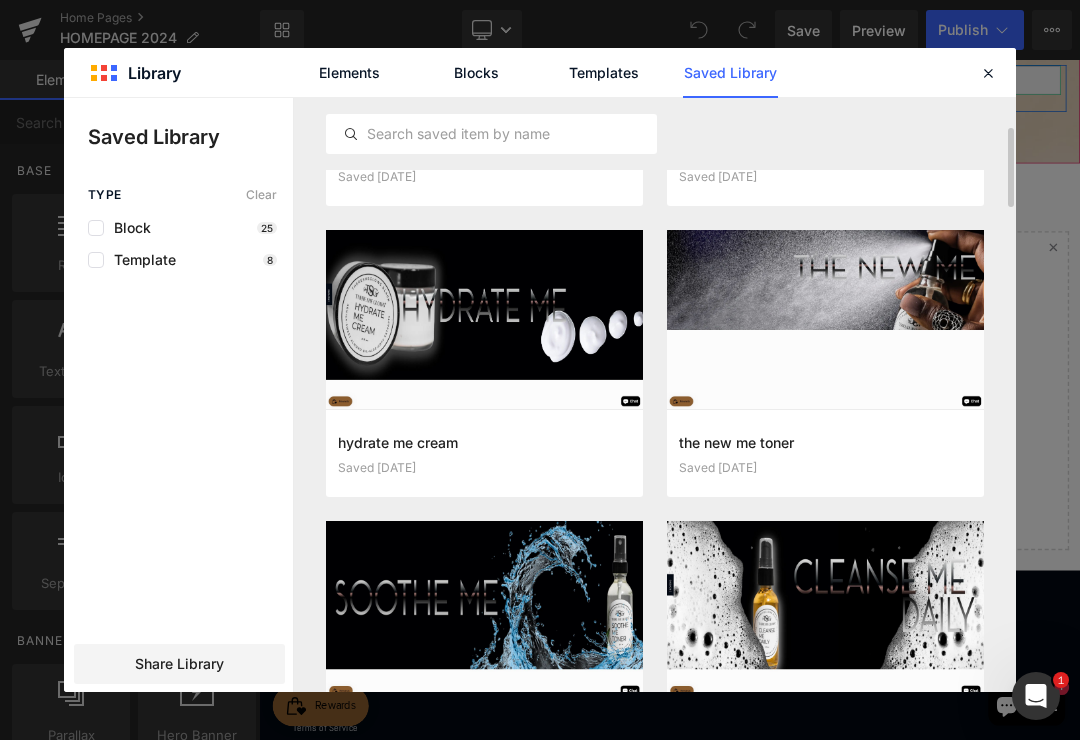 scroll, scrollTop: 233, scrollLeft: 0, axis: vertical 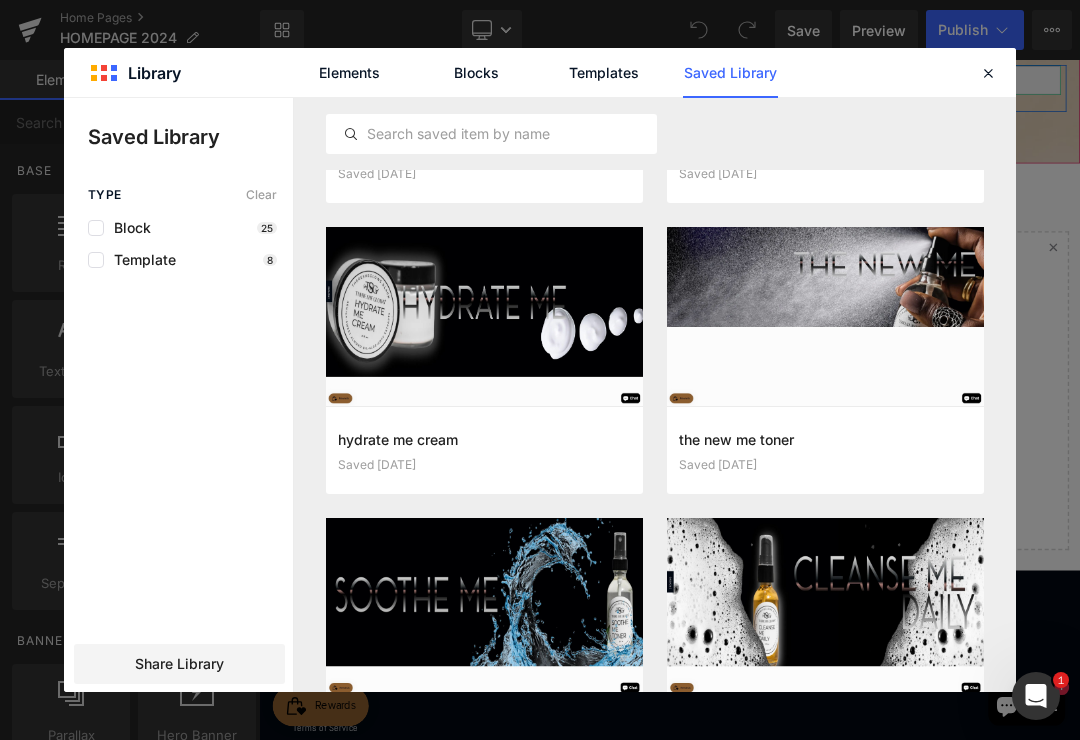 click at bounding box center [0, 0] 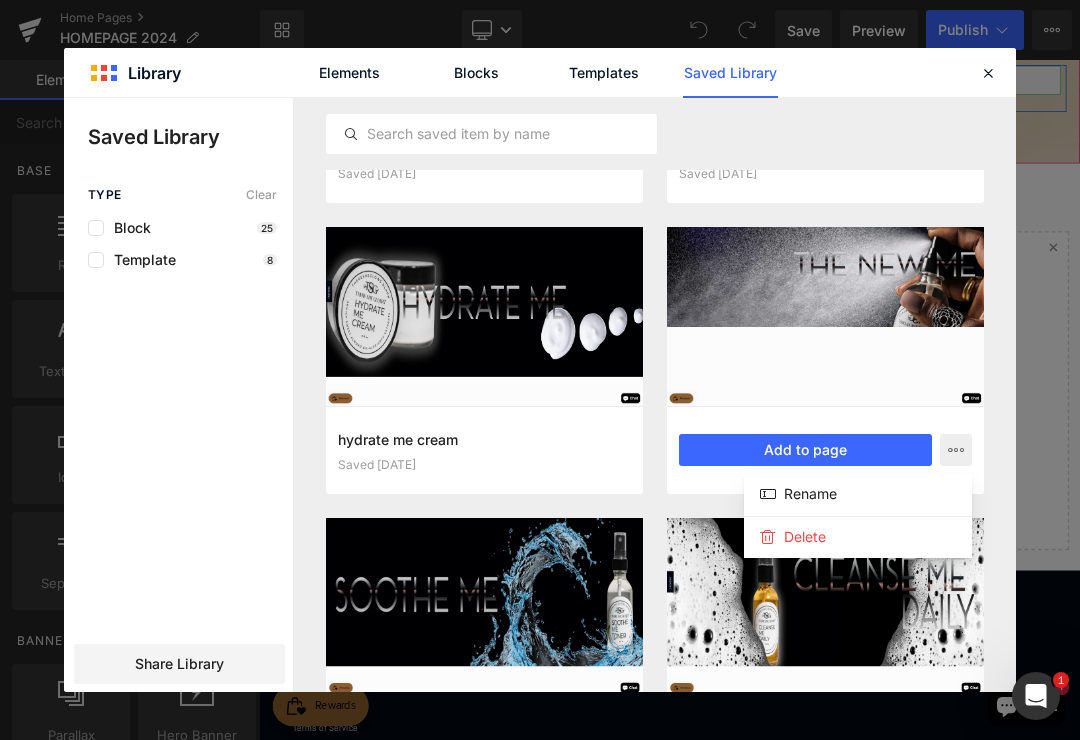 click on "Delete" 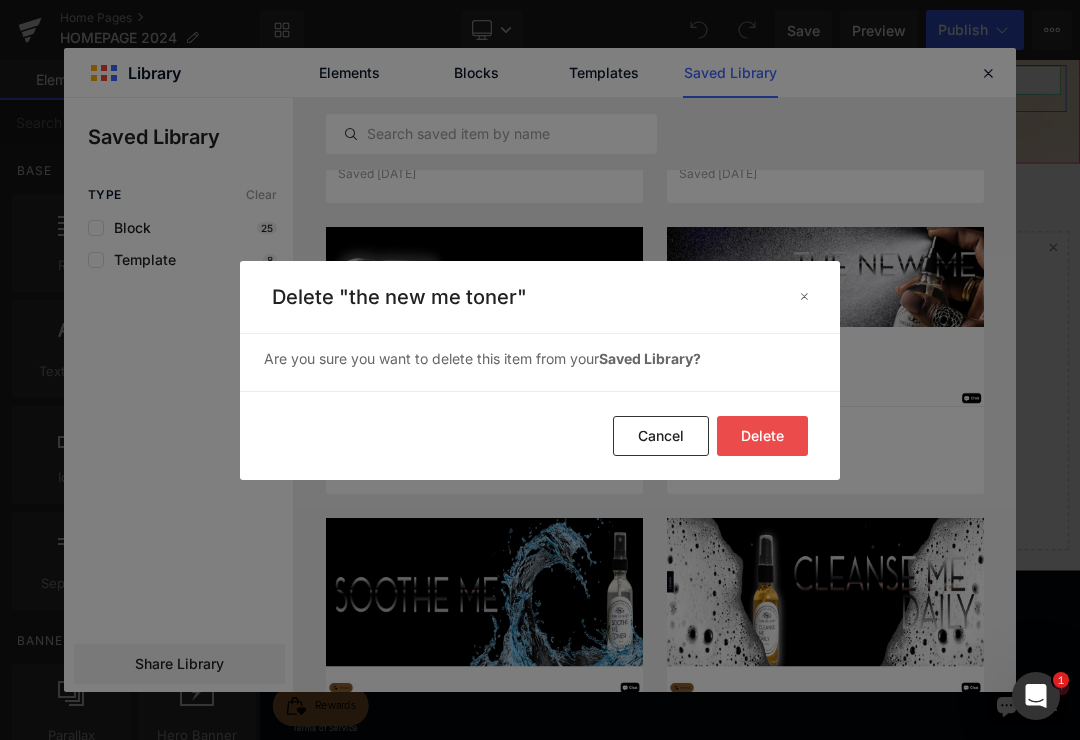 click on "Delete" 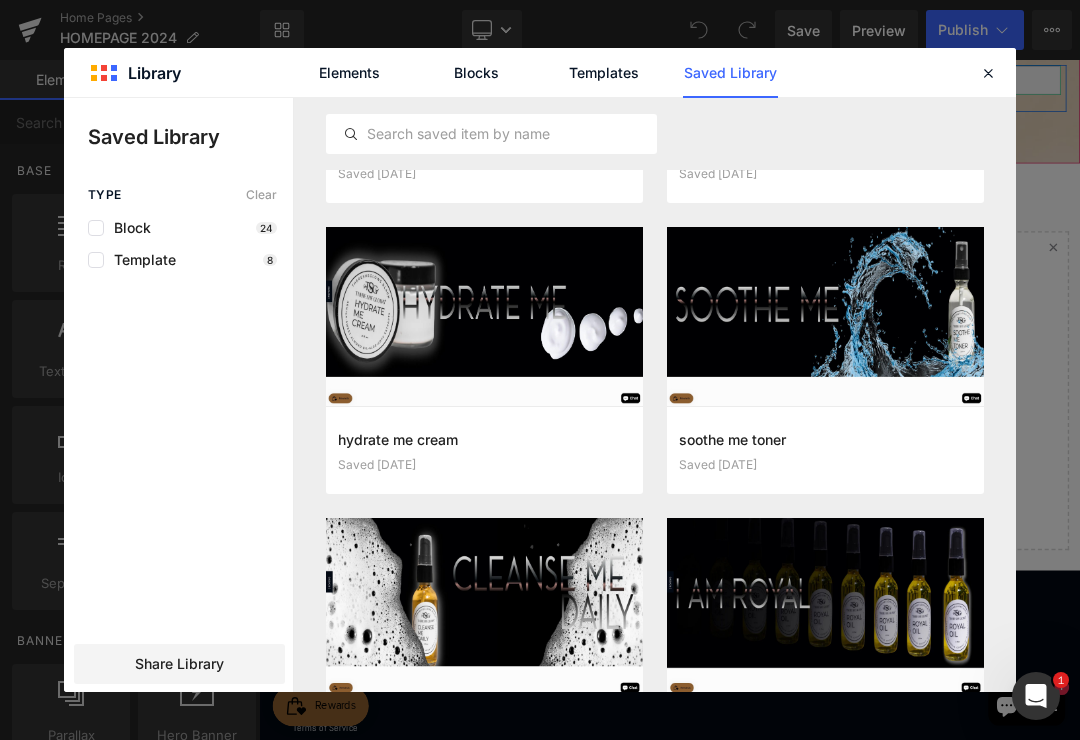 click 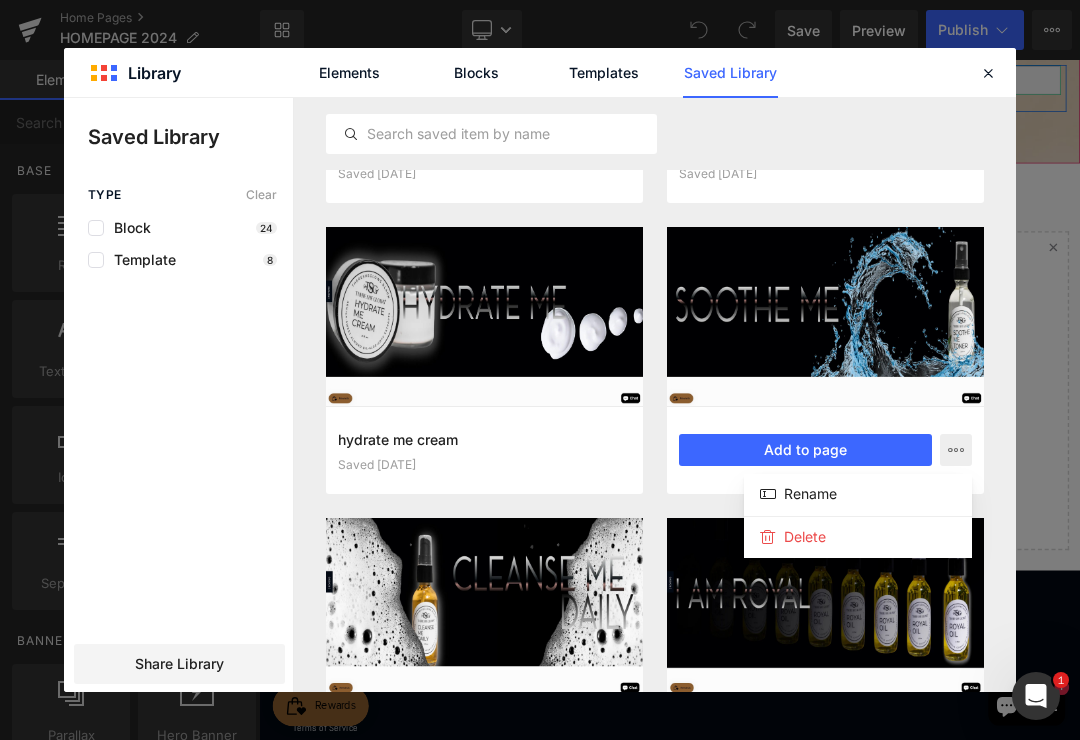 click on "Delete" 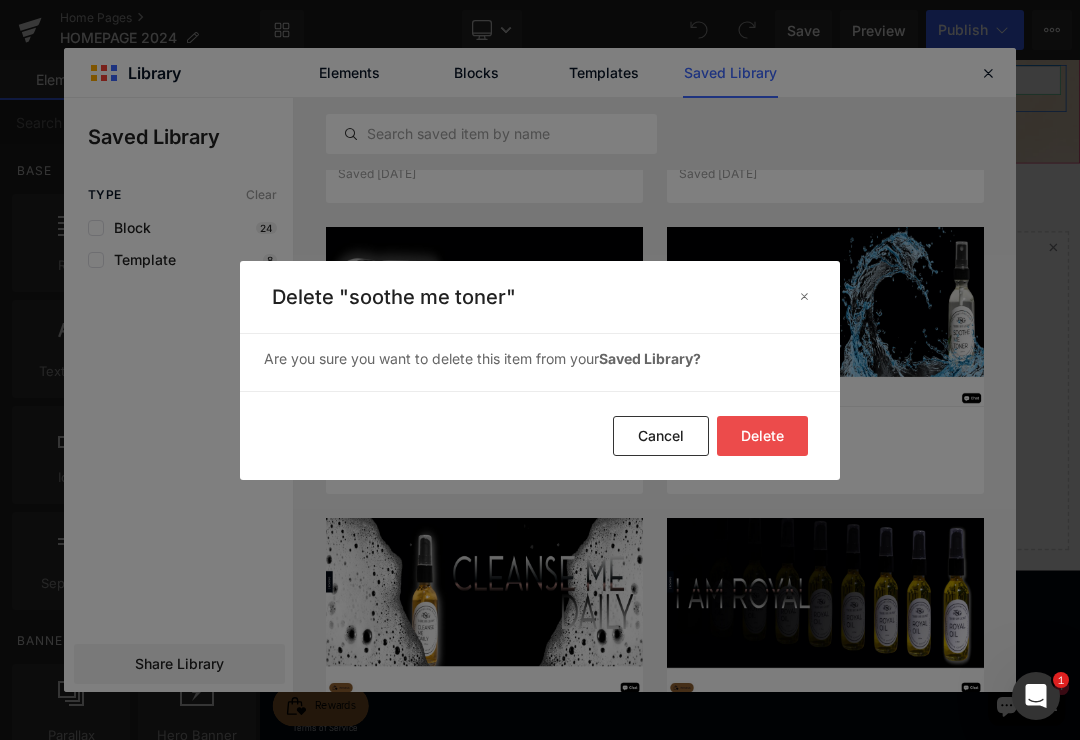 click on "Delete" 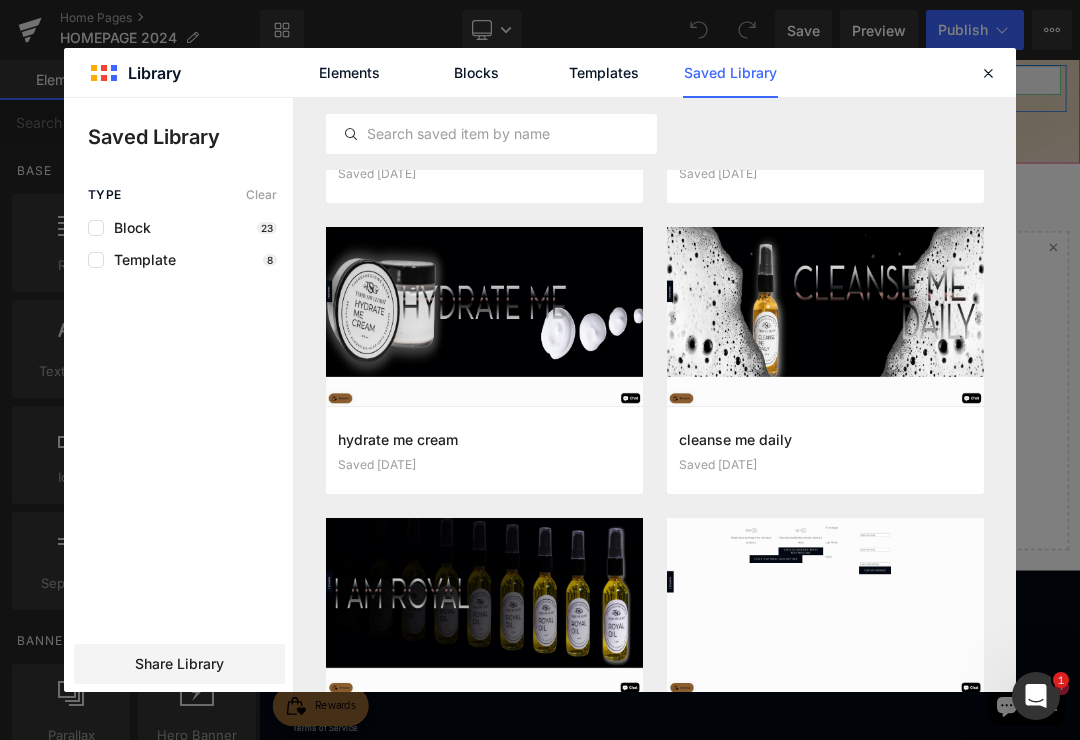 click at bounding box center (0, 0) 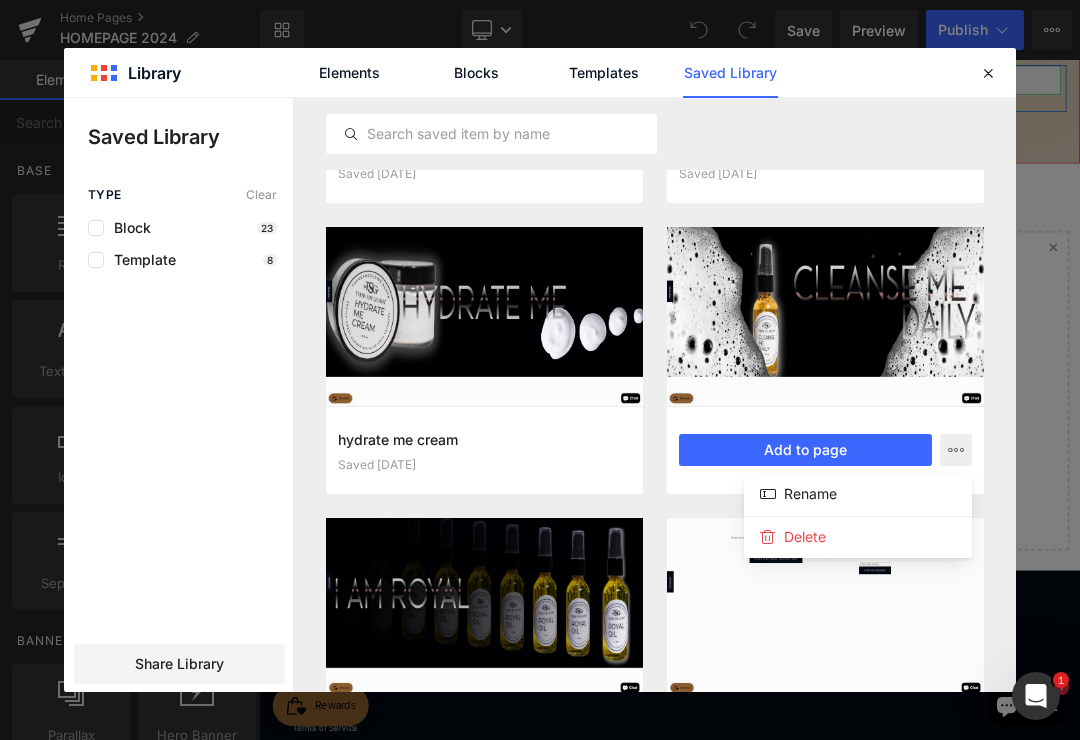 click on "Delete" 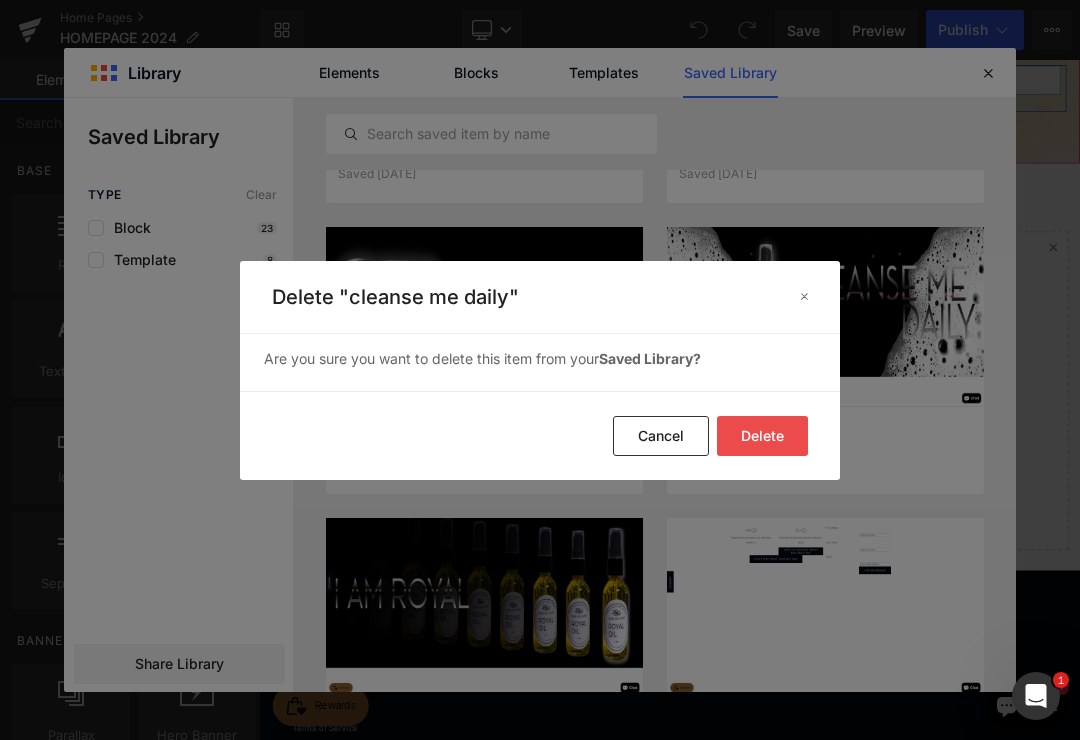 click on "Delete" 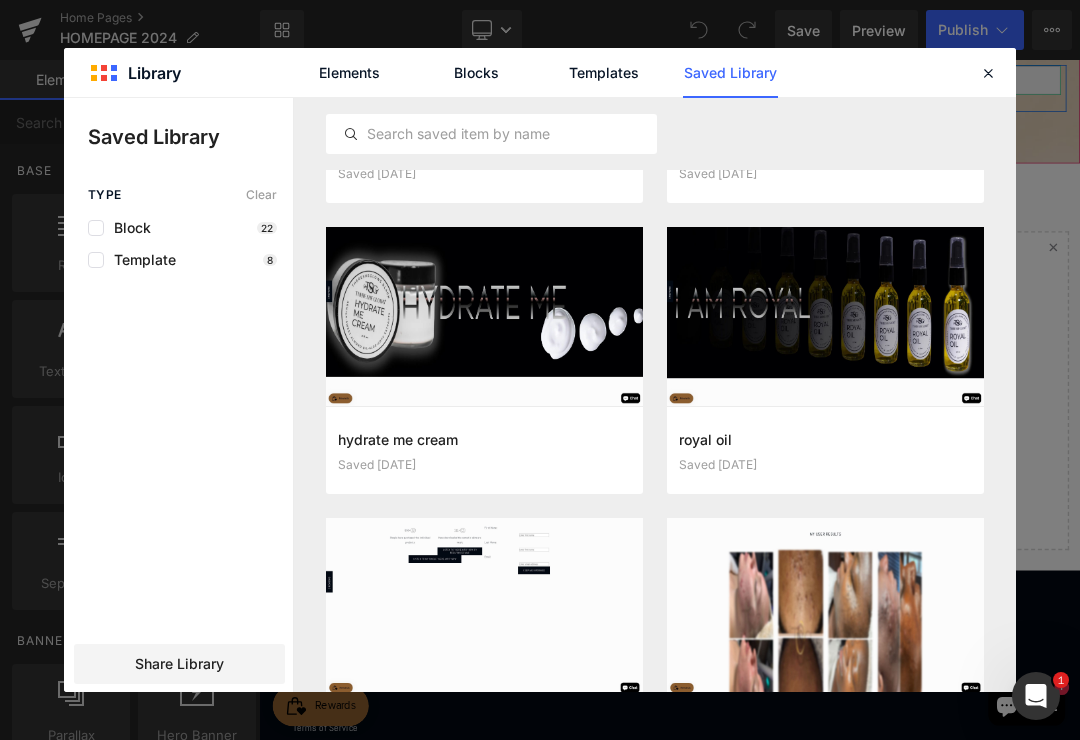 click at bounding box center (0, 0) 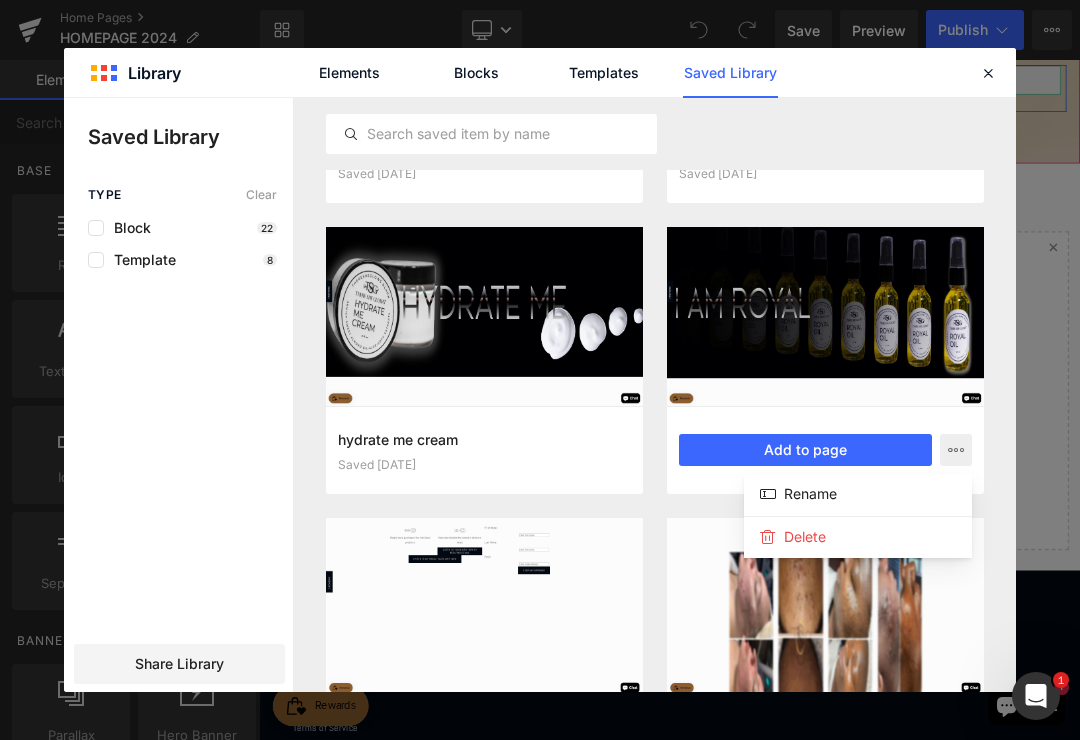 click on "Delete" 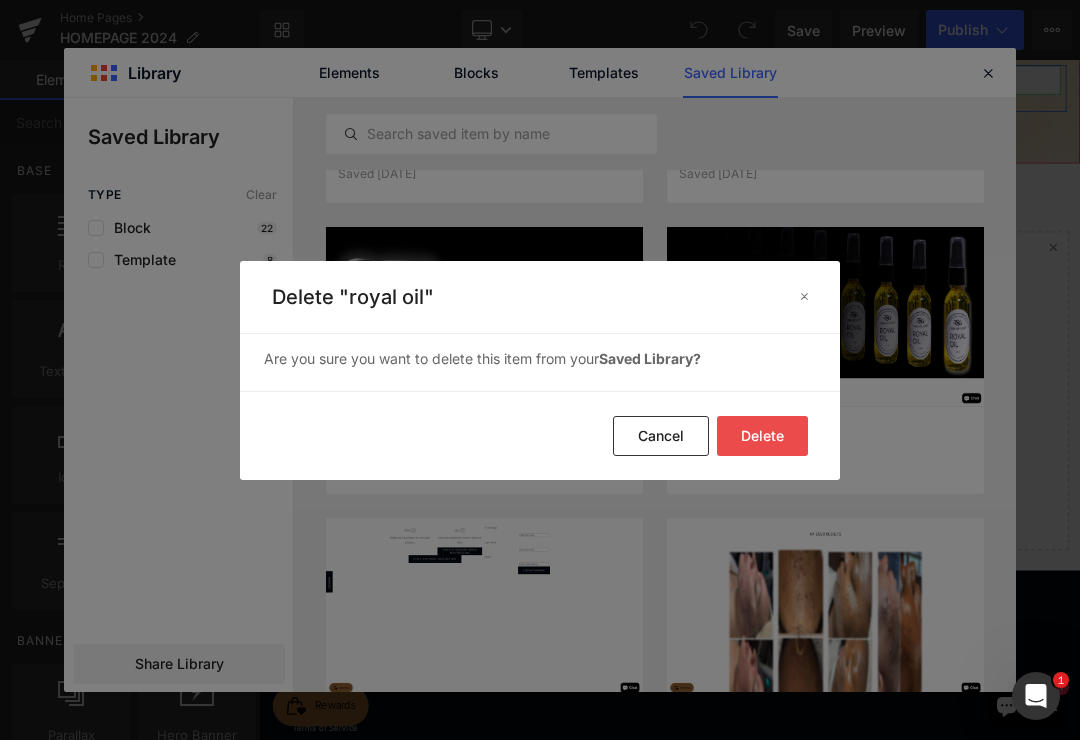 click on "Delete" 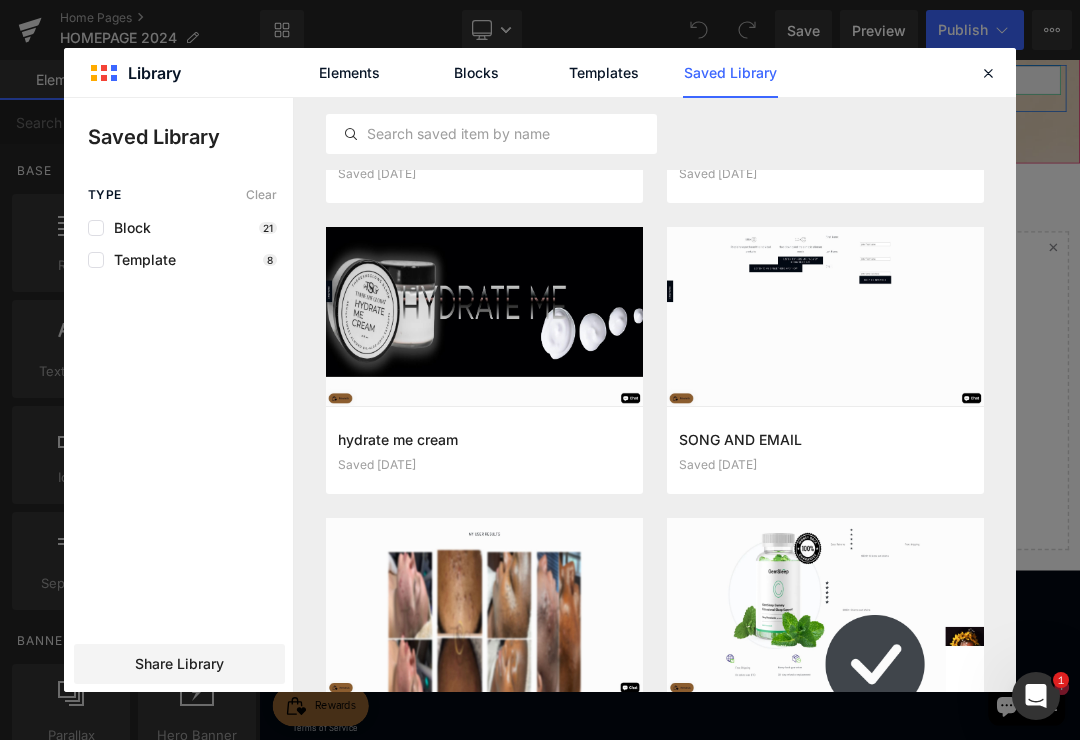 click 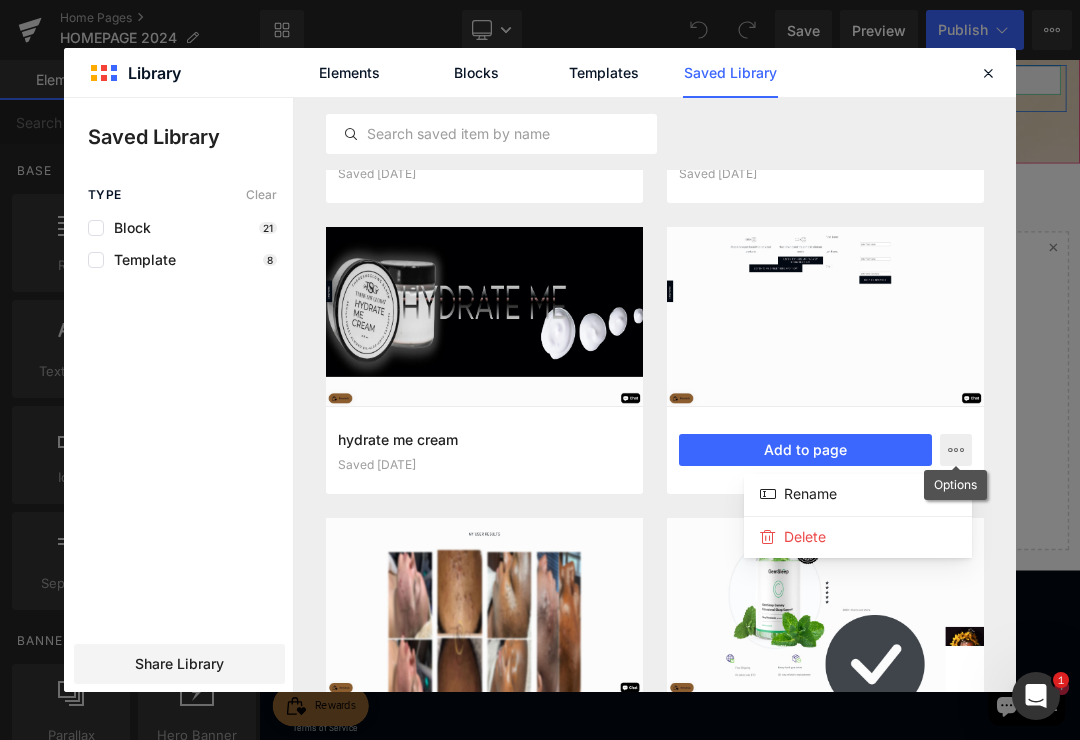 click on "Delete" 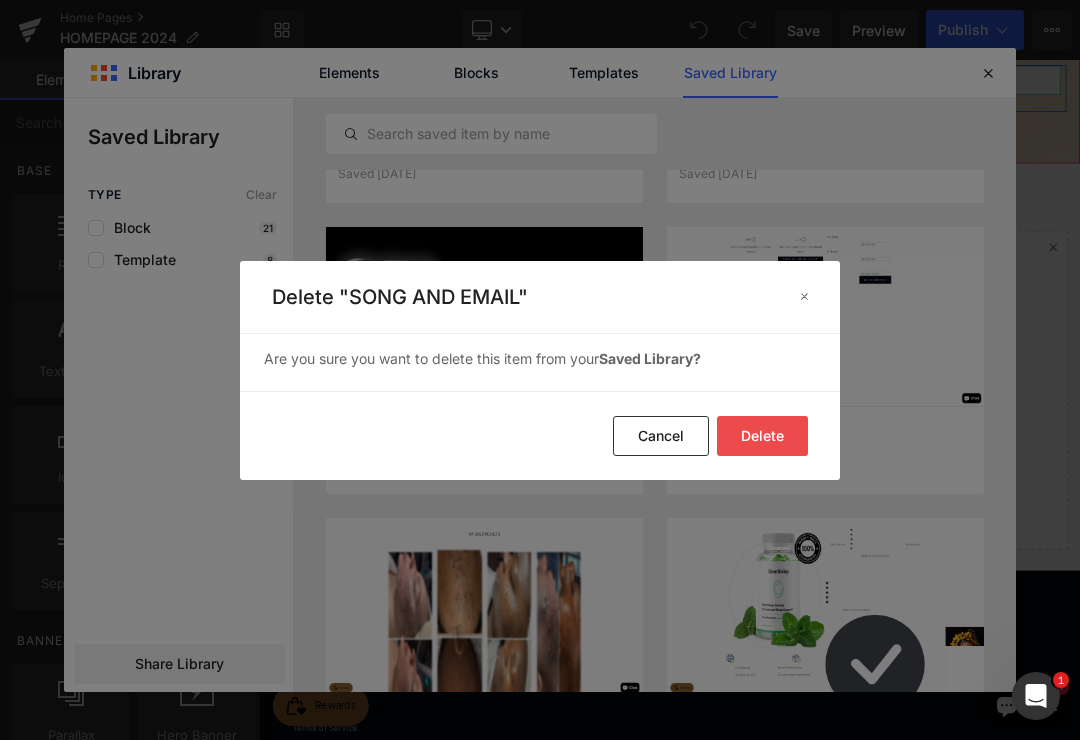 click on "Delete" 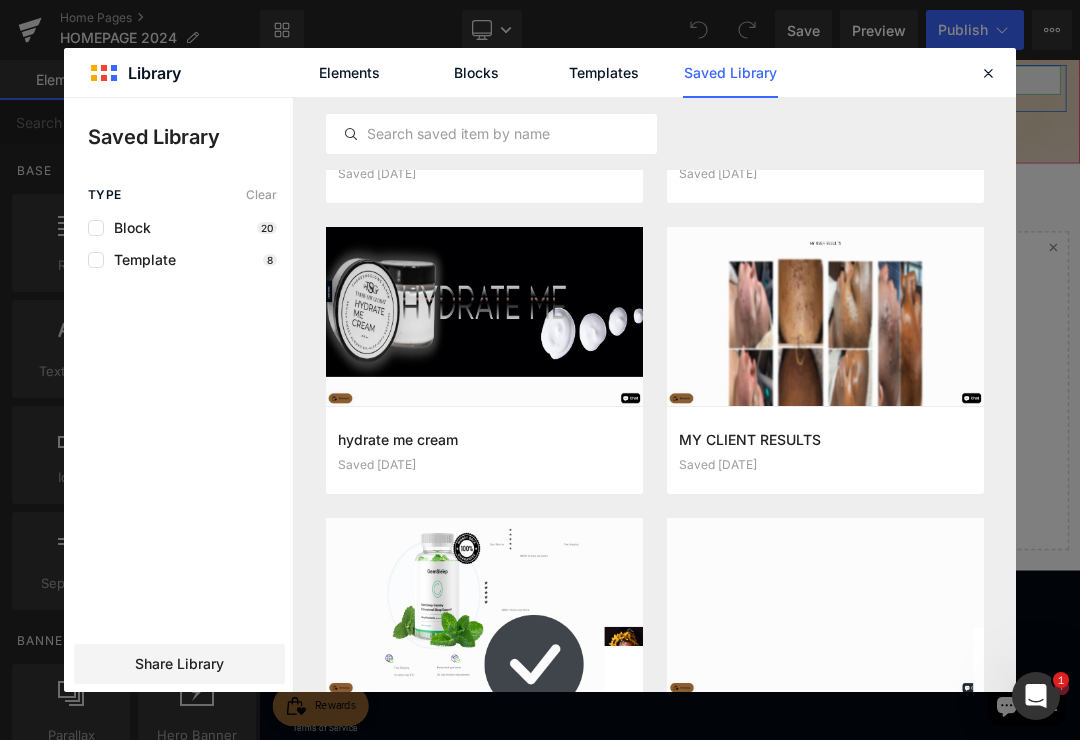 click at bounding box center [0, 0] 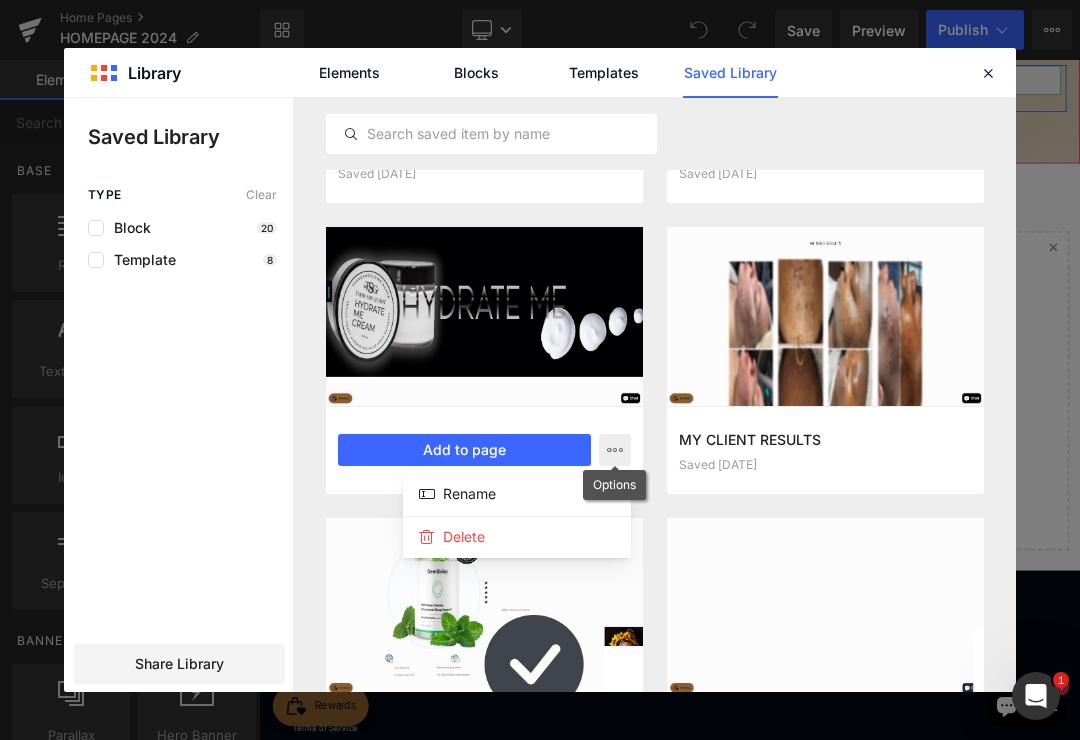 click on "Delete" 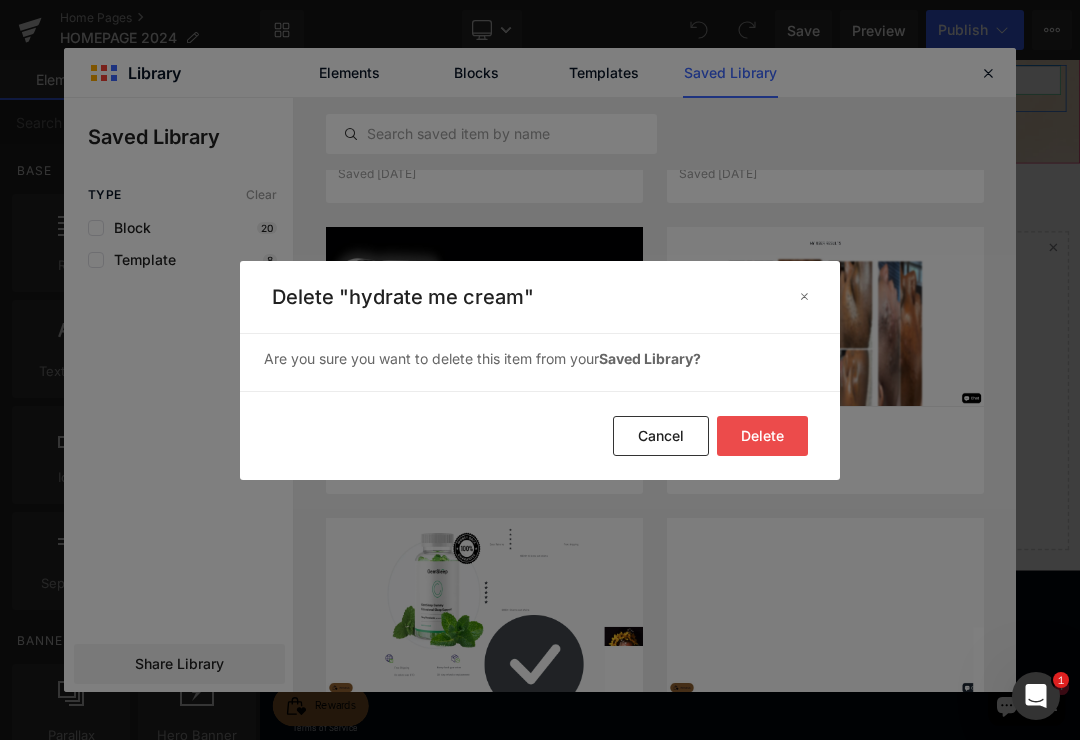 click on "Delete" 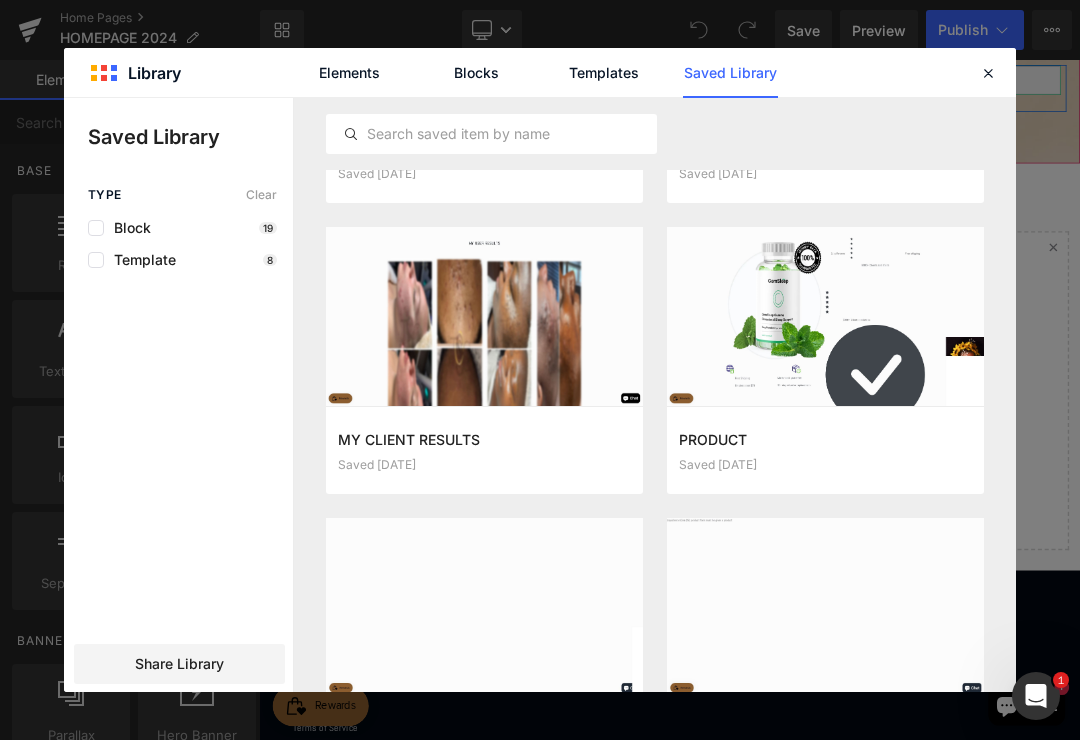 click at bounding box center (0, 0) 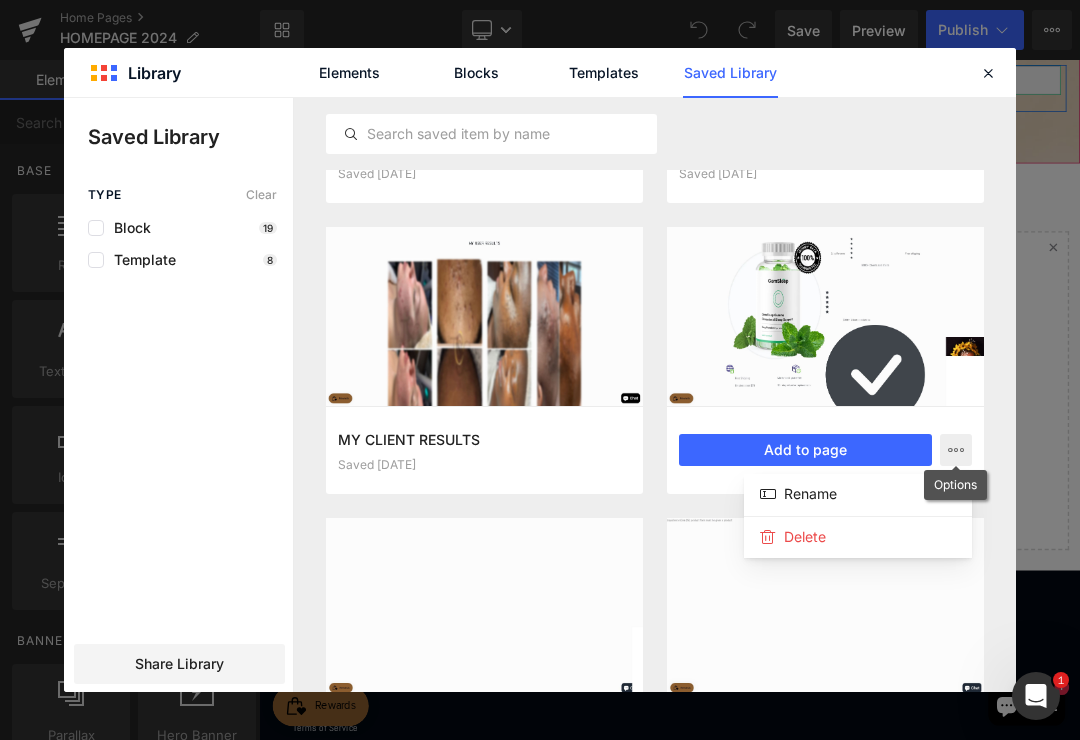 click on "Delete" 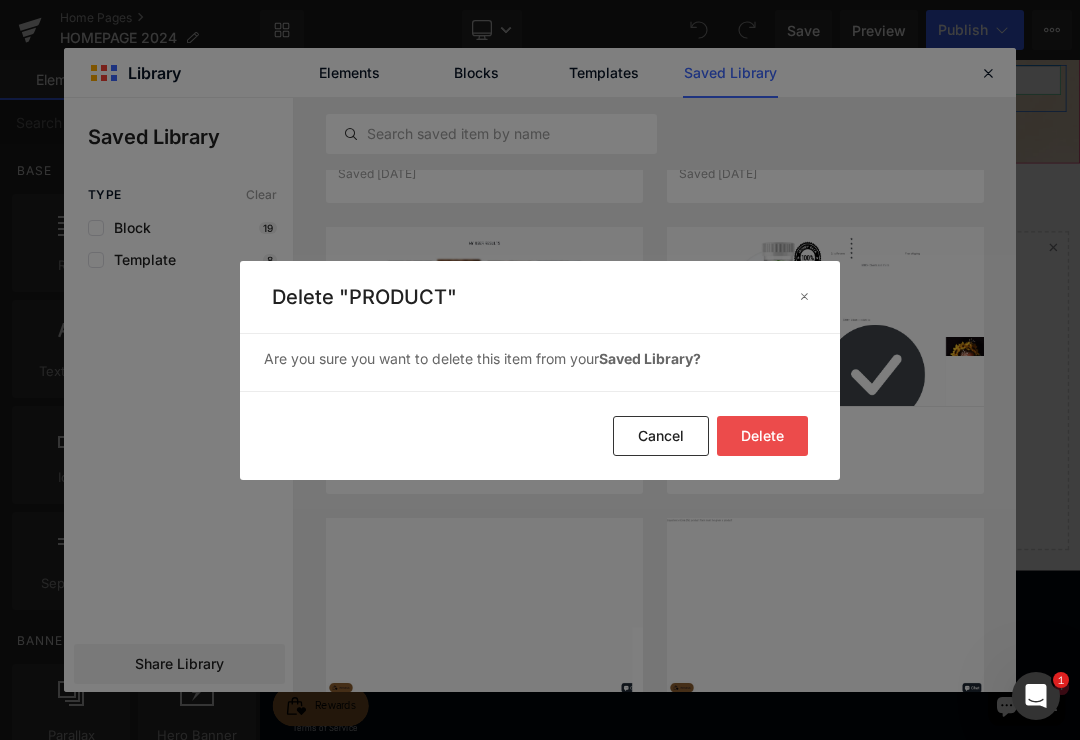 click on "Delete" 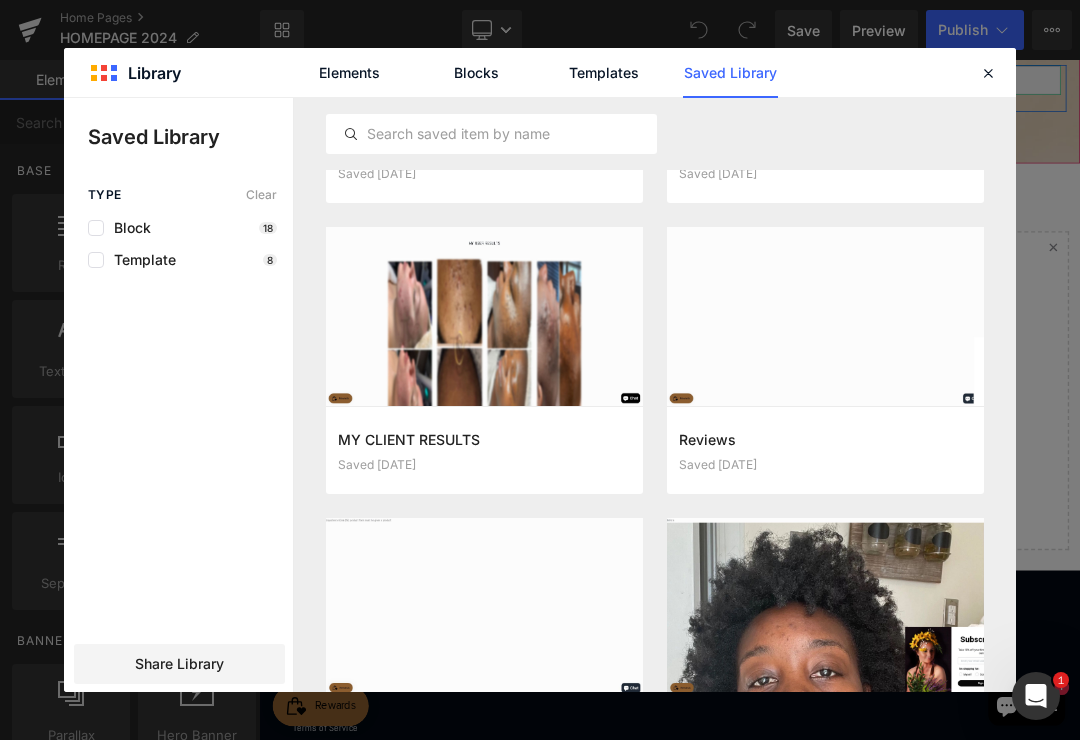 click at bounding box center [0, 0] 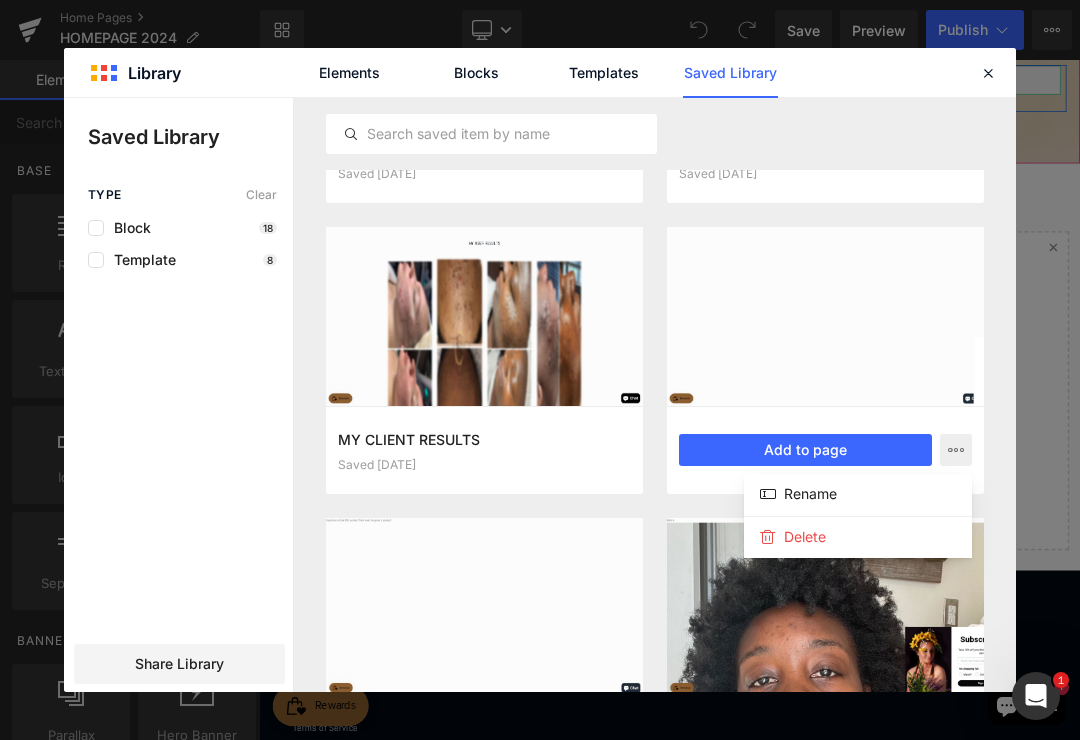 click on "Delete" 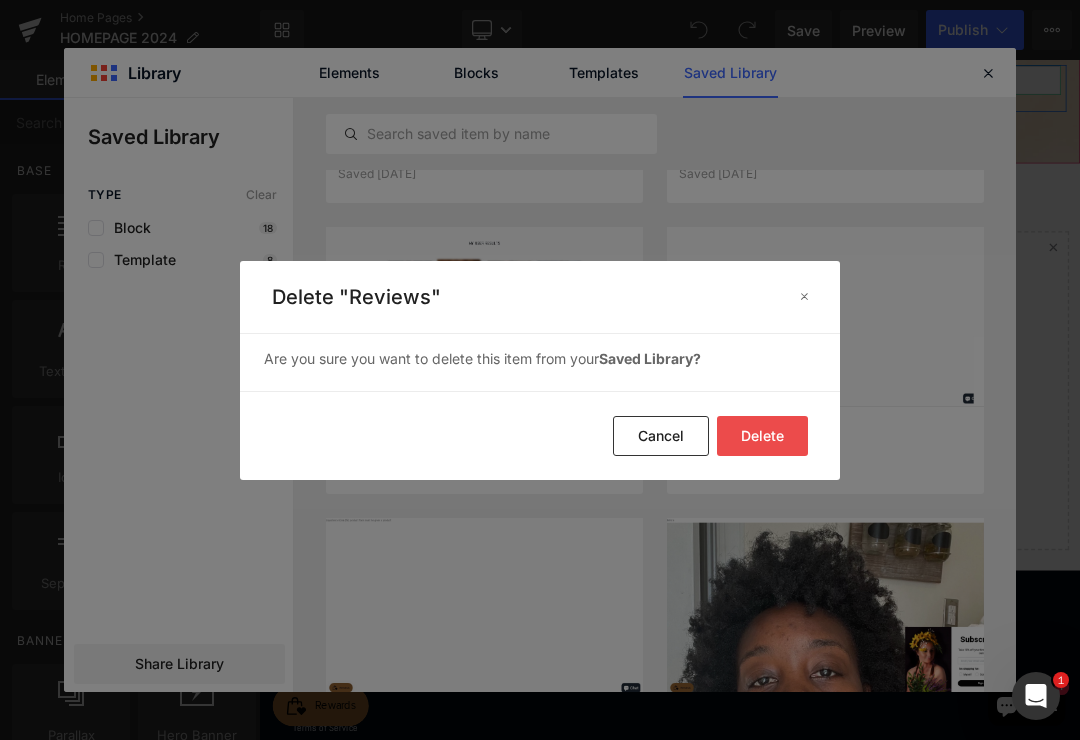 click on "Delete" 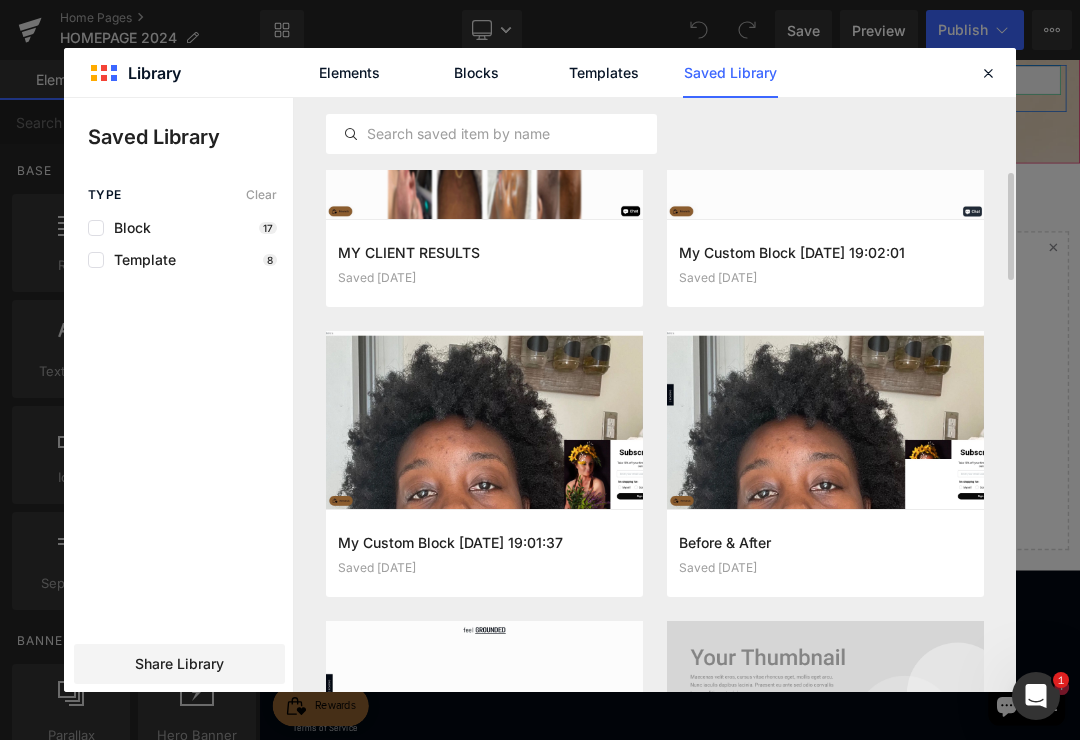 scroll, scrollTop: 422, scrollLeft: 0, axis: vertical 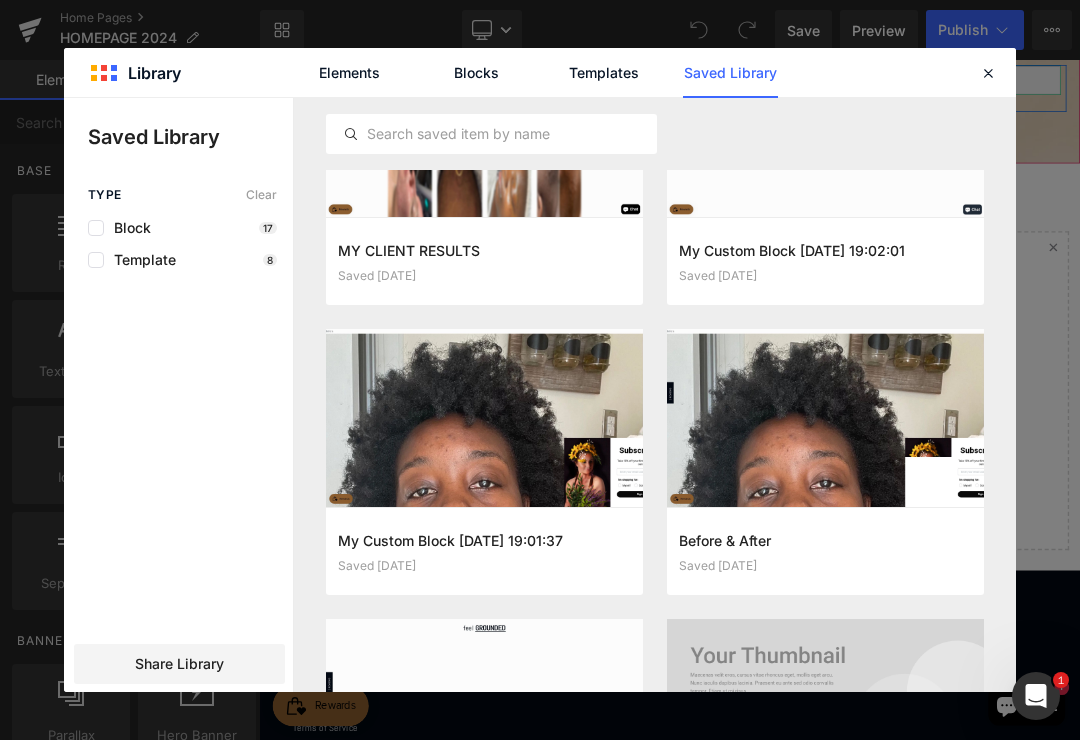 click at bounding box center [0, 0] 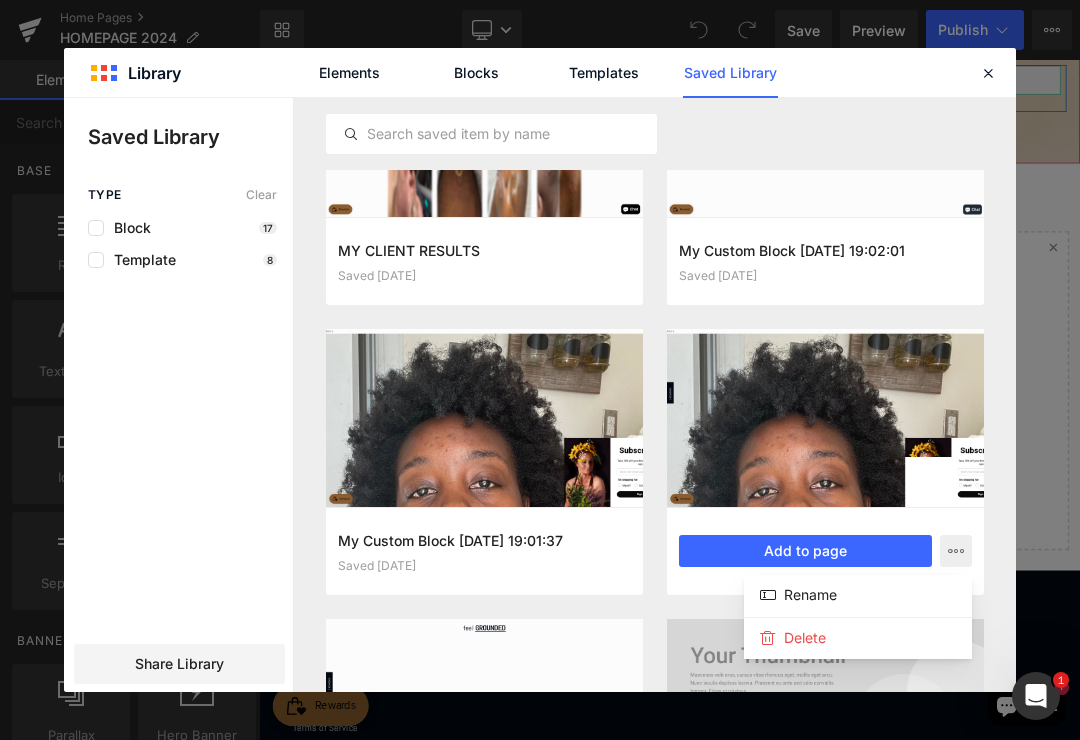 click on "Delete" 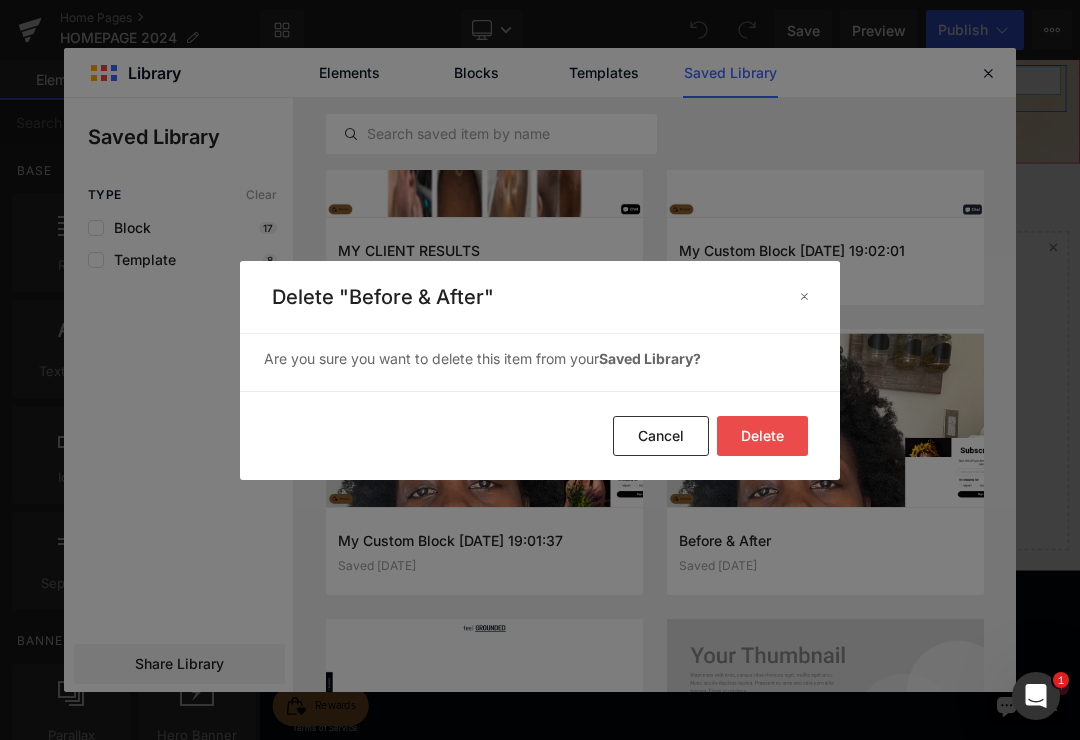 click on "Delete" 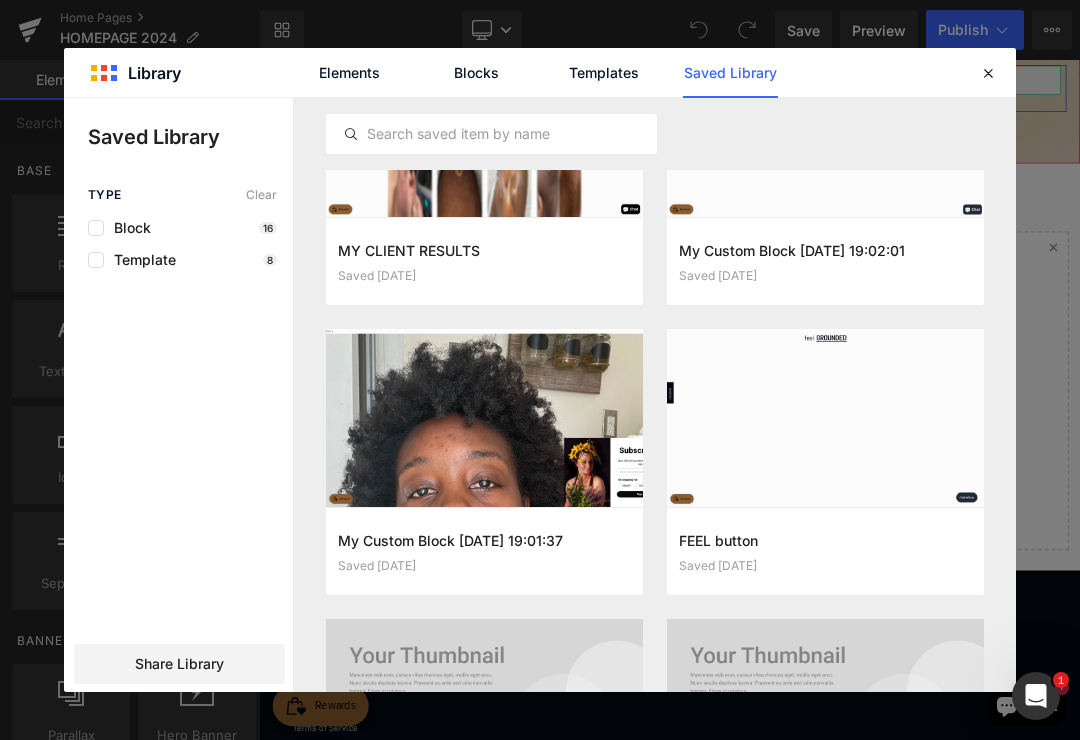 click on "My Custom Block [DATE] 19:01:37 Saved [DATE] Add to page" at bounding box center [484, 551] 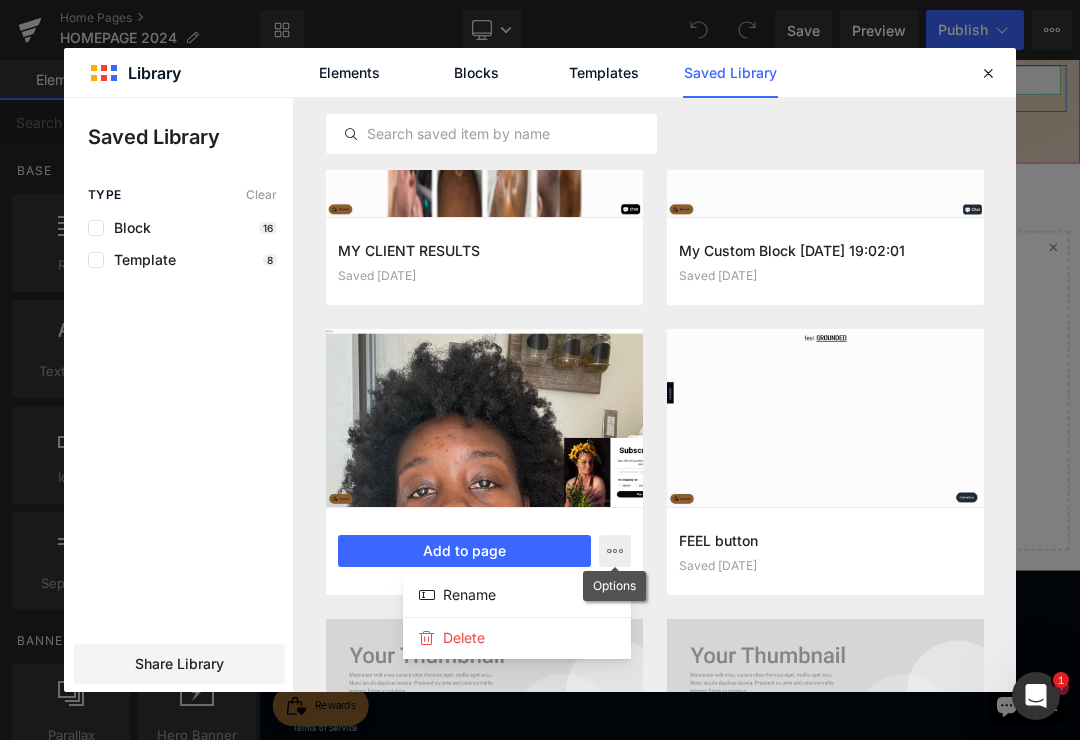 click on "Delete" 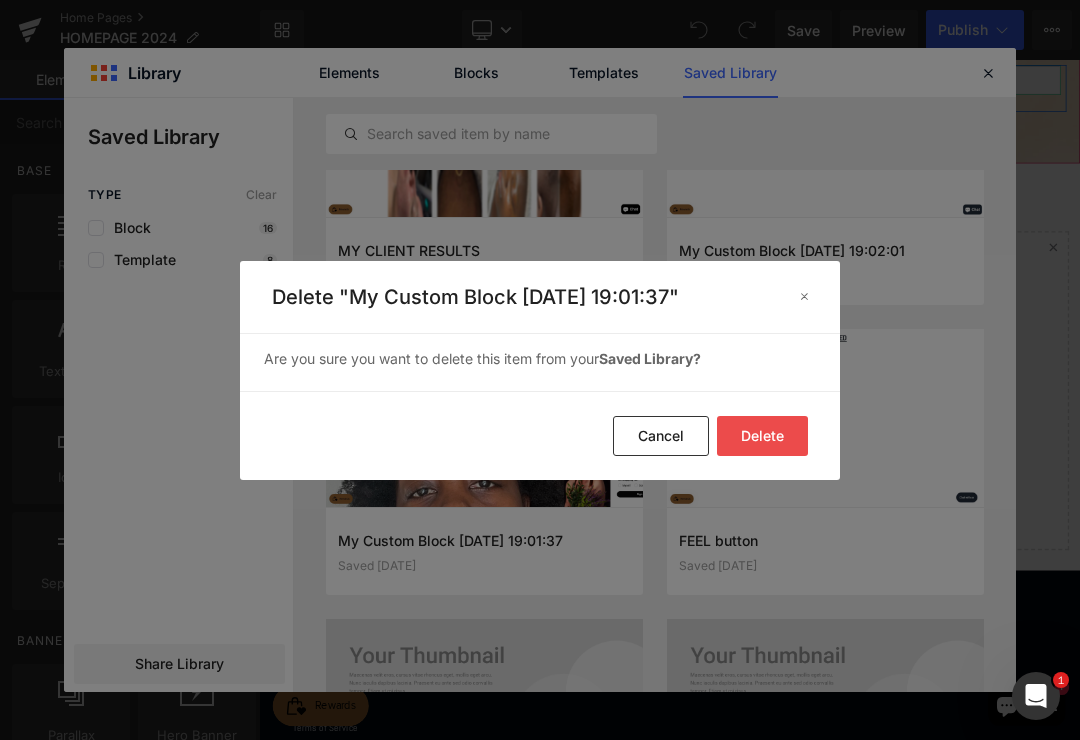 click on "Delete" 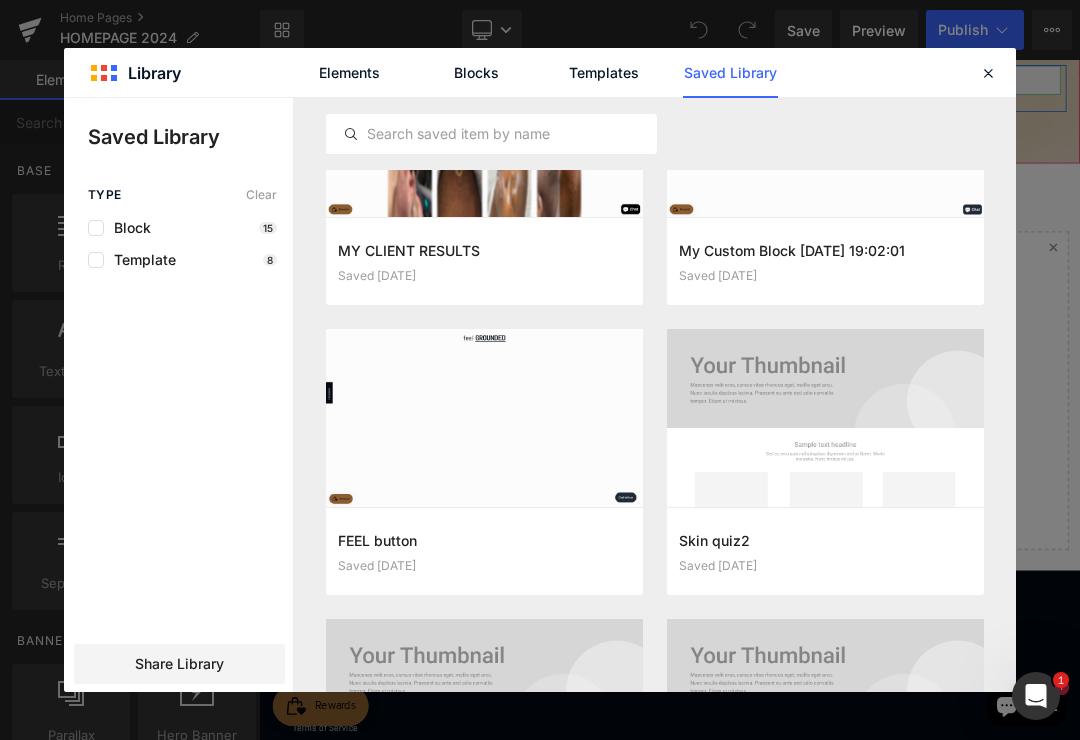 click at bounding box center (0, 0) 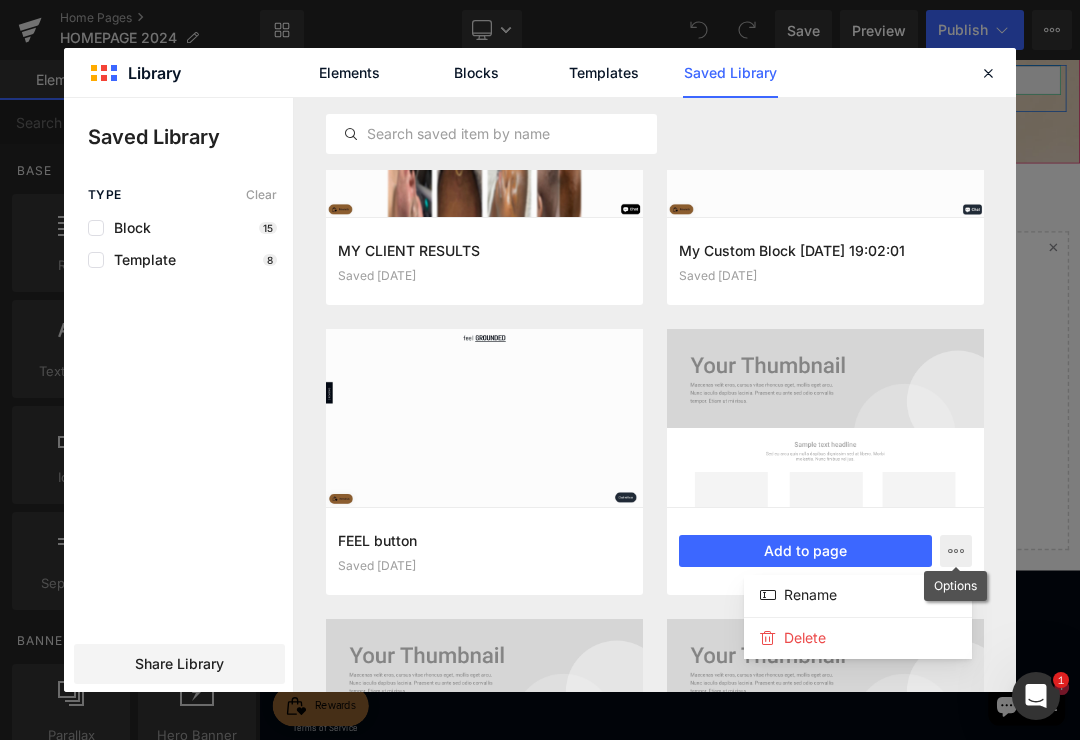 click on "Delete" 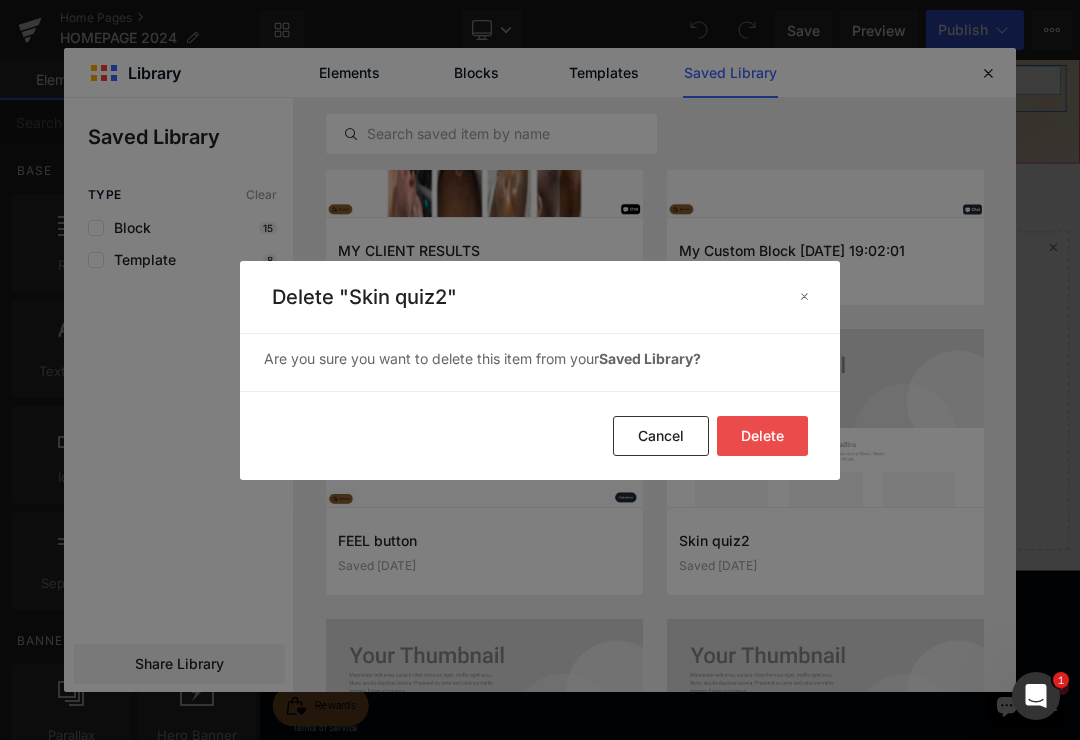 click on "Delete" 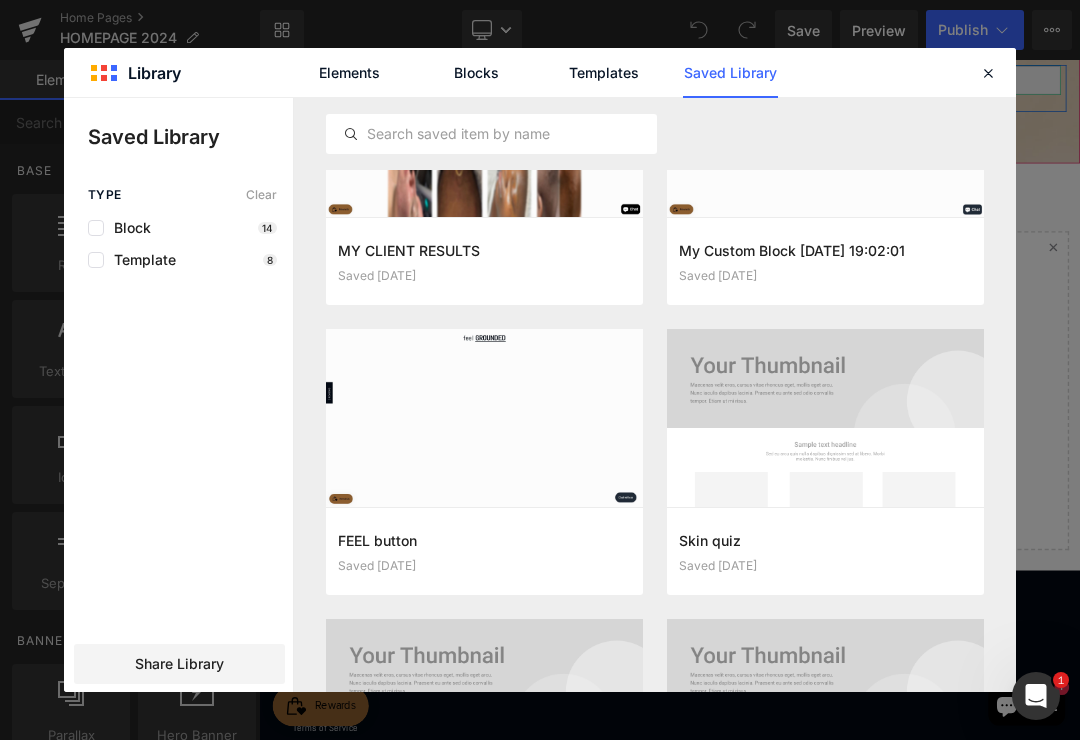 click at bounding box center (0, 0) 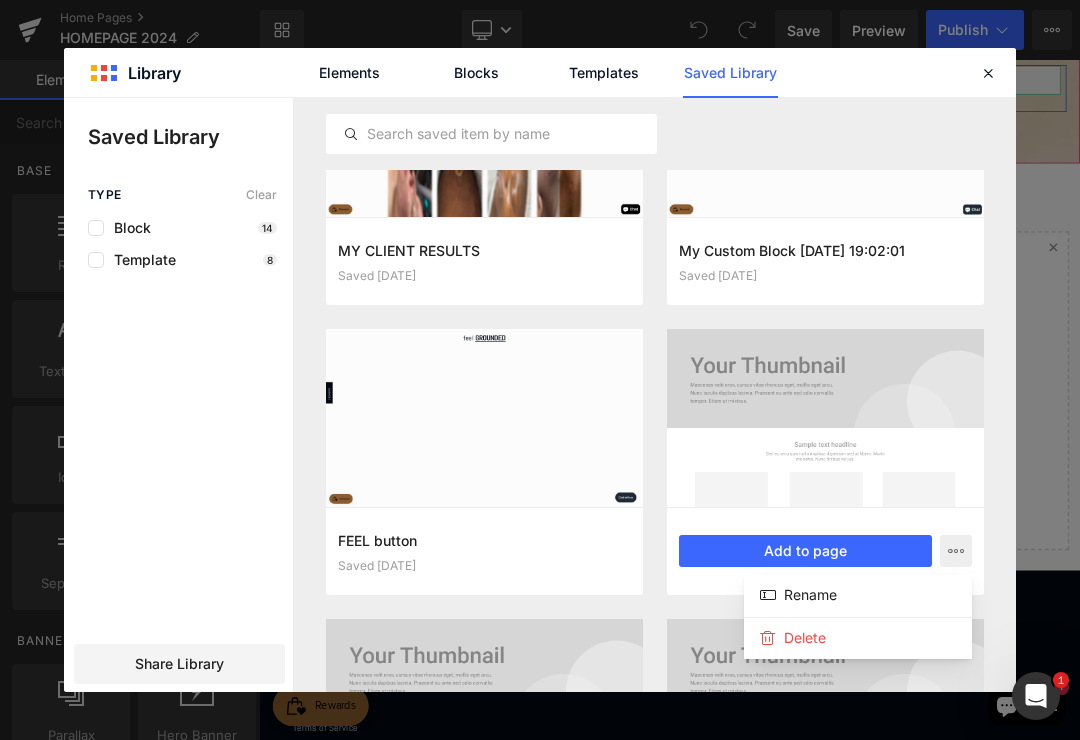 click on "Delete" 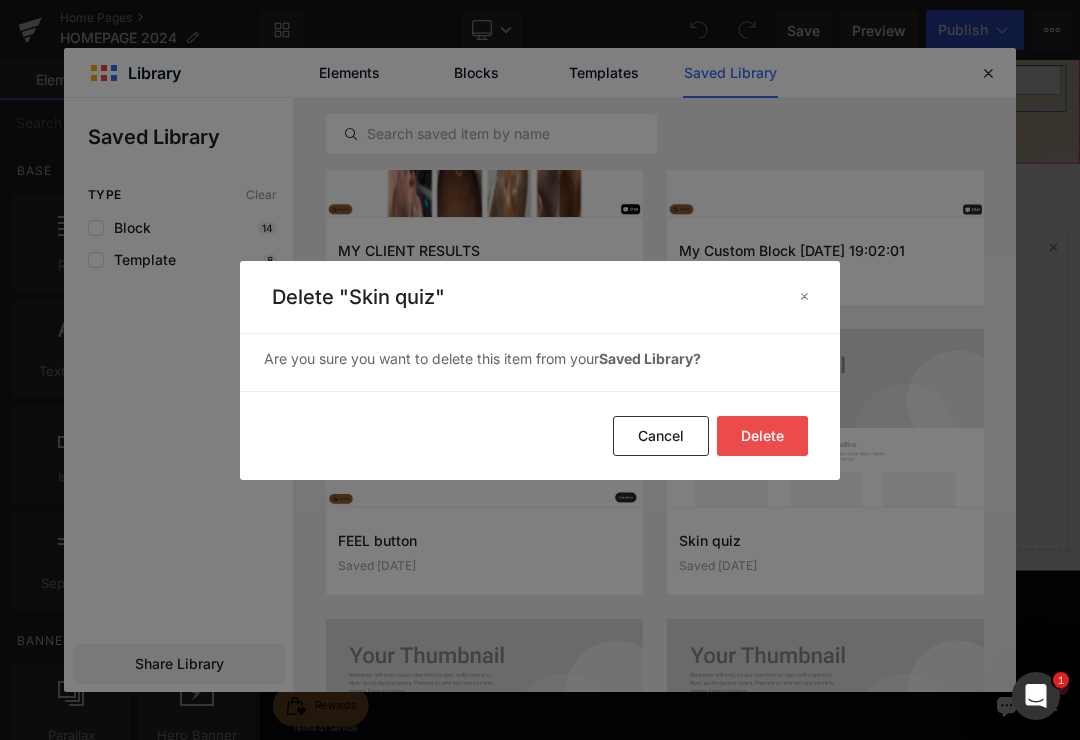 click on "Delete" 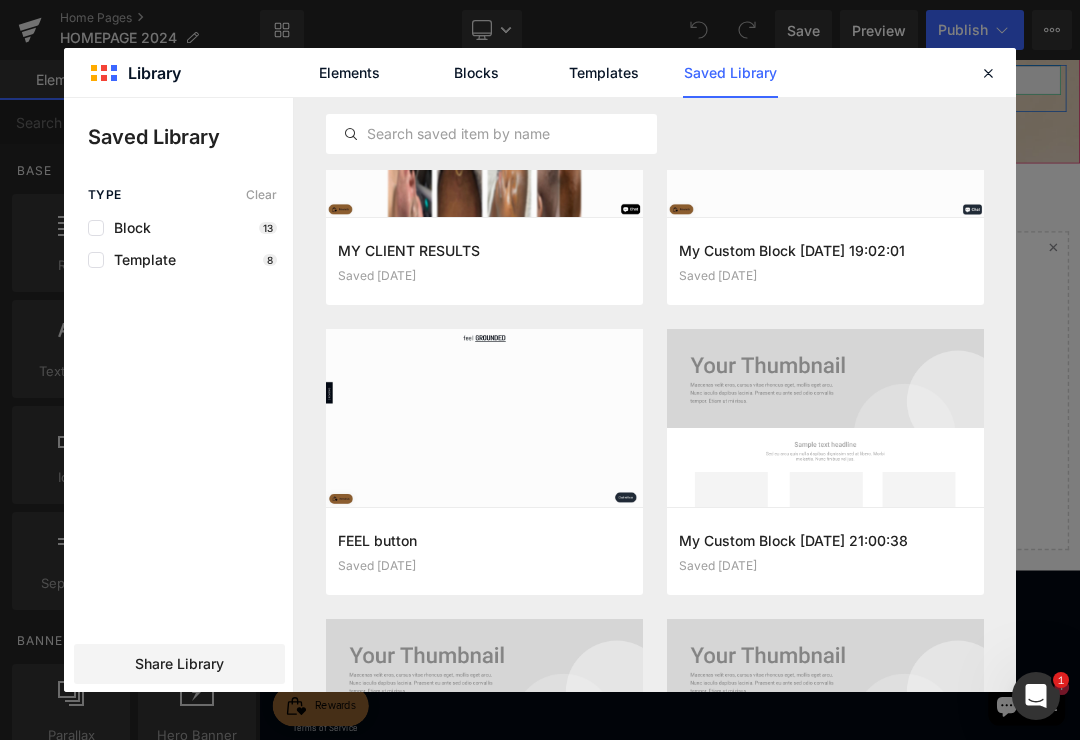 click at bounding box center (0, 0) 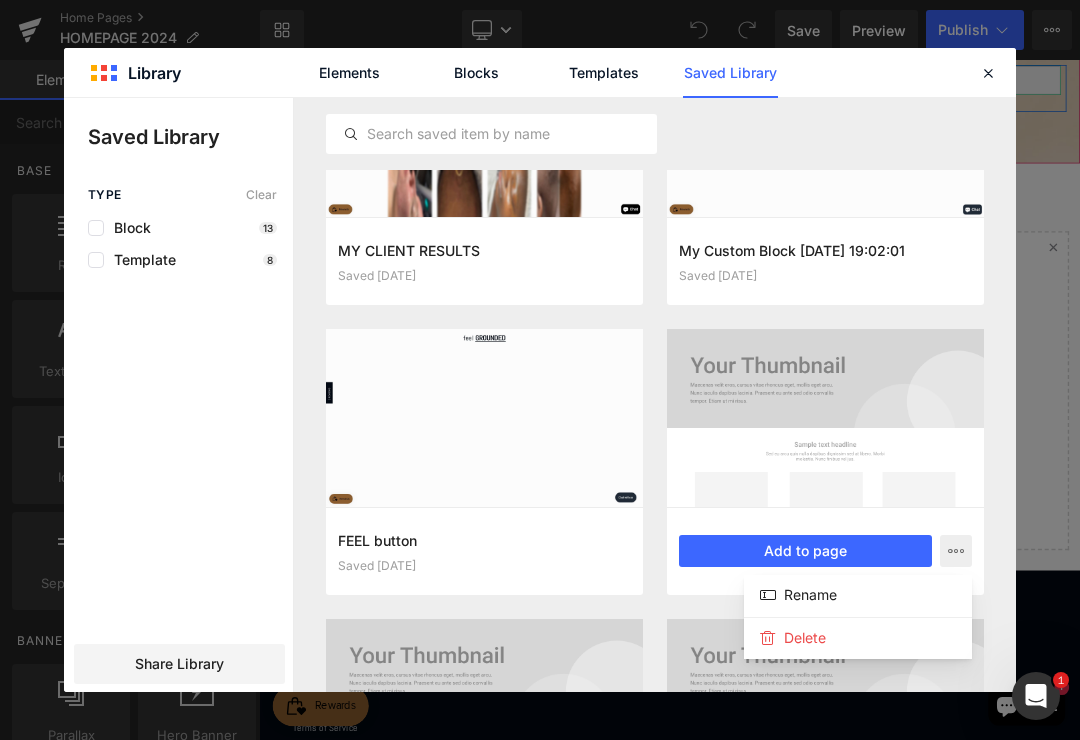 click on "Delete" 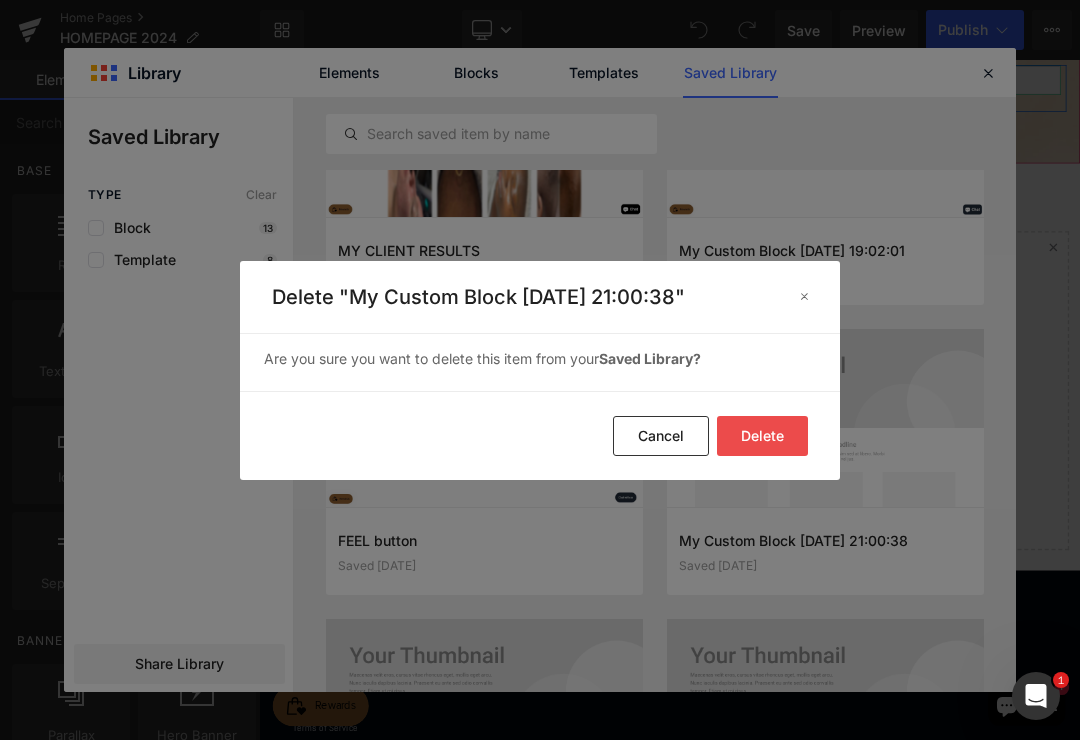 click on "Delete" 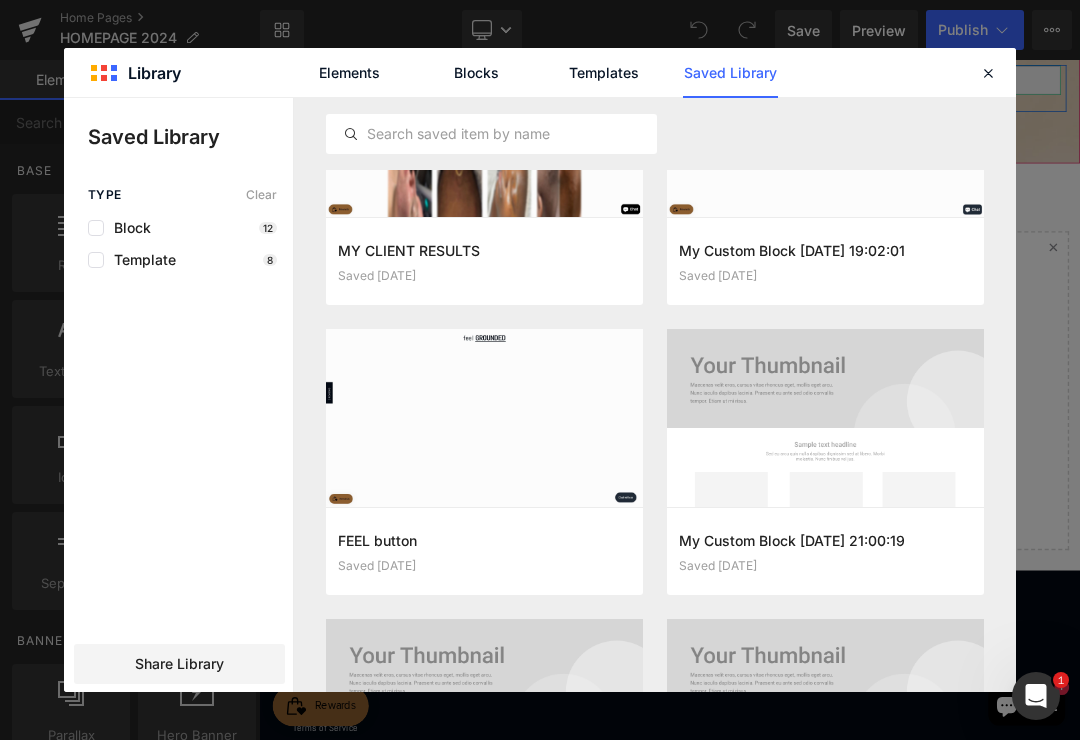click at bounding box center [0, 0] 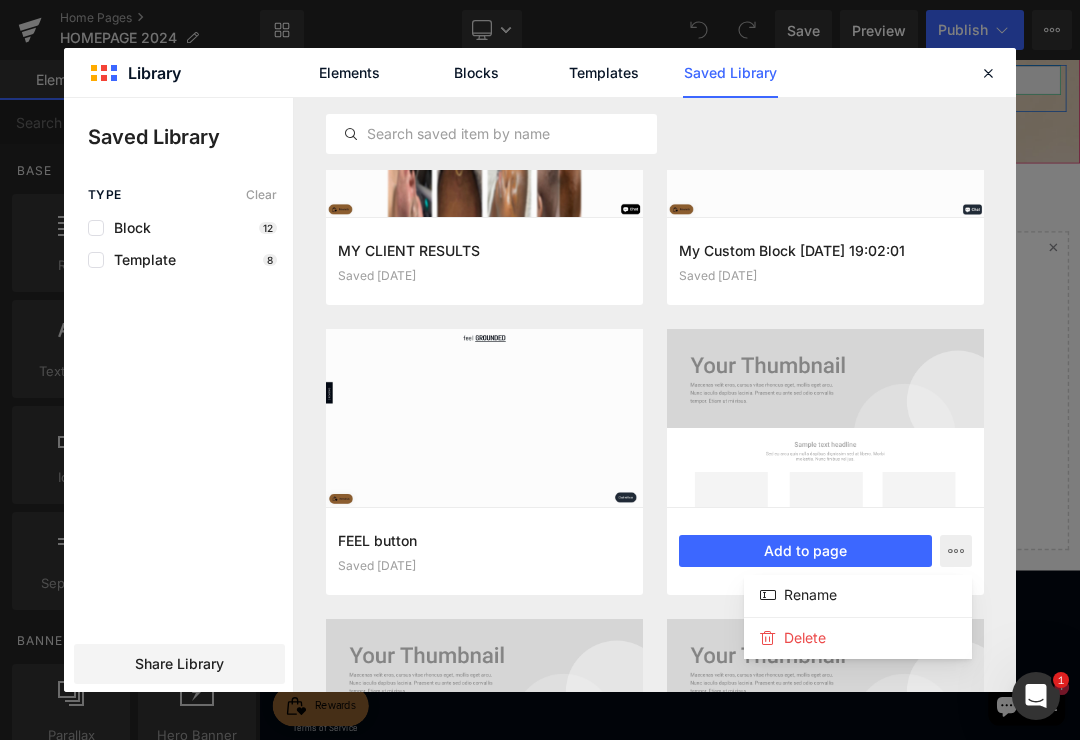 click on "Delete" 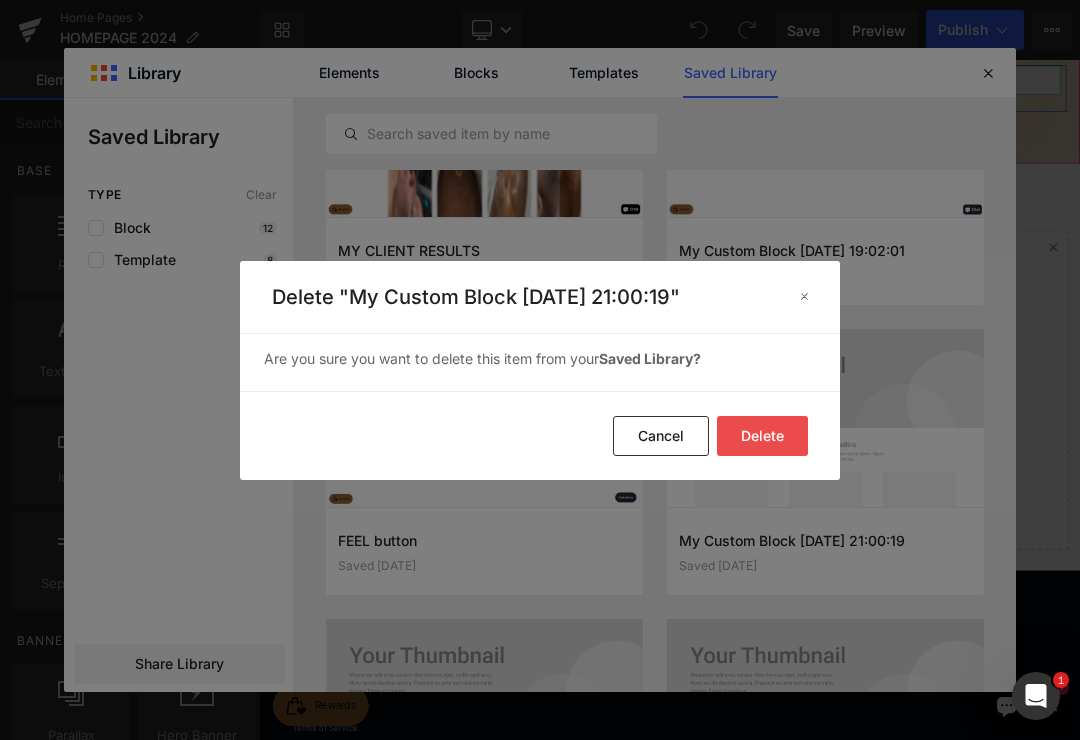 click on "Delete" 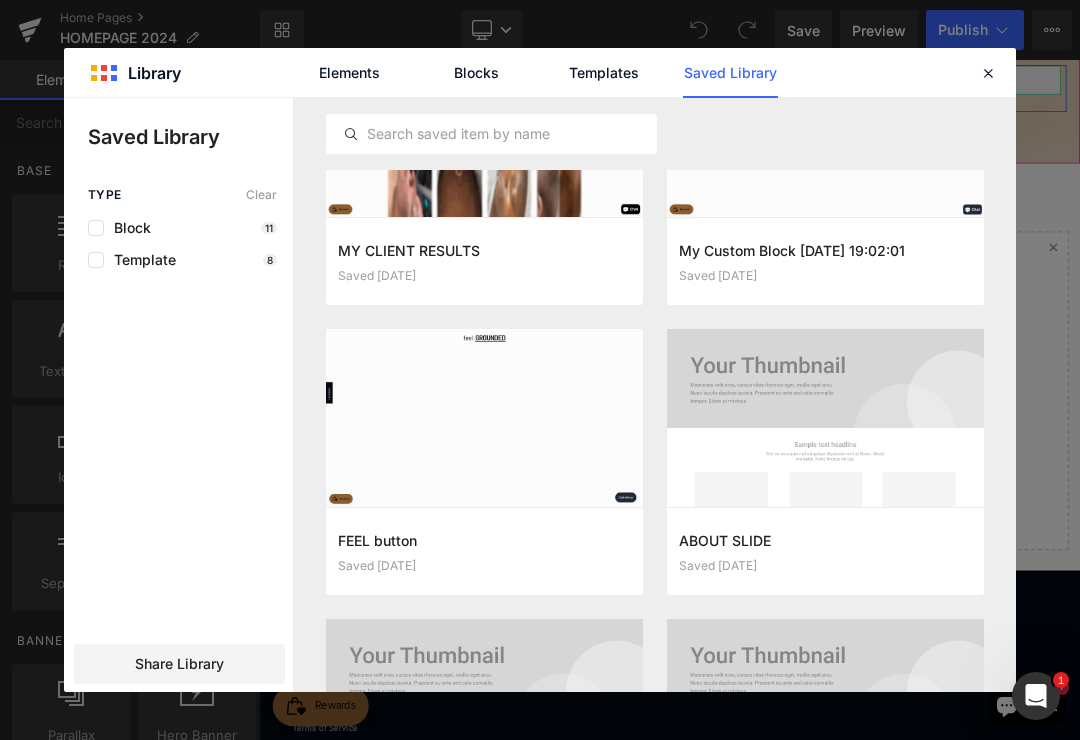 click at bounding box center (0, 0) 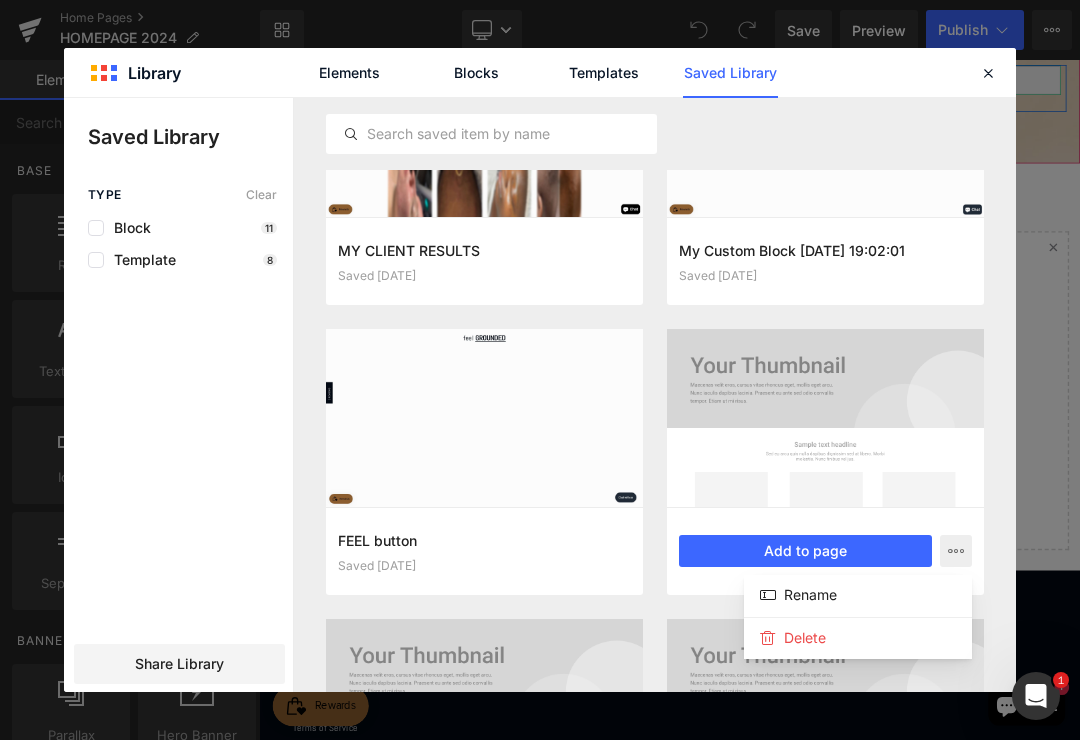 click on "Delete" 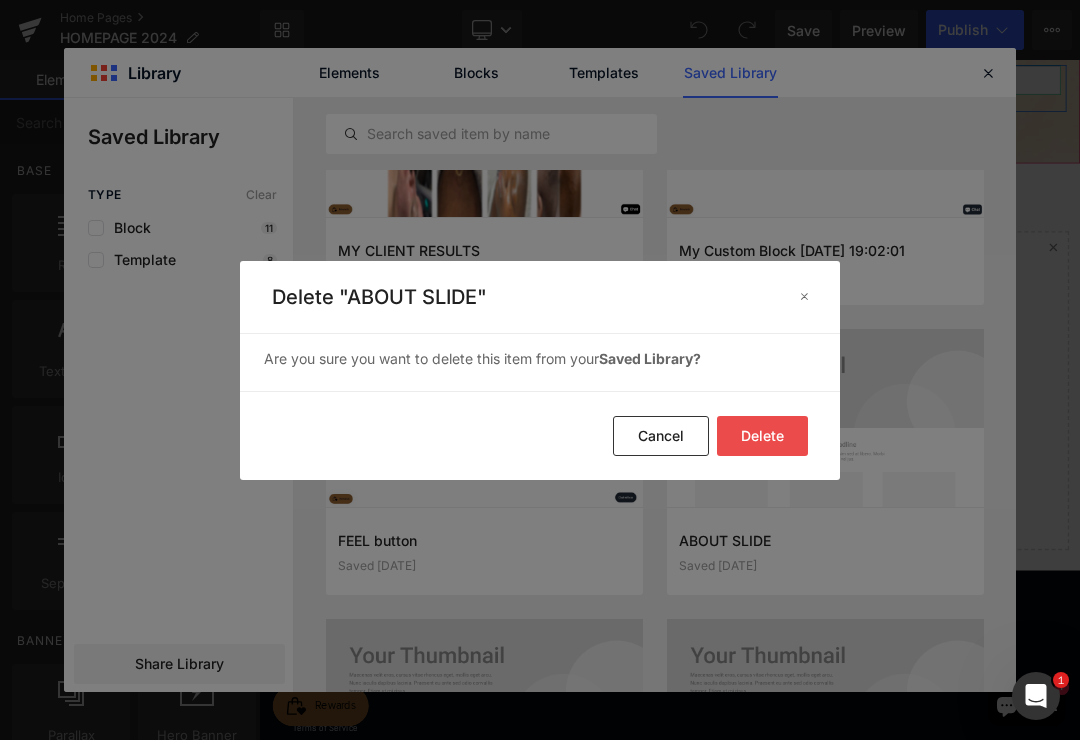 click on "Delete" 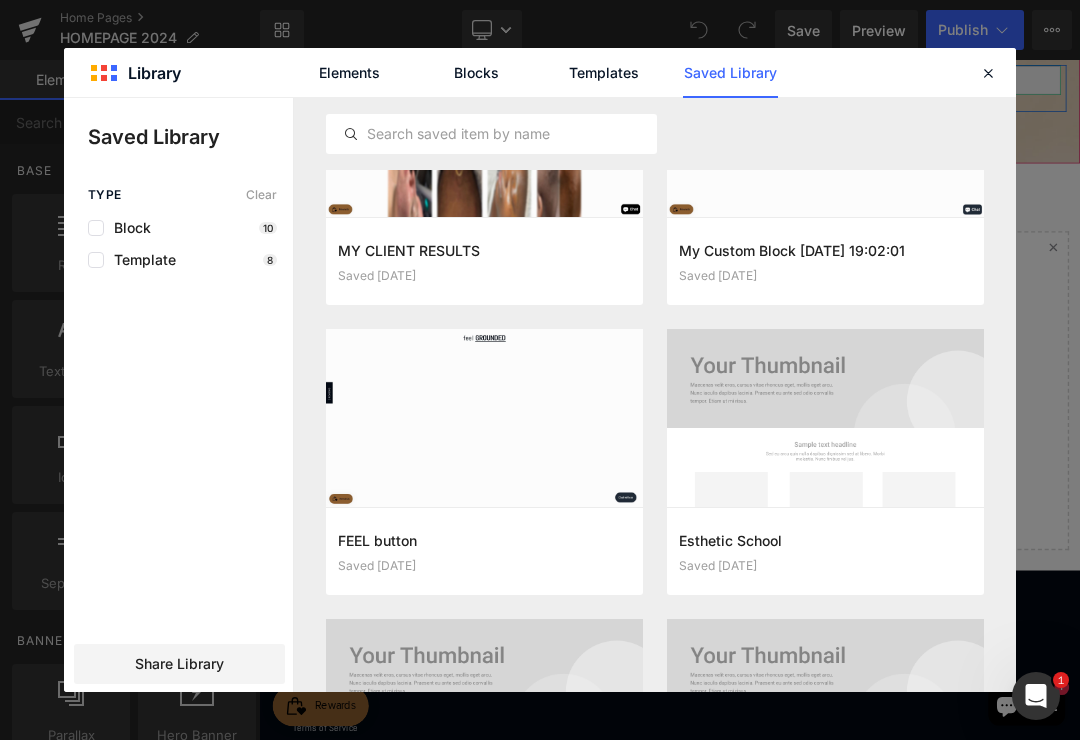 click at bounding box center (0, 0) 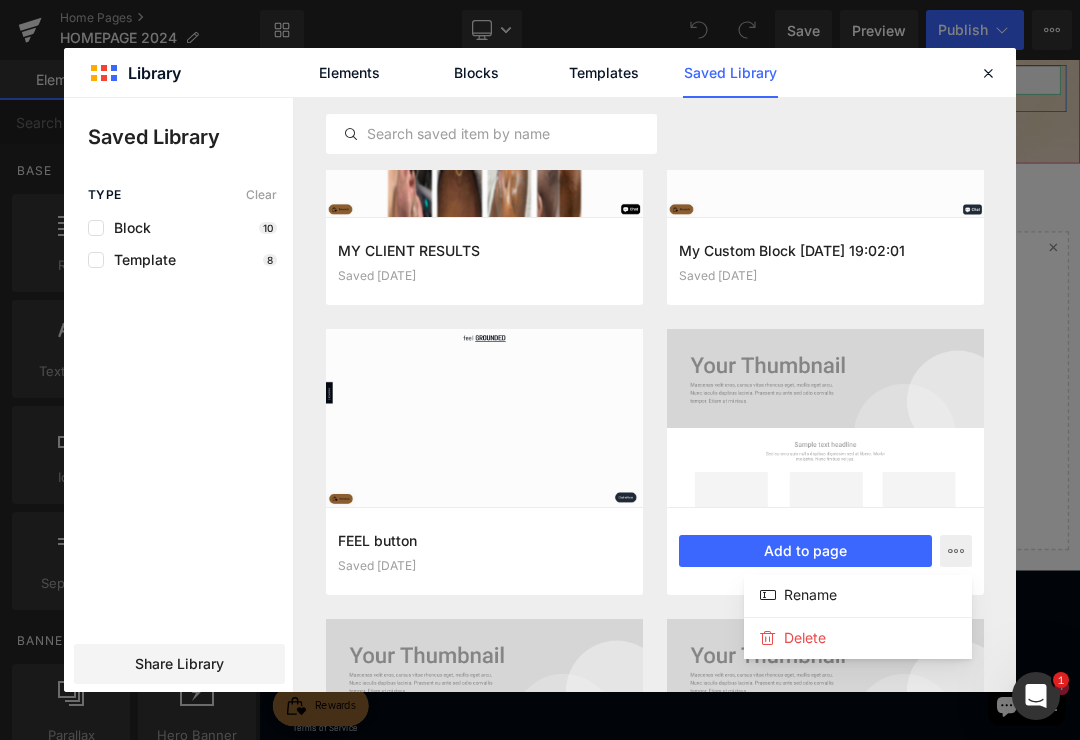 click on "Delete" 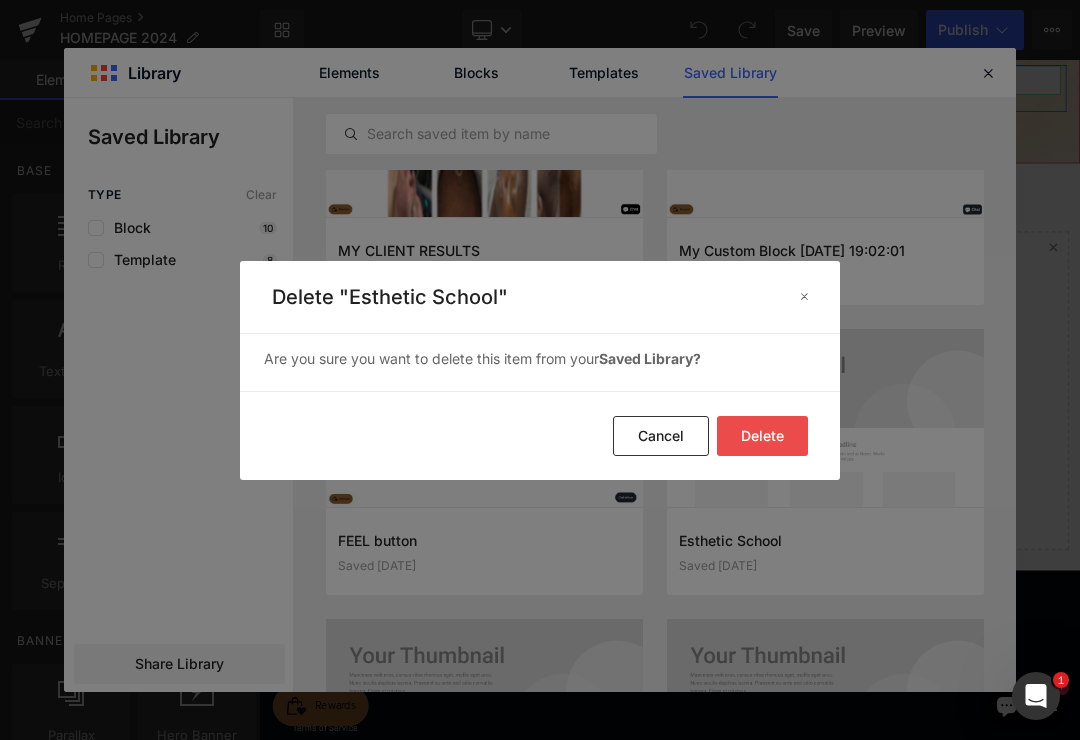 click on "Delete" 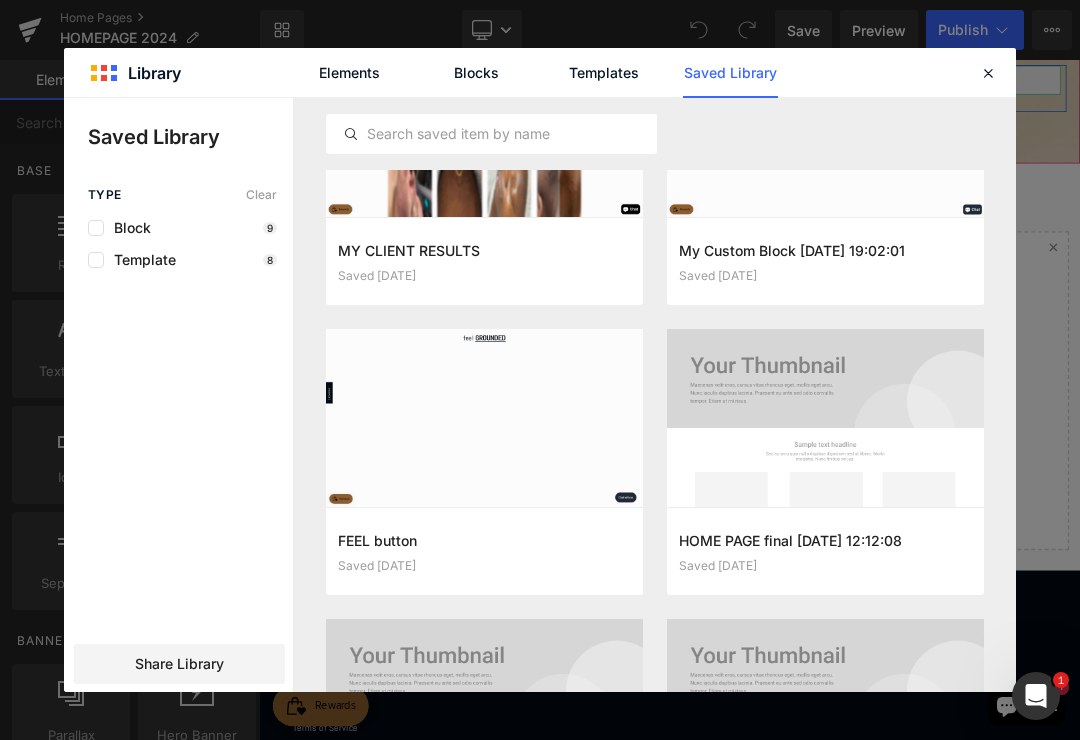 click 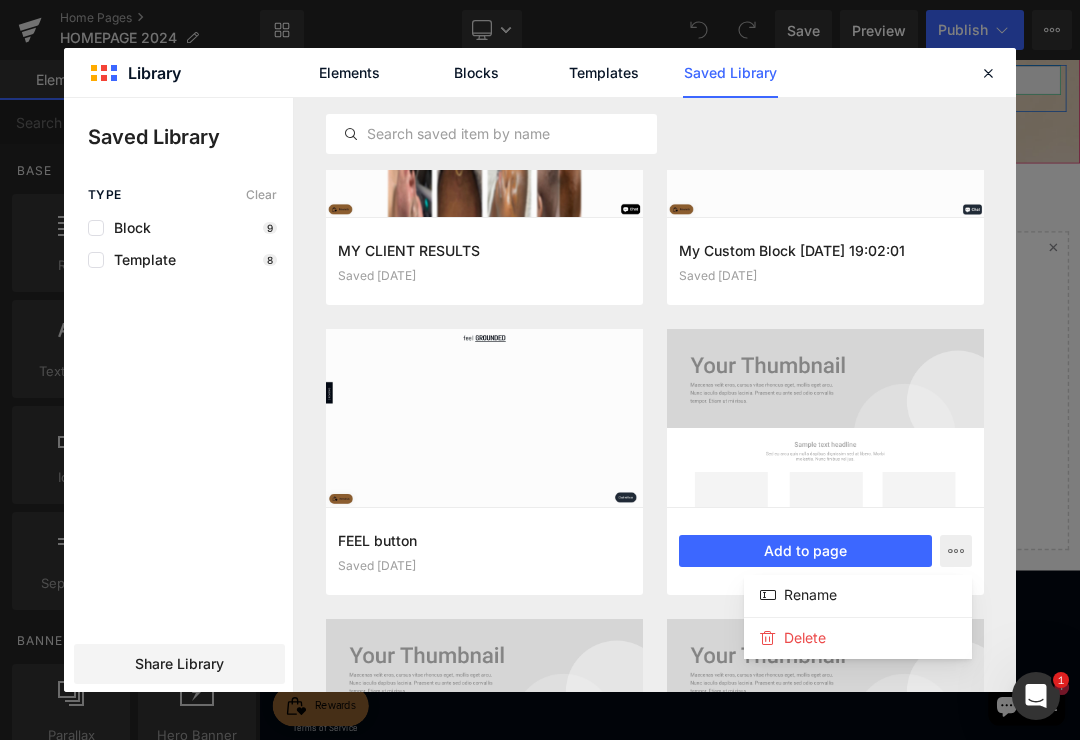 click on "Delete" 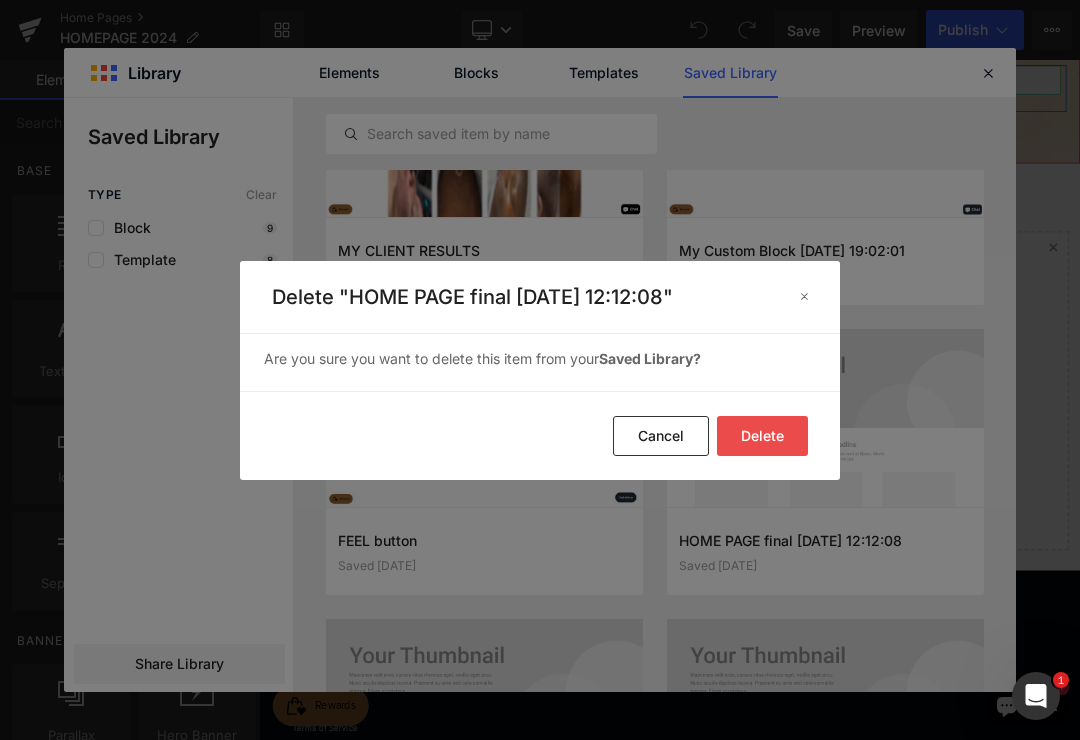 click on "Delete" 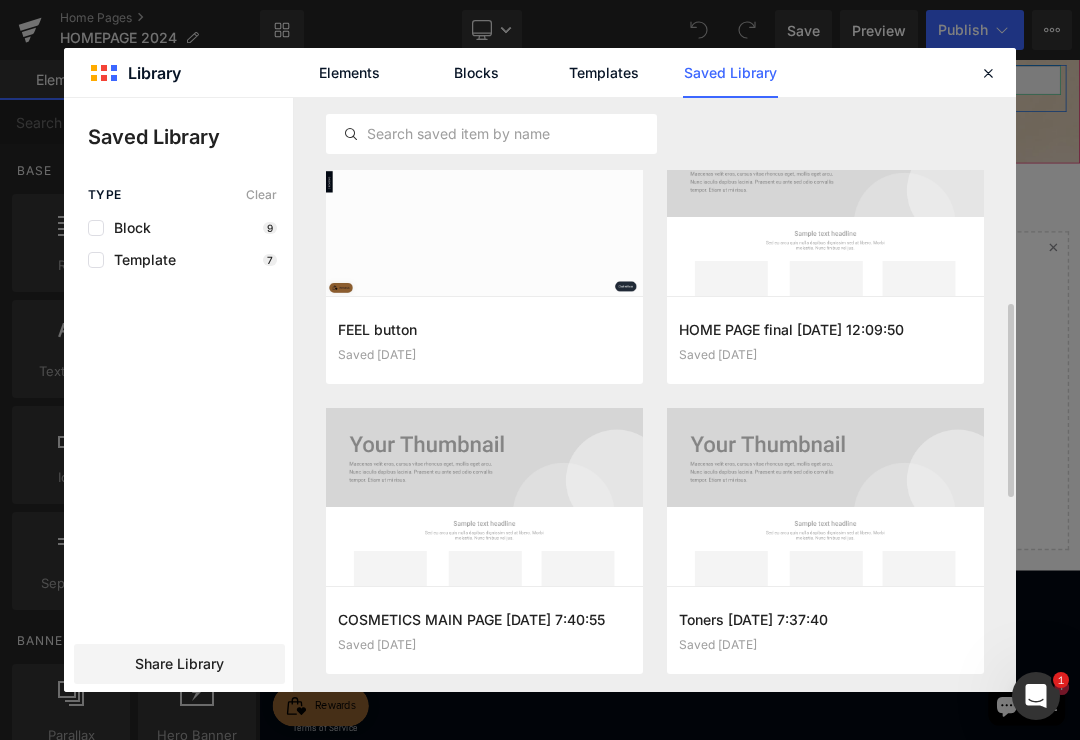 scroll, scrollTop: 637, scrollLeft: 0, axis: vertical 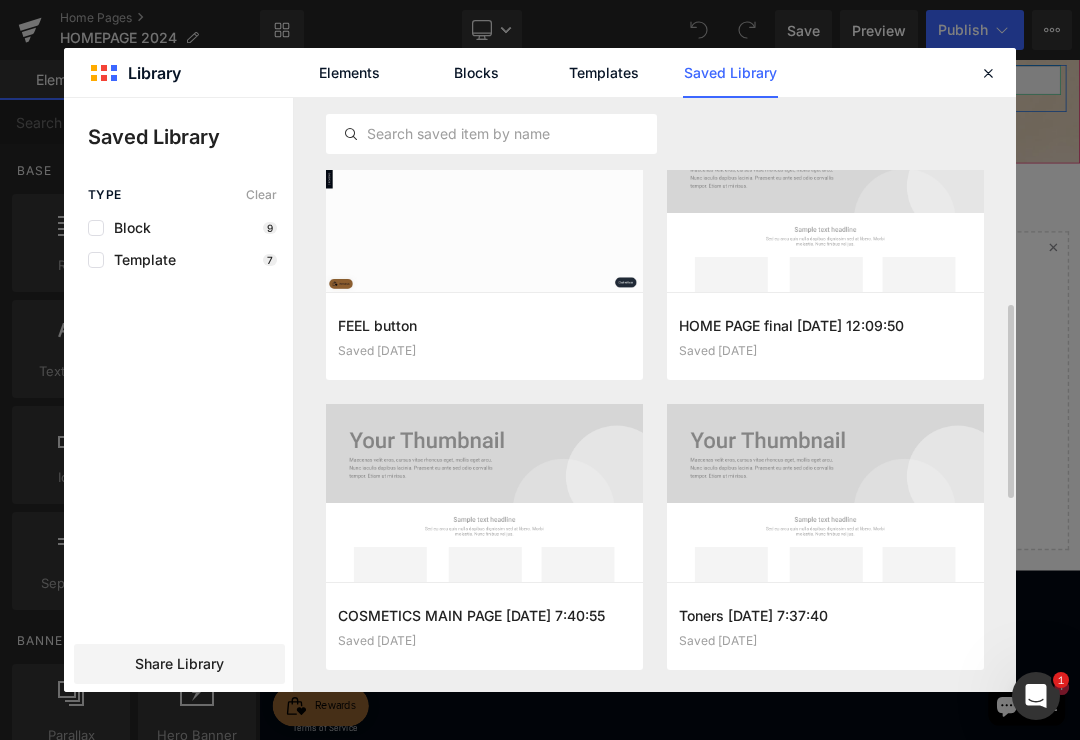click at bounding box center (0, 0) 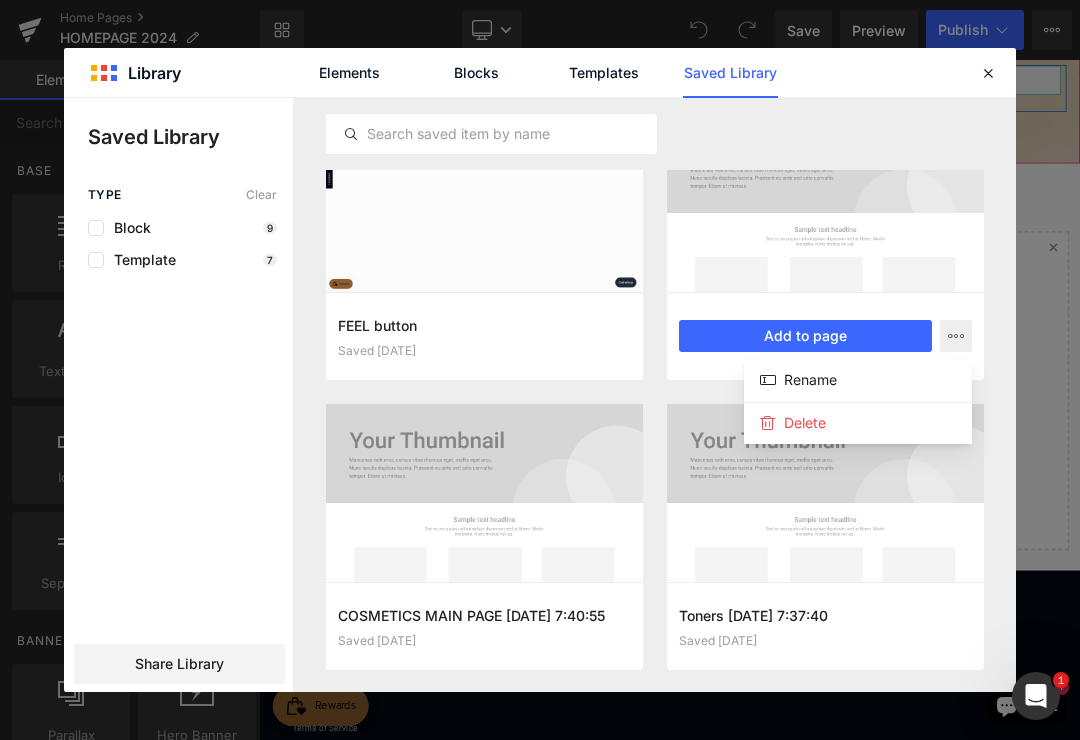 click on "Delete" 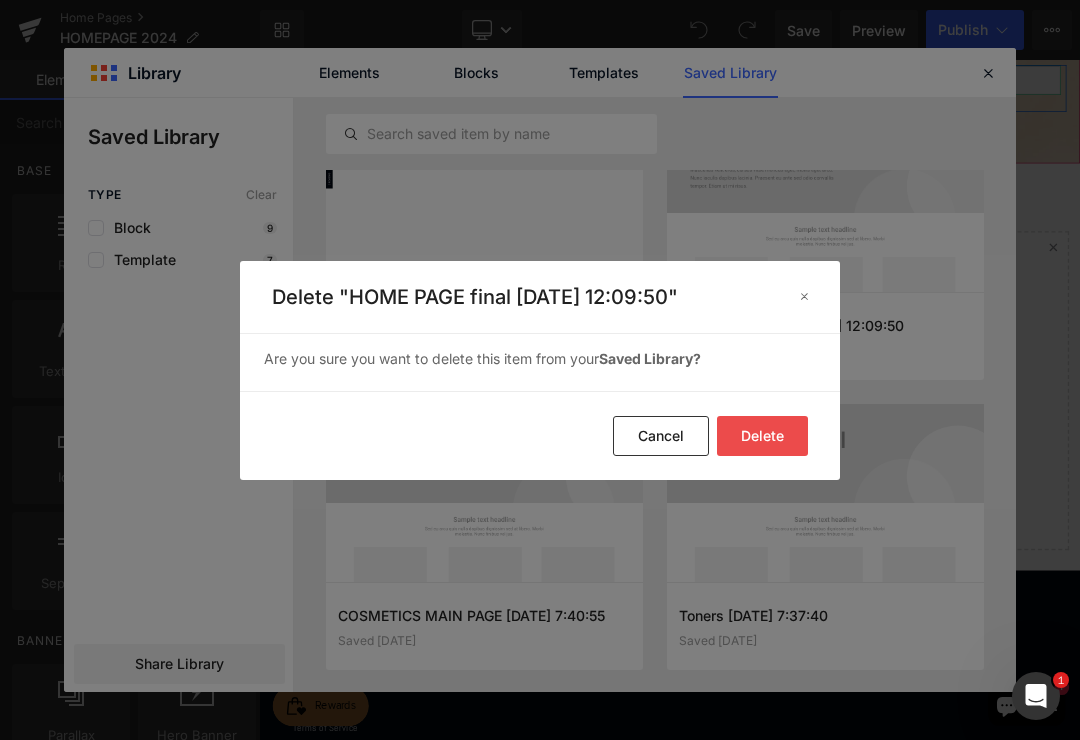 click on "Delete" 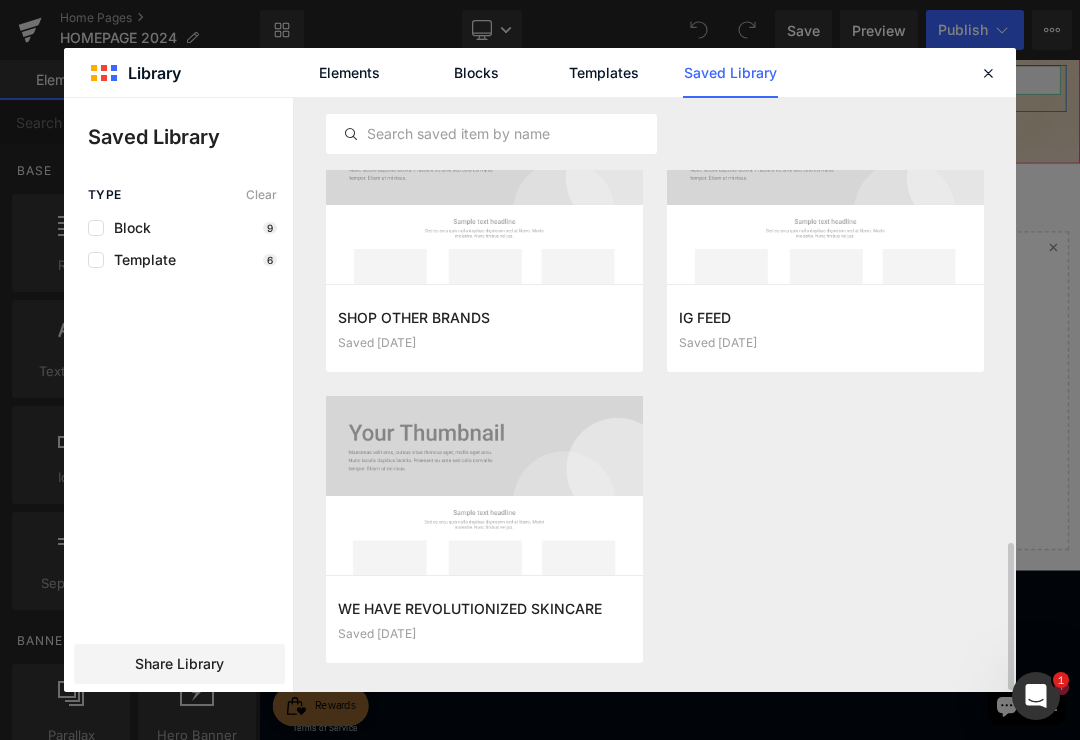 scroll, scrollTop: 1804, scrollLeft: 0, axis: vertical 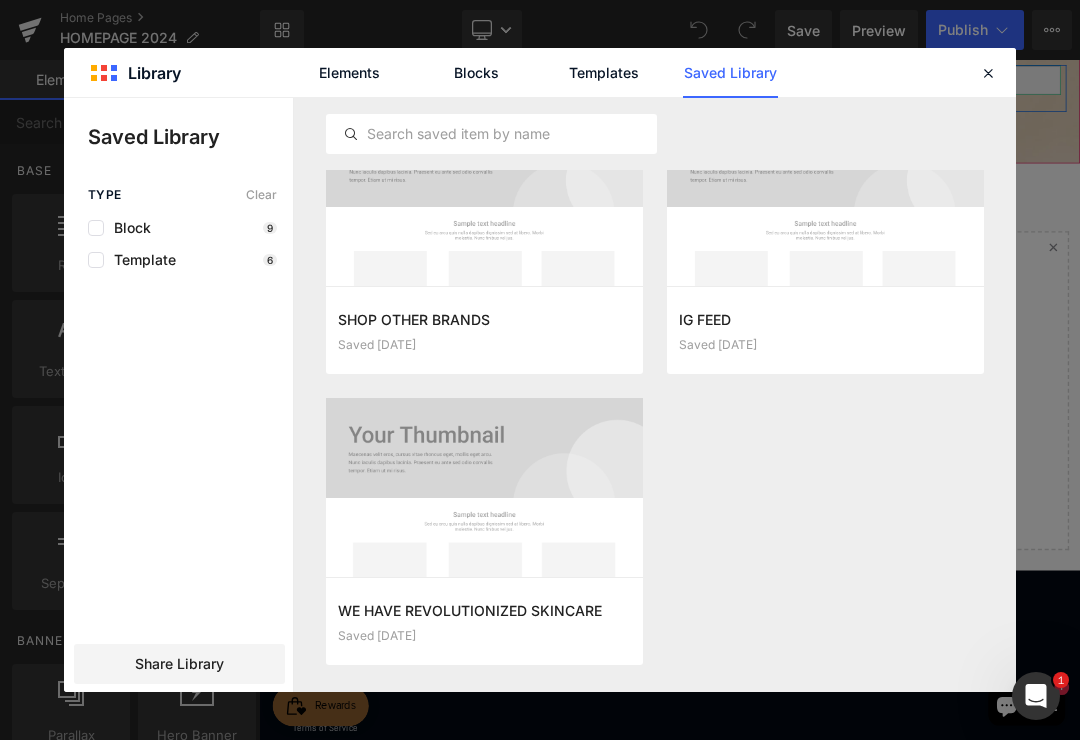 click at bounding box center [0, 0] 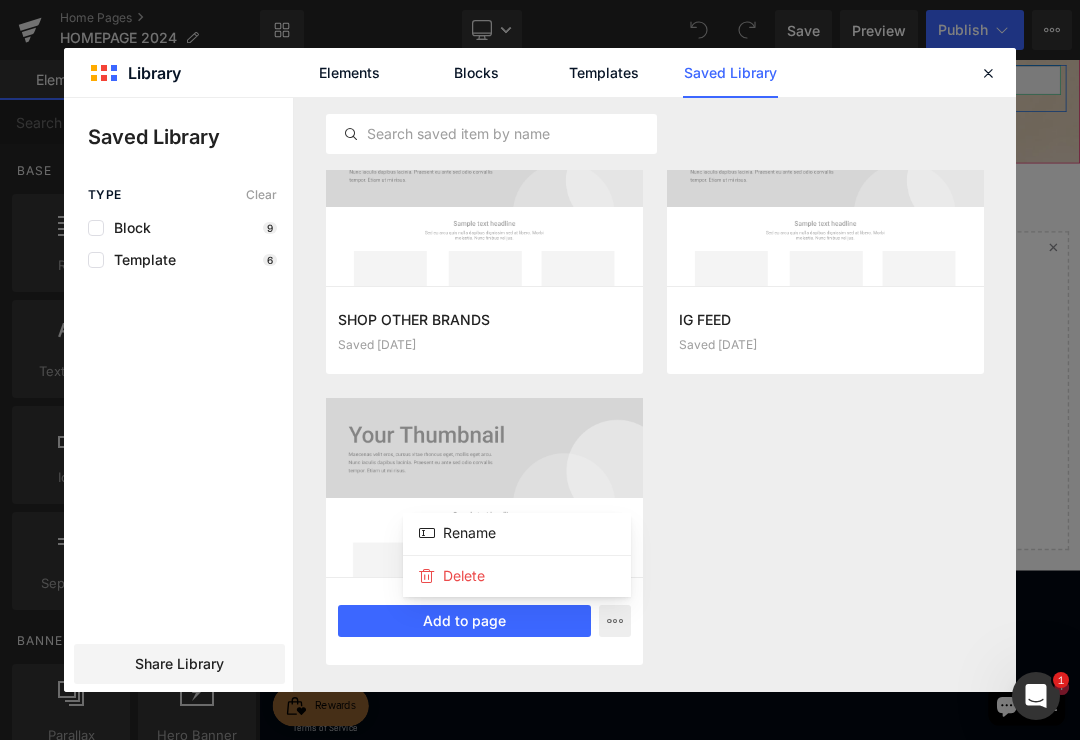 click on "Delete" 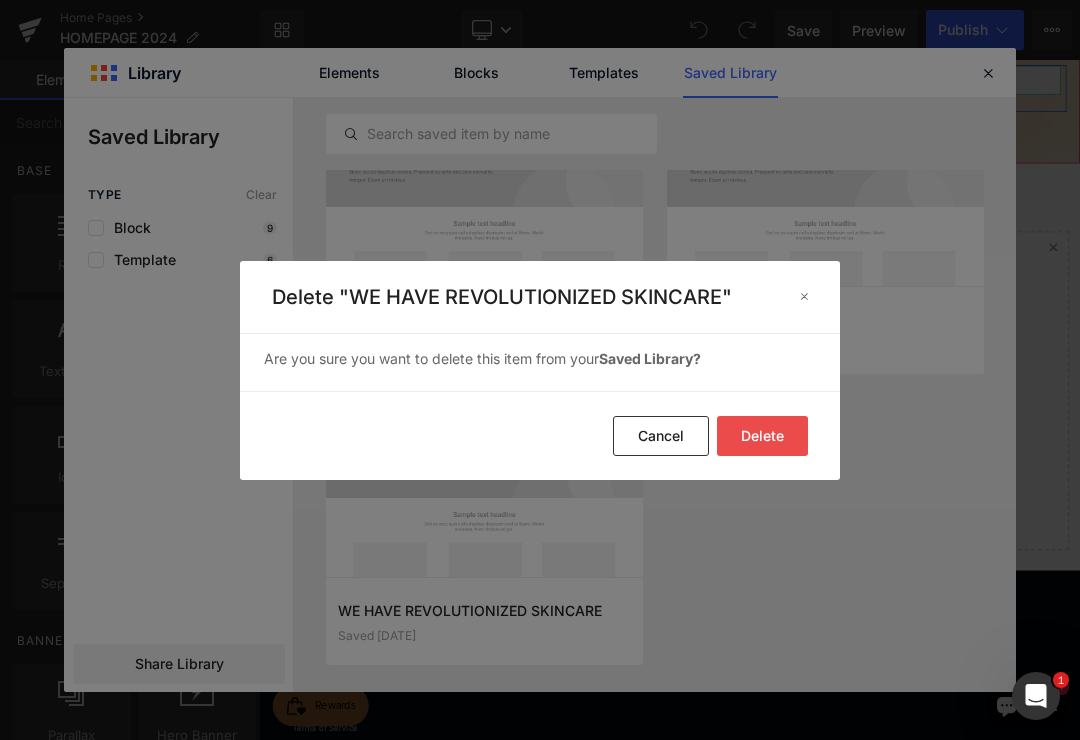 click on "Delete" 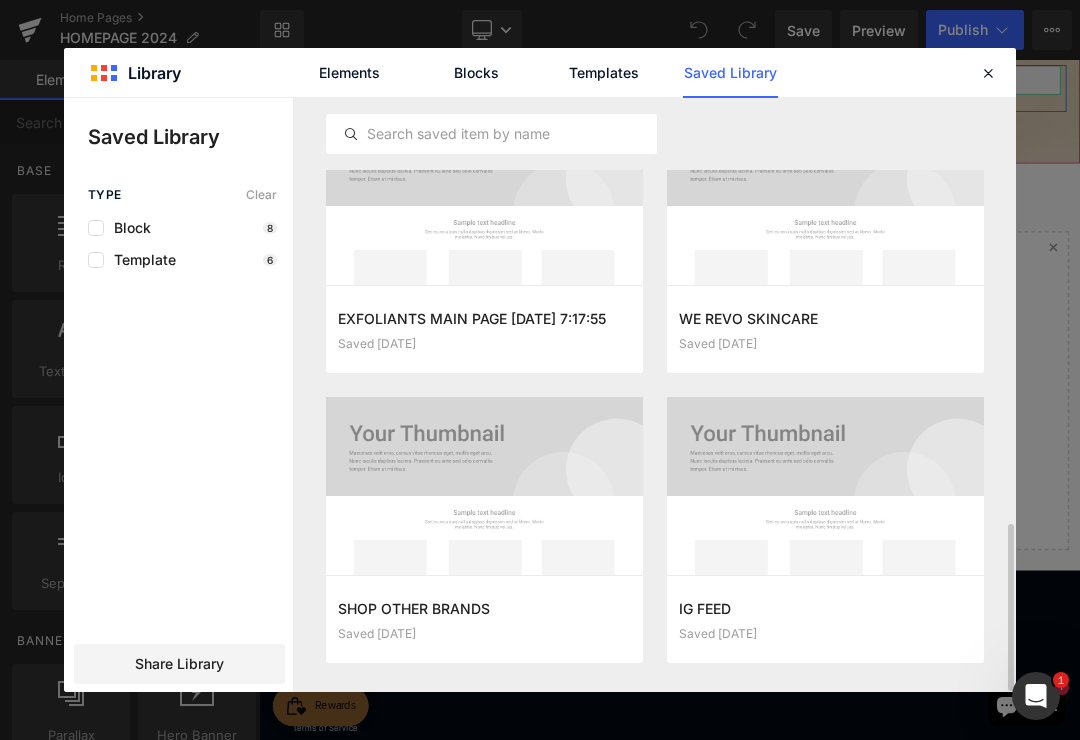 scroll, scrollTop: 1514, scrollLeft: 0, axis: vertical 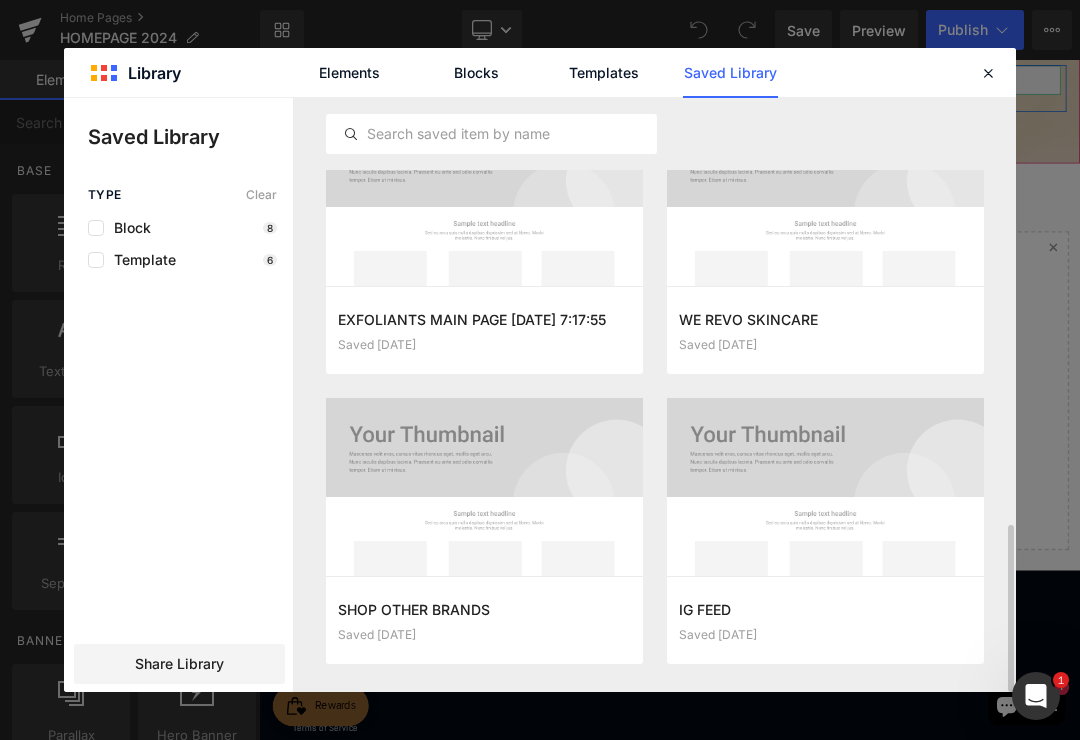 click at bounding box center [0, 0] 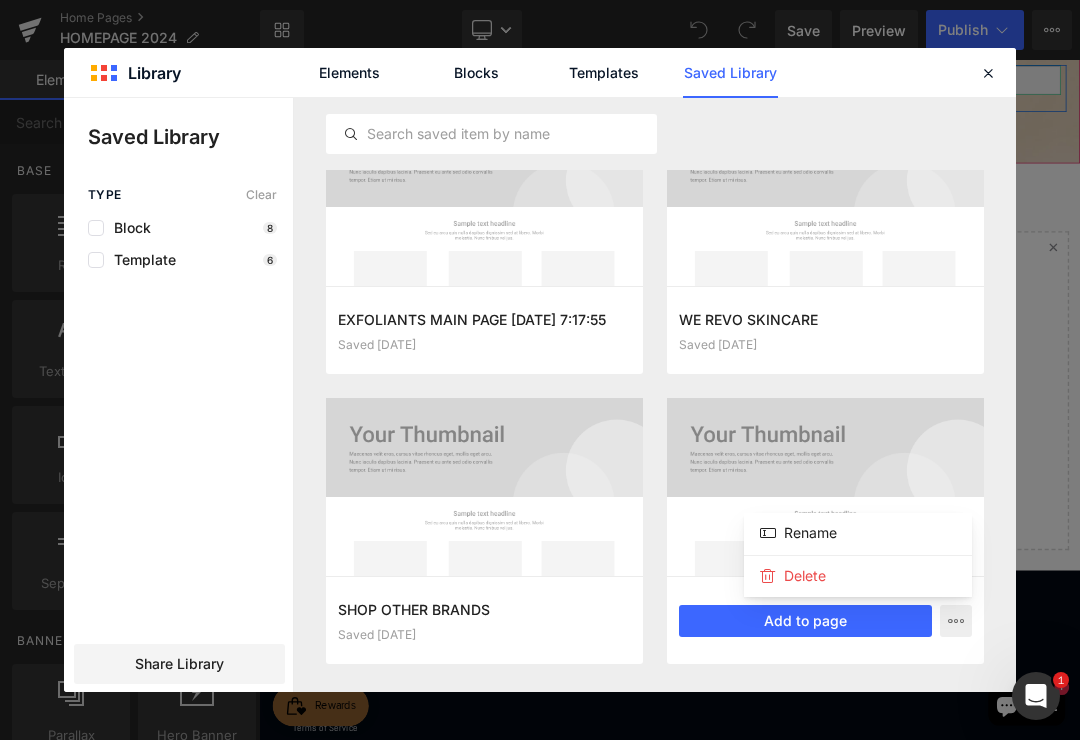 click on "Delete" 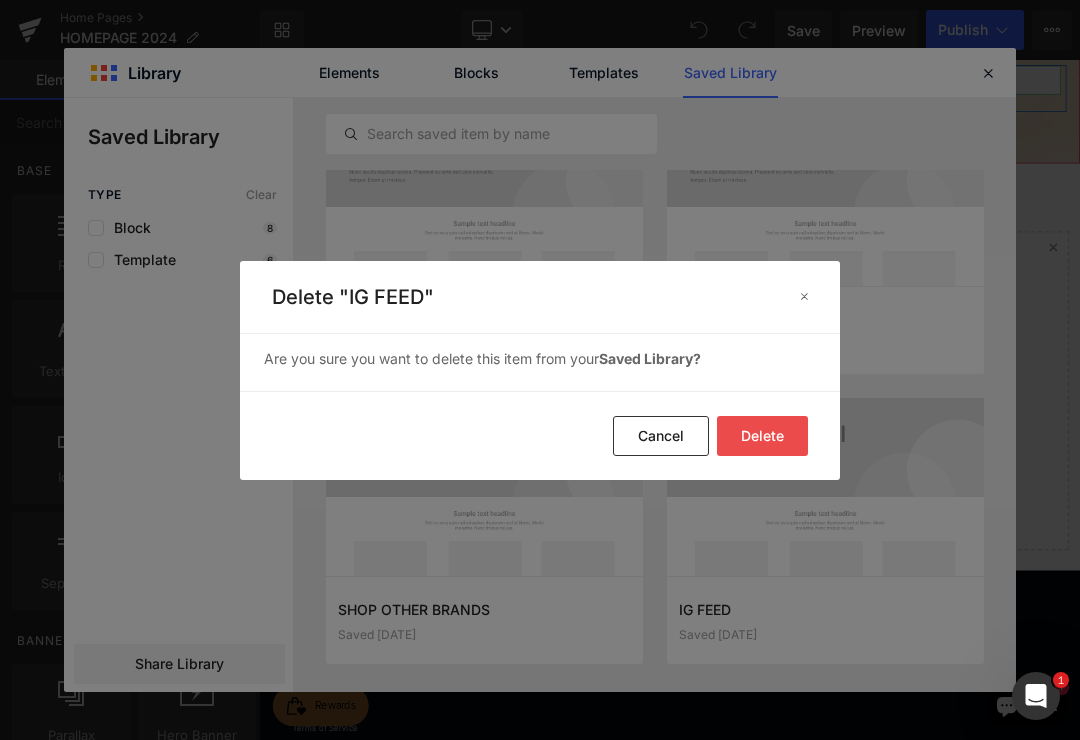 click on "Delete" 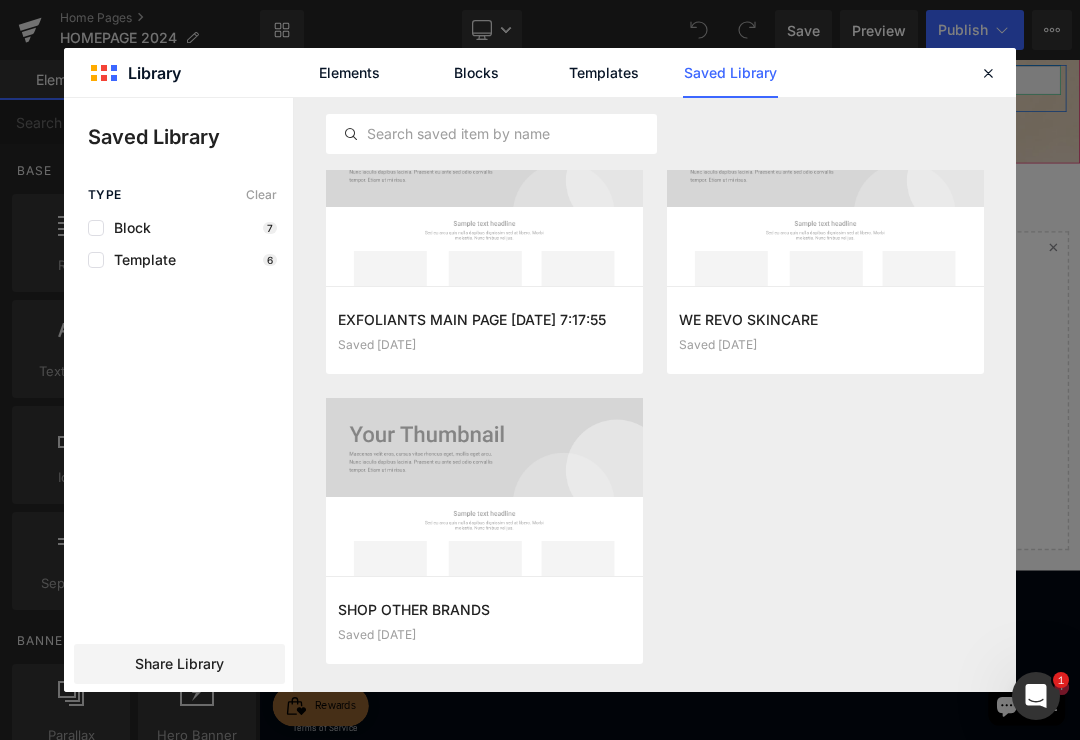 click at bounding box center (0, 0) 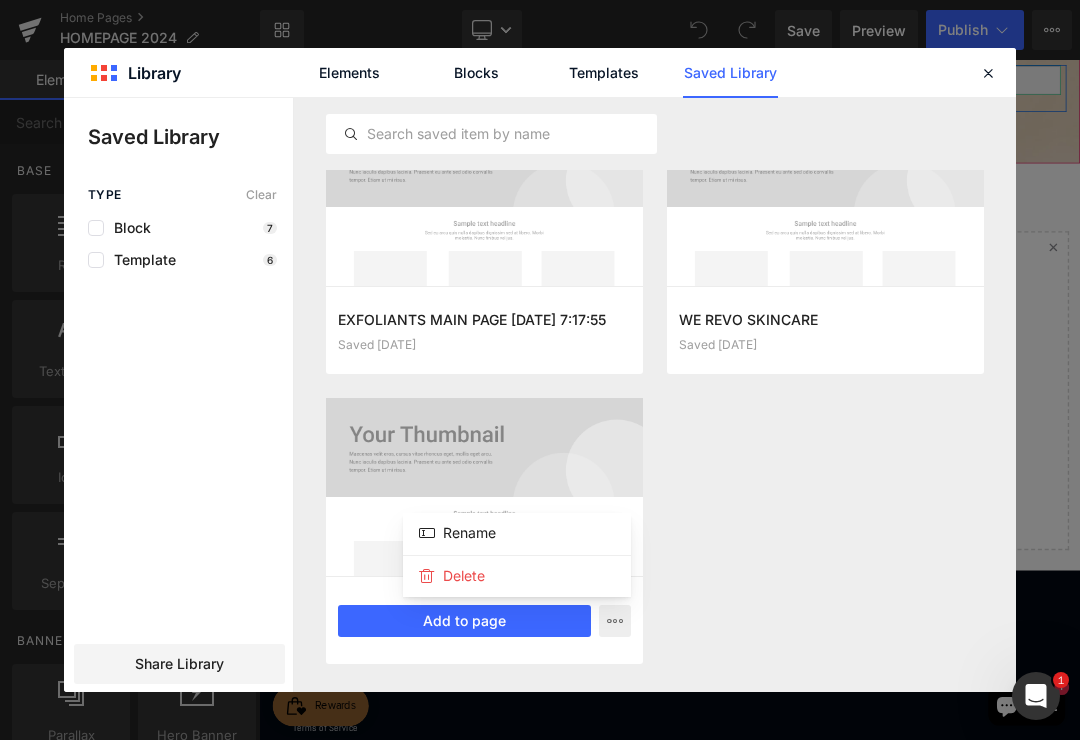 click on "Delete" 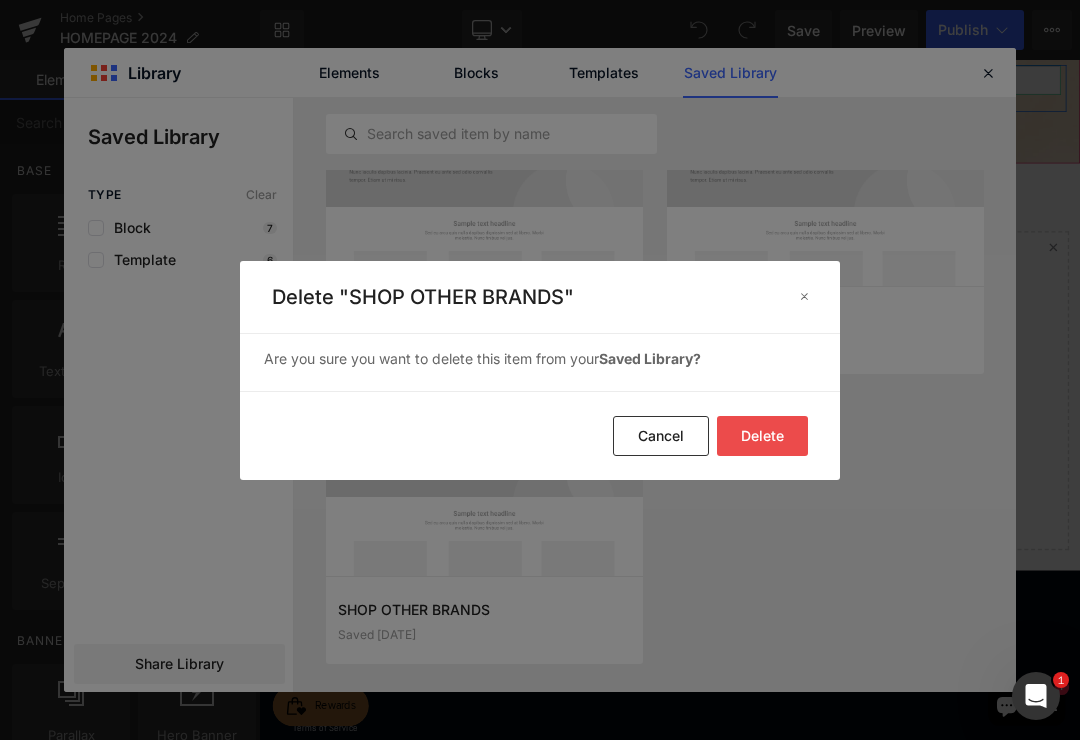 click on "Delete" 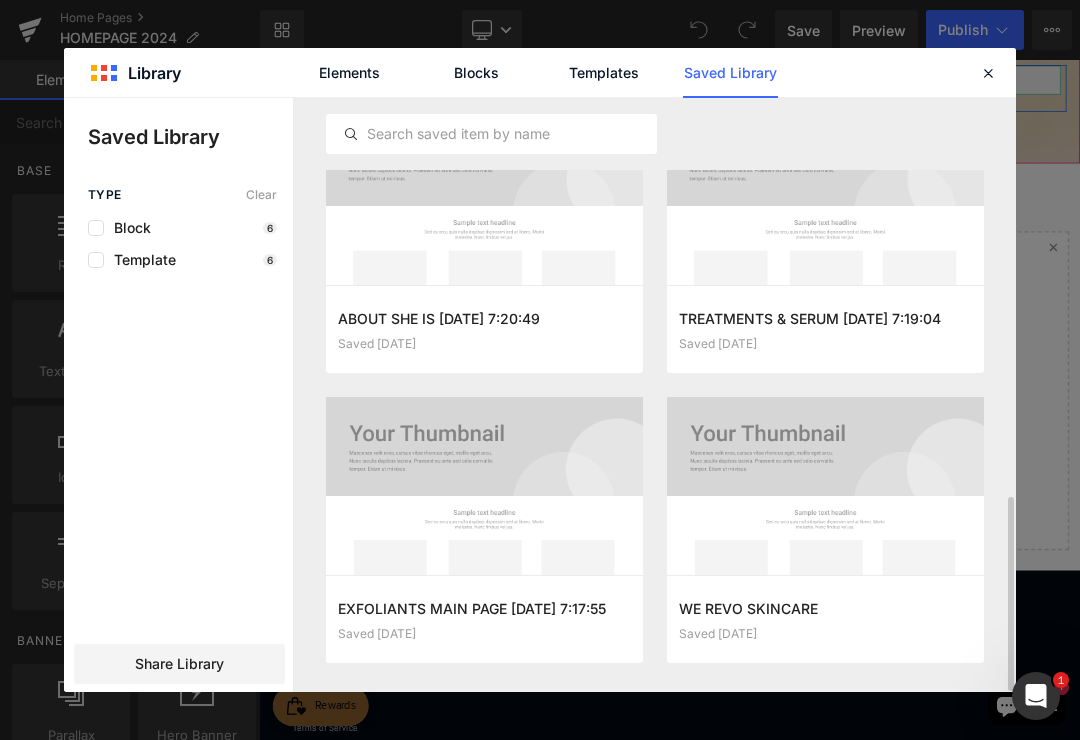 scroll, scrollTop: 1224, scrollLeft: 0, axis: vertical 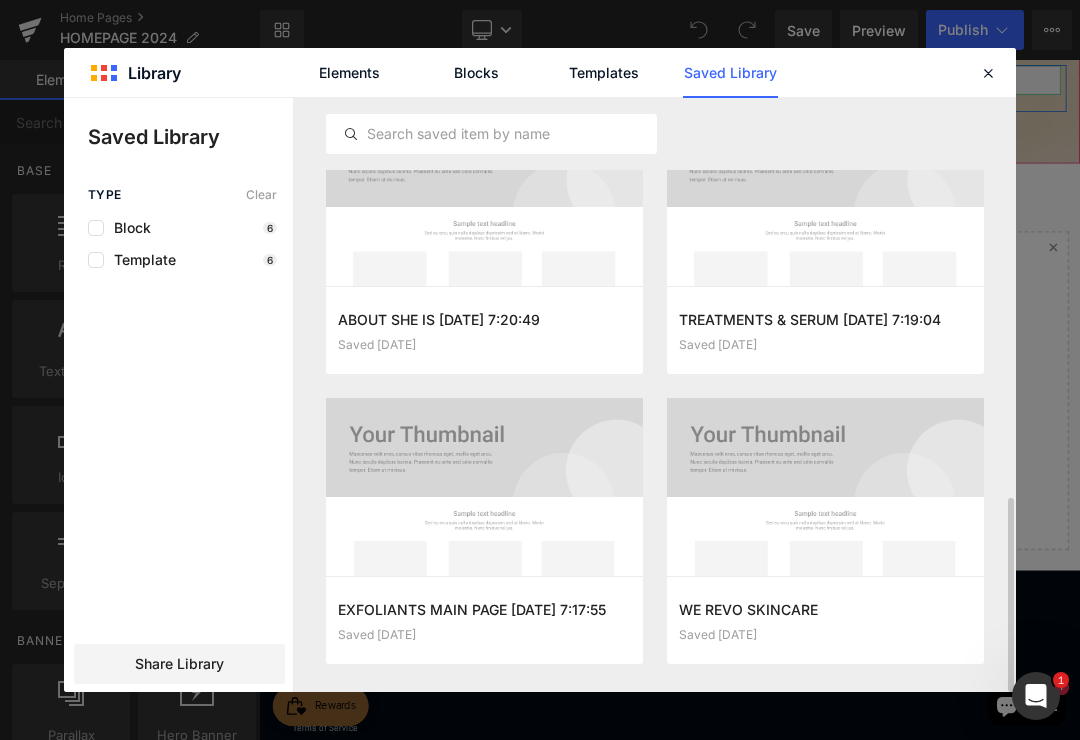 click at bounding box center [0, 0] 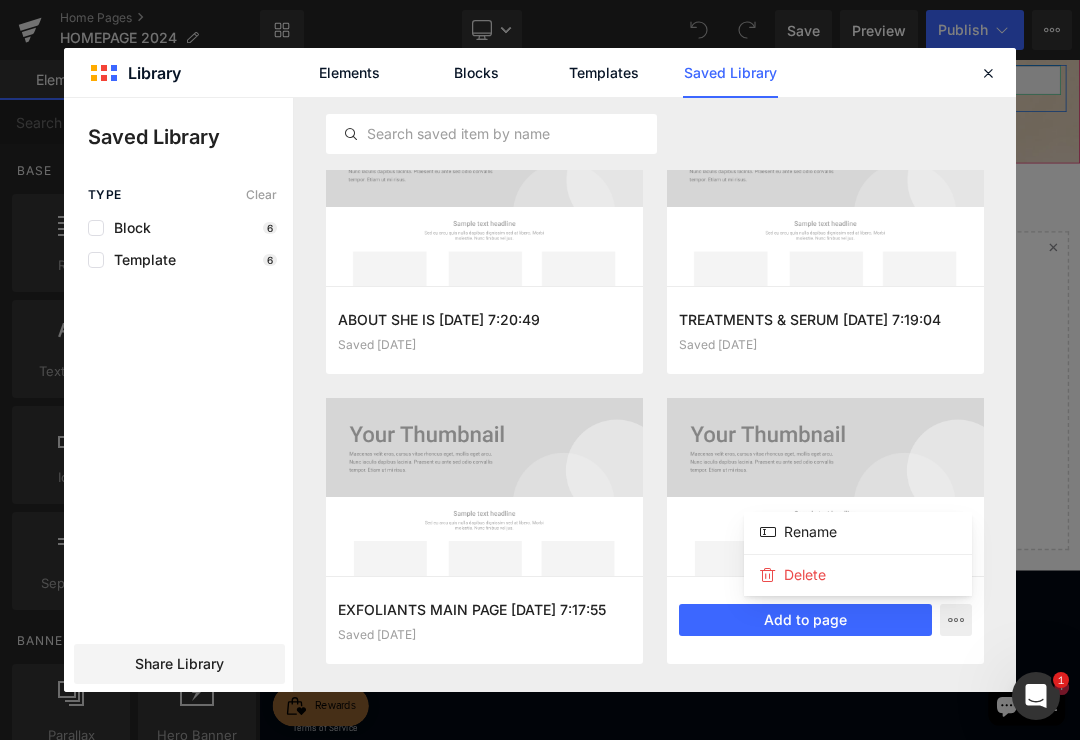 click on "Delete" 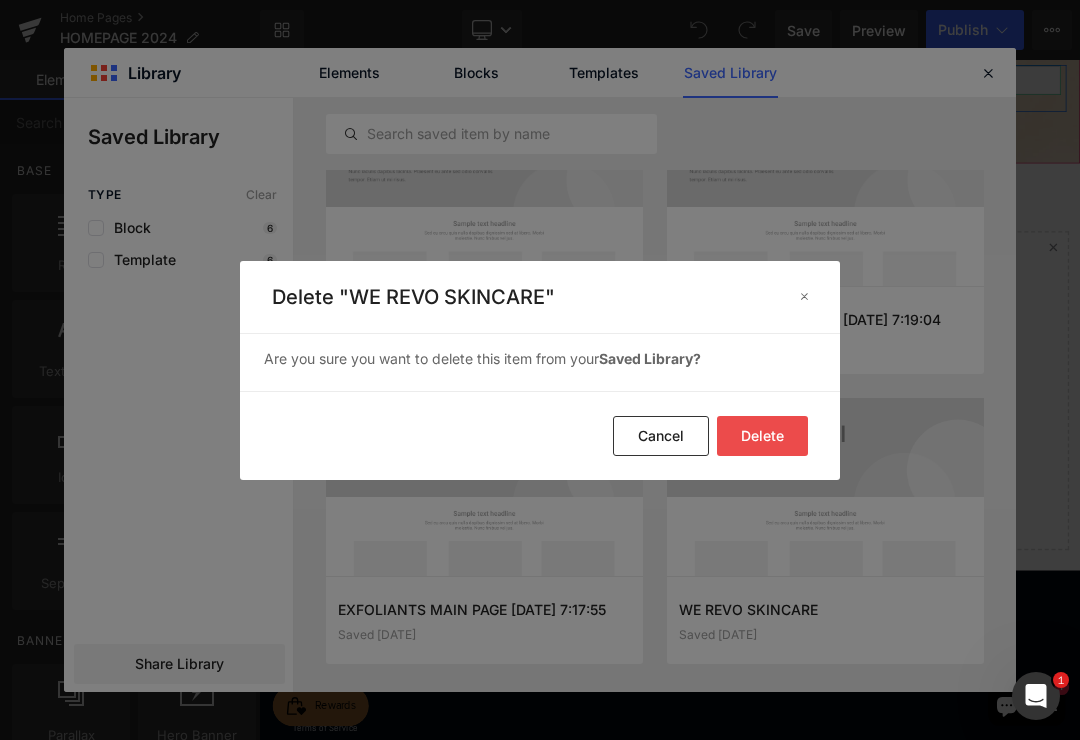 click on "Delete" 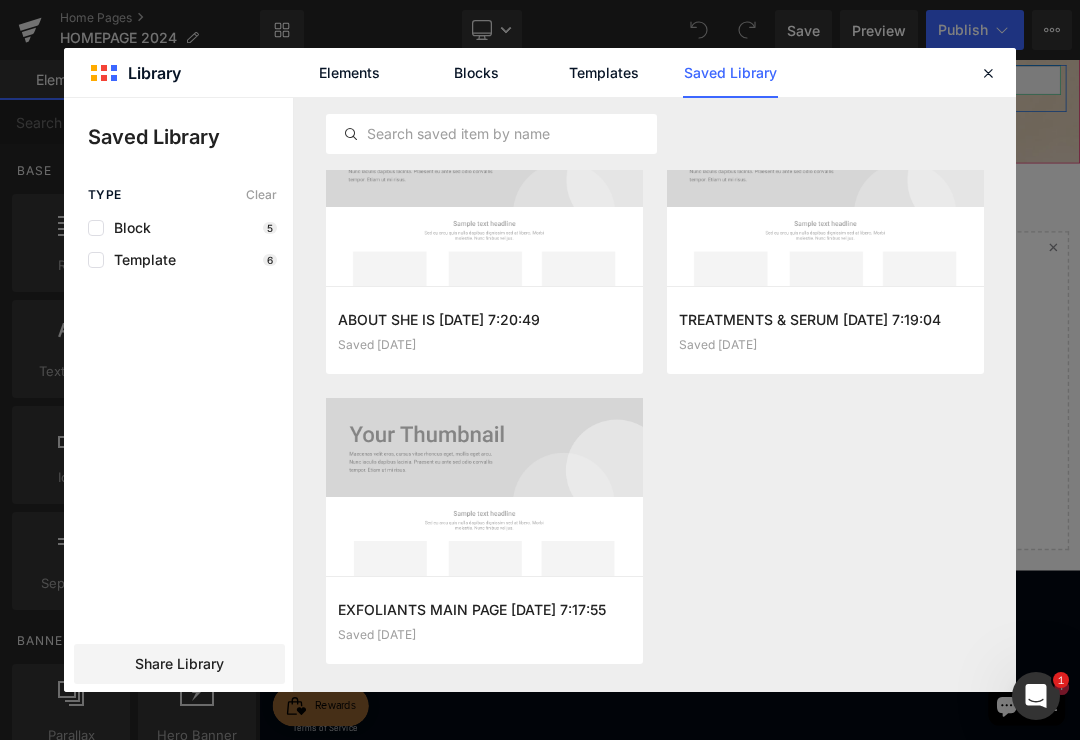 click 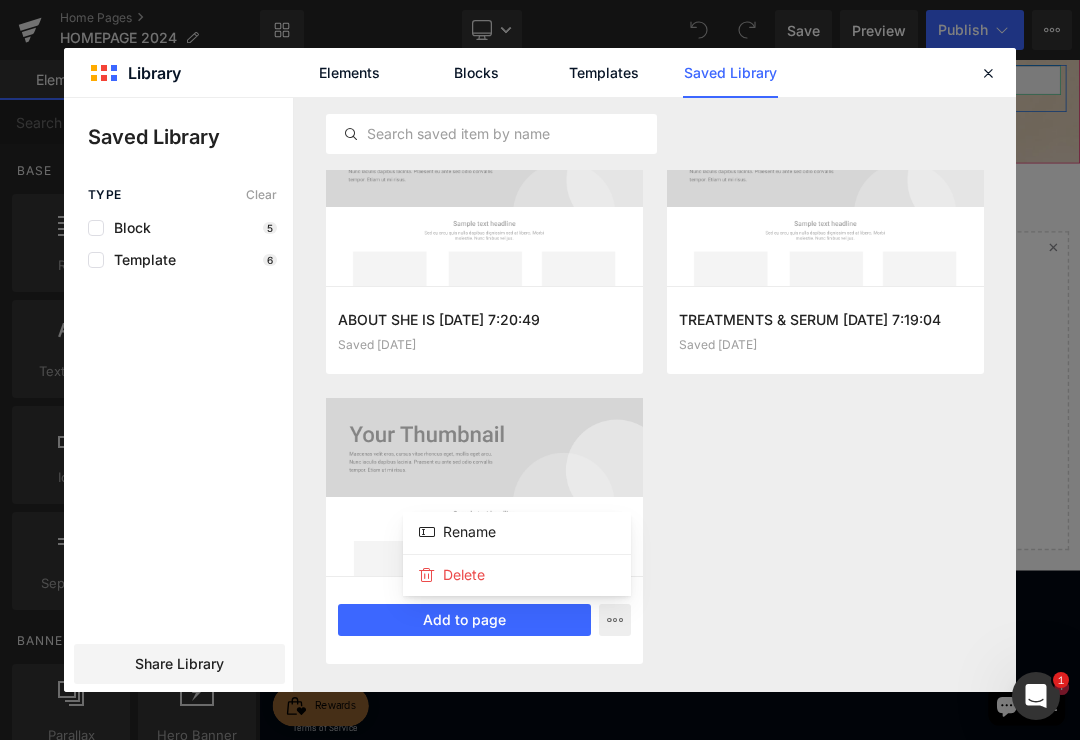 click on "Delete" 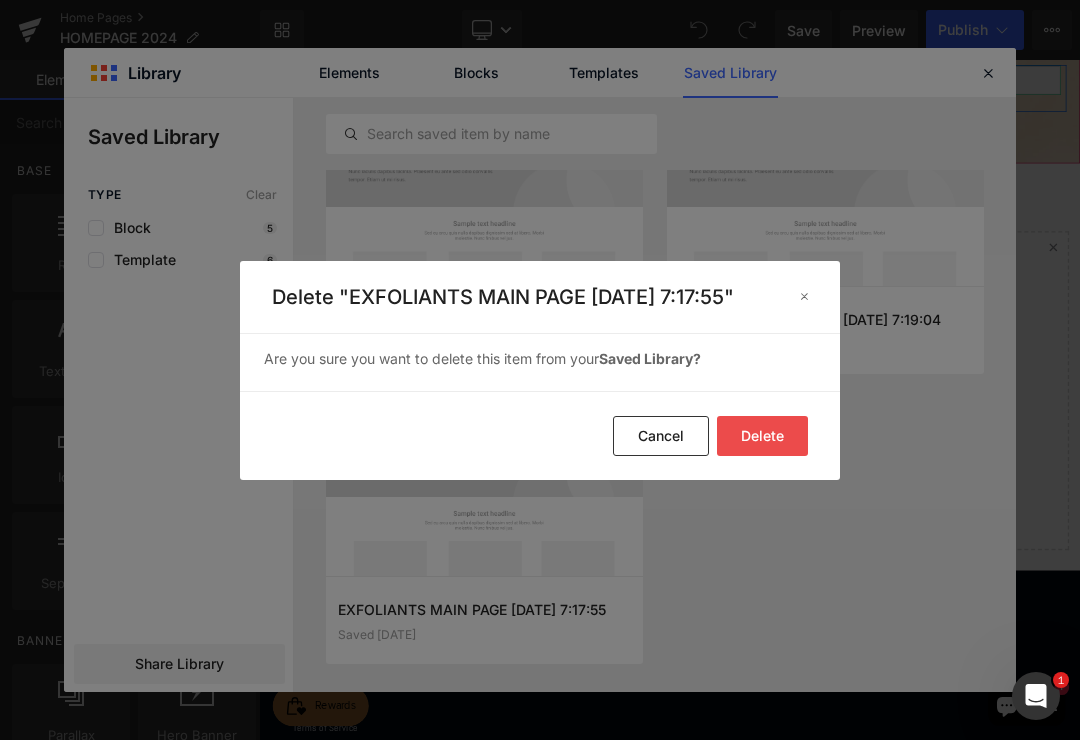 click on "Delete" 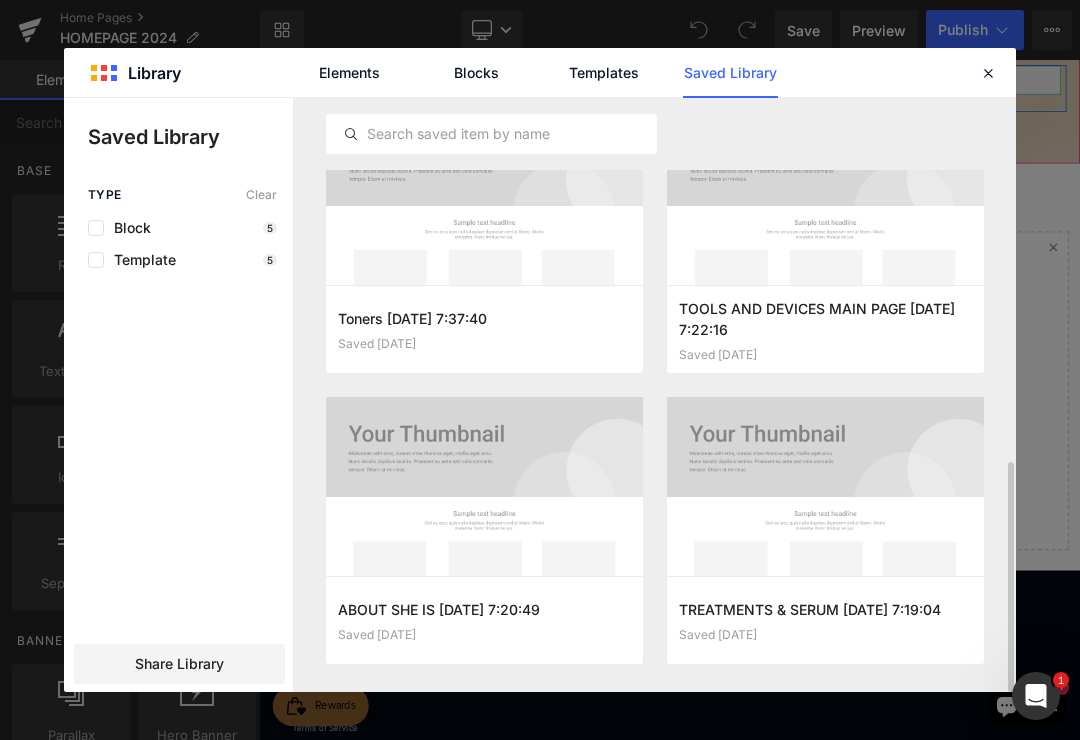 click at bounding box center [0, 0] 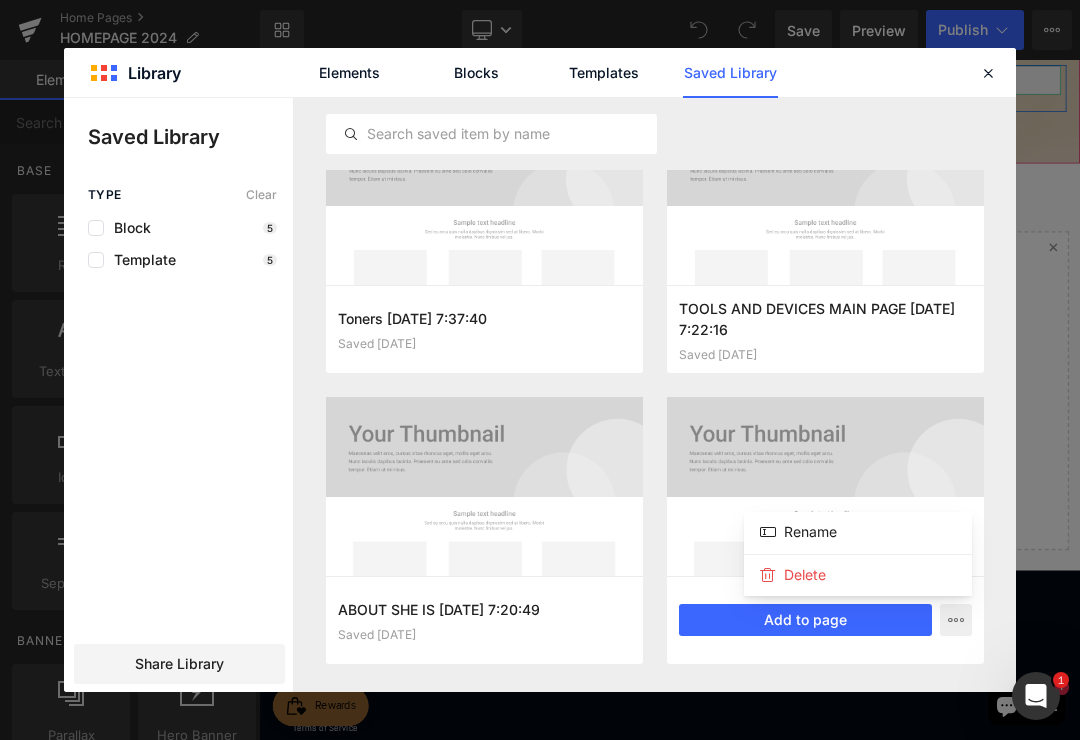 click on "Delete" 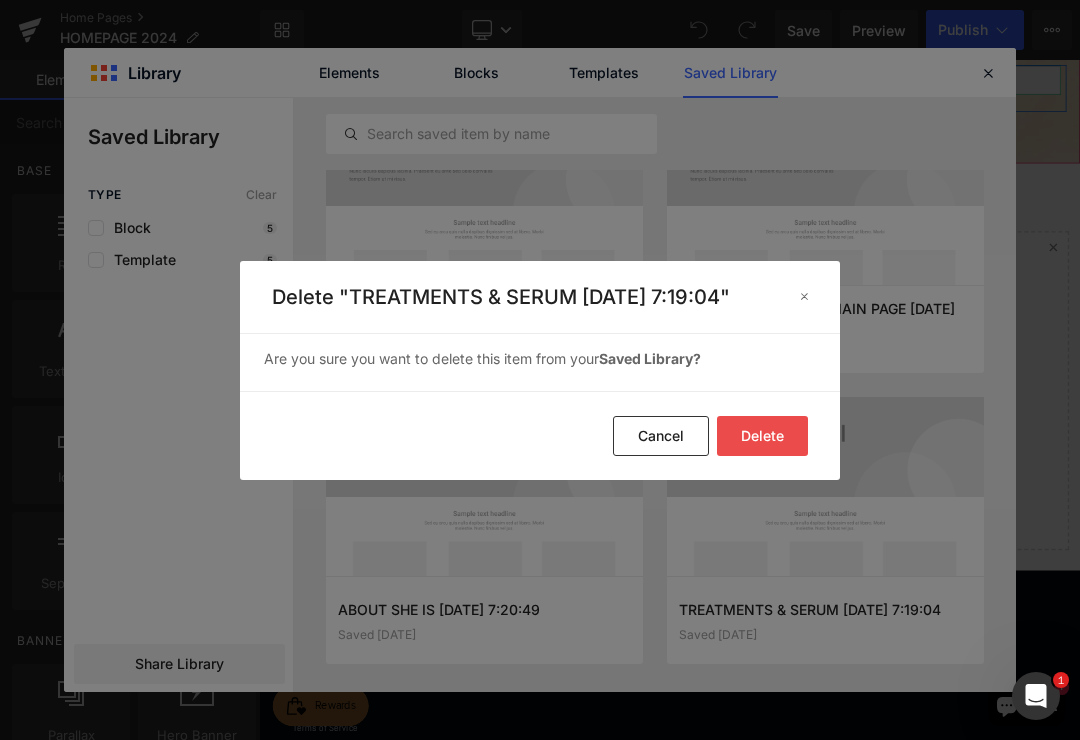 click on "Delete" 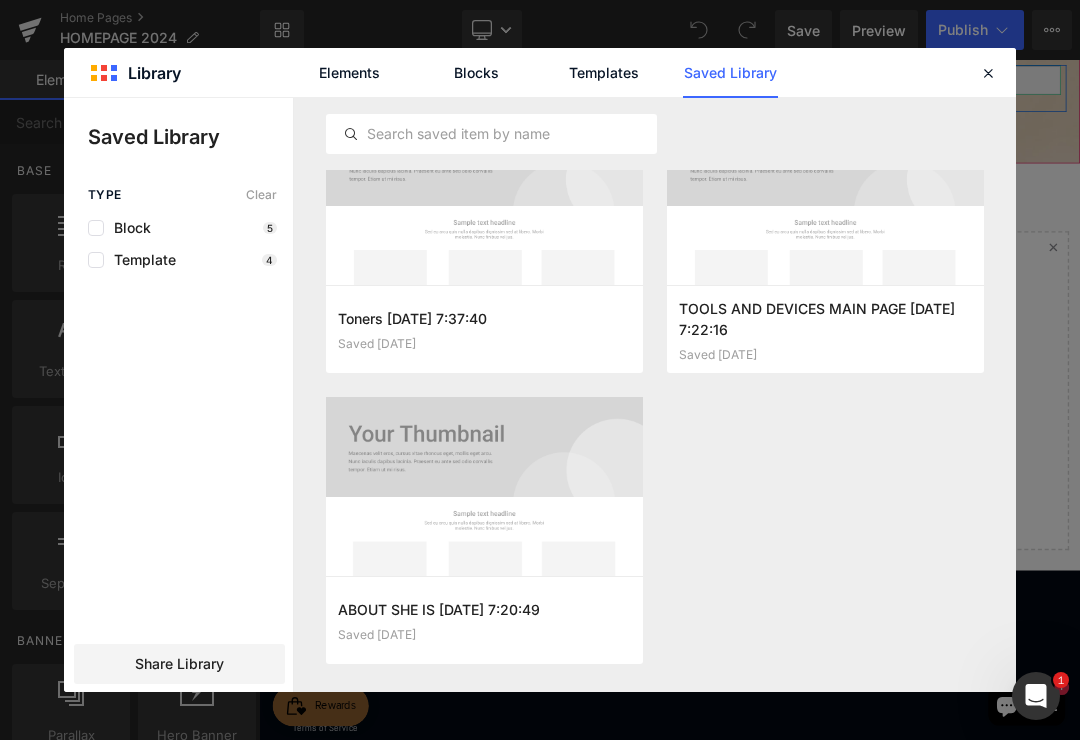 click at bounding box center (0, 0) 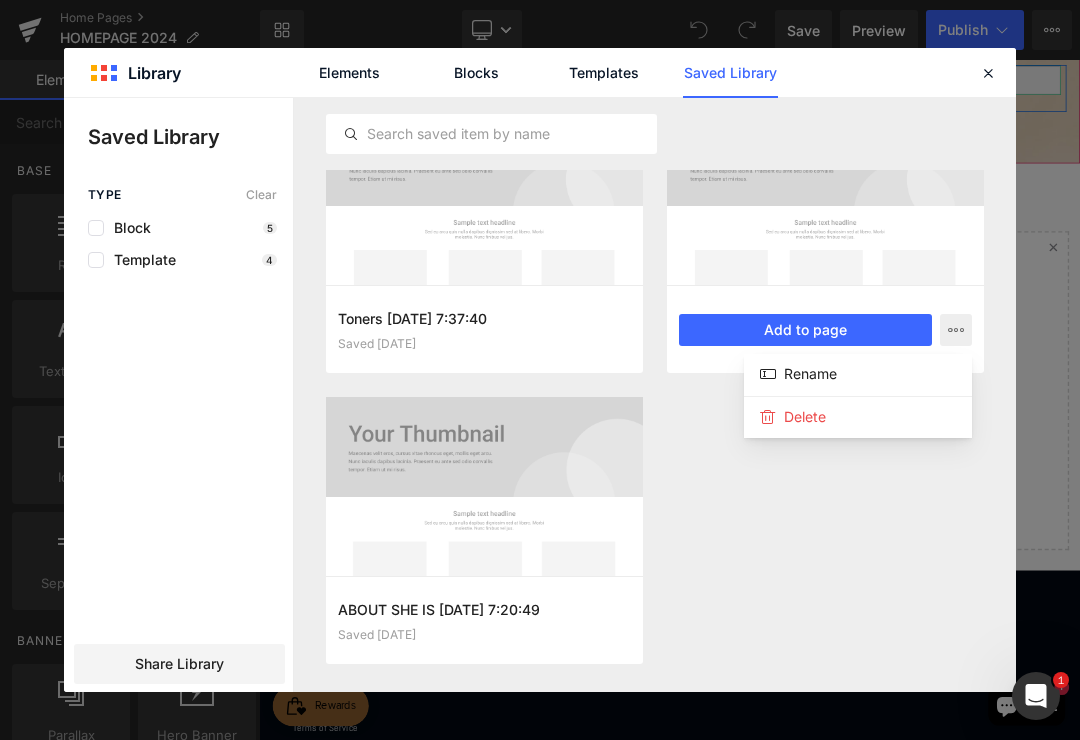 click on "Delete" 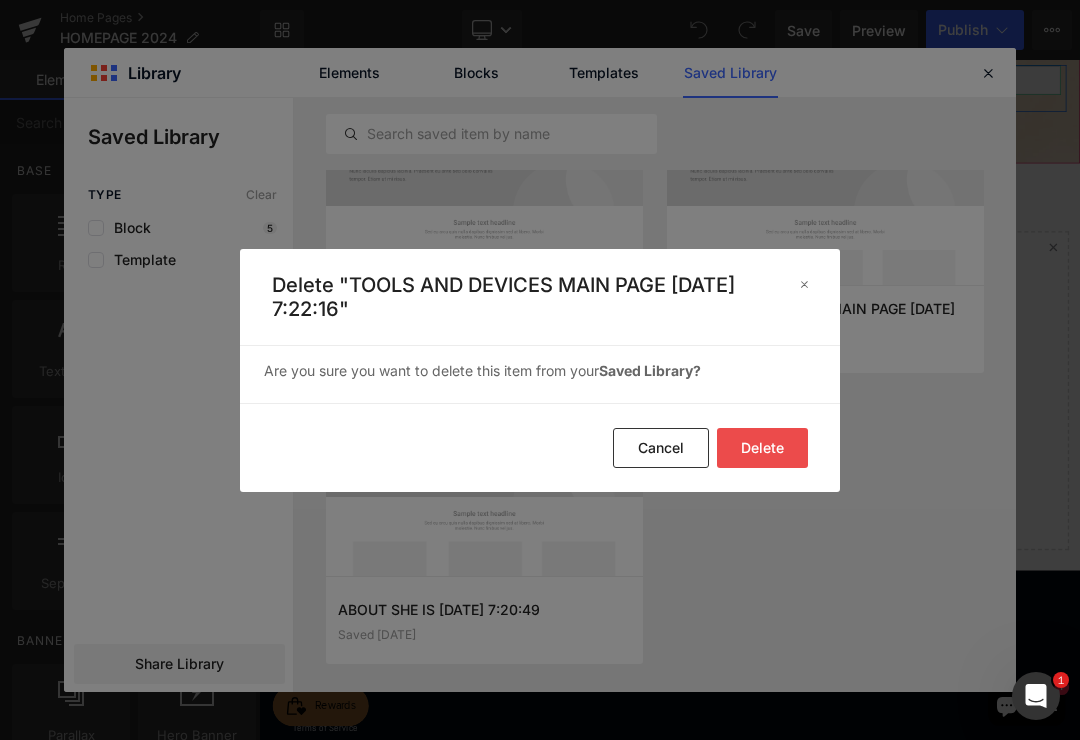 click on "Delete" 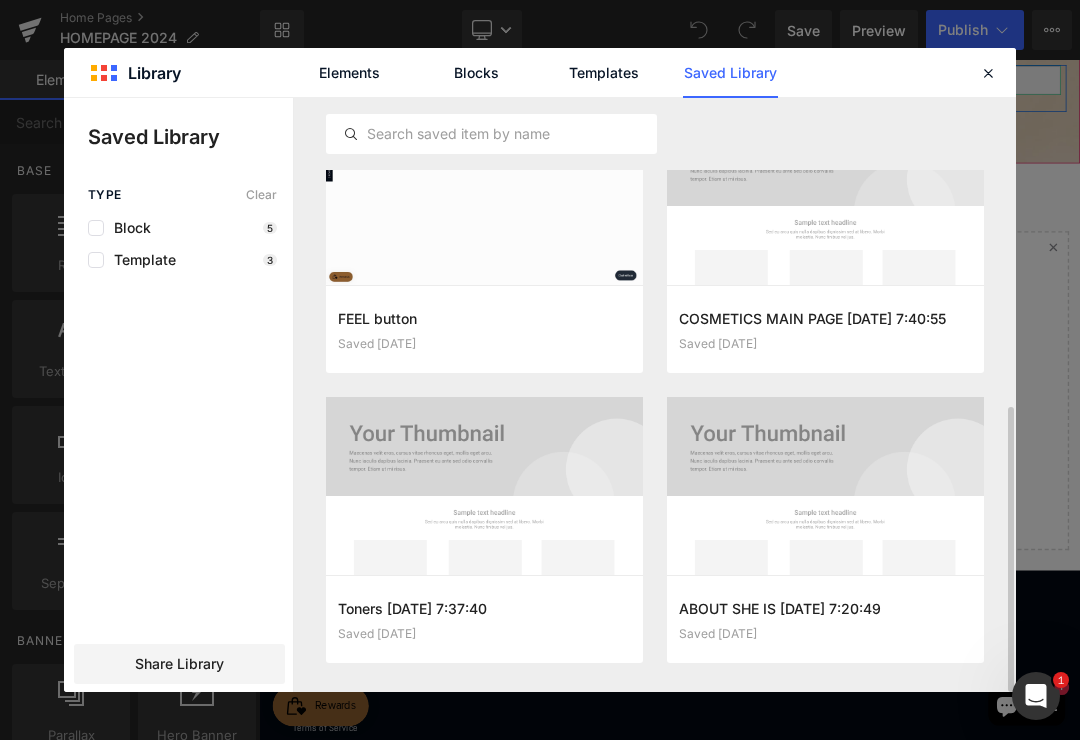 scroll, scrollTop: 644, scrollLeft: 0, axis: vertical 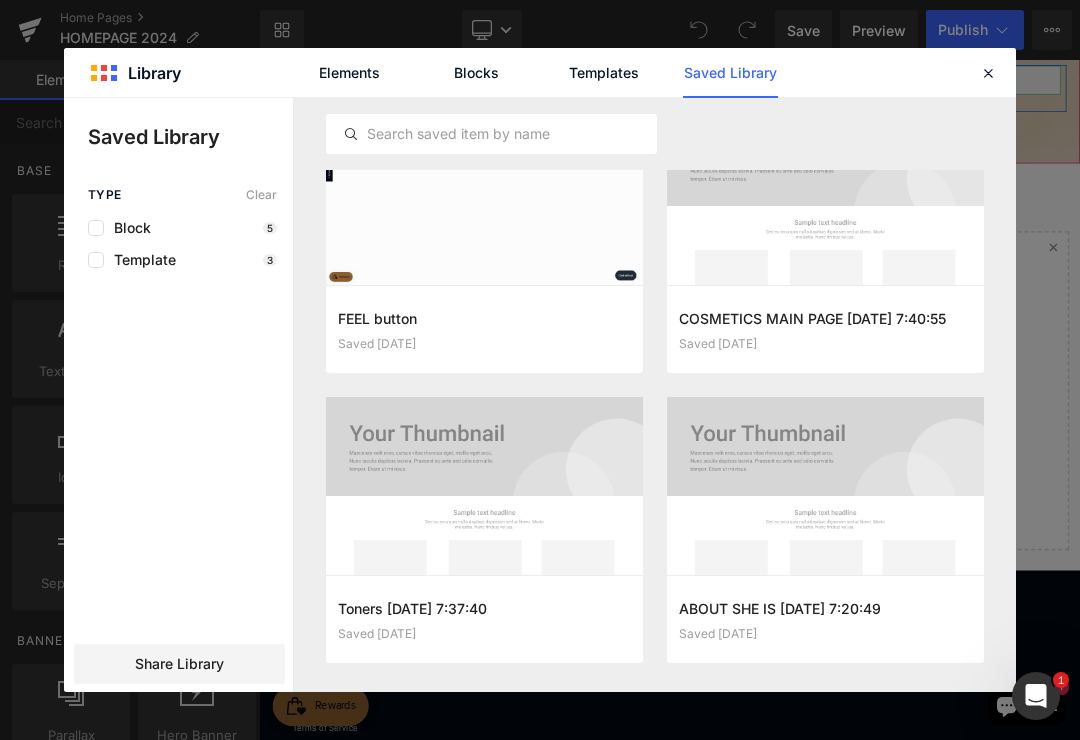 click at bounding box center (0, 0) 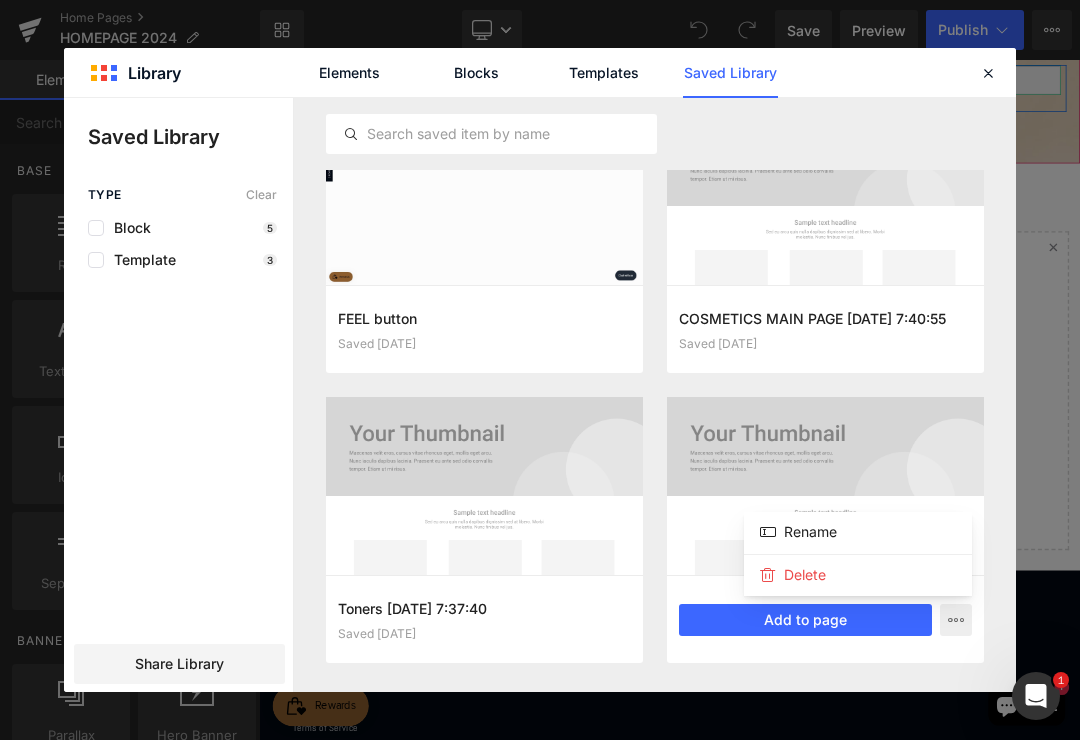 click on "Delete" 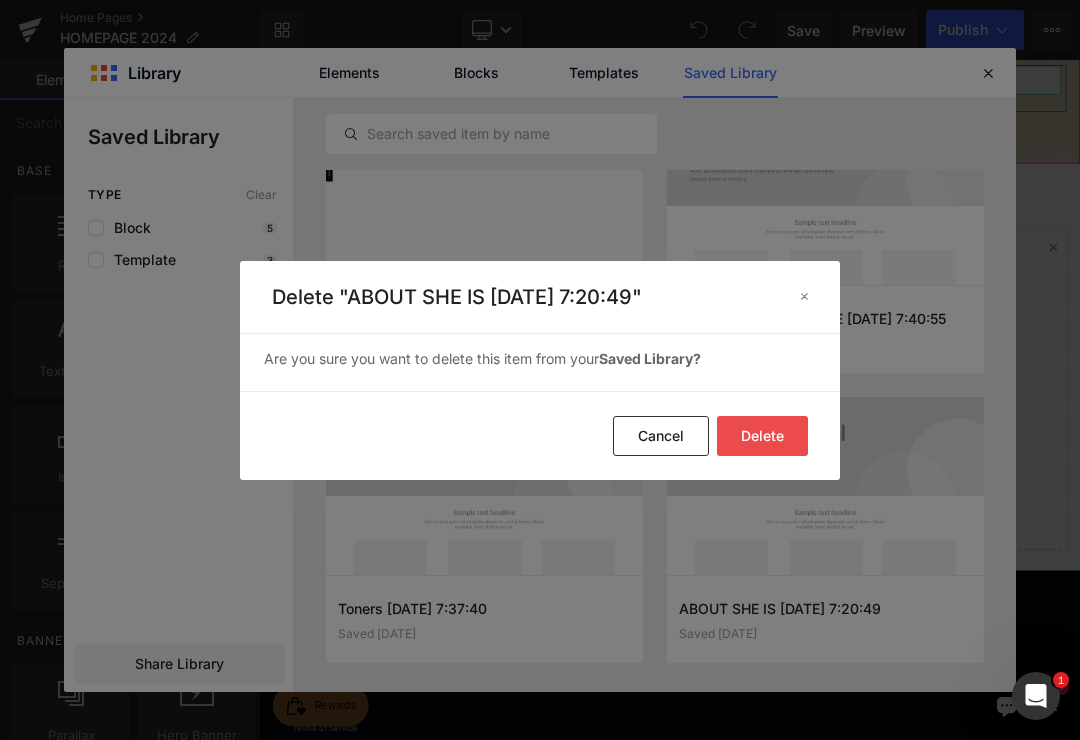click on "Delete" 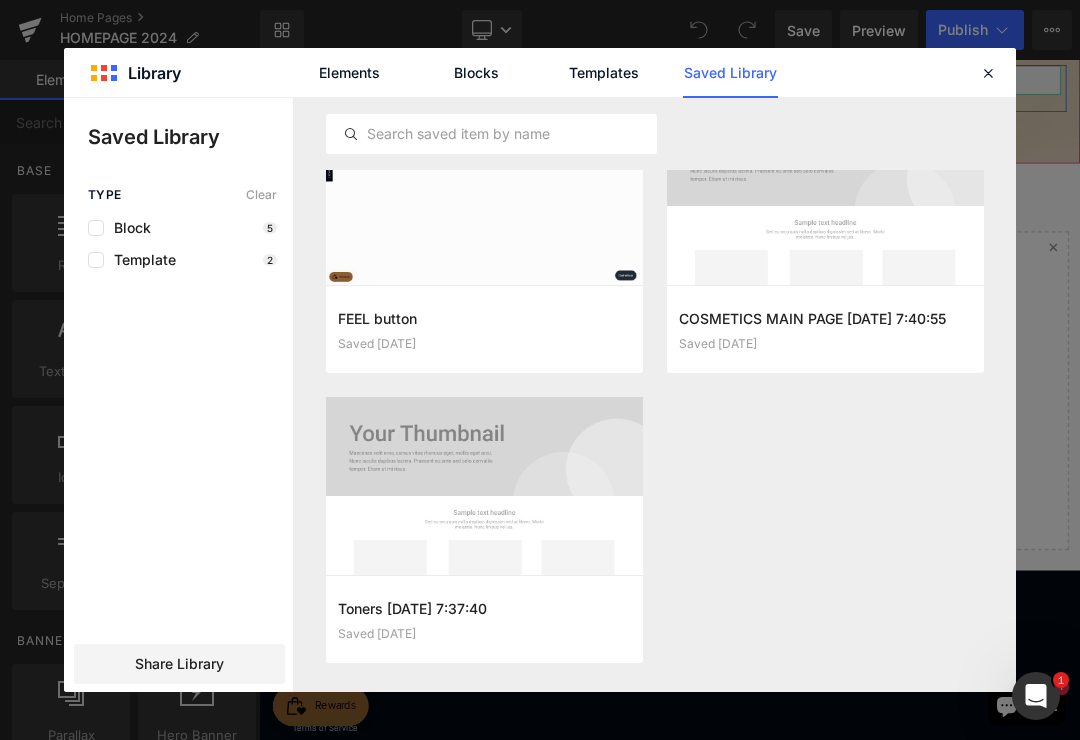 click at bounding box center [0, 0] 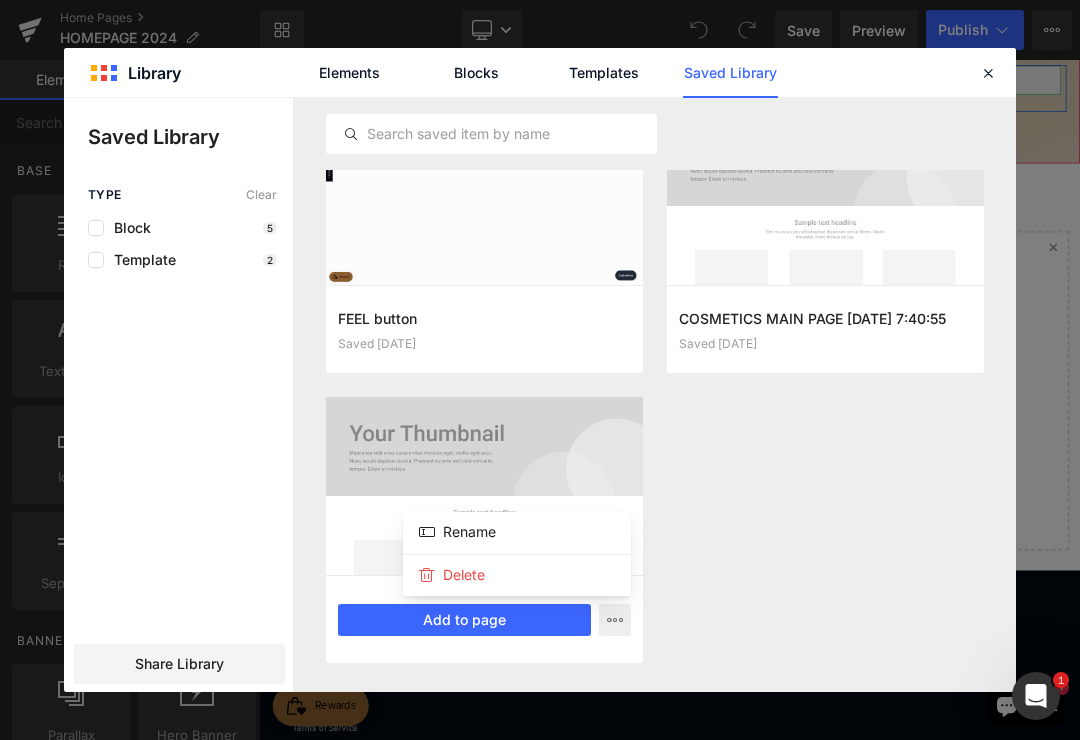 click on "Delete" 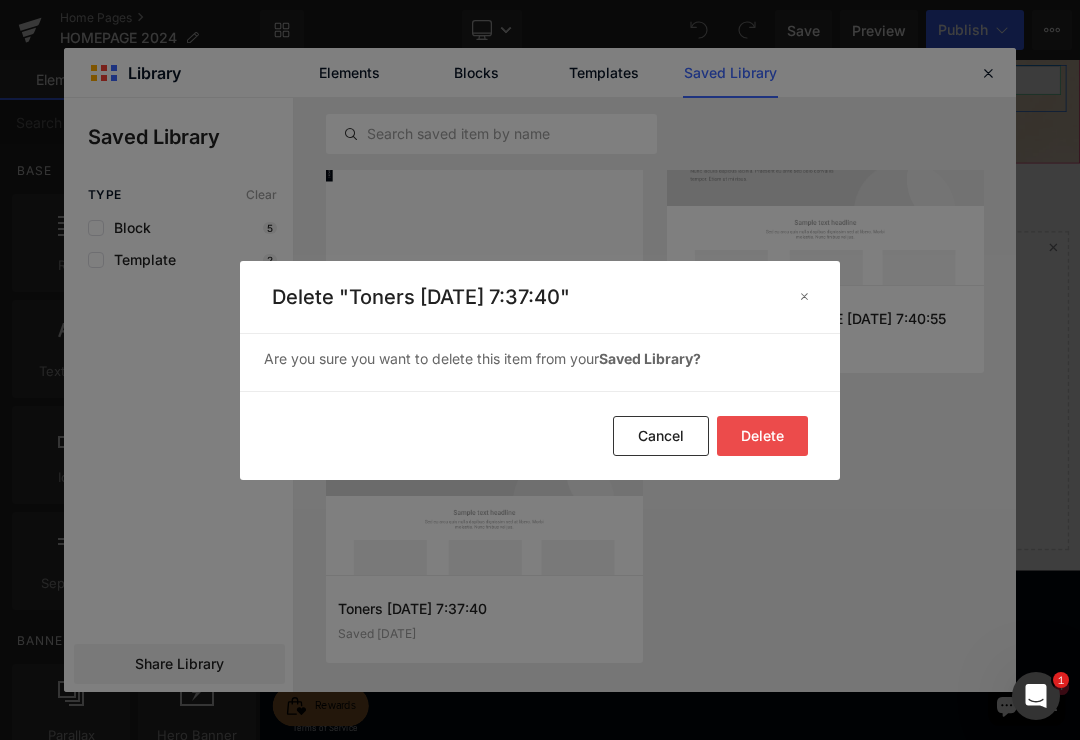 click on "Delete" 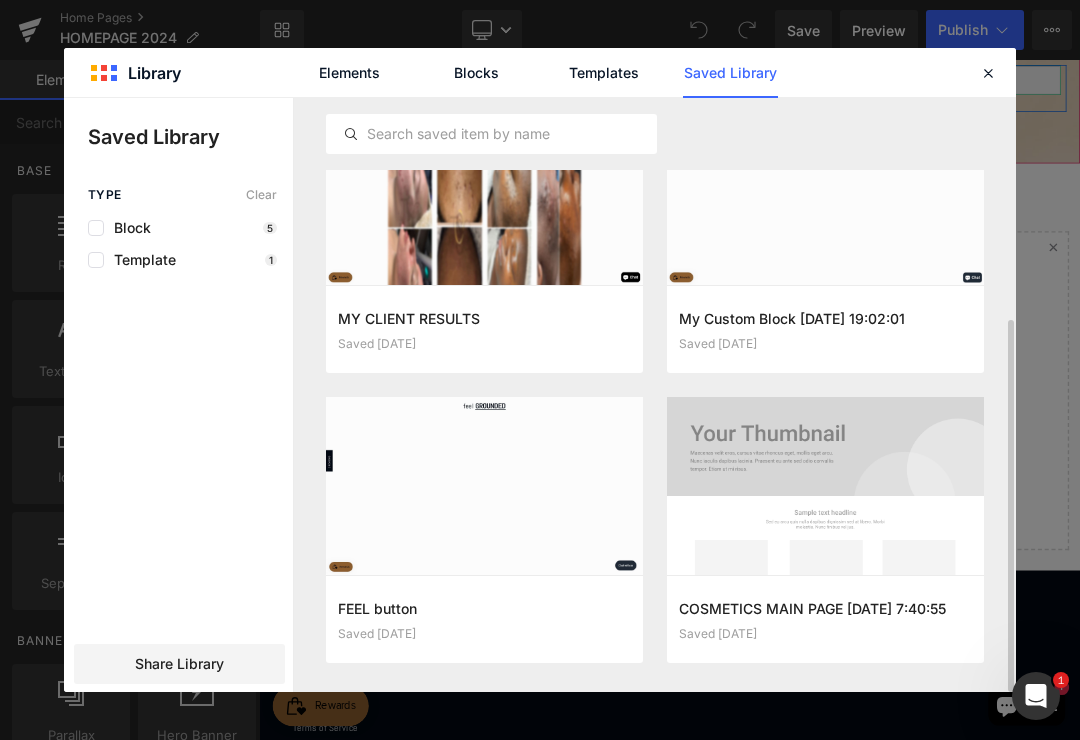 scroll, scrollTop: 354, scrollLeft: 0, axis: vertical 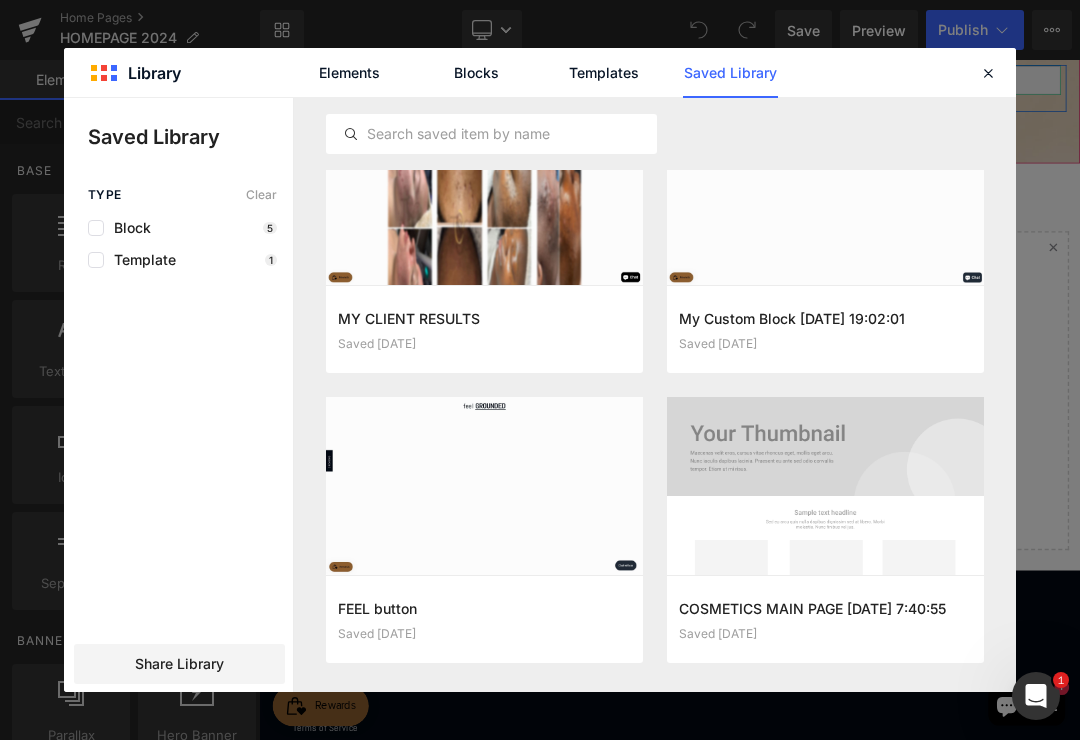 click at bounding box center (0, 0) 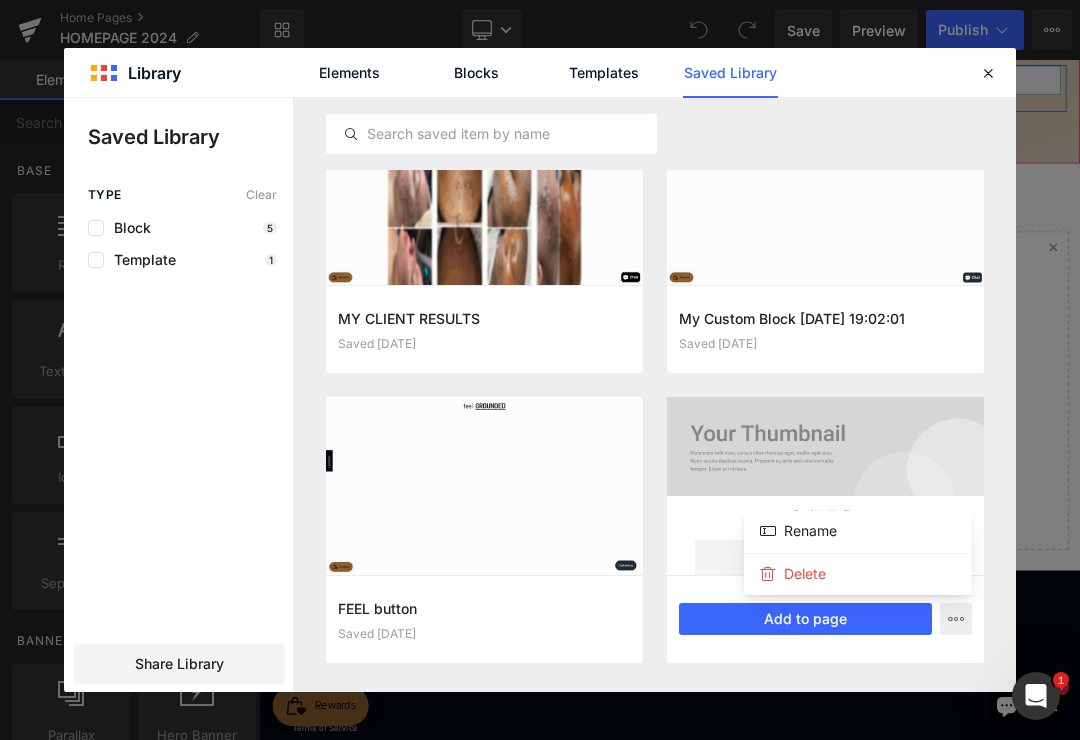 click on "Delete" 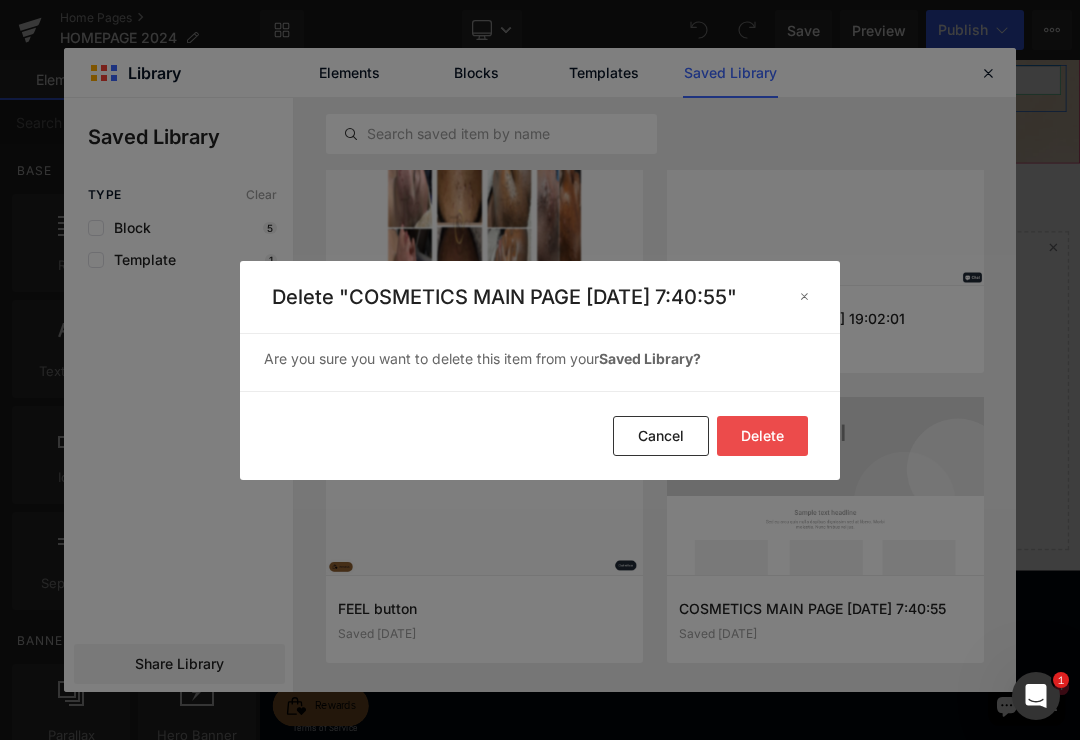 click on "Delete" 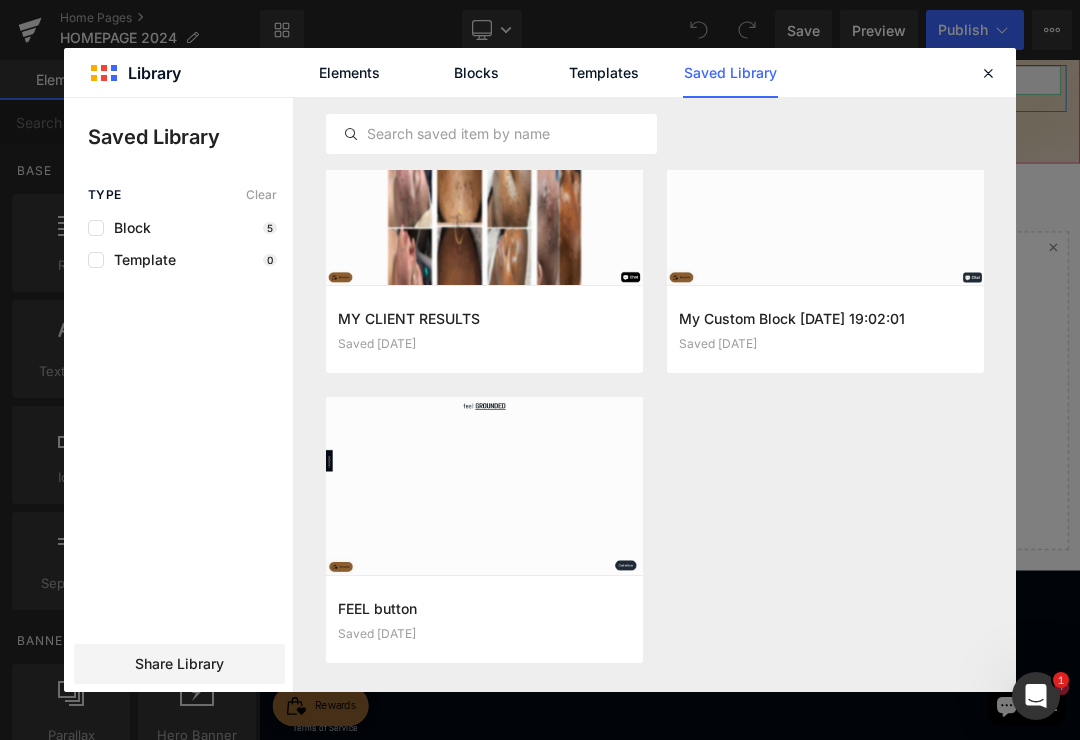 click at bounding box center (0, 0) 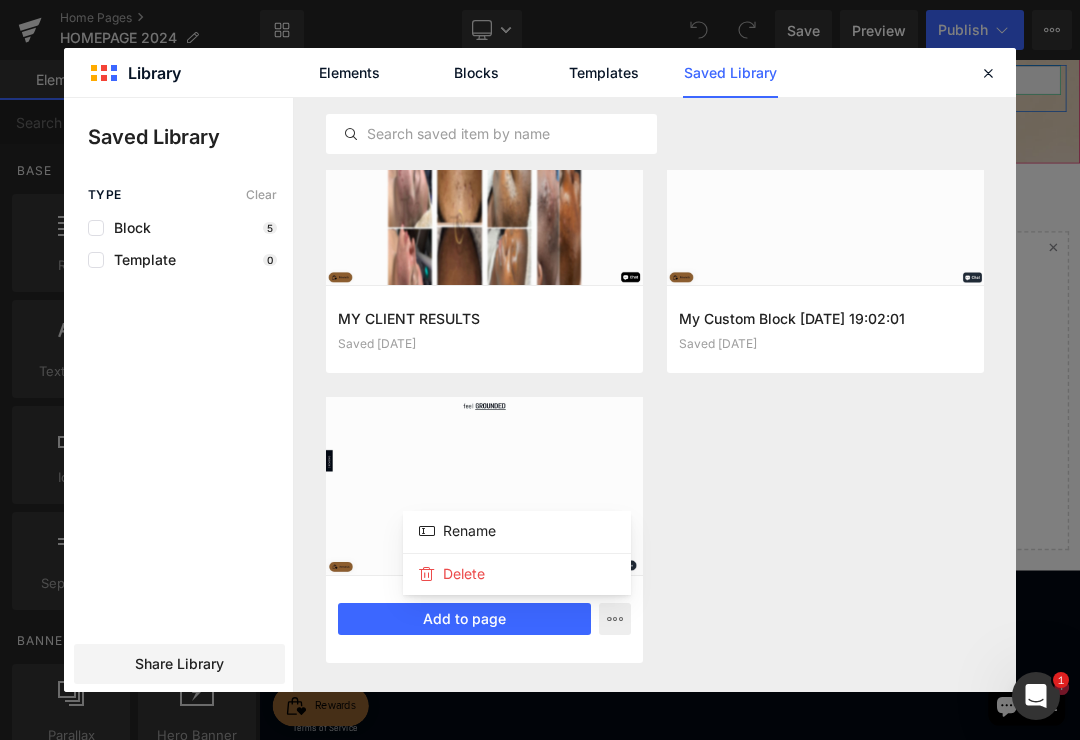 click on "Delete" 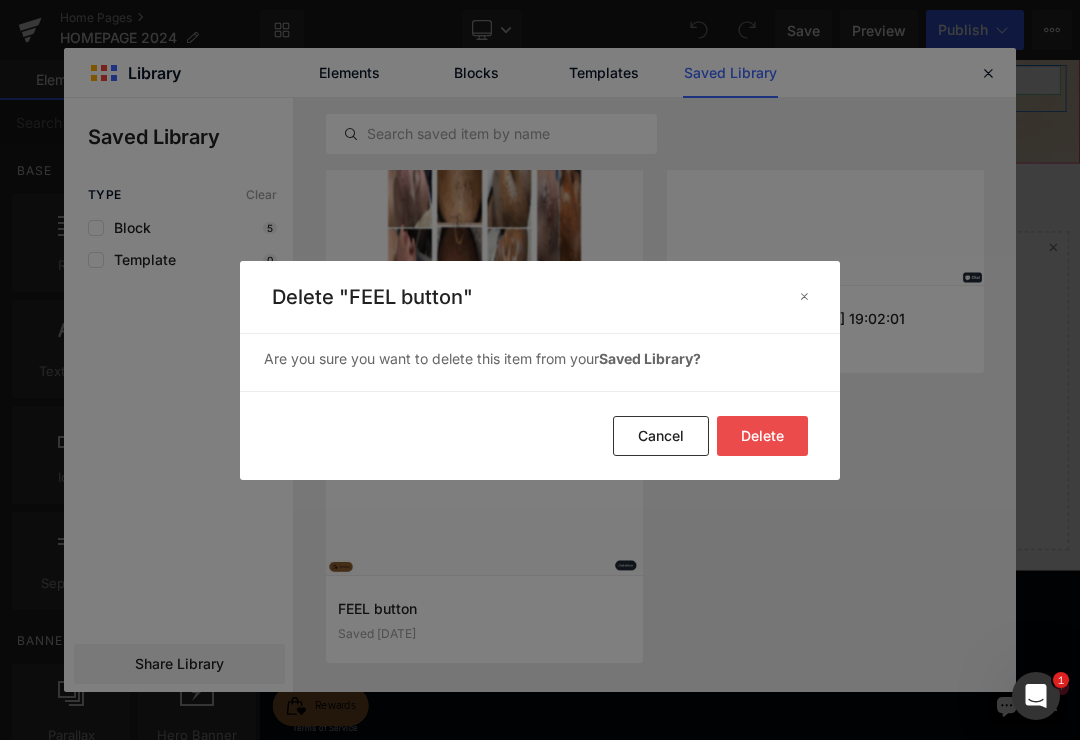 click on "Delete" 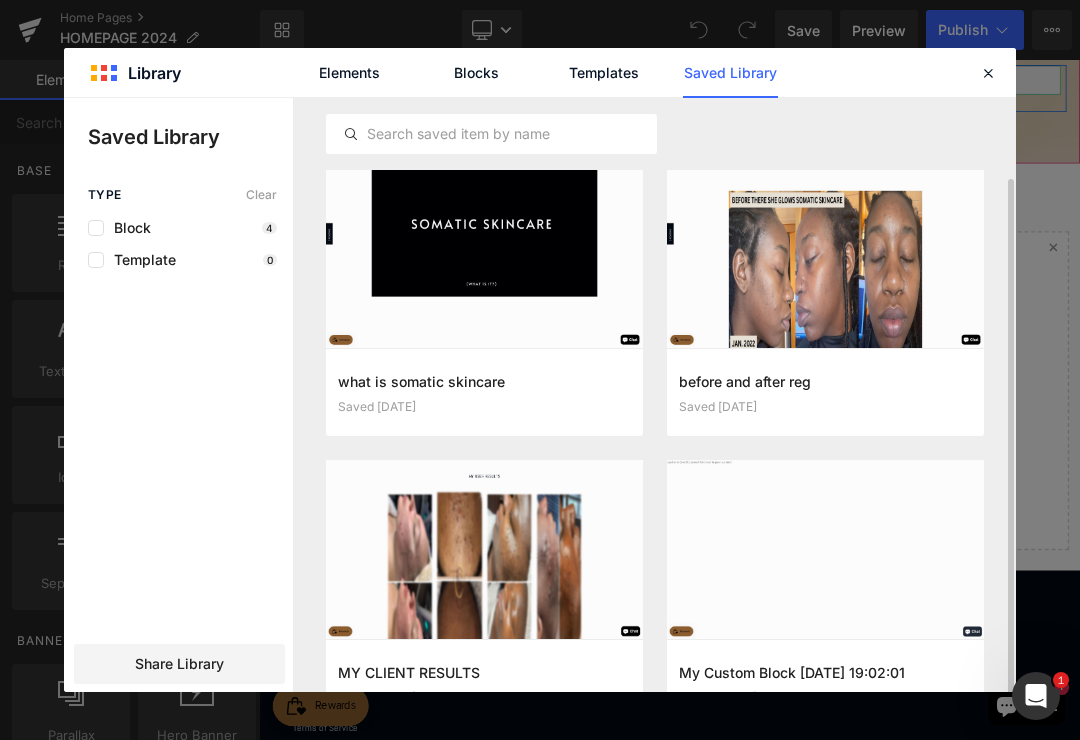 scroll, scrollTop: 0, scrollLeft: 0, axis: both 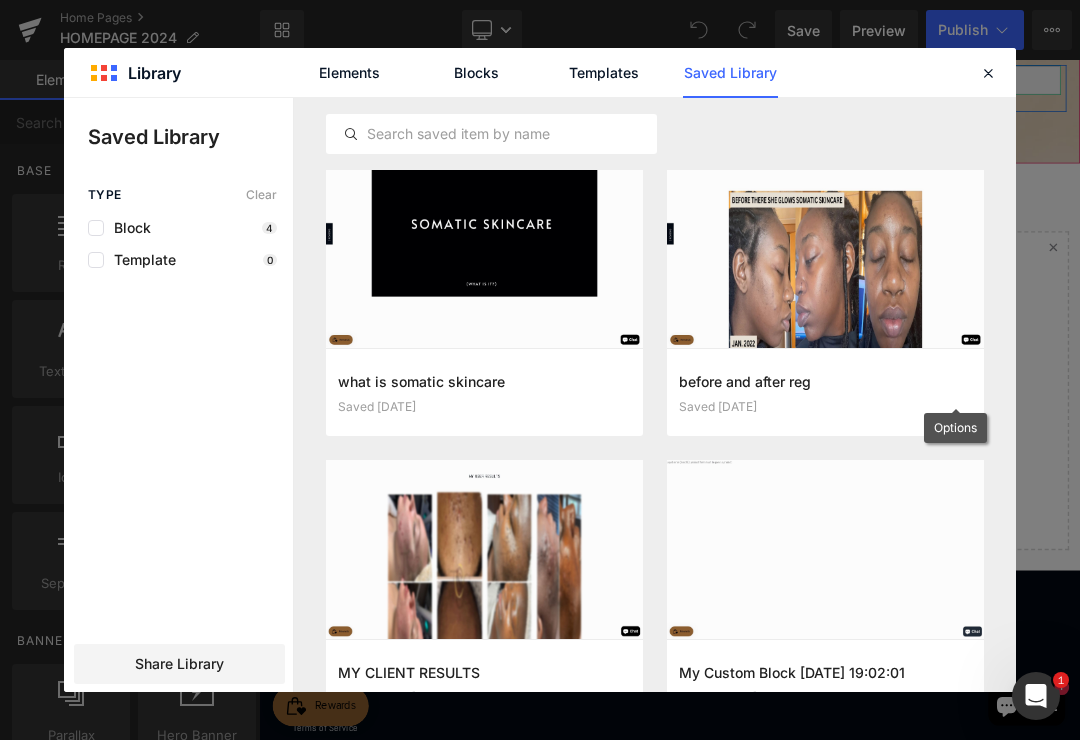 click at bounding box center [0, 0] 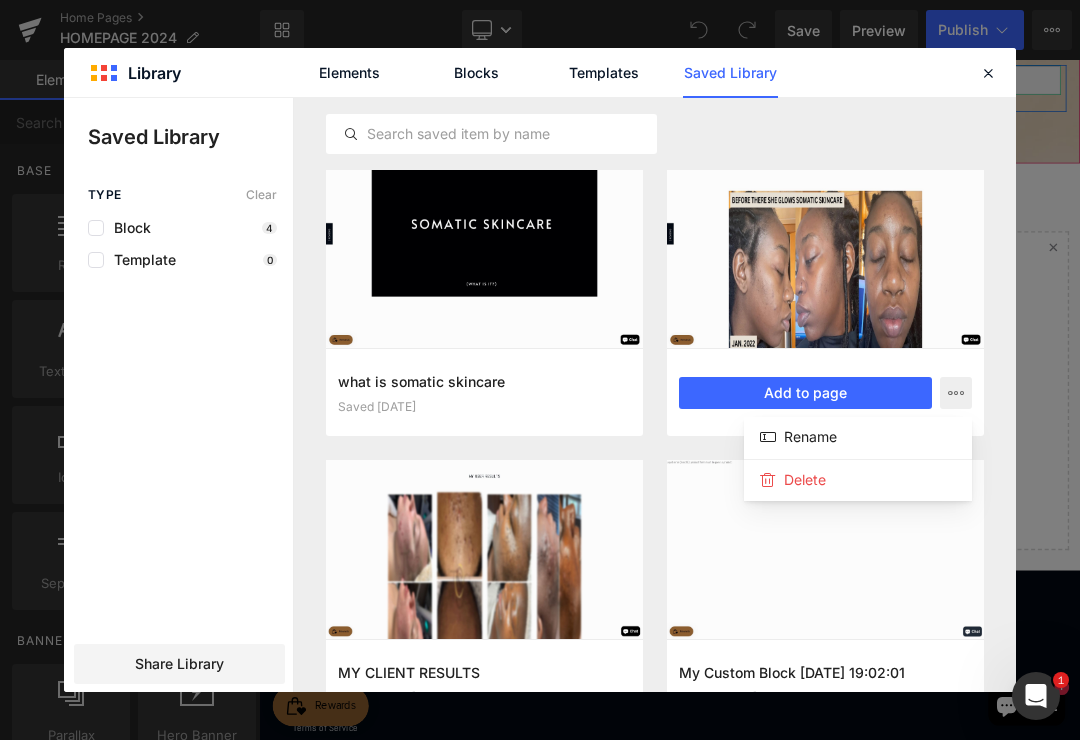 click on "Delete" 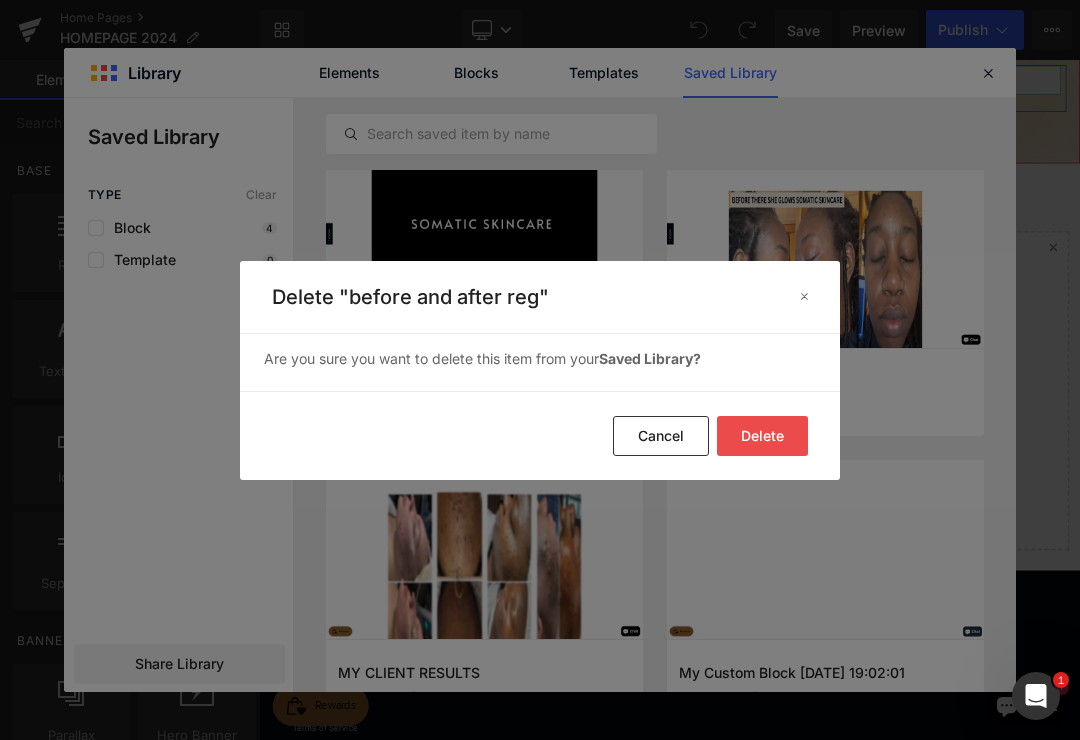 click on "Delete" 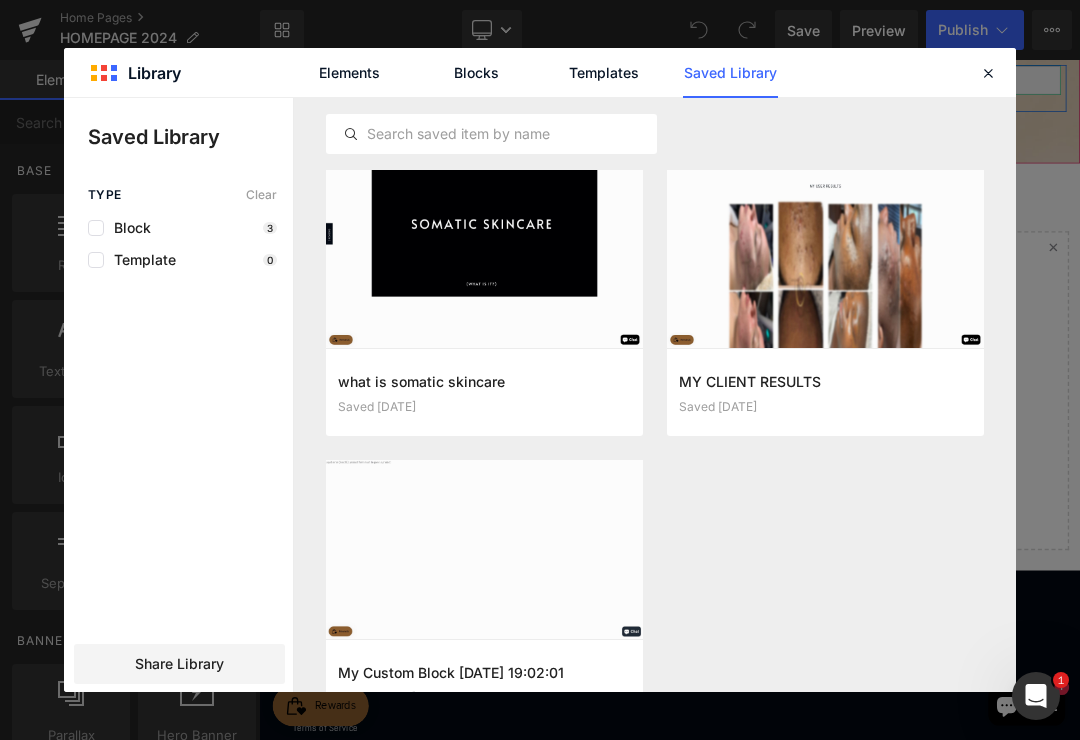 click 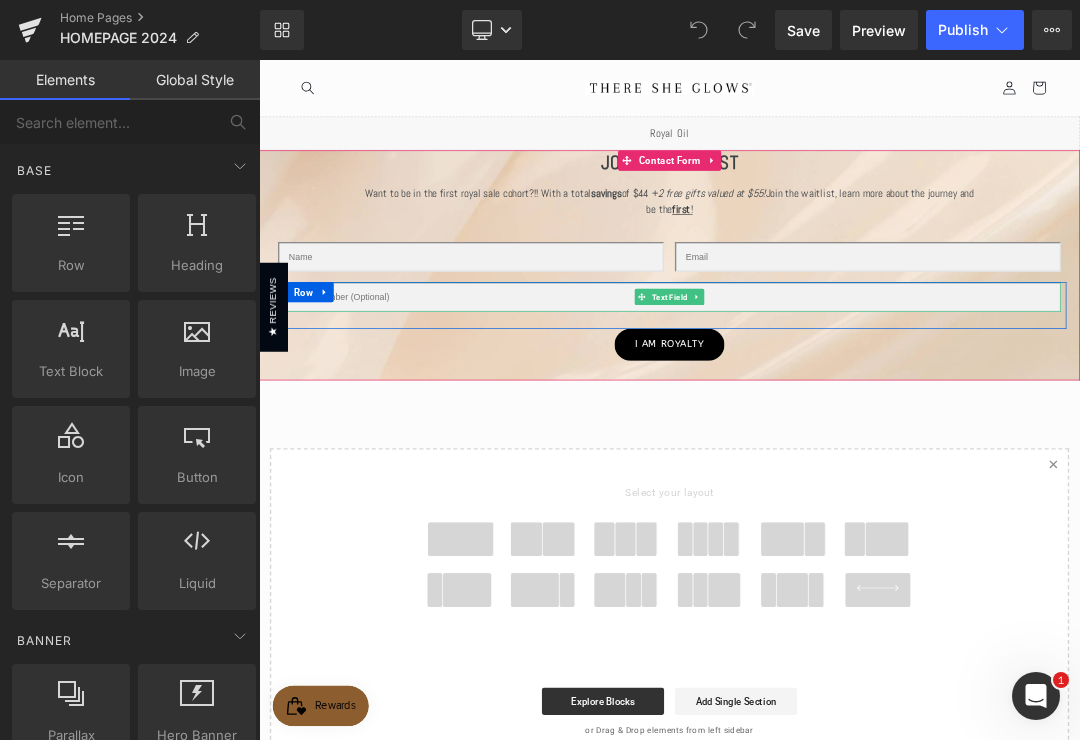 scroll, scrollTop: 23, scrollLeft: 0, axis: vertical 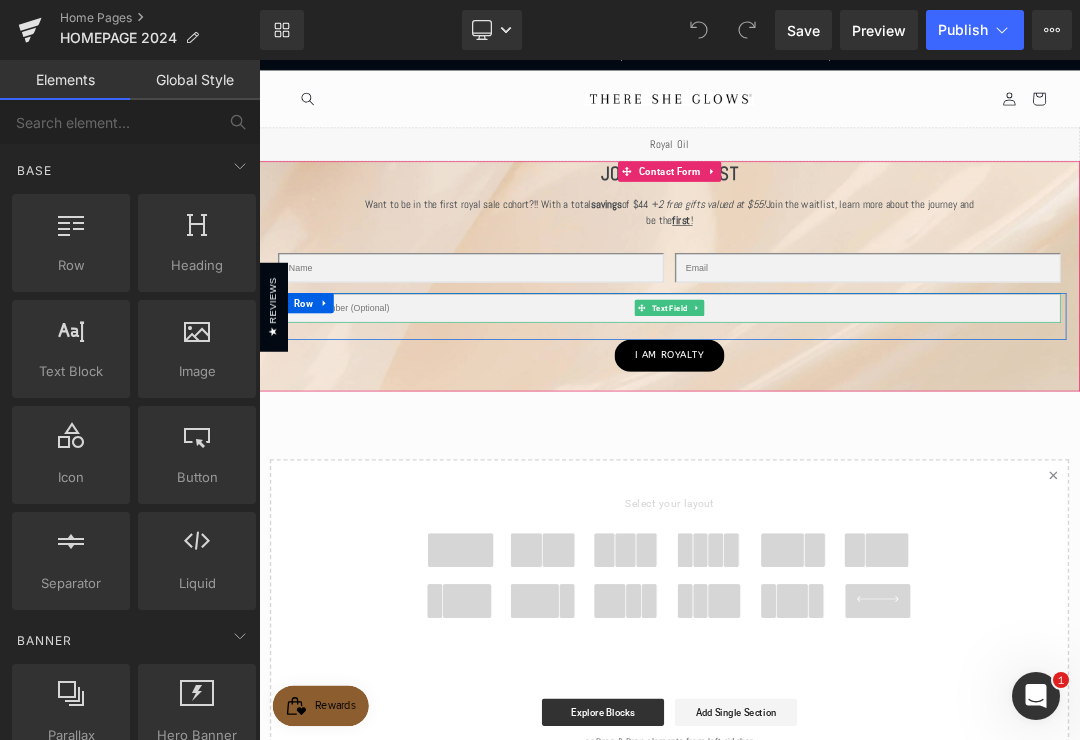 click on "Created with Sketch." at bounding box center (1429, 673) 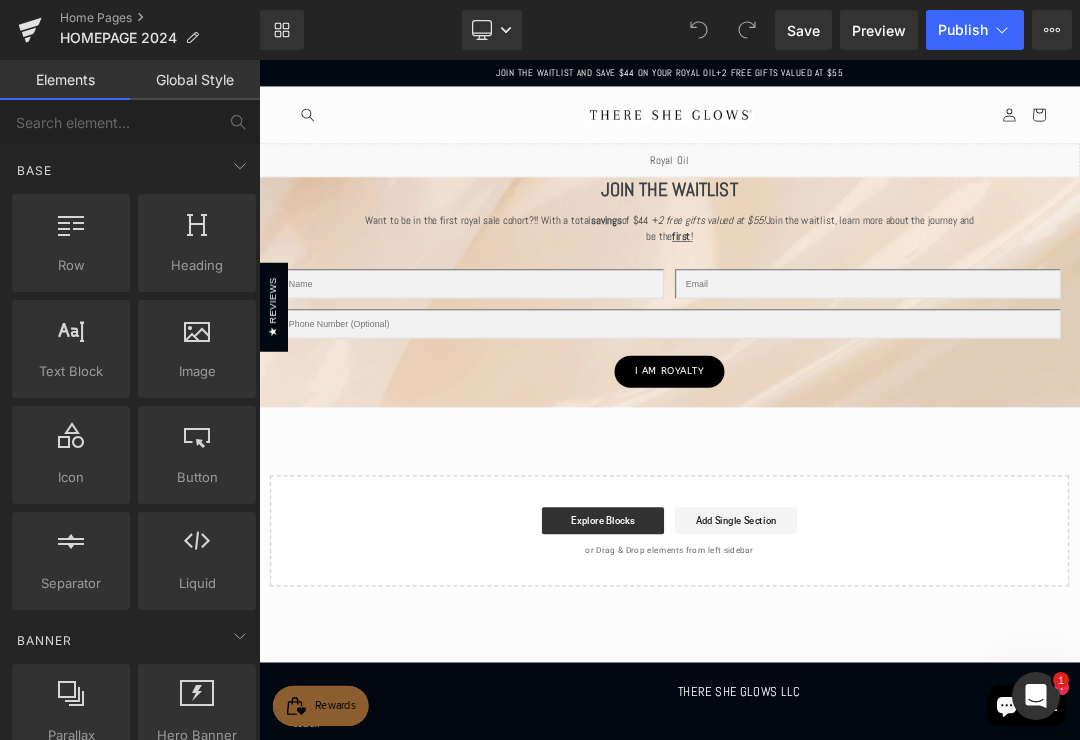 scroll, scrollTop: 0, scrollLeft: 0, axis: both 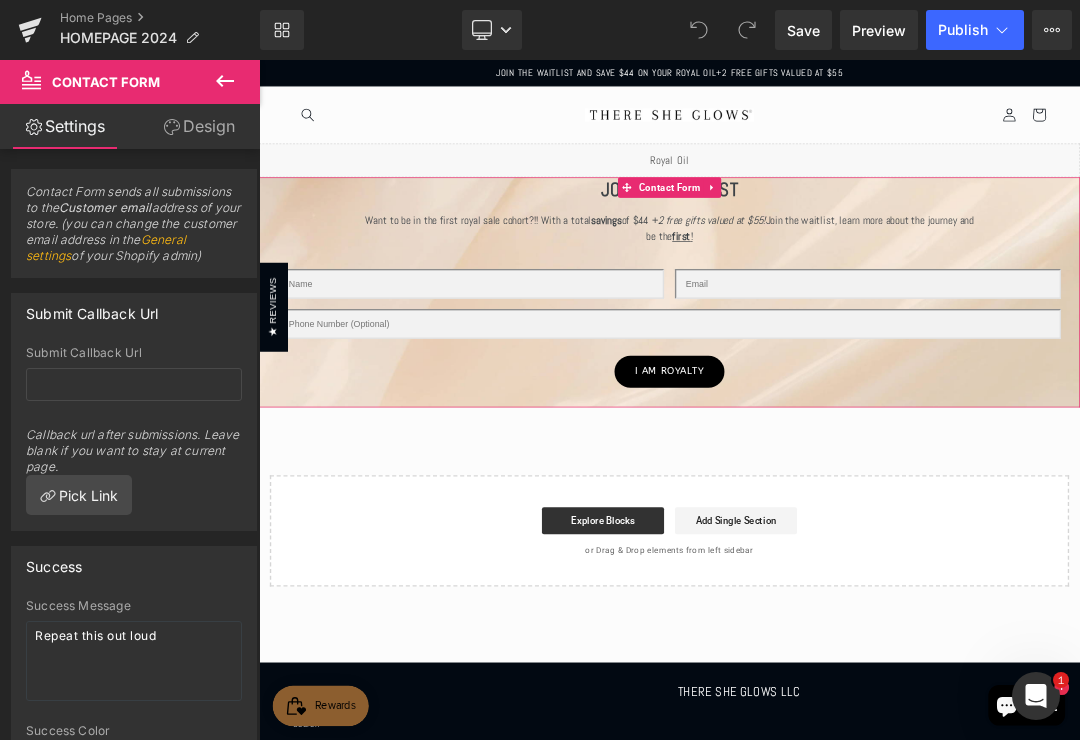 click on "JOIN THE WAITLIST" at bounding box center [864, 251] 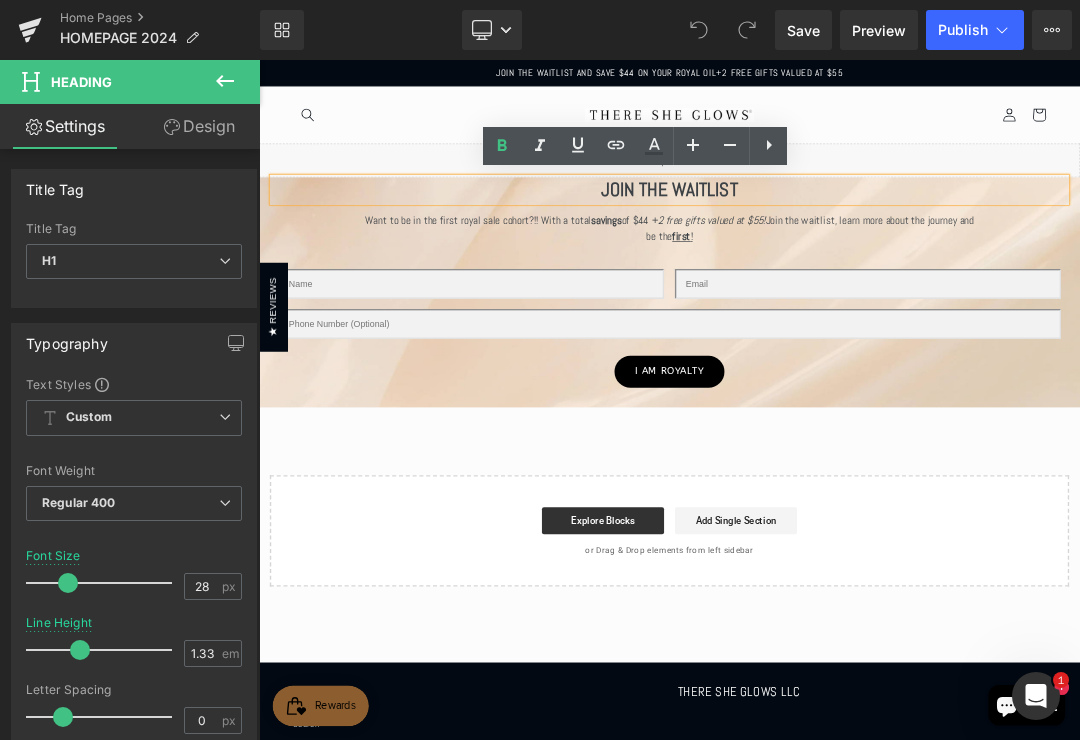 click at bounding box center (259, 60) 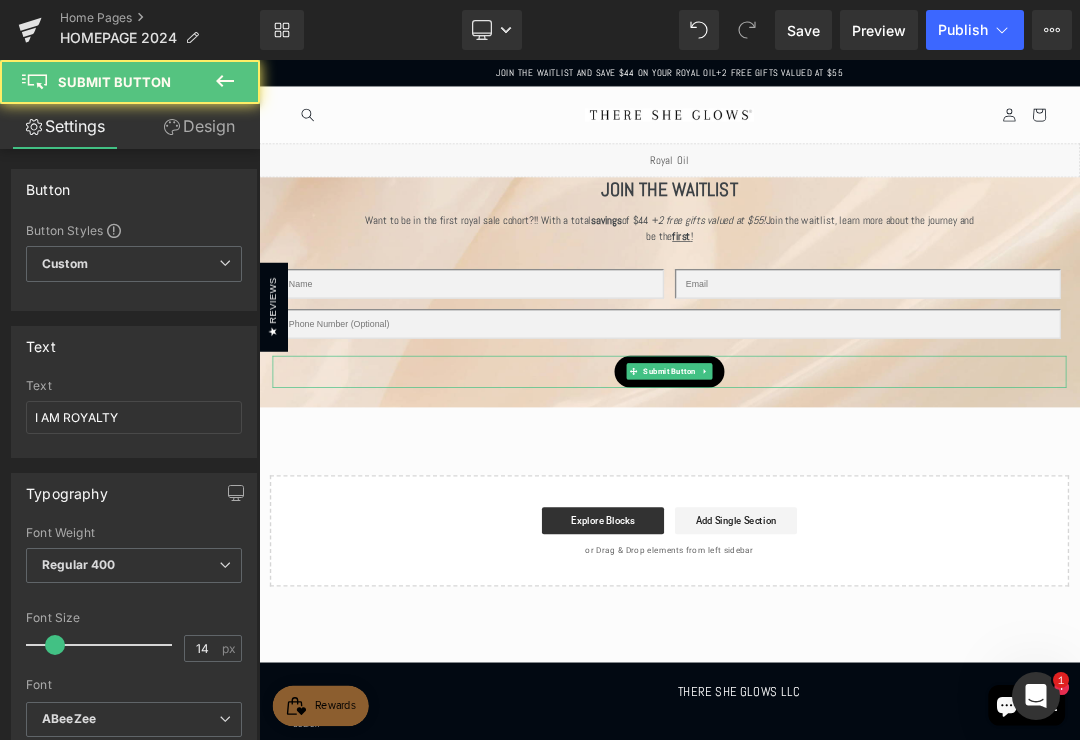 click on "JOIN THE WAITLIST Heading         Want to be in the first royal sale cohort?!! With a total  savings  of $44 +  2 free gifts valued at $55!  Join the waitlist, learn more about the journey and be the  first ! Text Block
Text Field         Email Field
Row
Text Field
Row         I AM ROYALTY Submit Button
Contact Form" at bounding box center [864, 402] 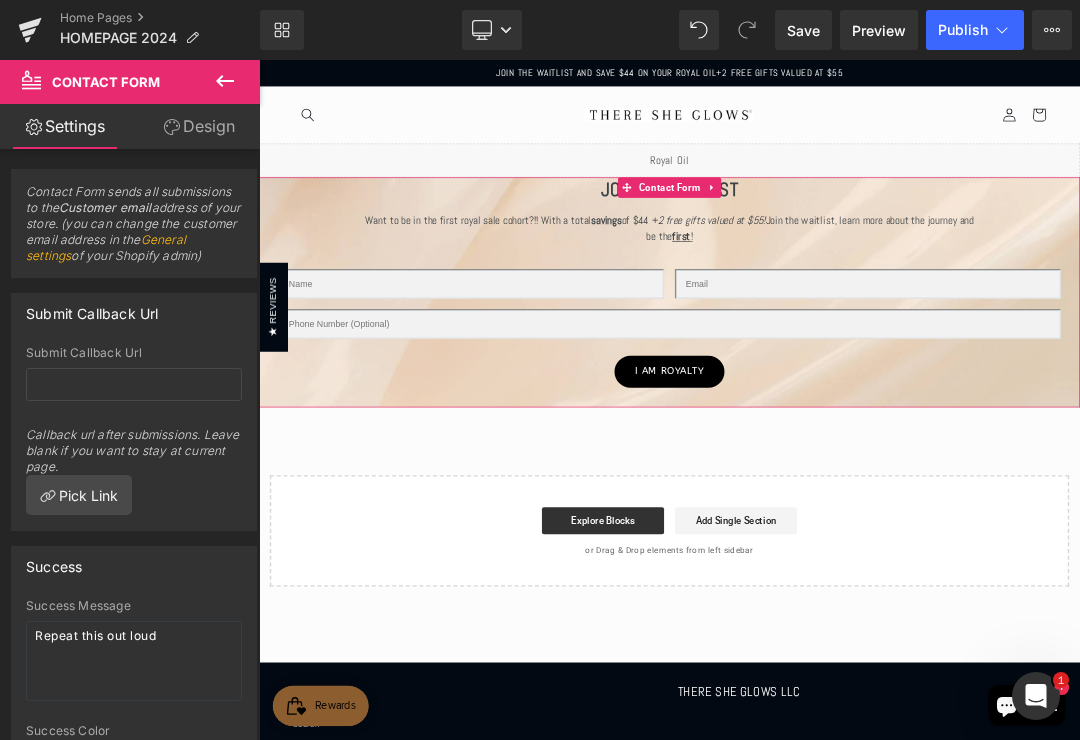 click 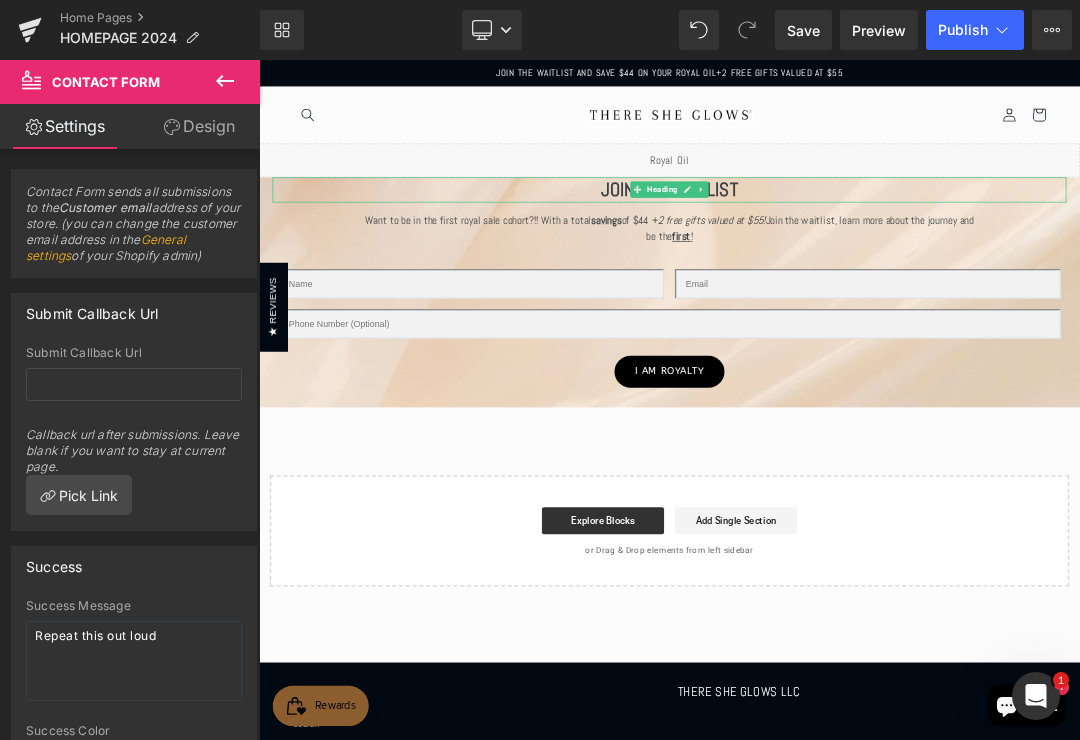 click on "JOIN THE WAITLIST Heading         Want to be in the first royal sale cohort?!! With a total  savings  of $44 +  2 free gifts valued at $55!  Join the waitlist, learn more about the journey and be the  first ! Text Block
Text Field         Email Field
Row
Text Field
Row         I AM ROYALTY Submit Button
Contact Form" at bounding box center (864, 402) 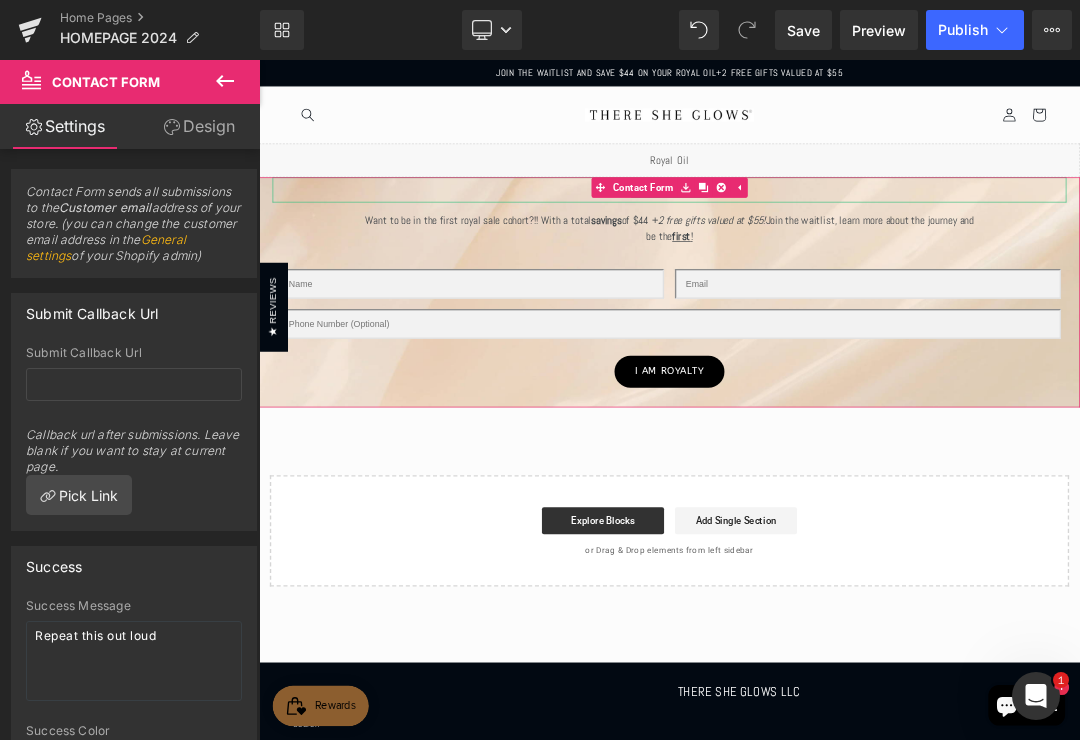 click at bounding box center [966, 248] 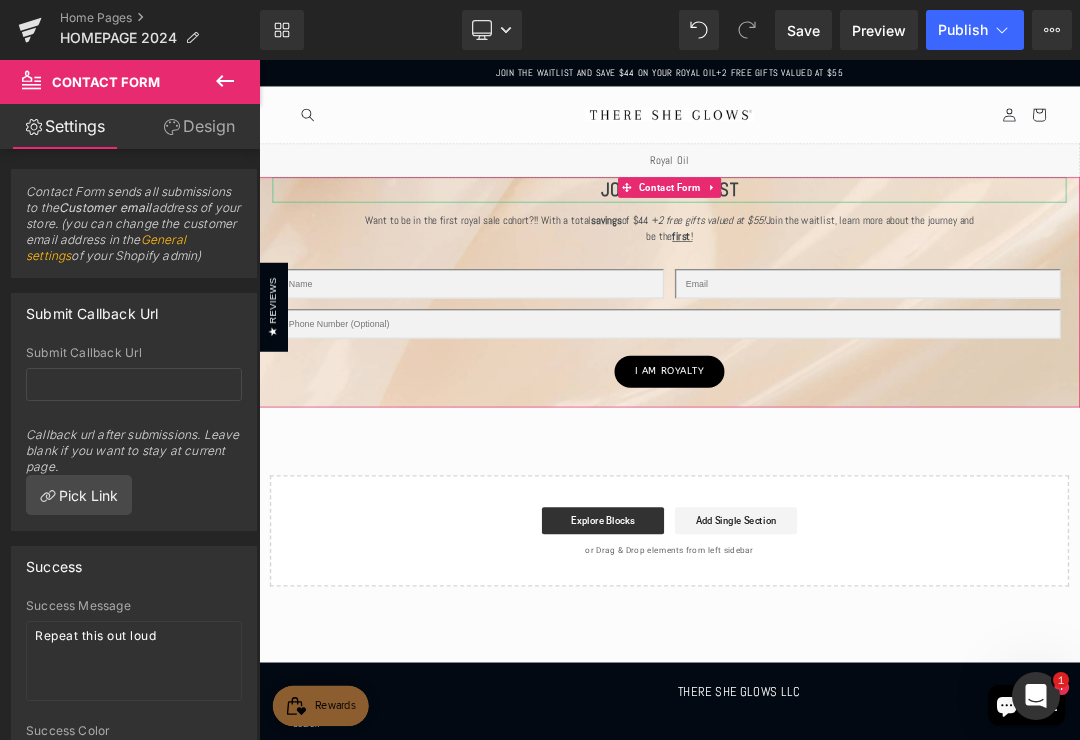 click on "JOIN THE WAITLIST Heading         Want to be in the first royal sale cohort?!! With a total  savings  of $44 +  2 free gifts valued at $55!  Join the waitlist, learn more about the journey and be the  first ! Text Block
Text Field         Email Field
Row
Text Field
Row         I AM ROYALTY Submit Button
Contact Form" at bounding box center (864, 402) 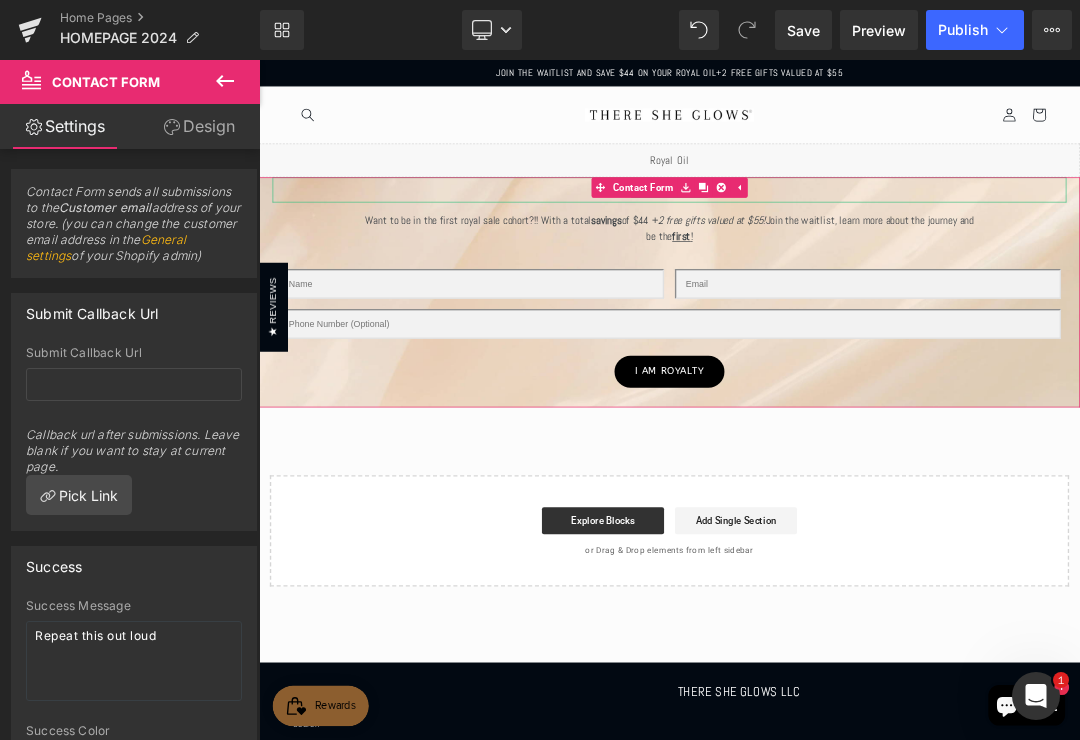 click at bounding box center [888, 248] 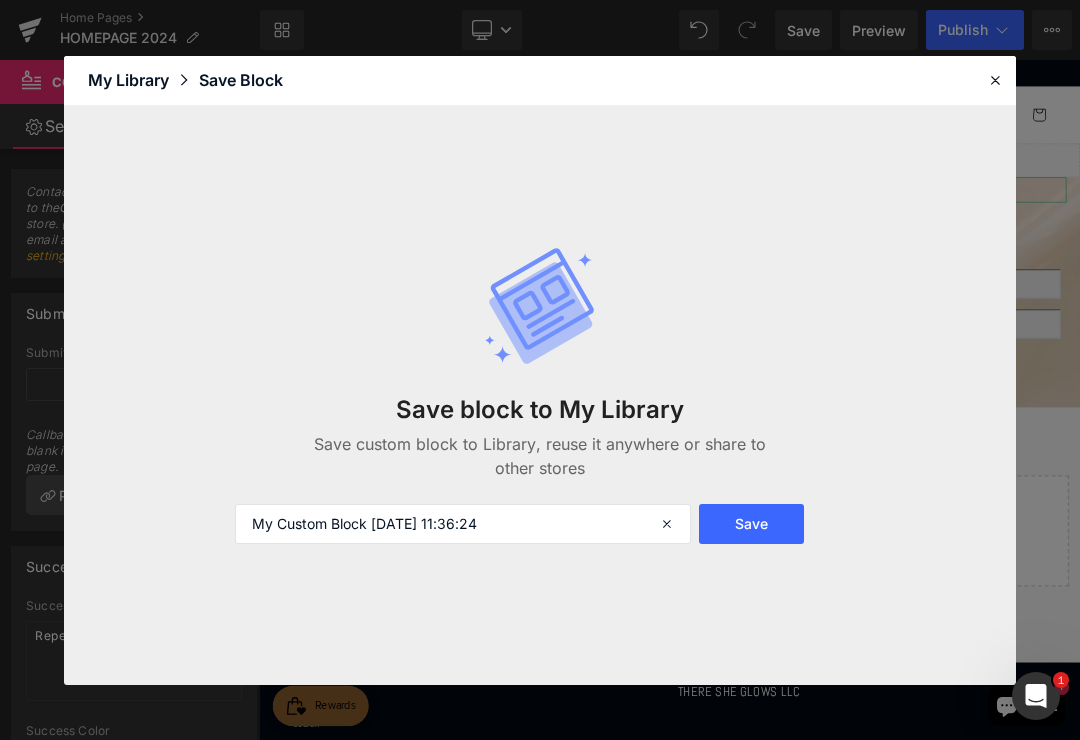 click at bounding box center [669, 524] 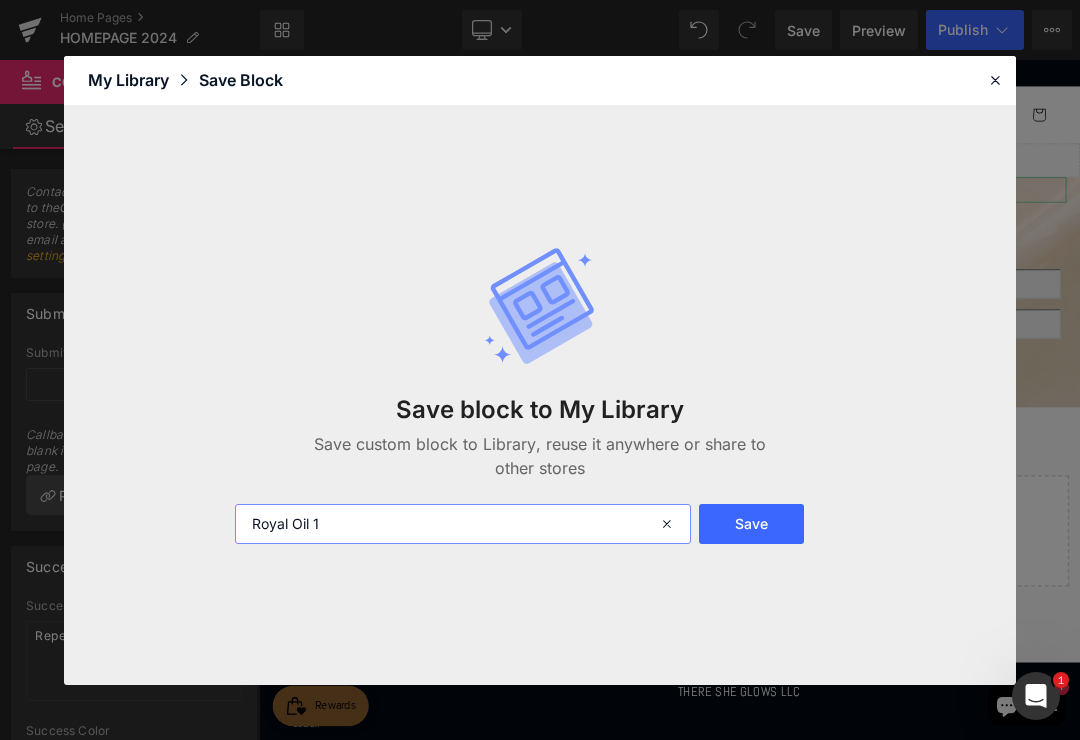 type on "Royal Oil 1" 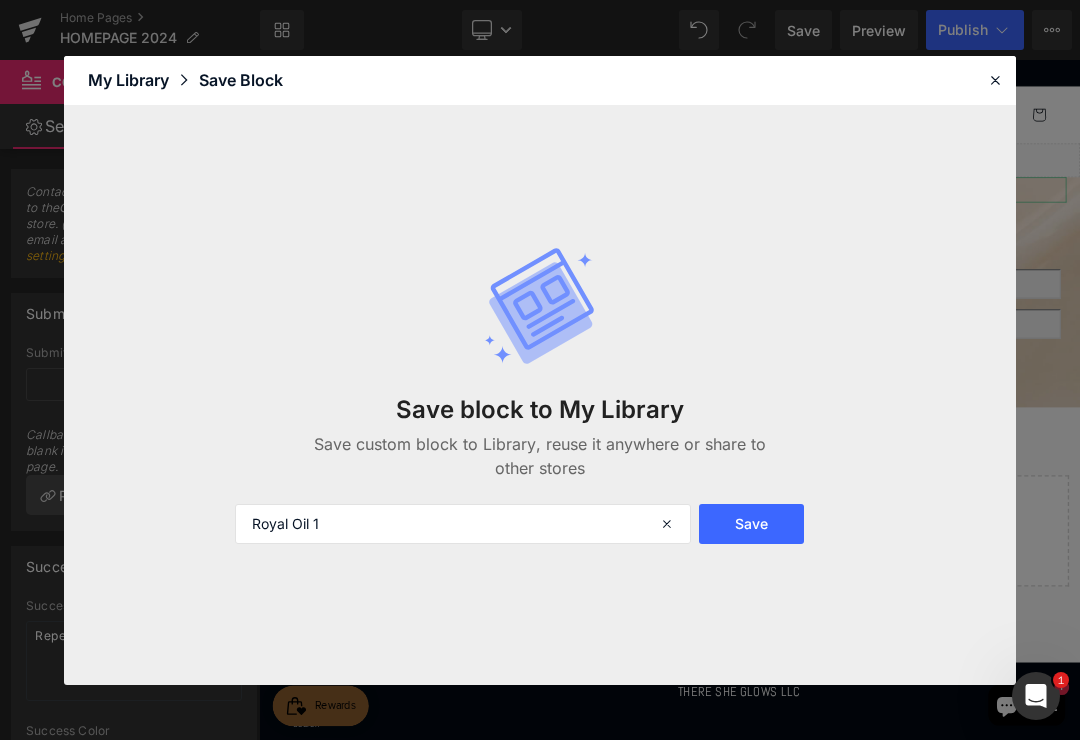 click on "Save" at bounding box center [752, 524] 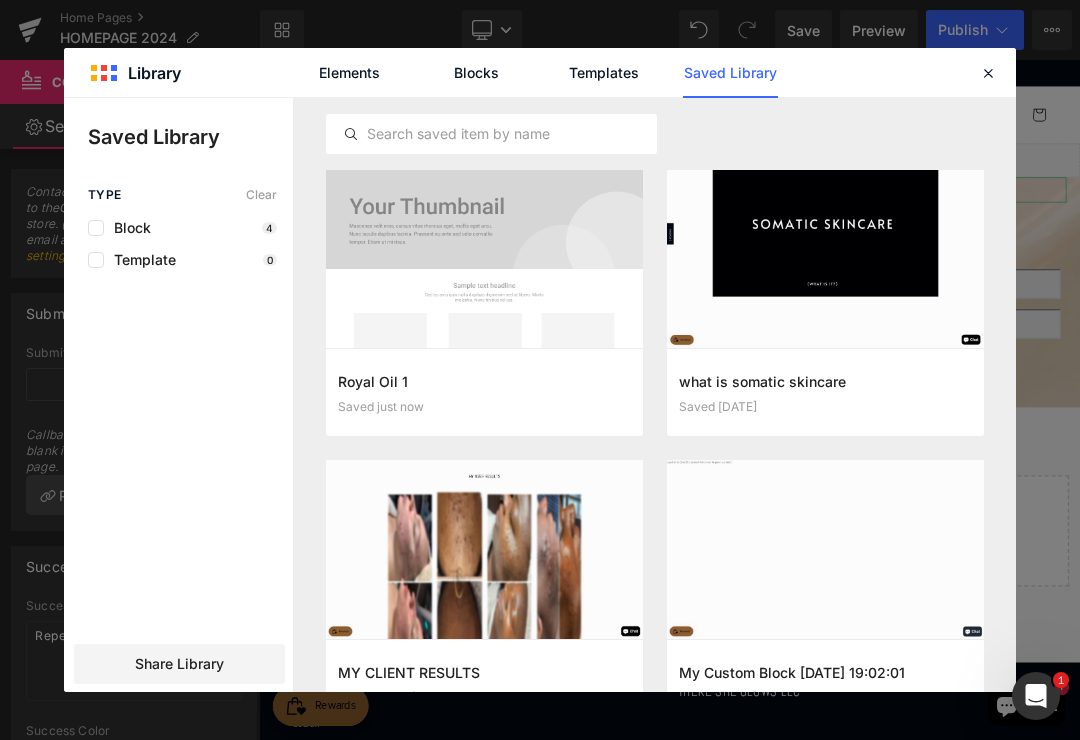 click at bounding box center [988, 73] 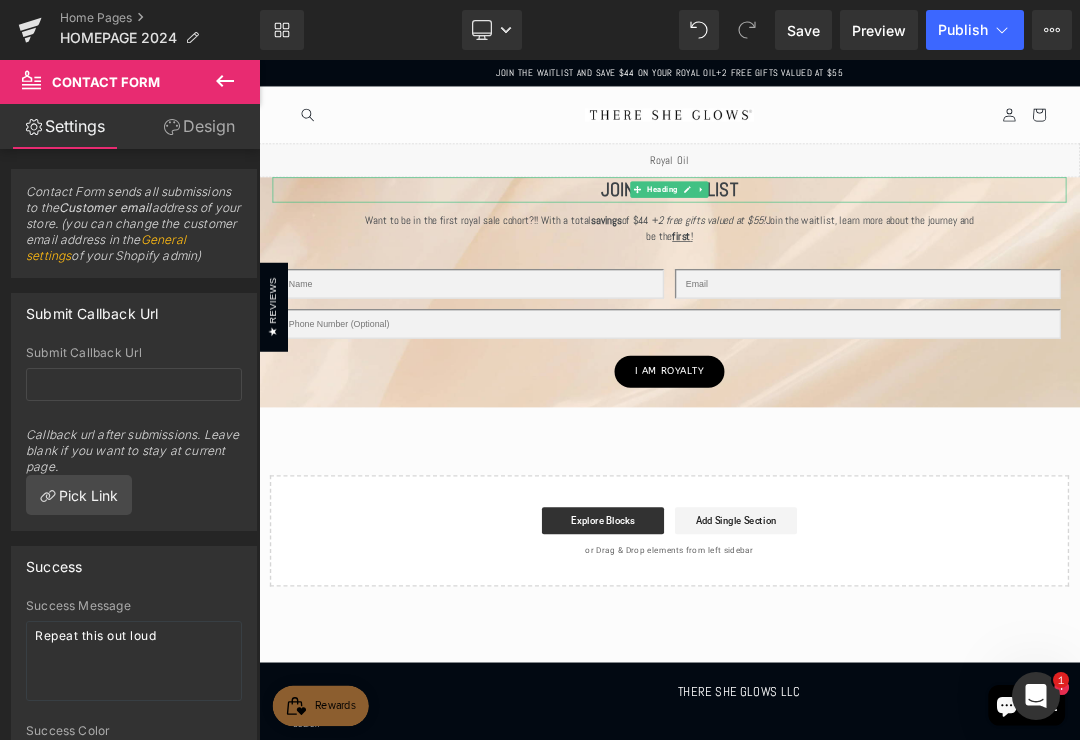 scroll, scrollTop: 0, scrollLeft: 0, axis: both 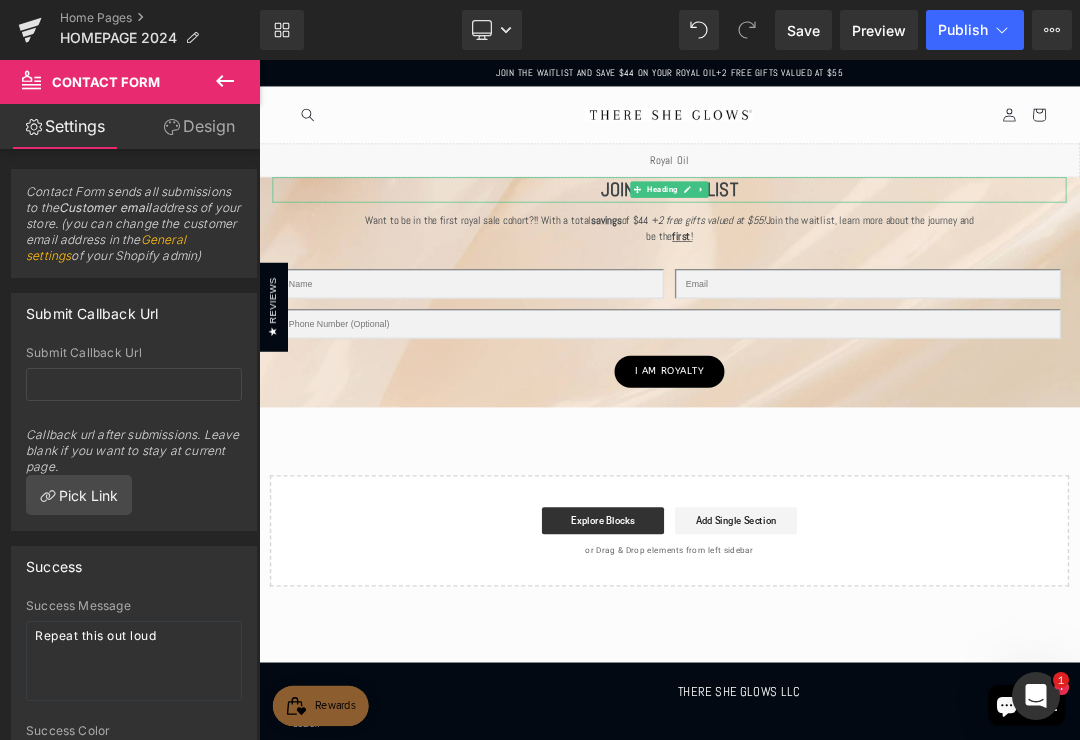 click on "Liquid" at bounding box center (864, 208) 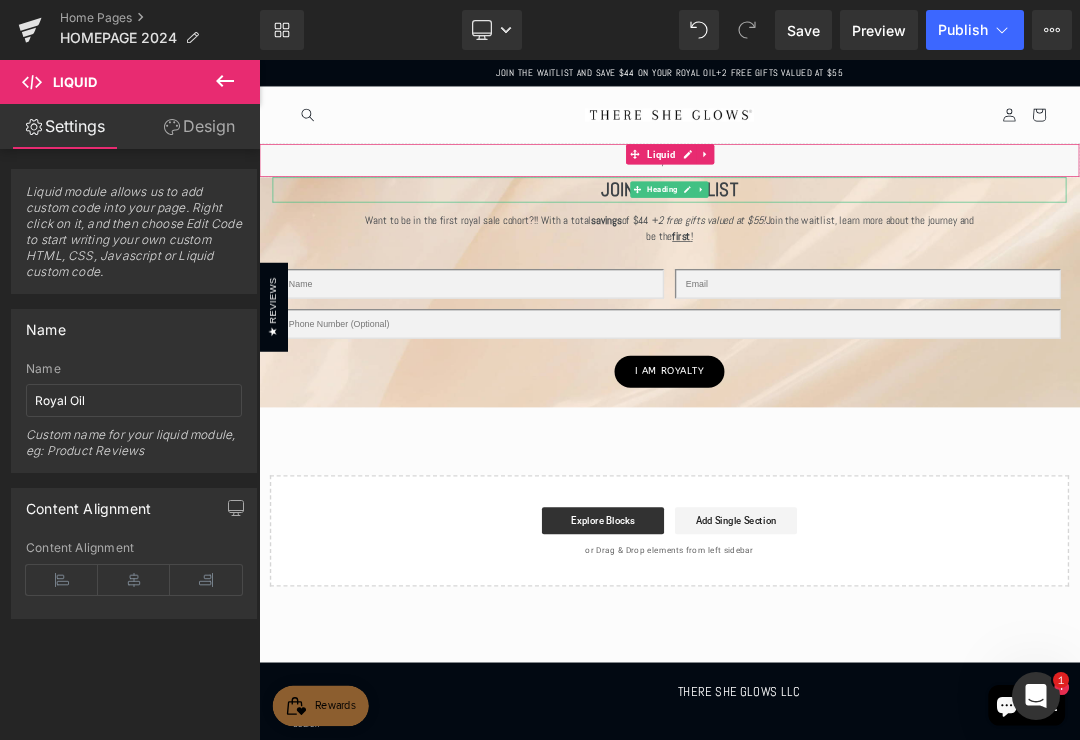 click at bounding box center (917, 199) 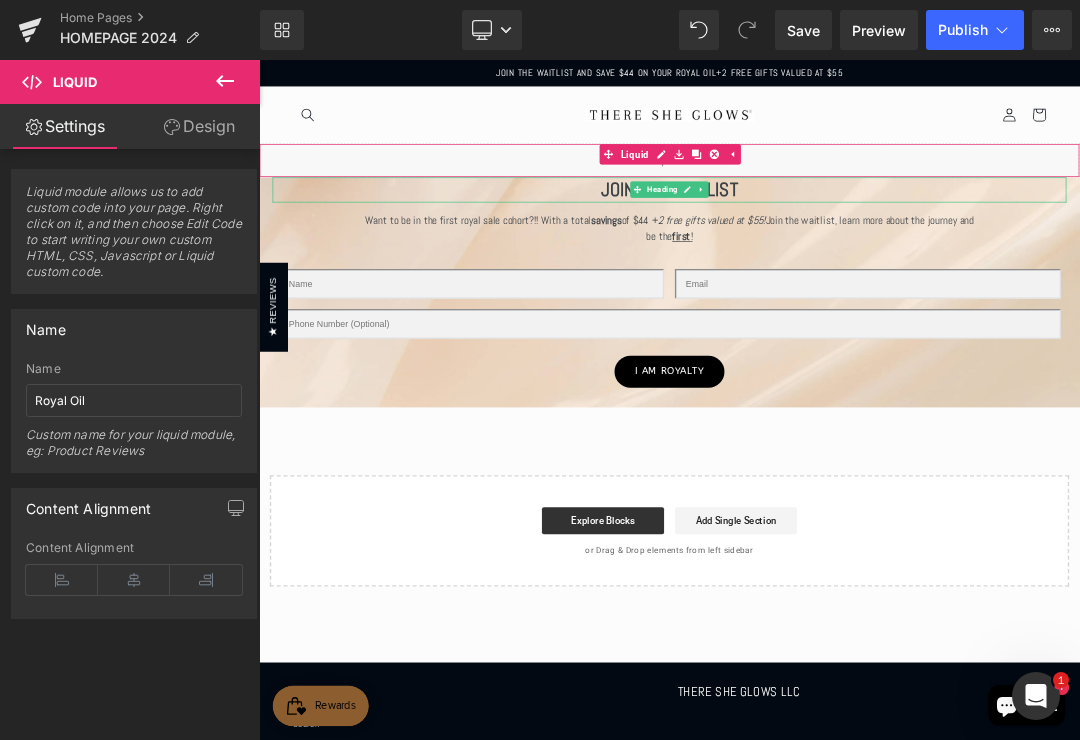 click 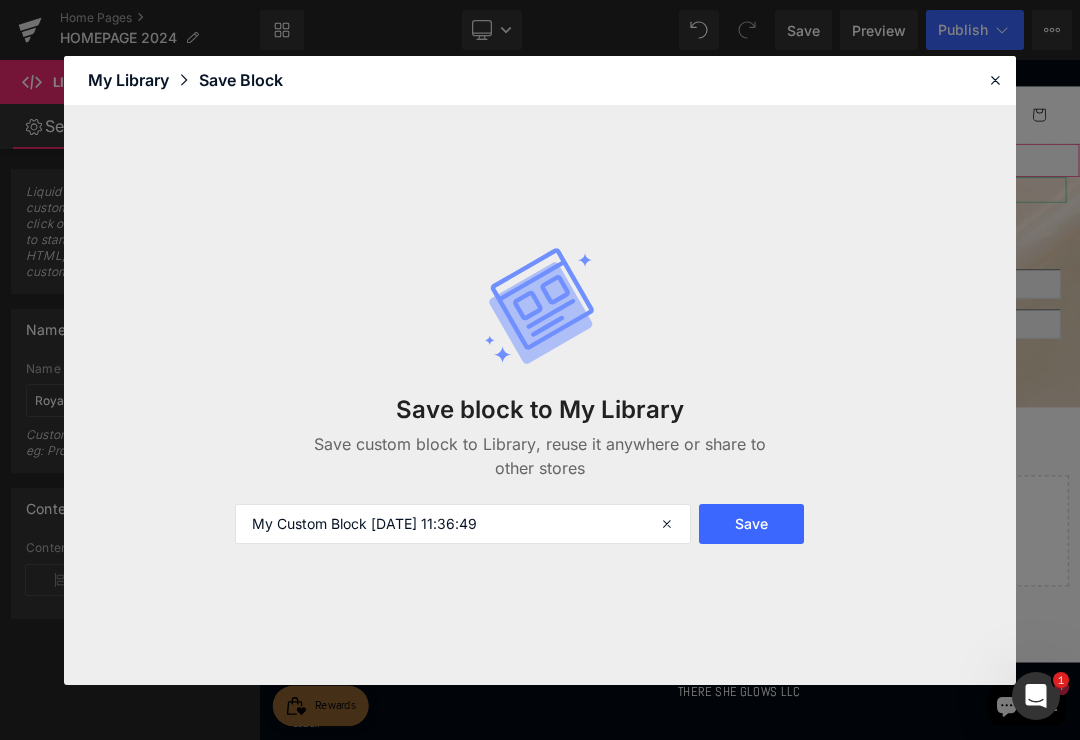click at bounding box center (669, 524) 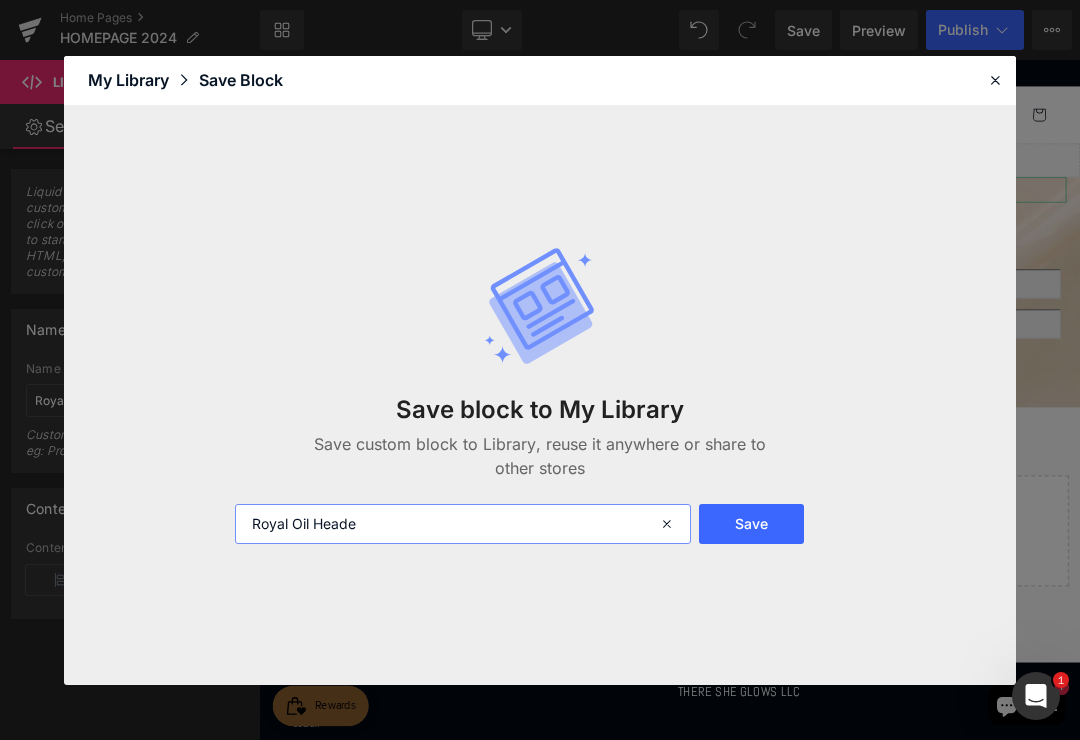 type on "Royal Oil Header" 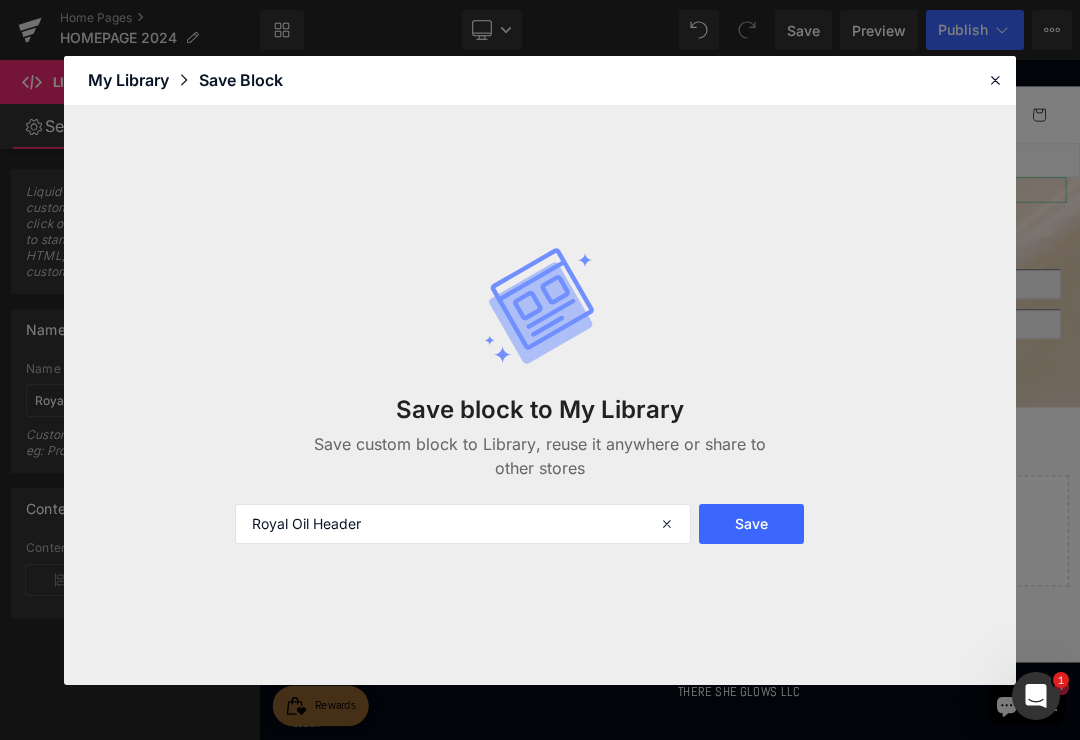 click on "Save" at bounding box center [752, 524] 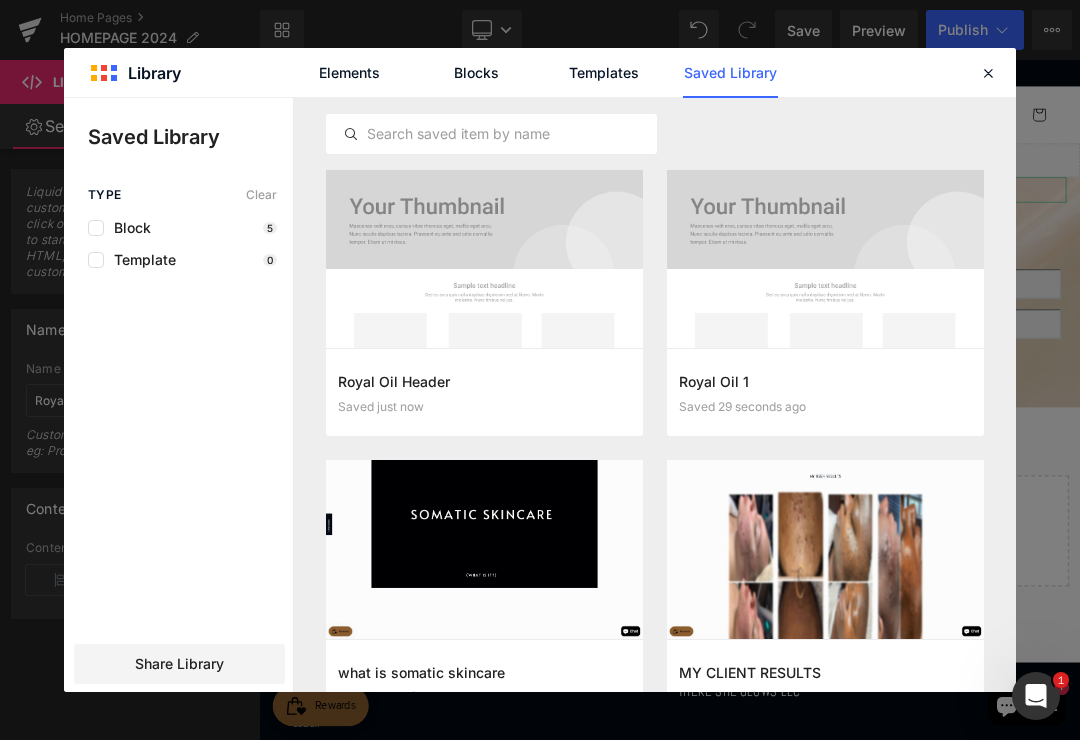 click 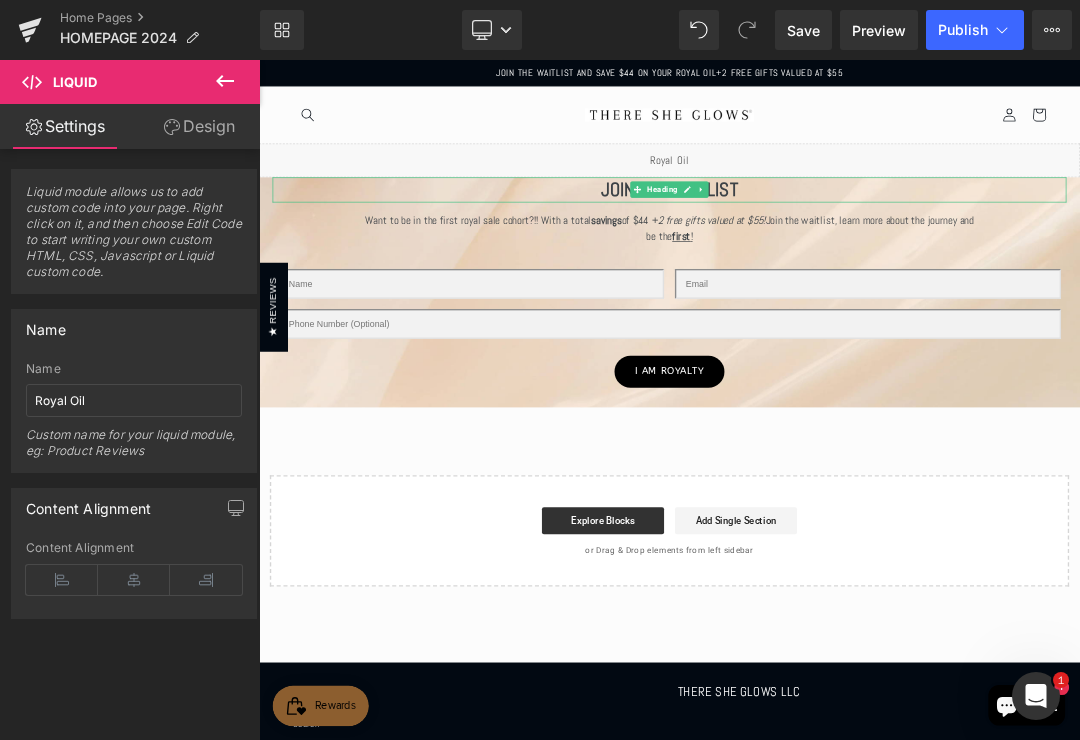click on "JOIN THE WAITLIST Heading         Want to be in the first royal sale cohort?!! With a total  savings  of $44 +  2 free gifts valued at $55!  Join the waitlist, learn more about the journey and be the  first ! Text Block
Text Field         Email Field
Row
Text Field
Row         I AM ROYALTY Submit Button
Contact Form" at bounding box center [864, 402] 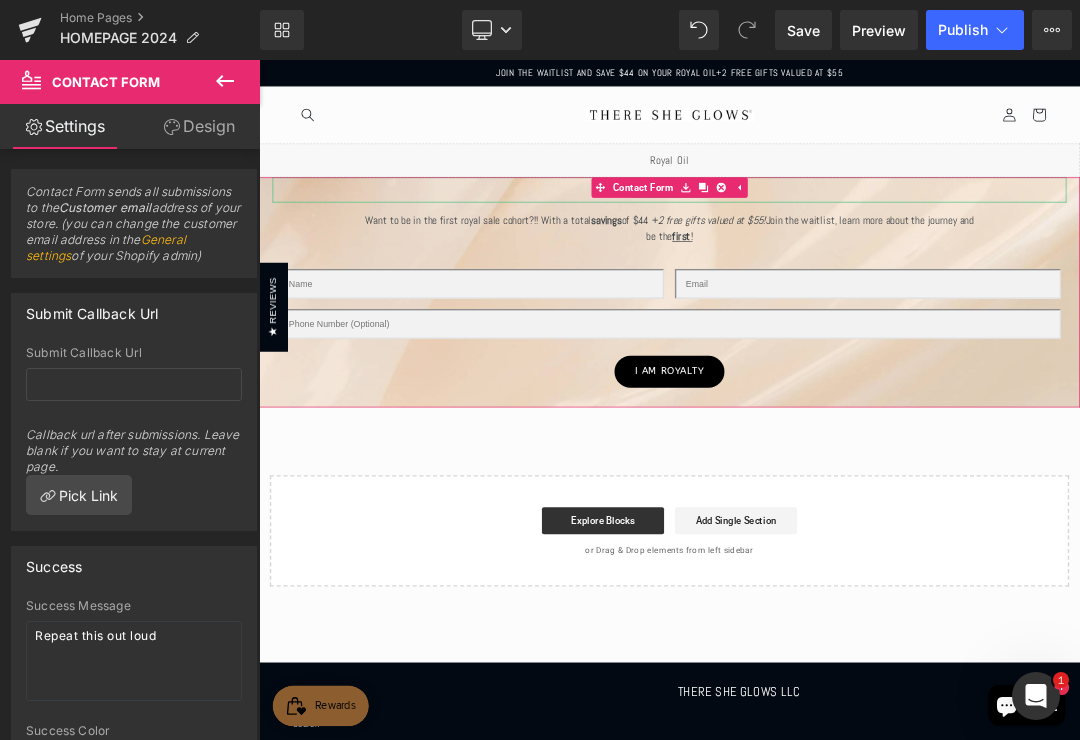 click 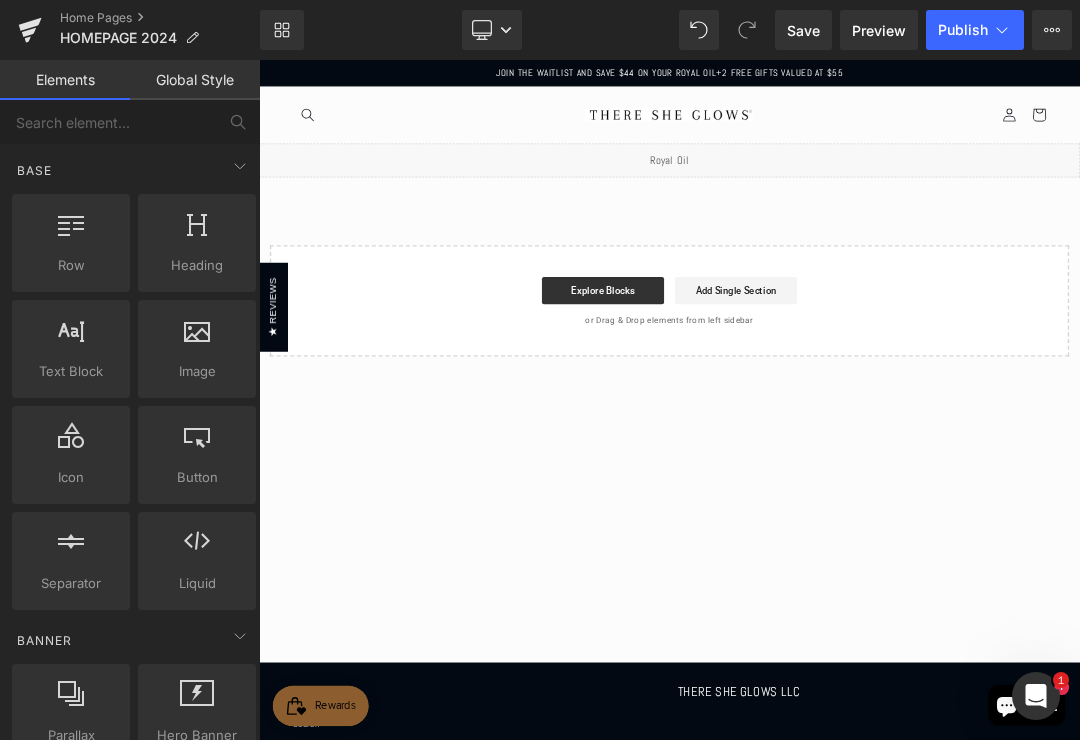 click on "Explore Blocks" at bounding box center (766, 400) 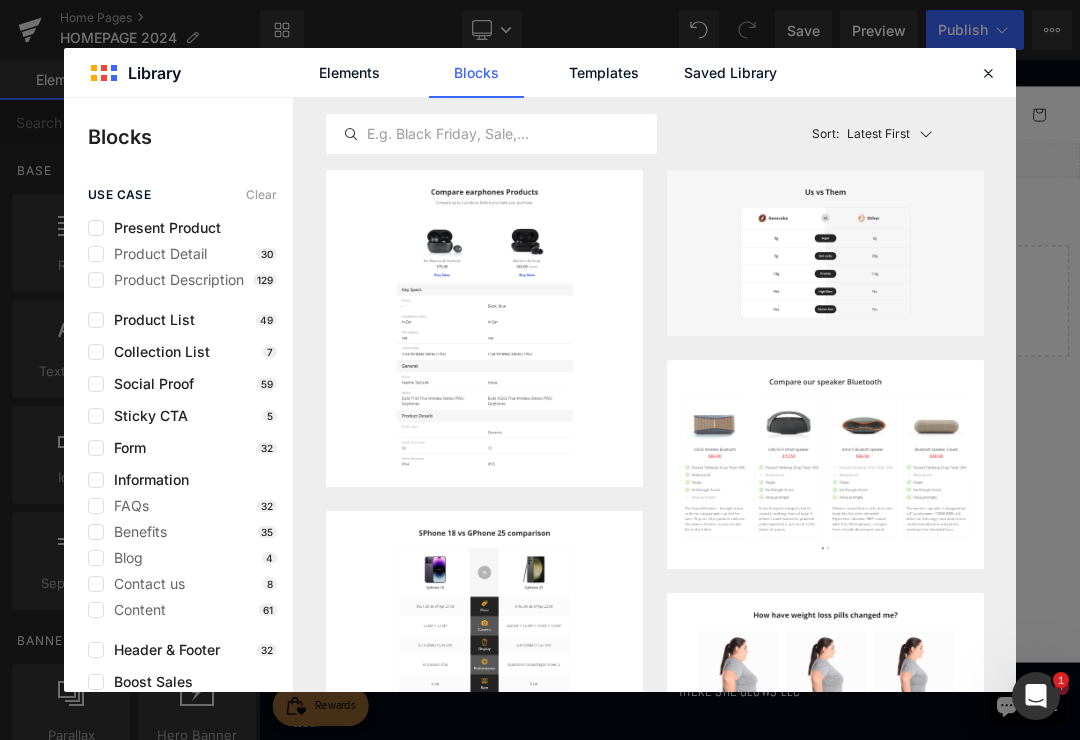 click at bounding box center [491, 134] 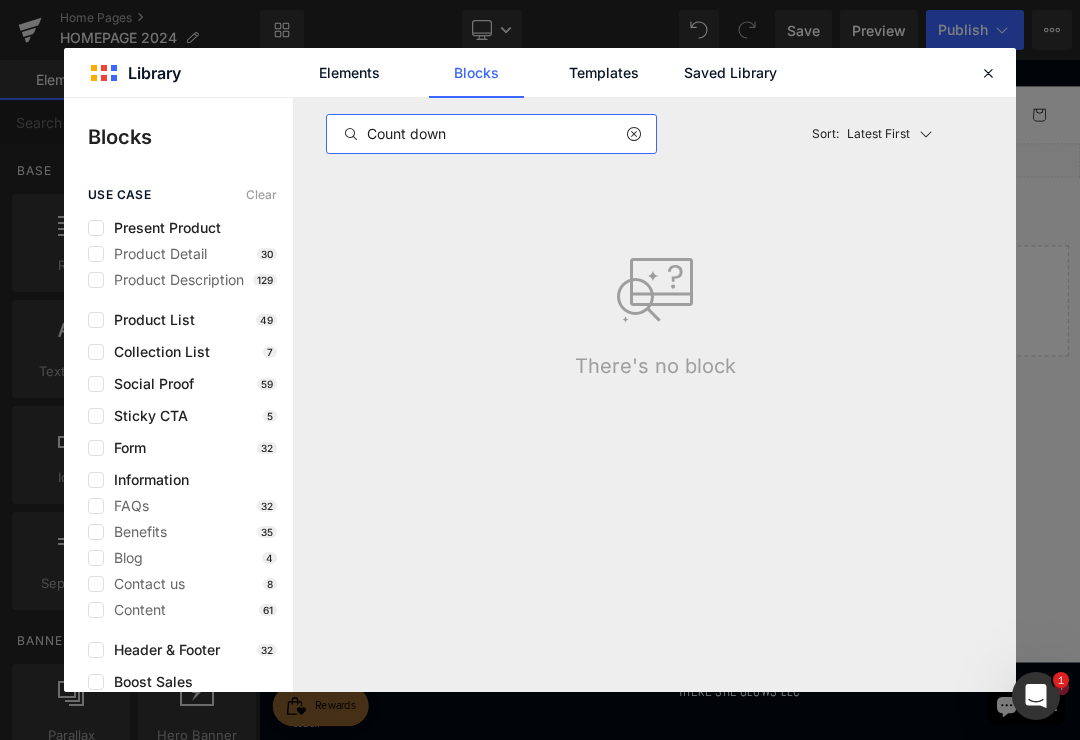 type on "Count down" 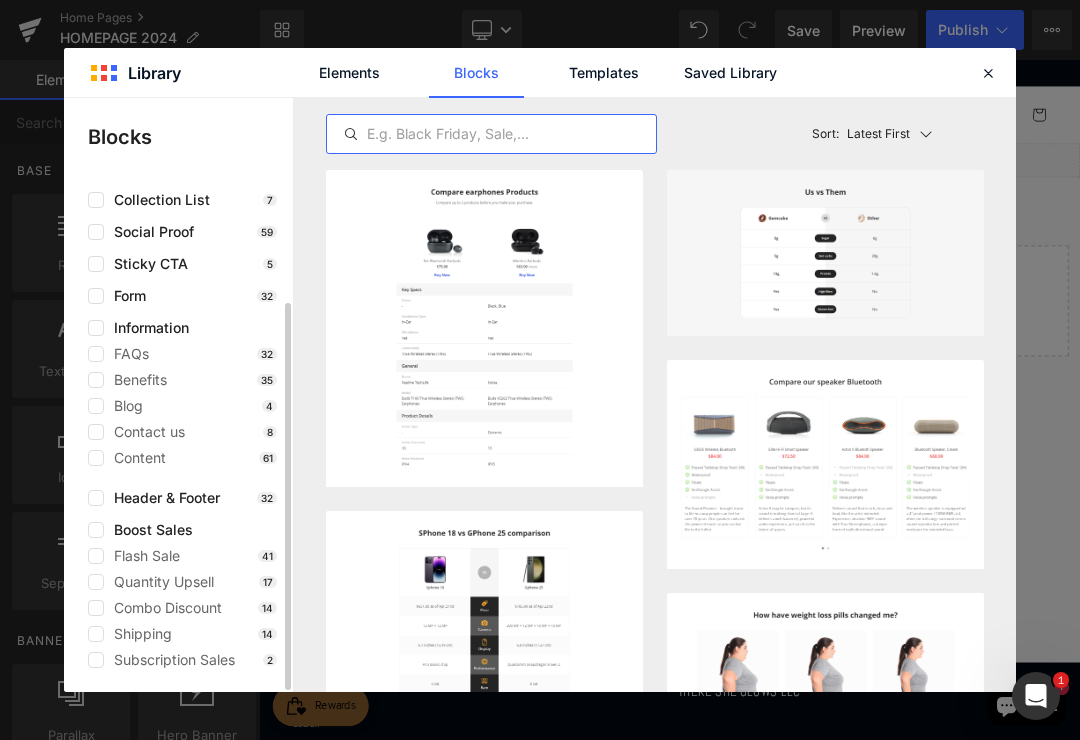 scroll, scrollTop: 142, scrollLeft: 0, axis: vertical 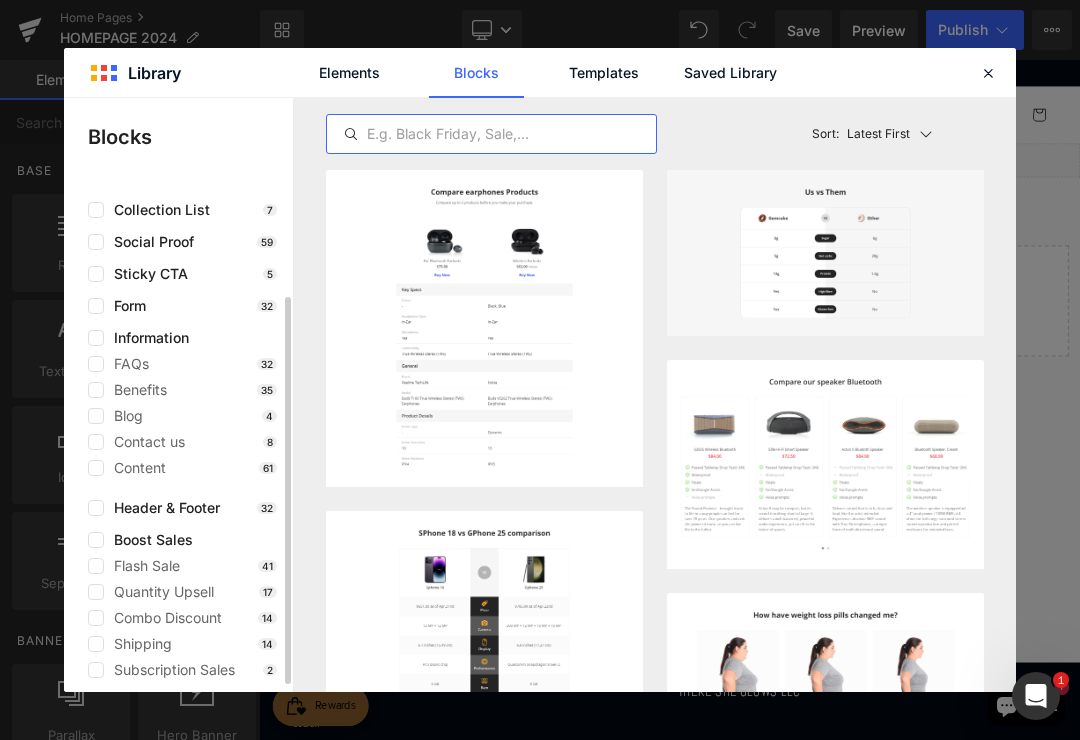 click on "Flash Sale" at bounding box center (142, 566) 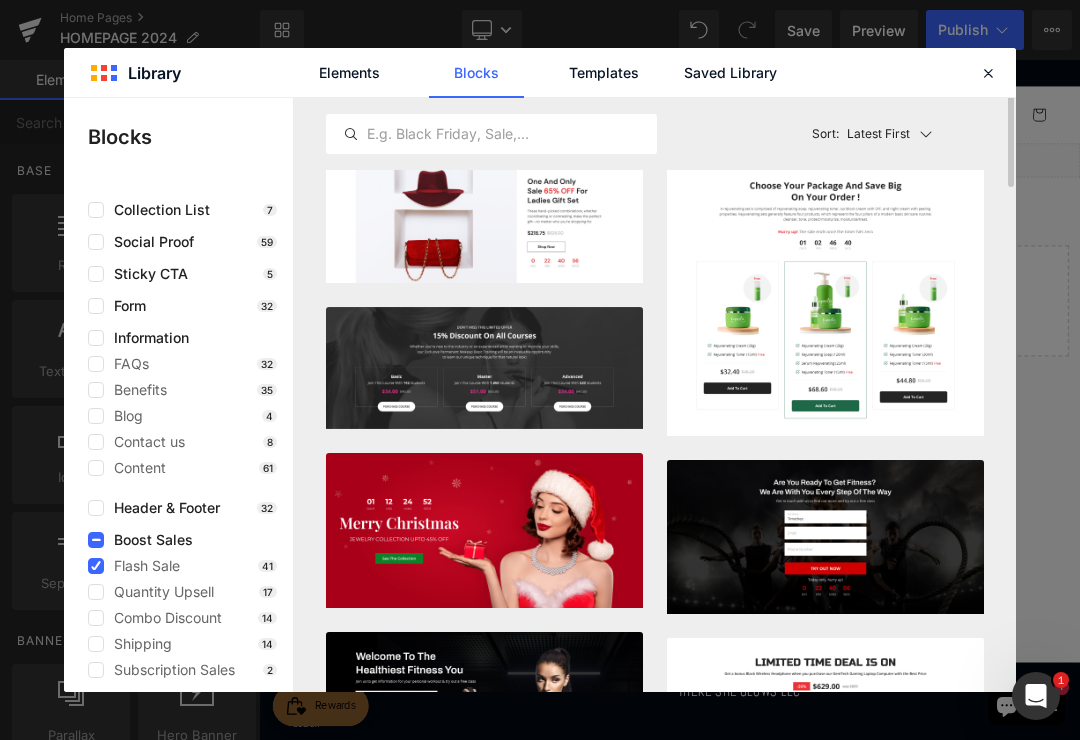 scroll, scrollTop: 0, scrollLeft: 0, axis: both 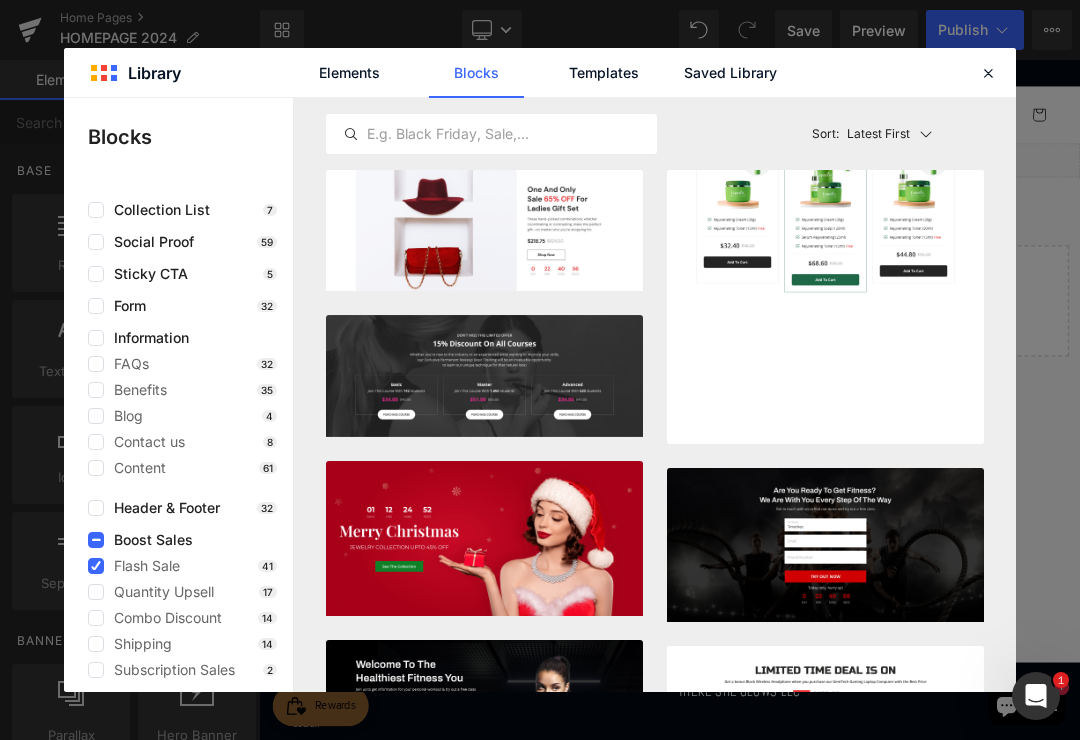 click on "Add to page" at bounding box center [908, 420] 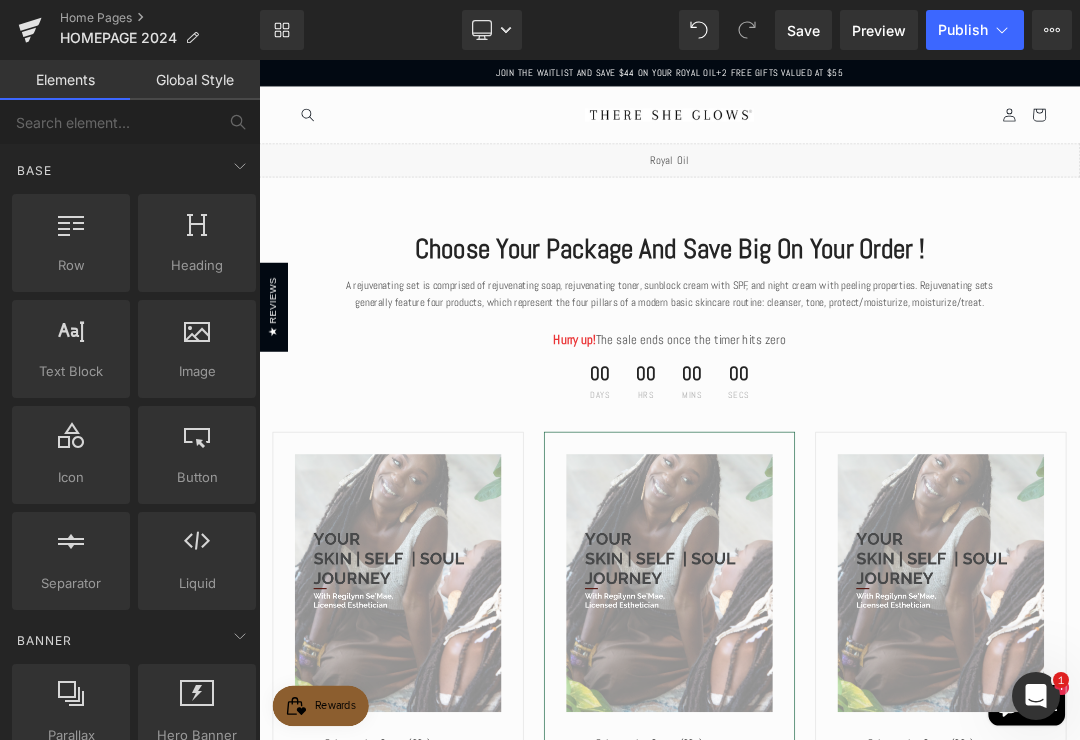 scroll, scrollTop: 0, scrollLeft: 0, axis: both 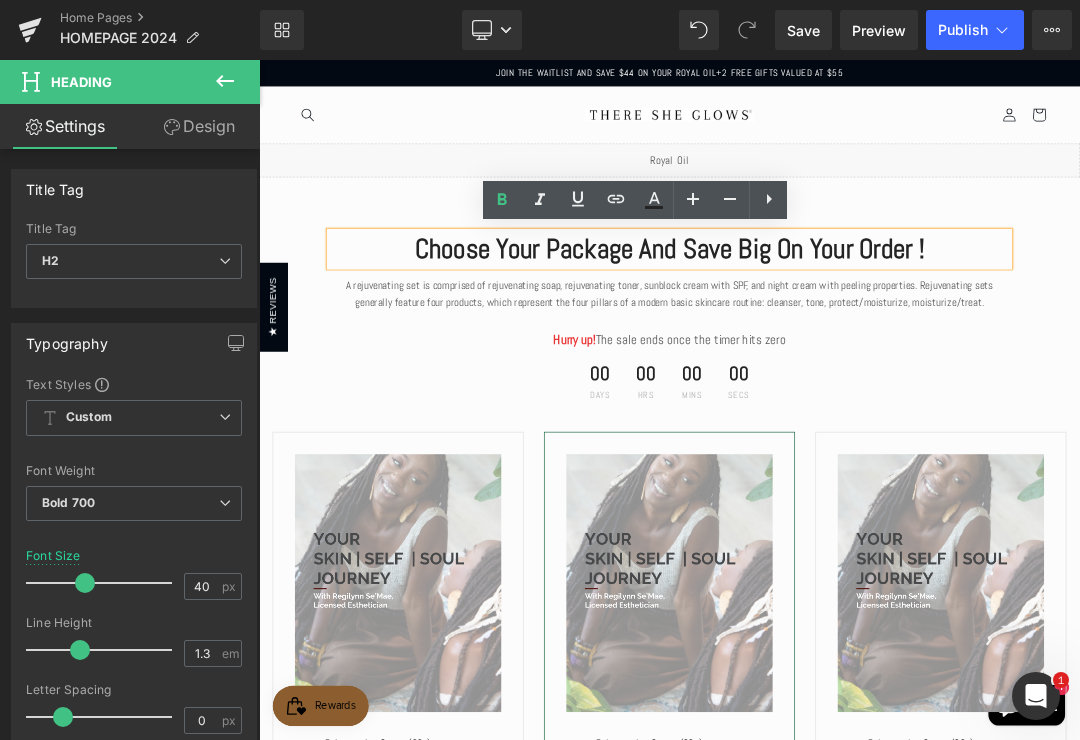 click on "Choose Your Package And Save Big On Your Order !" at bounding box center [864, 339] 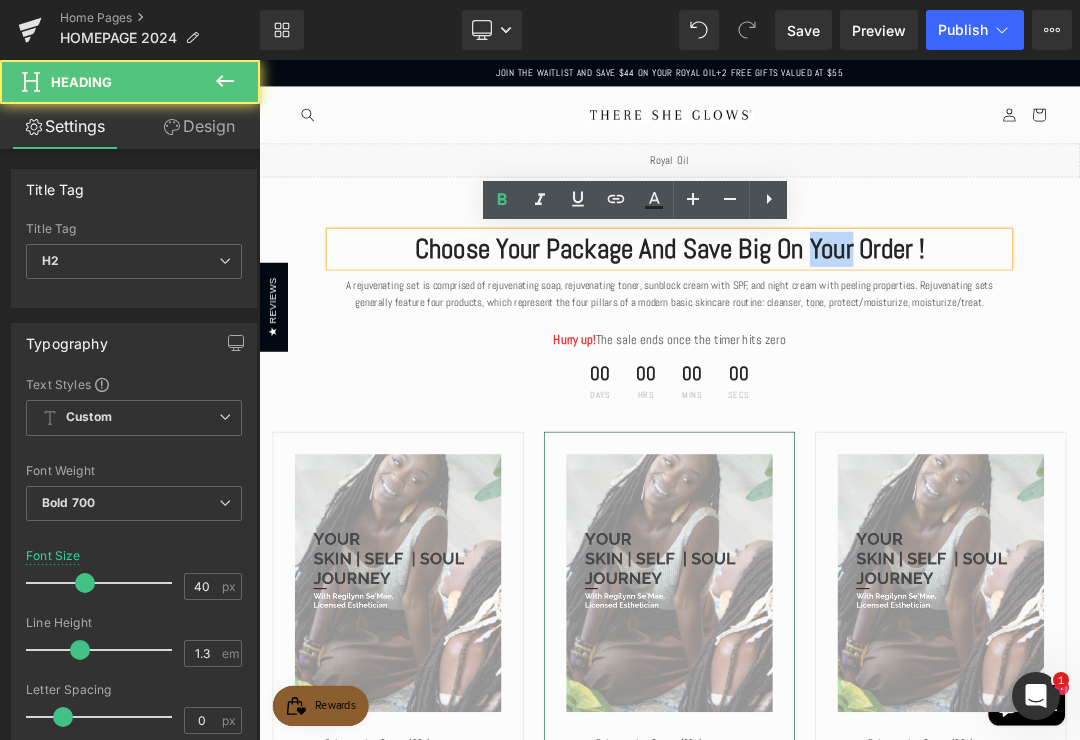 click on "Choose Your Package And Save Big On Your Order !" at bounding box center [864, 339] 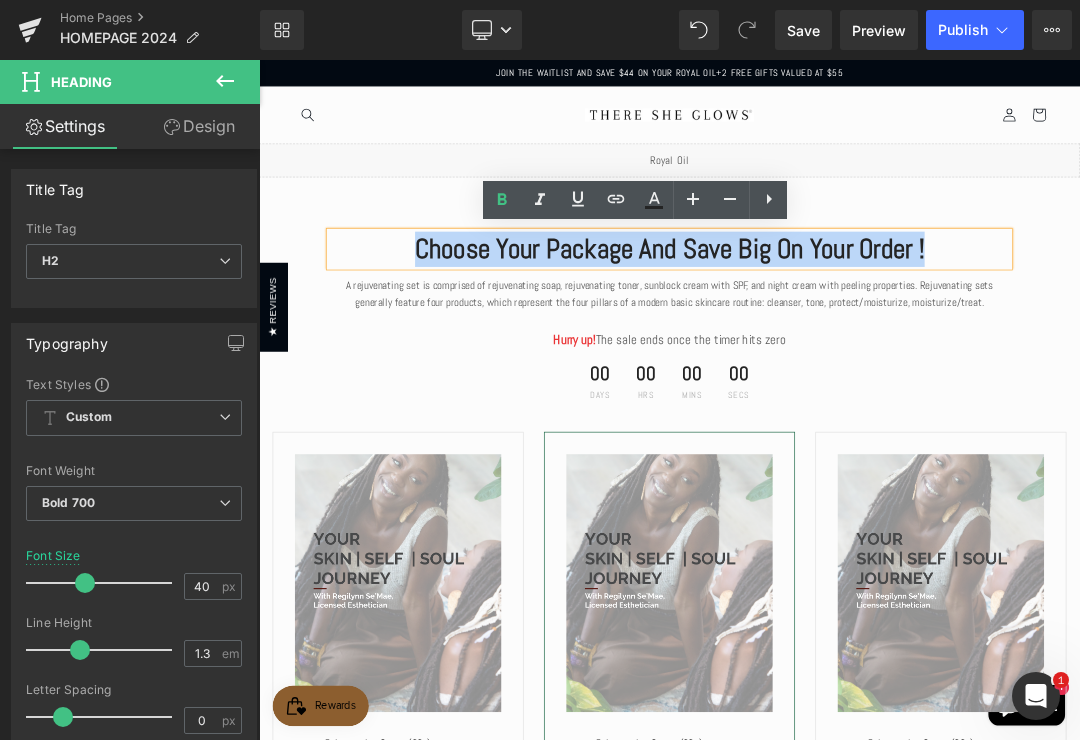 click at bounding box center (259, 60) 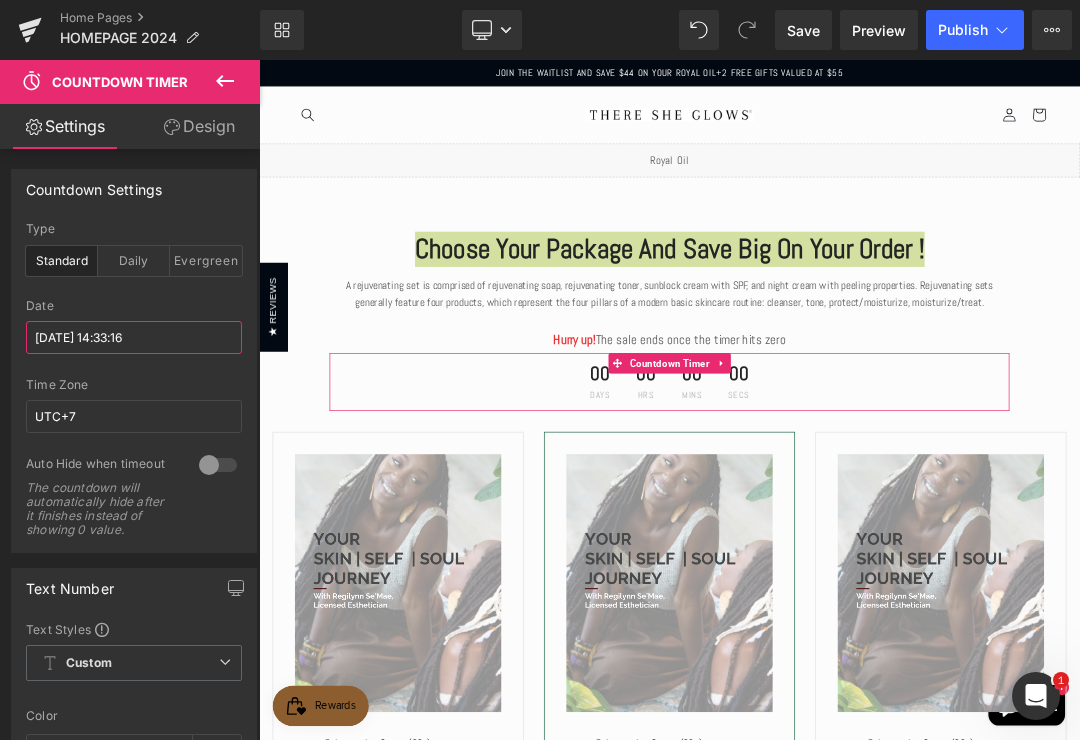 click on "[DATE] 14:33:16" at bounding box center (134, 337) 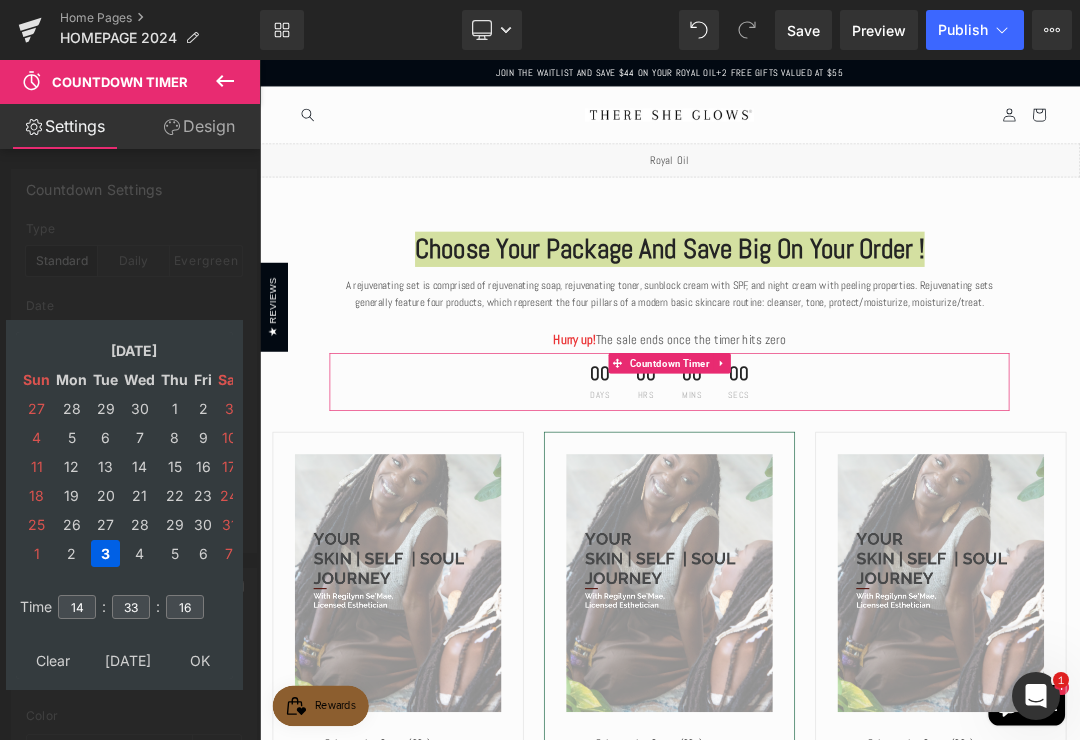 click on "[DATE]" at bounding box center (134, 350) 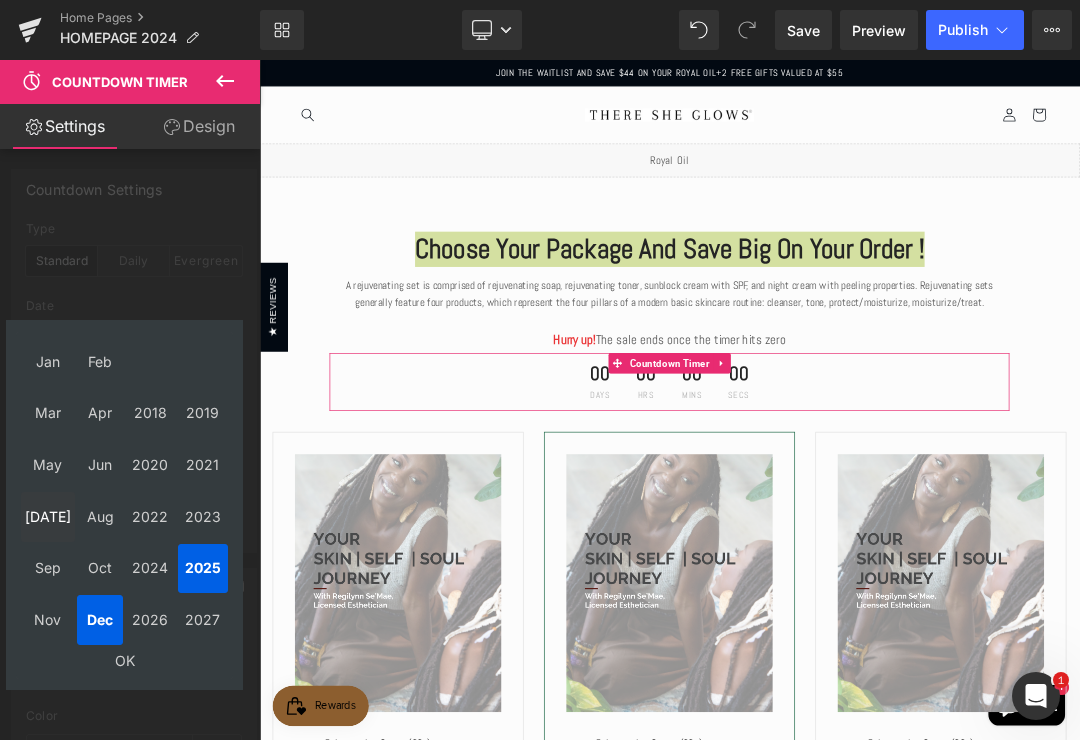 click on "[DATE]" at bounding box center (48, 517) 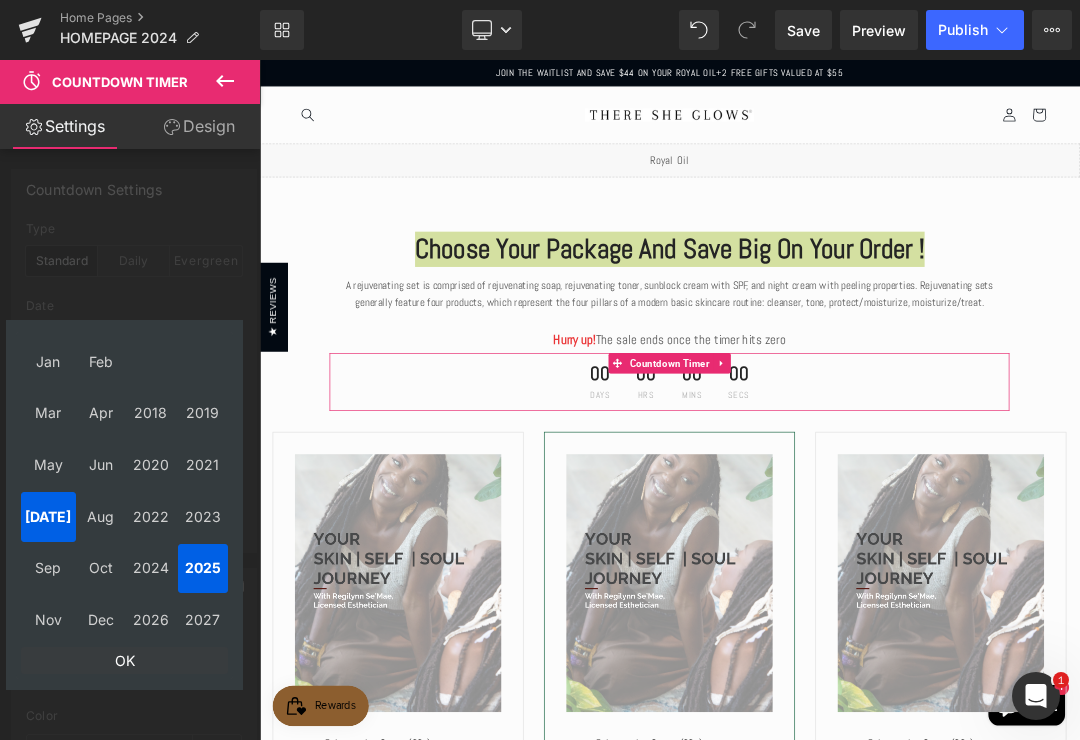 click on "OK" at bounding box center (124, 660) 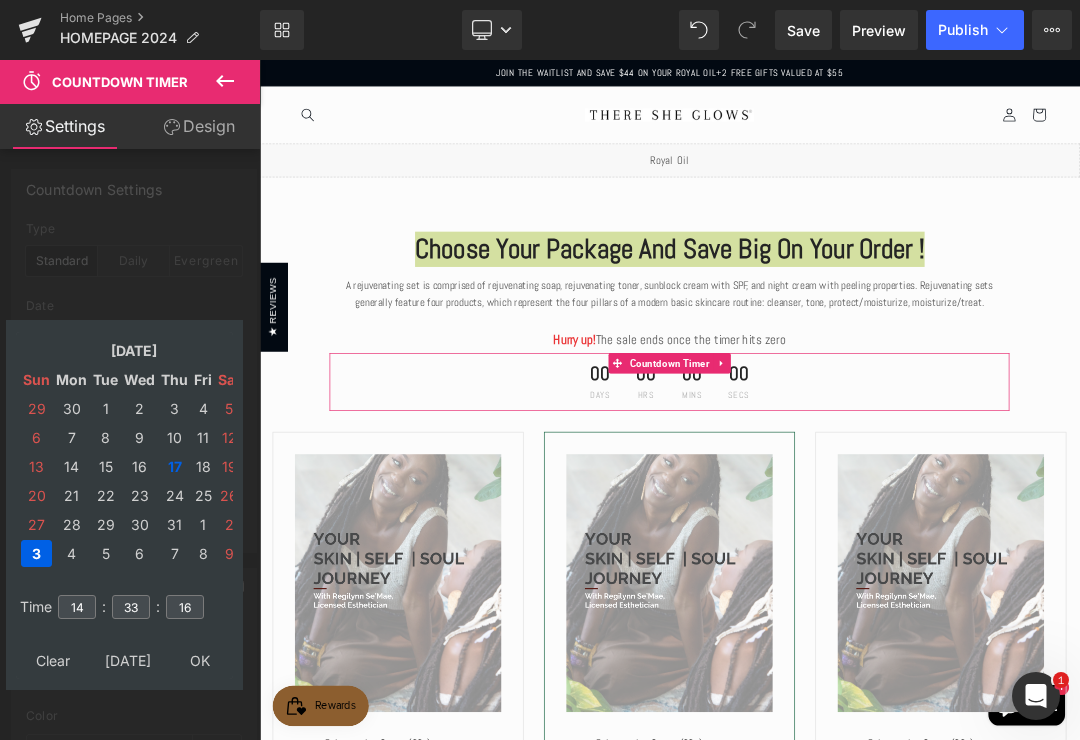 click on "24" at bounding box center (174, 495) 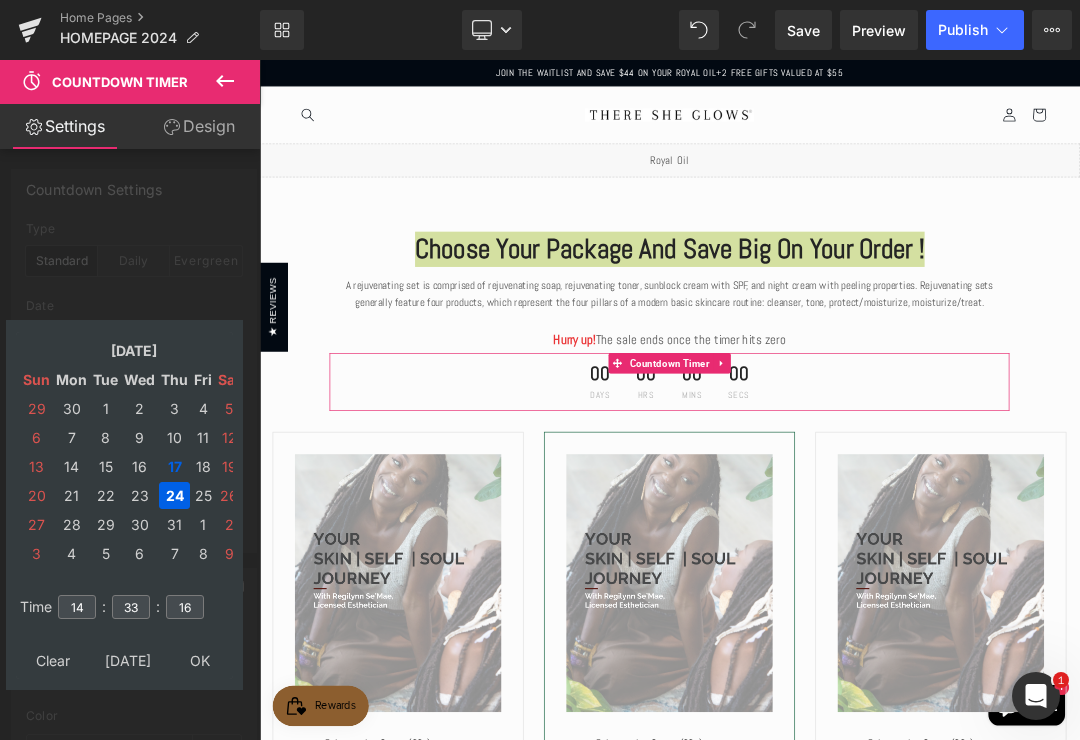 type on "[DATE] 14:33:16" 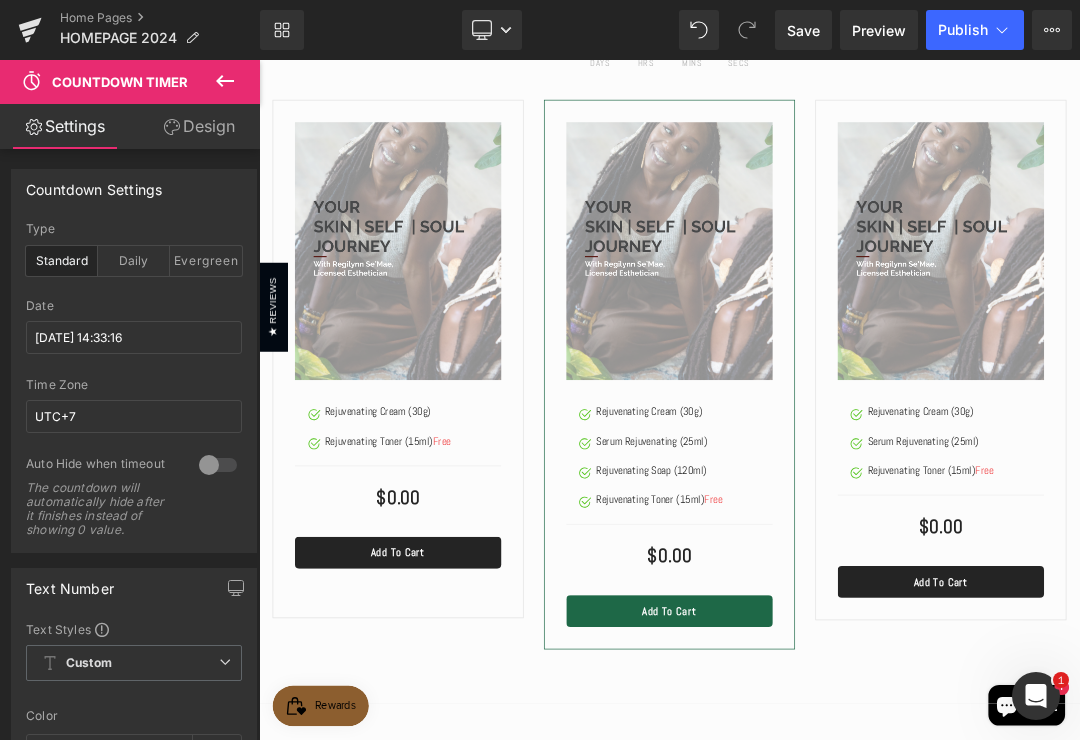 scroll, scrollTop: 495, scrollLeft: 0, axis: vertical 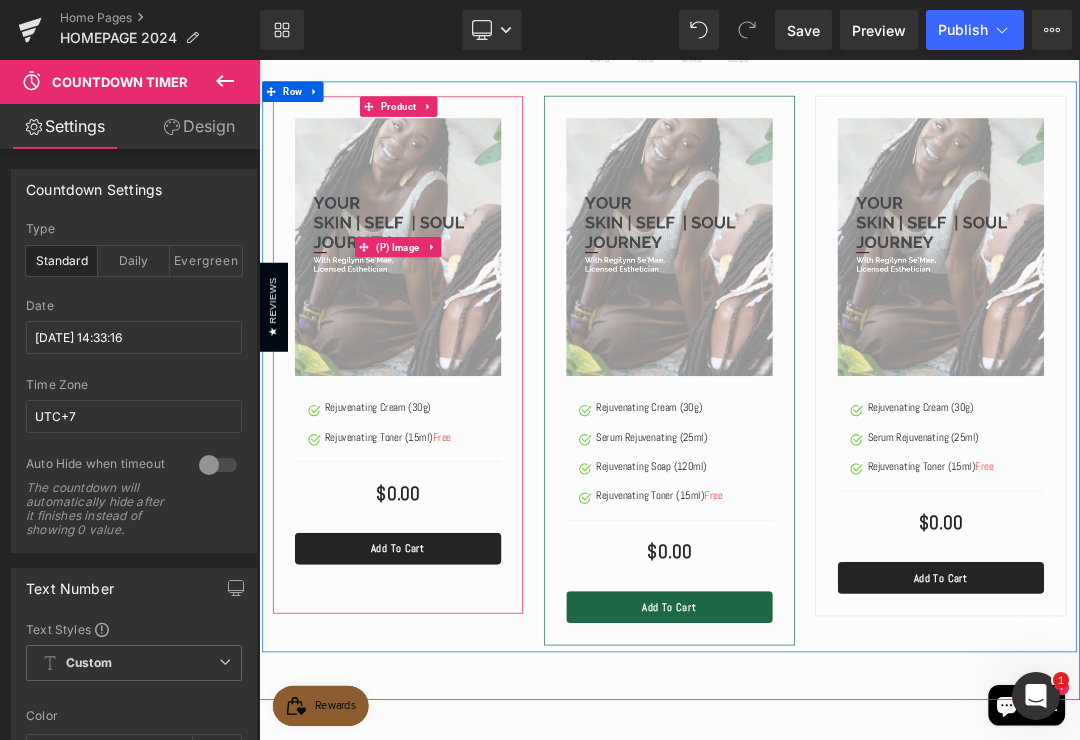 click at bounding box center [464, 336] 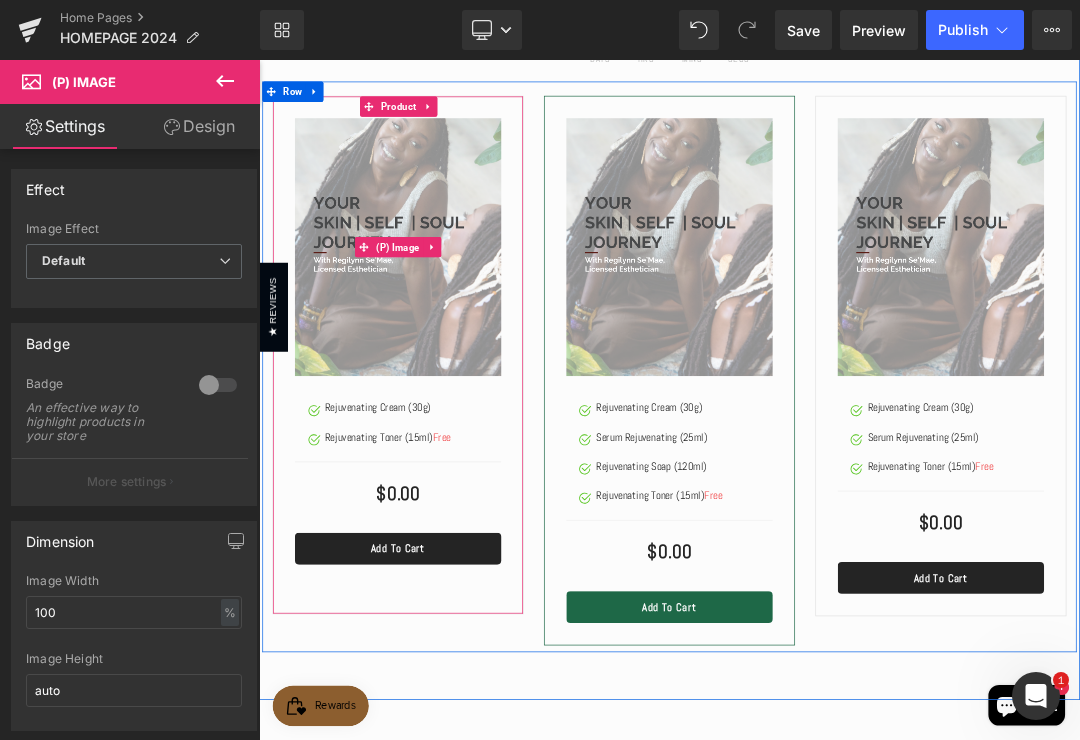 click on "Add To Cart
(P) Cart Button" at bounding box center (464, 780) 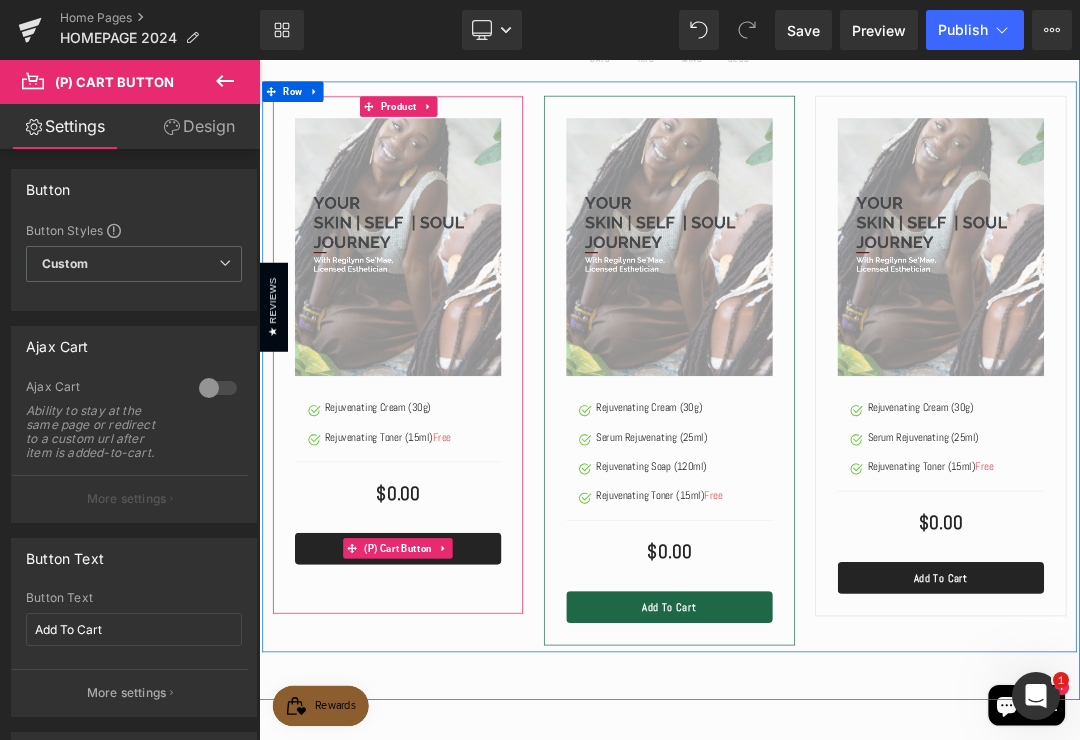 click on "Add To Cart" at bounding box center (464, 780) 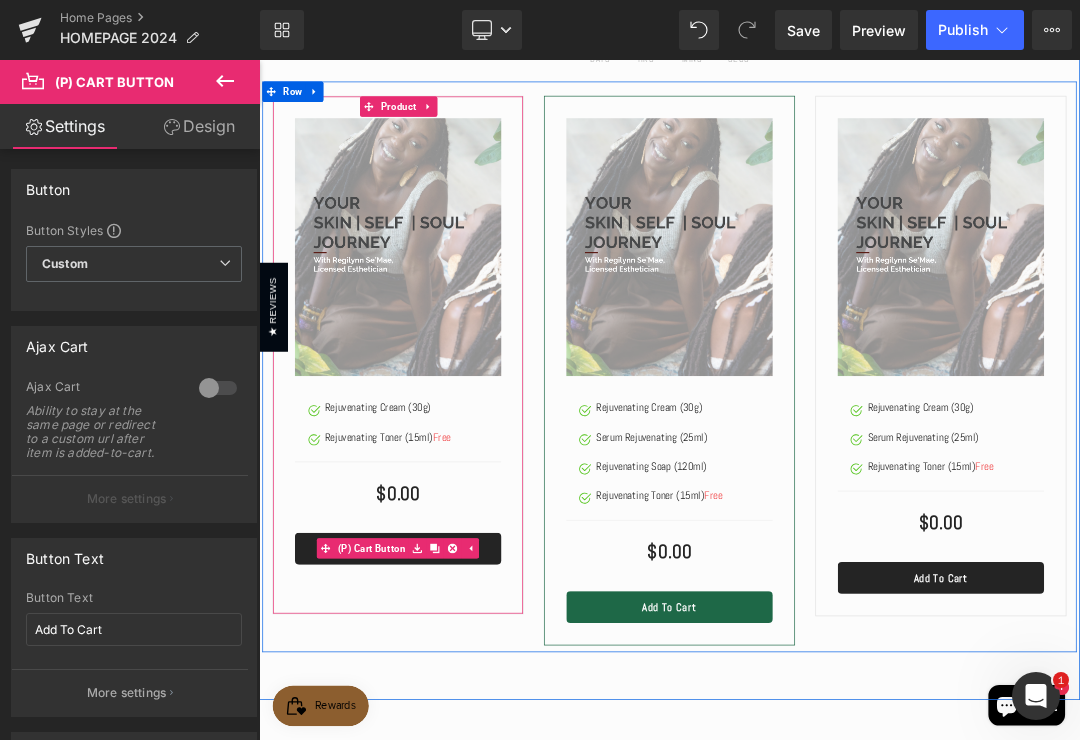 click at bounding box center (545, 780) 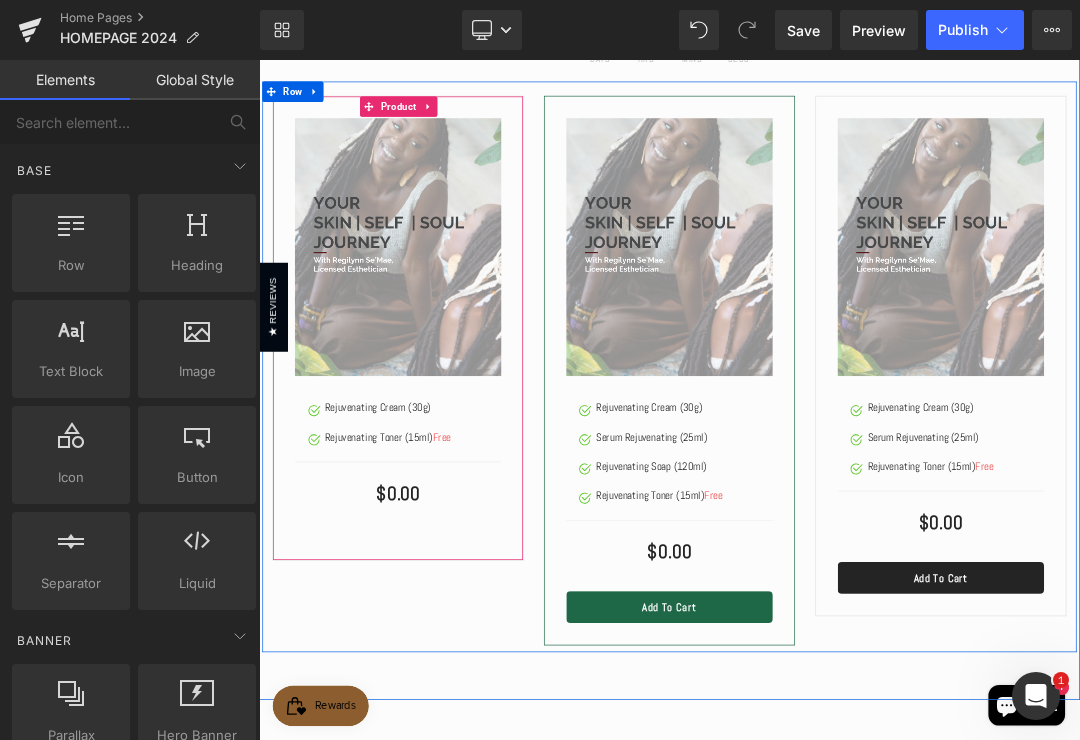 click on "Add To Cart" at bounding box center [864, 866] 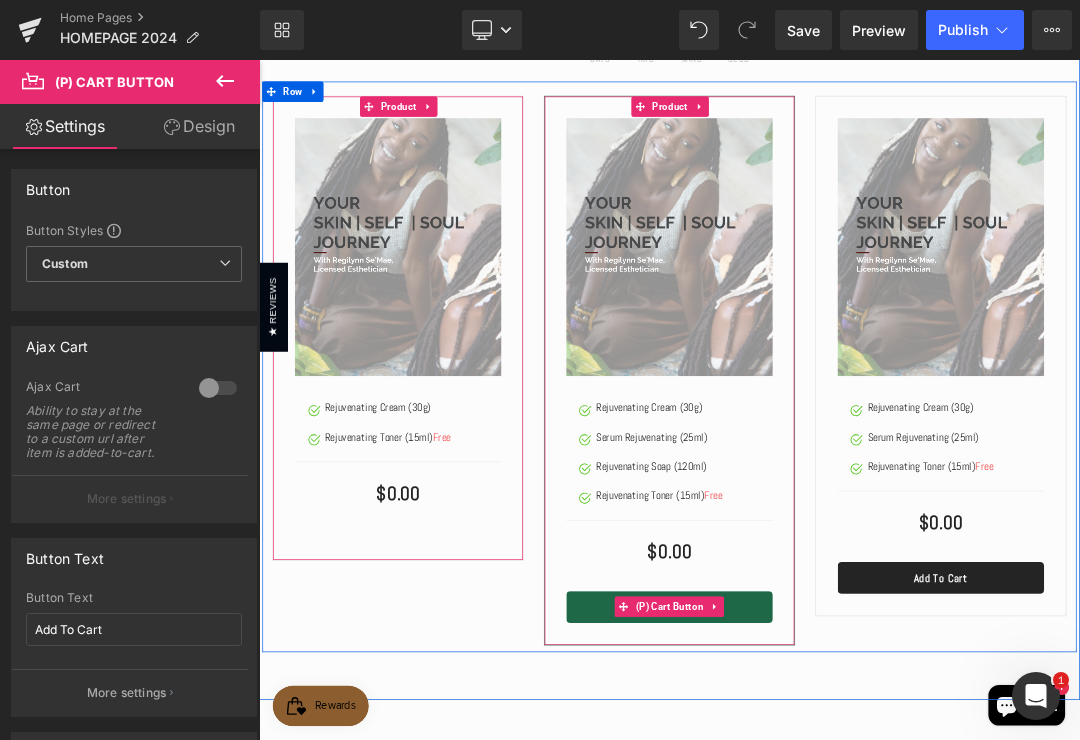 click on "Add To Cart" at bounding box center (864, 866) 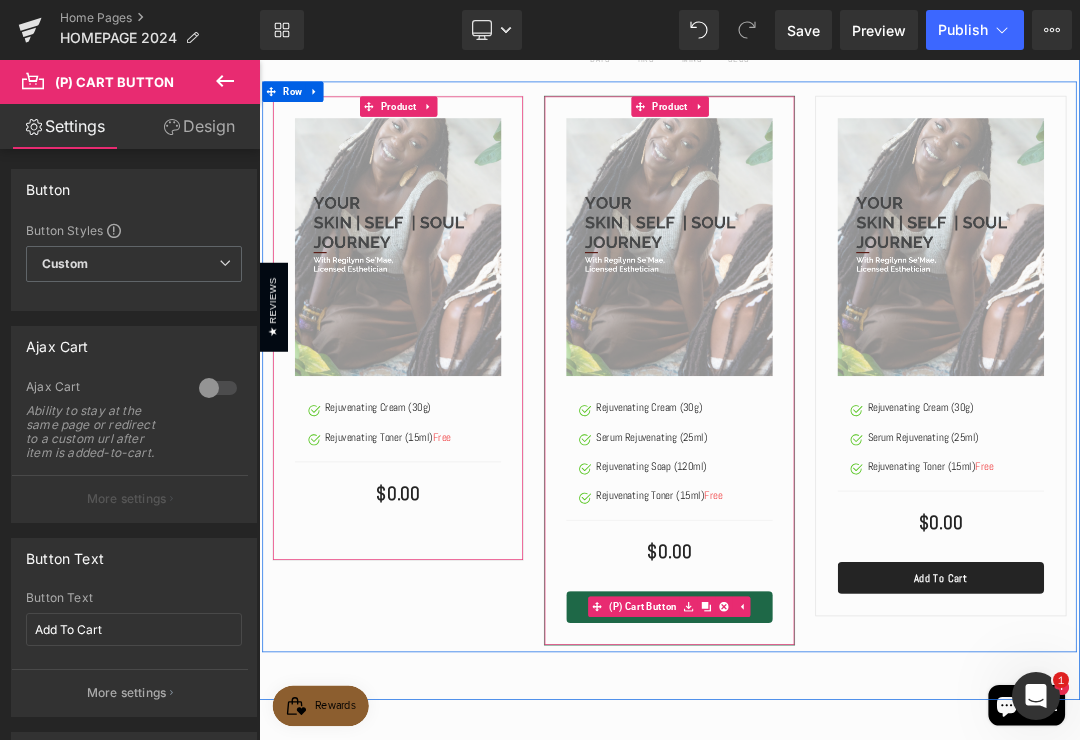 click at bounding box center (945, 866) 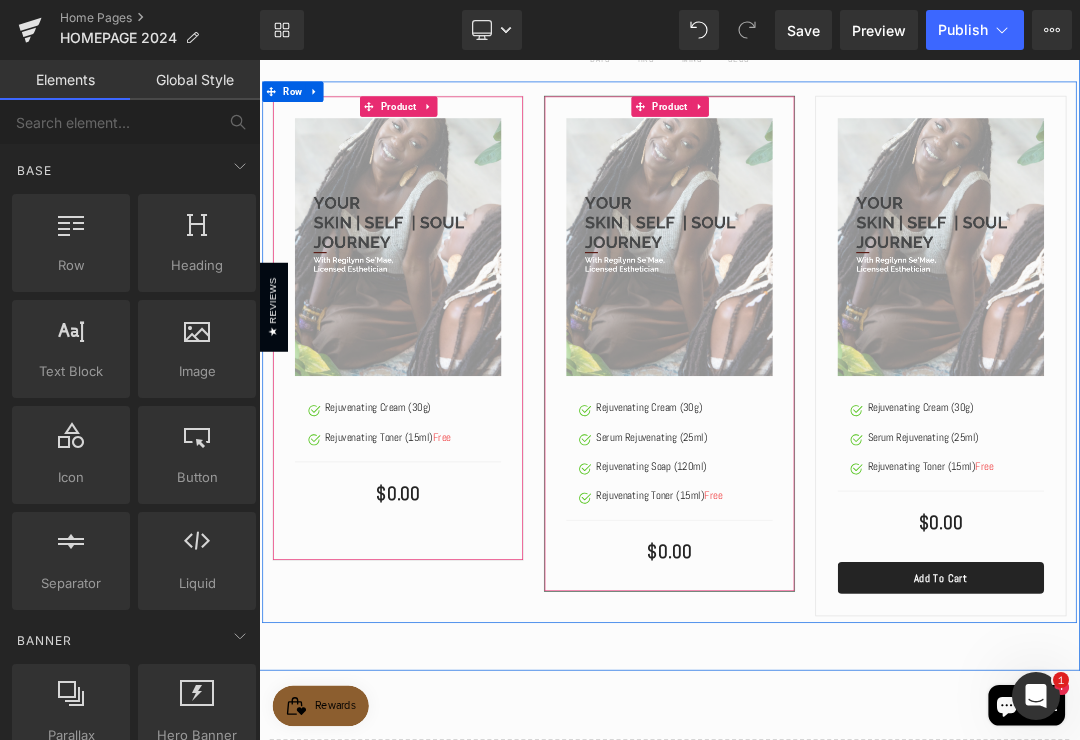 click on "Add To Cart
(P) Cart Button" at bounding box center (1264, 823) 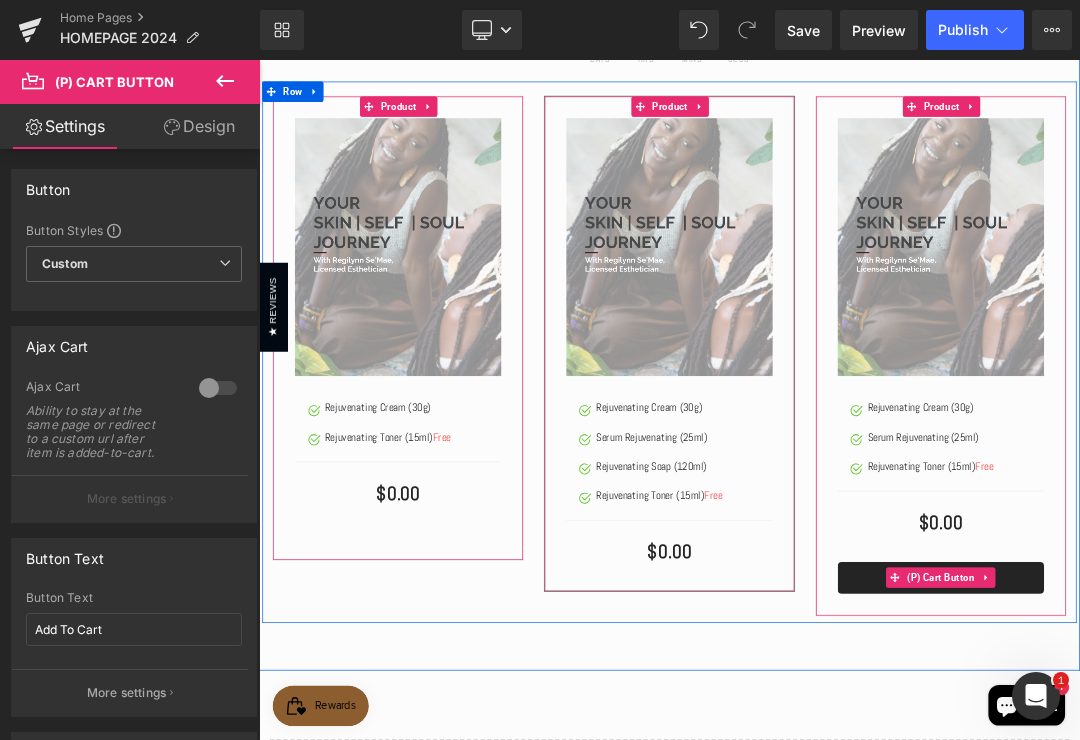 click 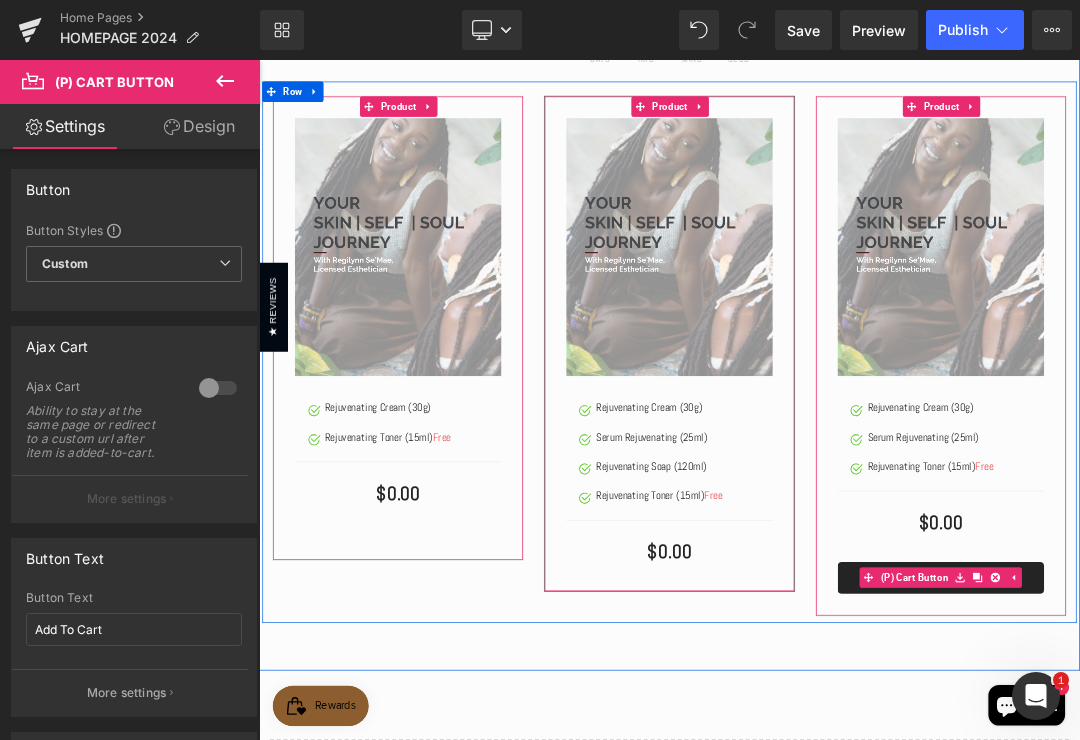 click at bounding box center (1345, 823) 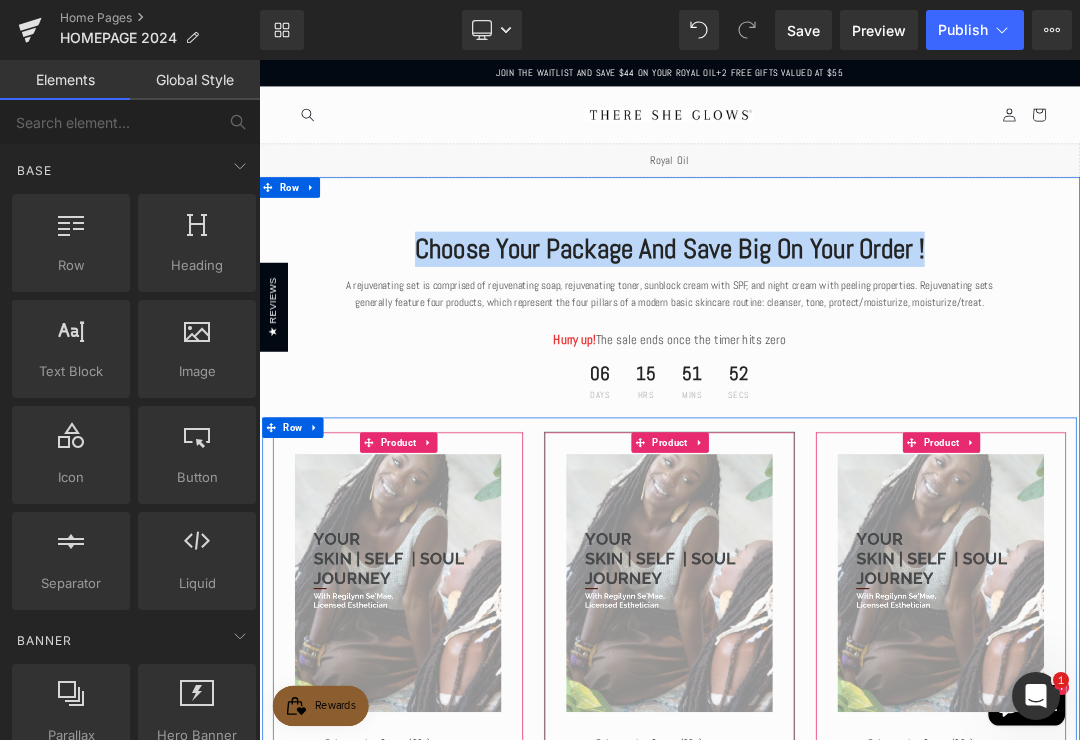 scroll, scrollTop: 0, scrollLeft: 0, axis: both 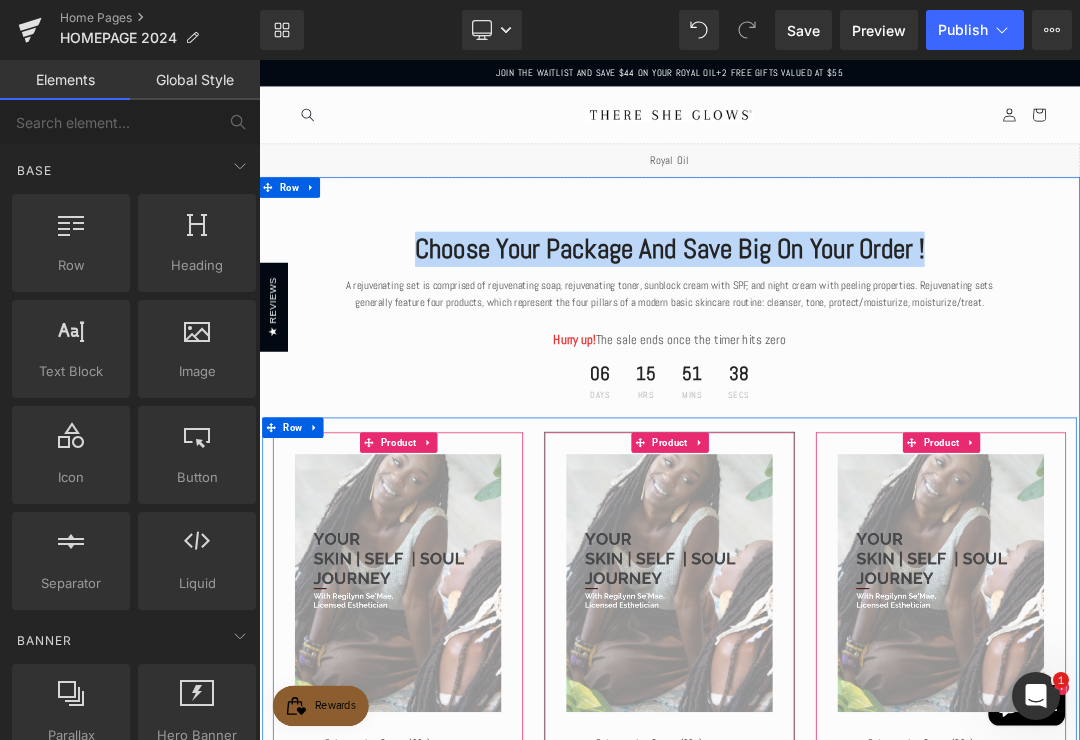 click on "A rejuvenating set is comprised of rejuvenating soap, rejuvenating toner, sunblock cream with SPF, and night cream with peeling properties. Rejuvenating sets generally feature four products, which represent the four pillars of a modern basic skincare routine: cleanser, tone, protect/moisturize, moisturize/treat." at bounding box center (864, 405) 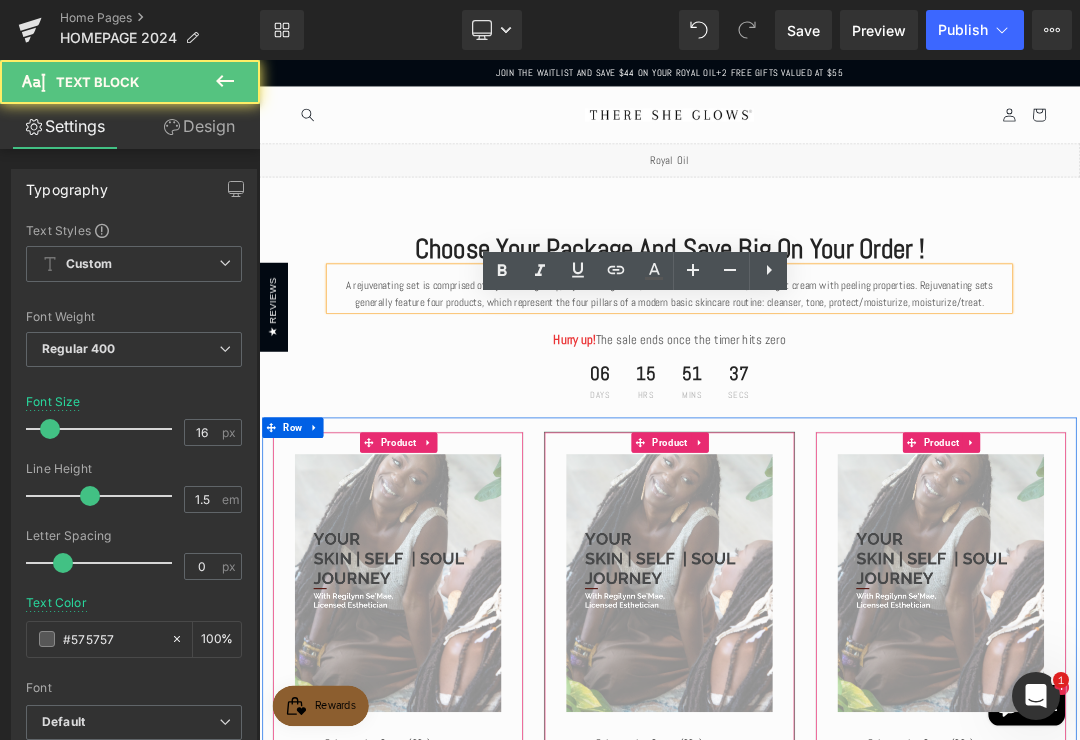 click 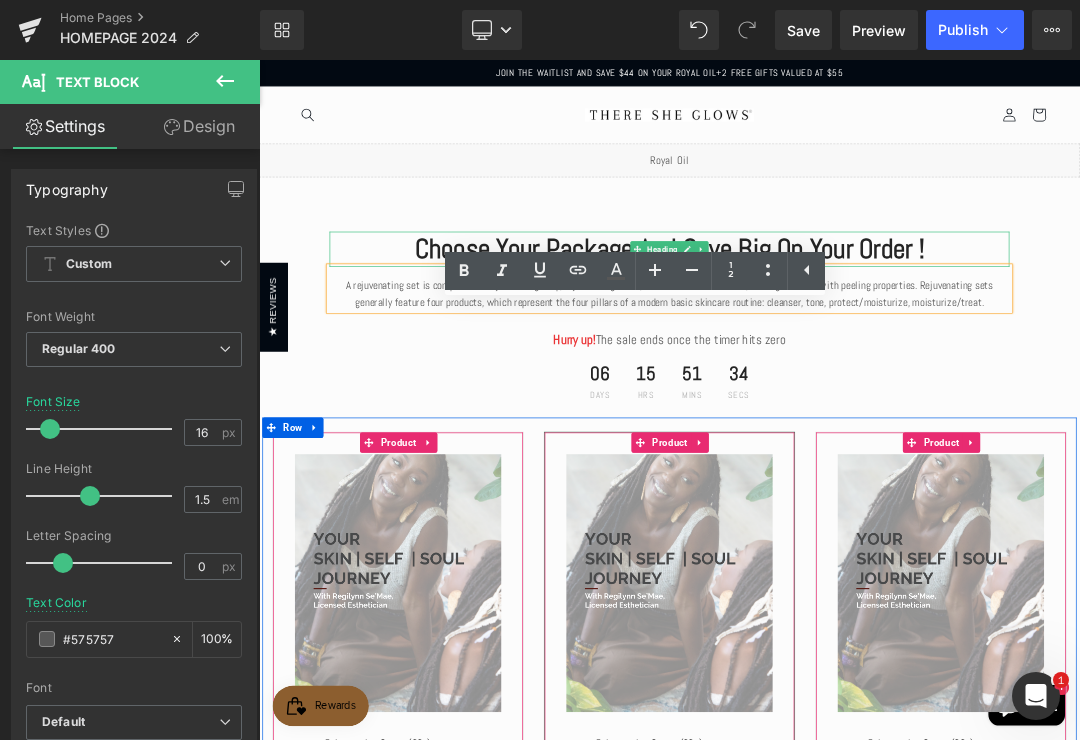 click on "Choose Your Package And Save Big On Your Order !" at bounding box center (864, 339) 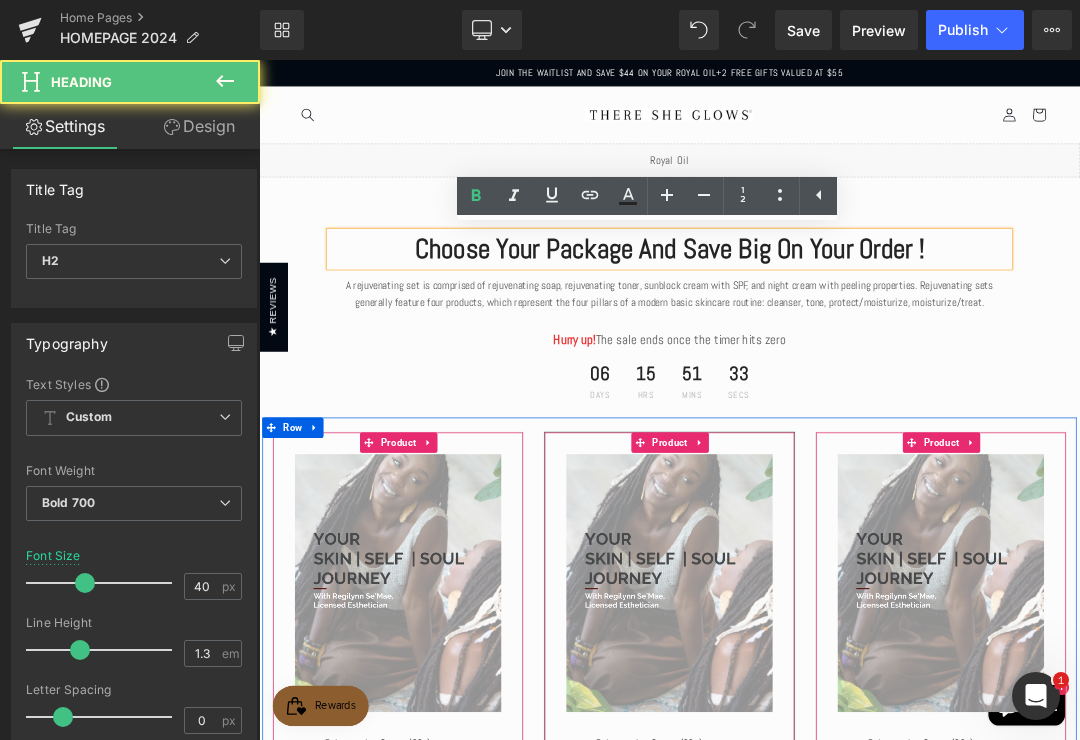 click on "06 Days
15 Hrs
51 Mins
33 Secs" at bounding box center [864, 534] 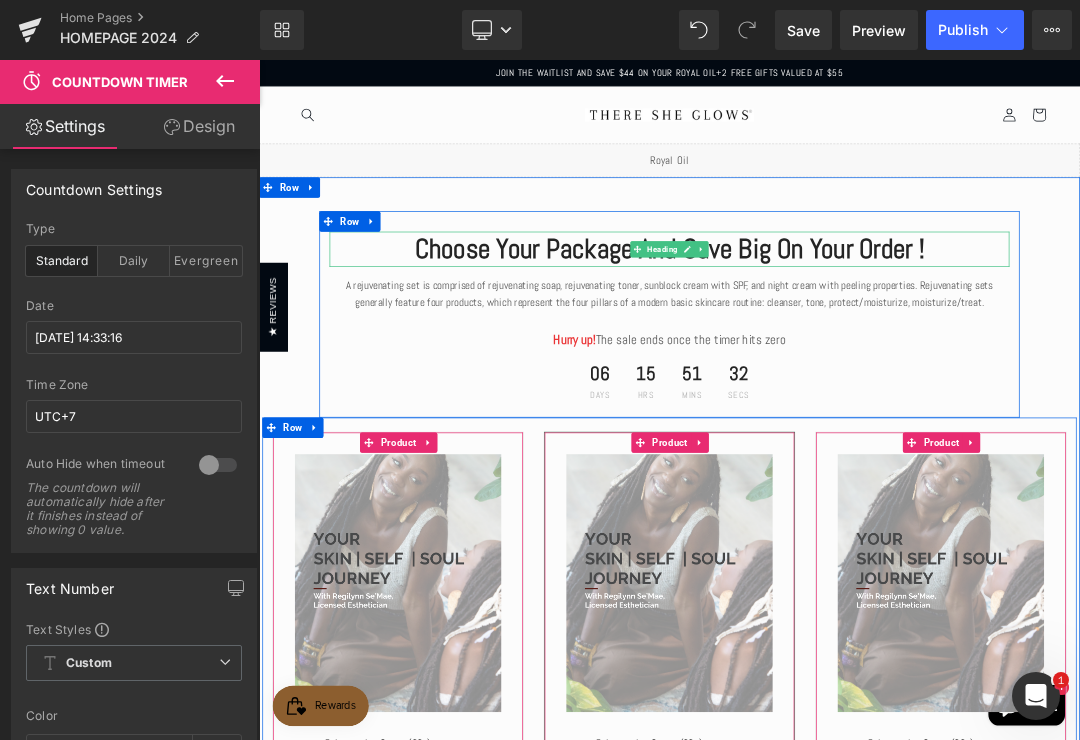click on "Choose Your Package And Save Big On Your Order !" at bounding box center [864, 339] 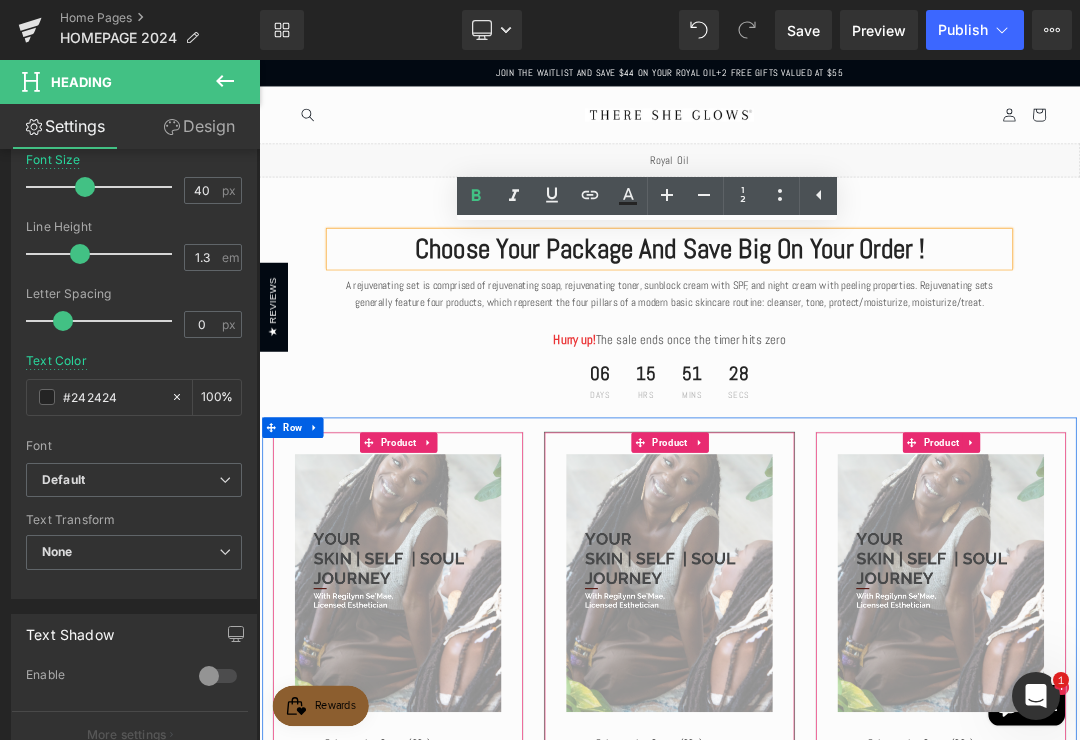 scroll, scrollTop: 398, scrollLeft: 0, axis: vertical 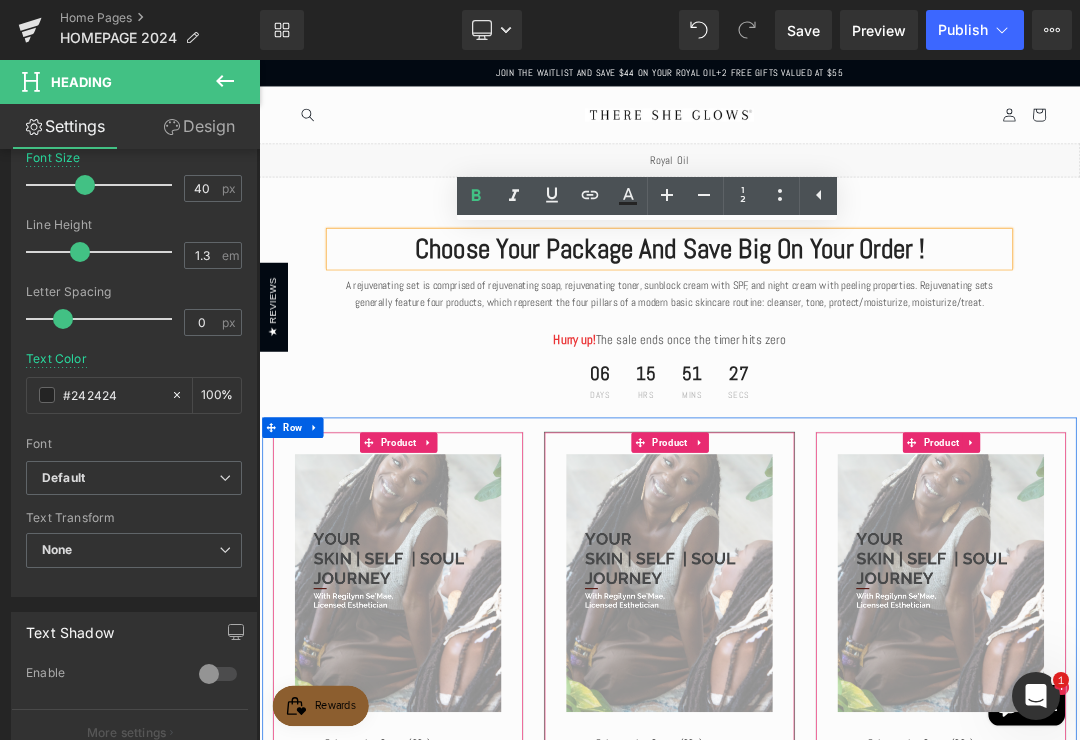 click on "Default" at bounding box center [130, 478] 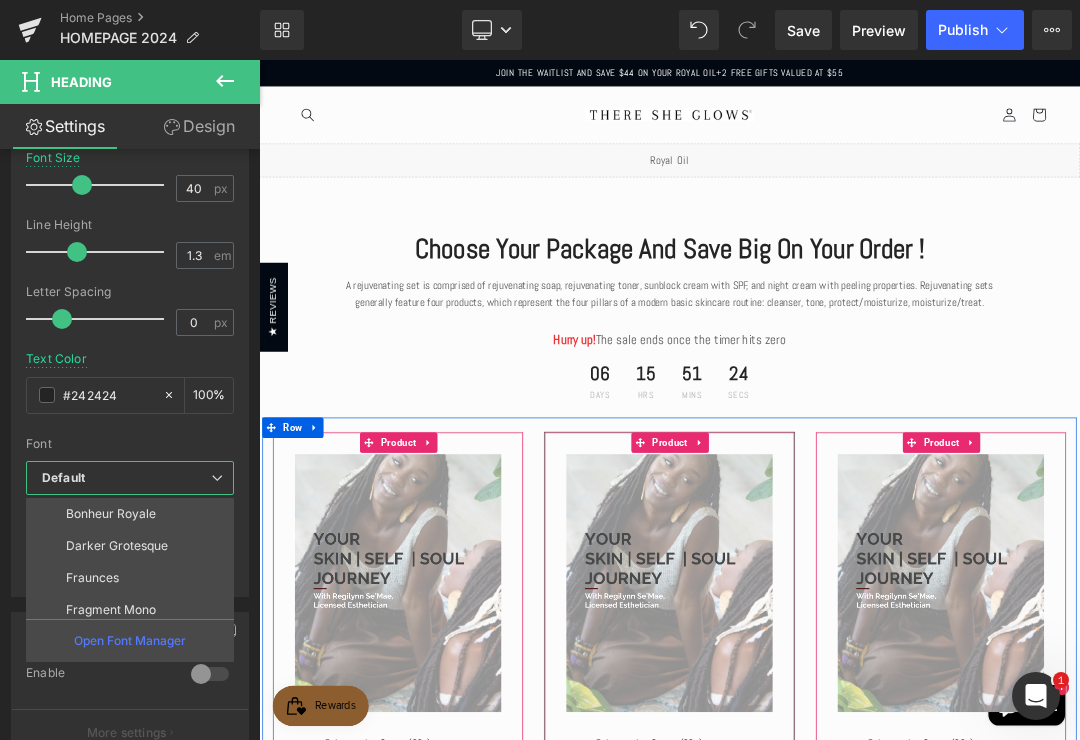 scroll, scrollTop: 319, scrollLeft: 0, axis: vertical 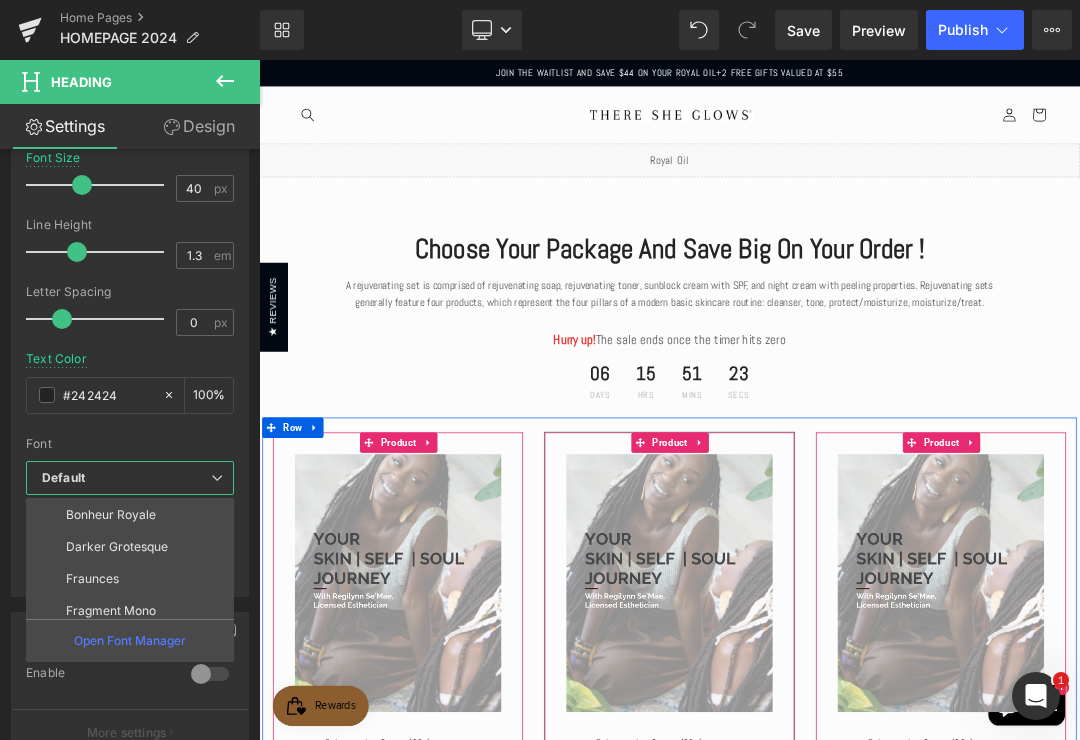 click on "Darker Grotesque" at bounding box center [134, 547] 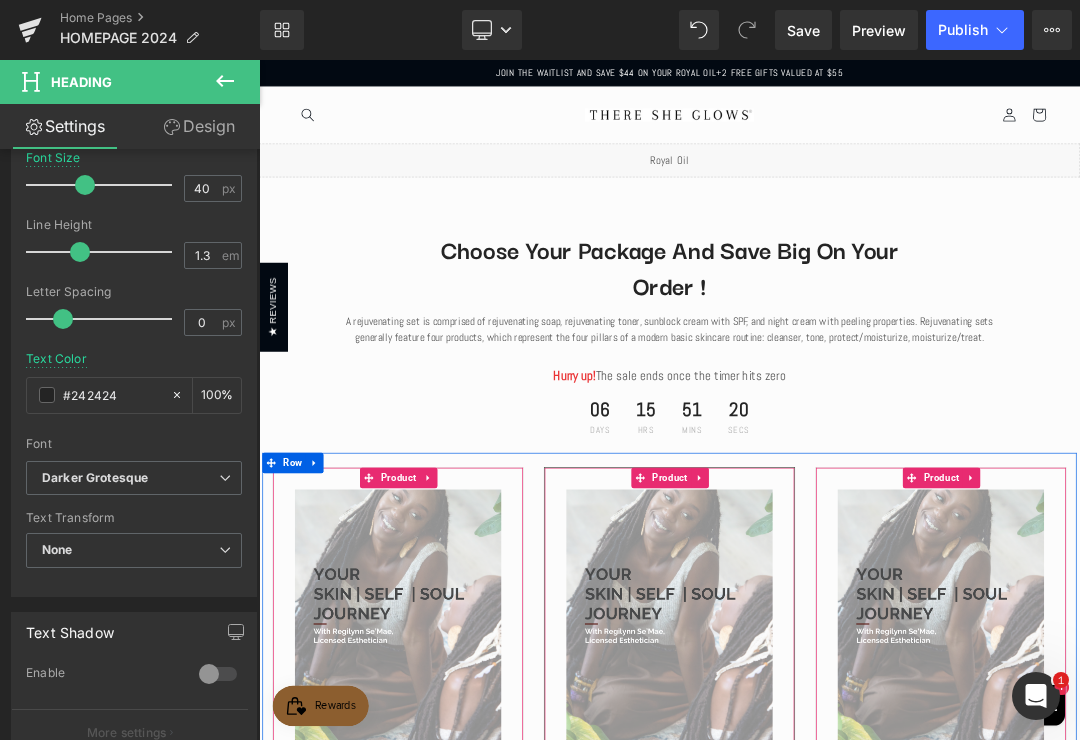 click at bounding box center (225, 478) 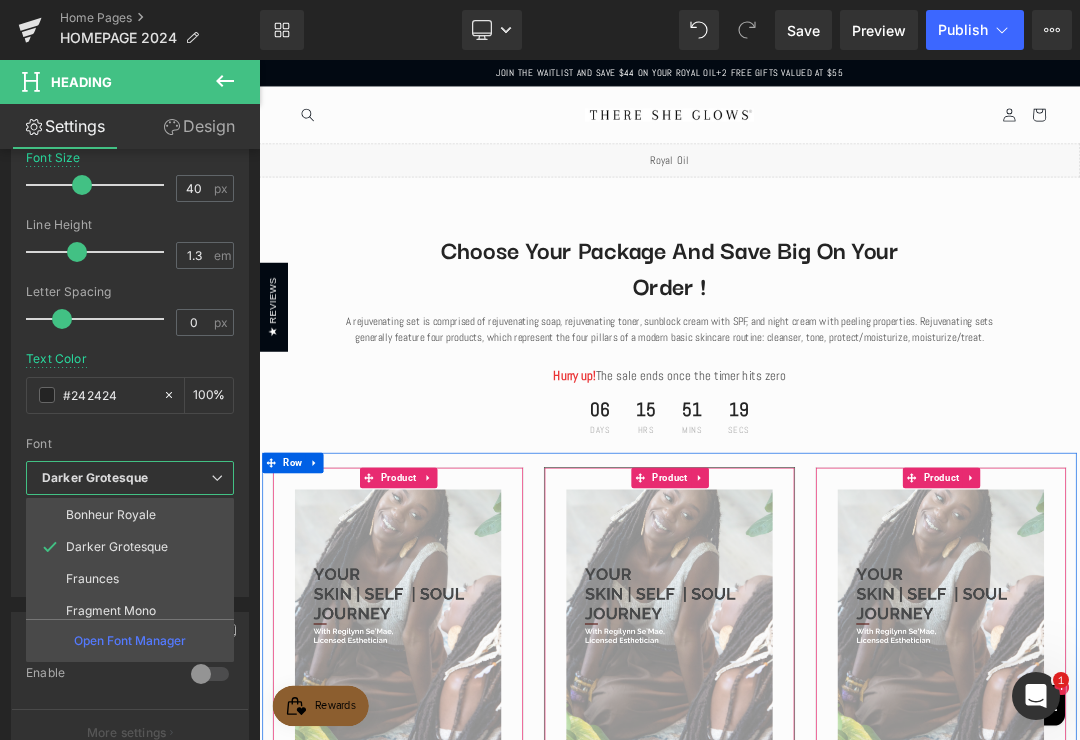 click on "Fraunces" at bounding box center [134, 579] 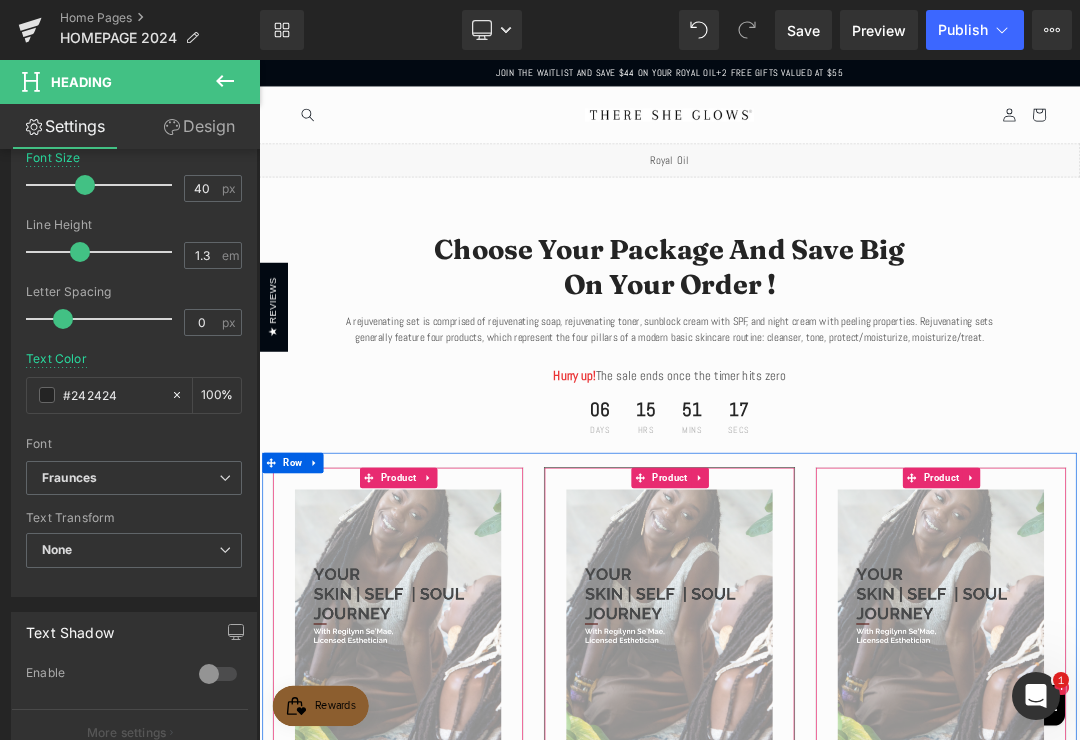 click at bounding box center [225, 478] 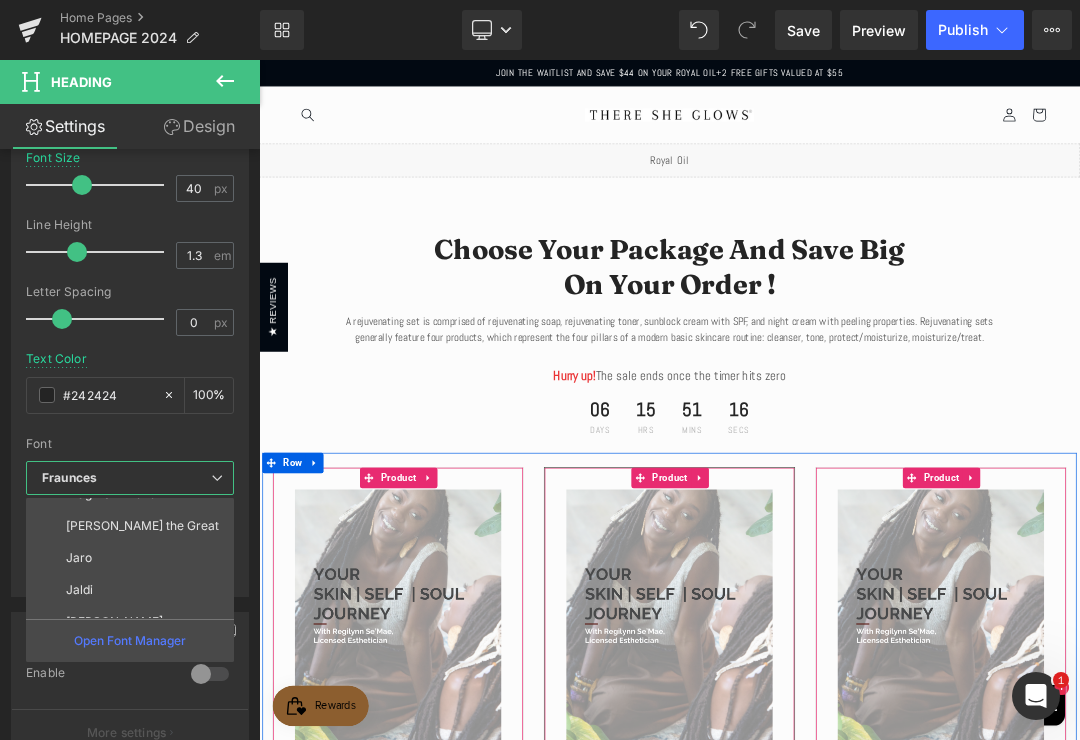 scroll, scrollTop: 438, scrollLeft: 0, axis: vertical 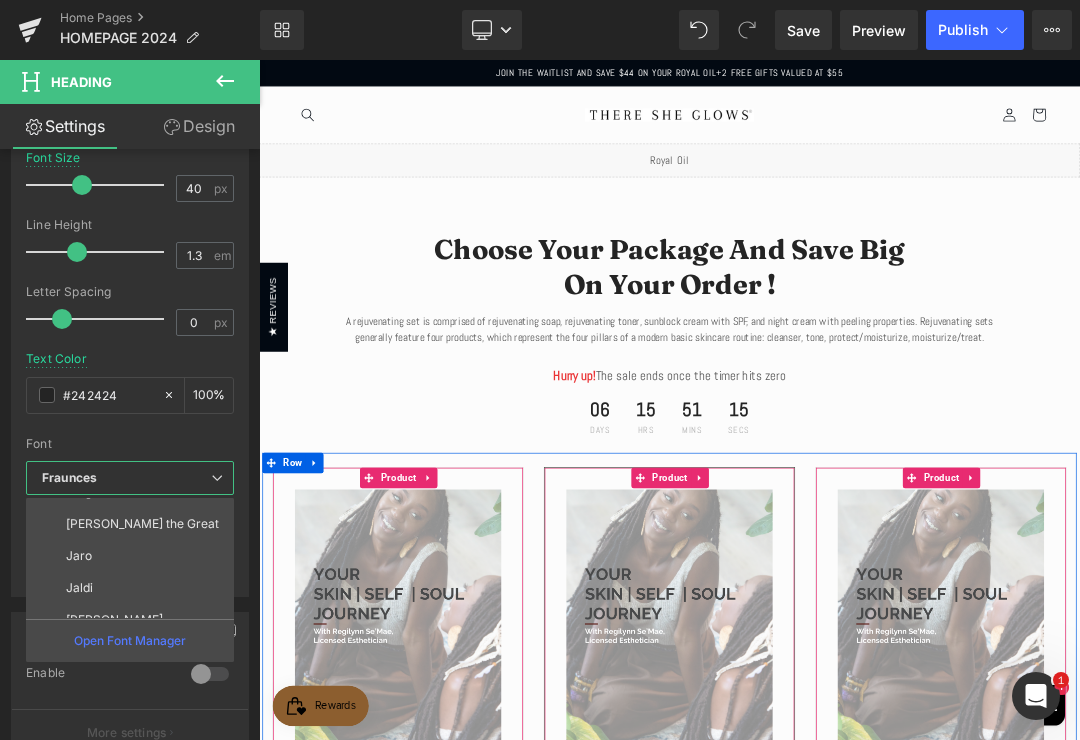 click on "Jaro" at bounding box center [134, 556] 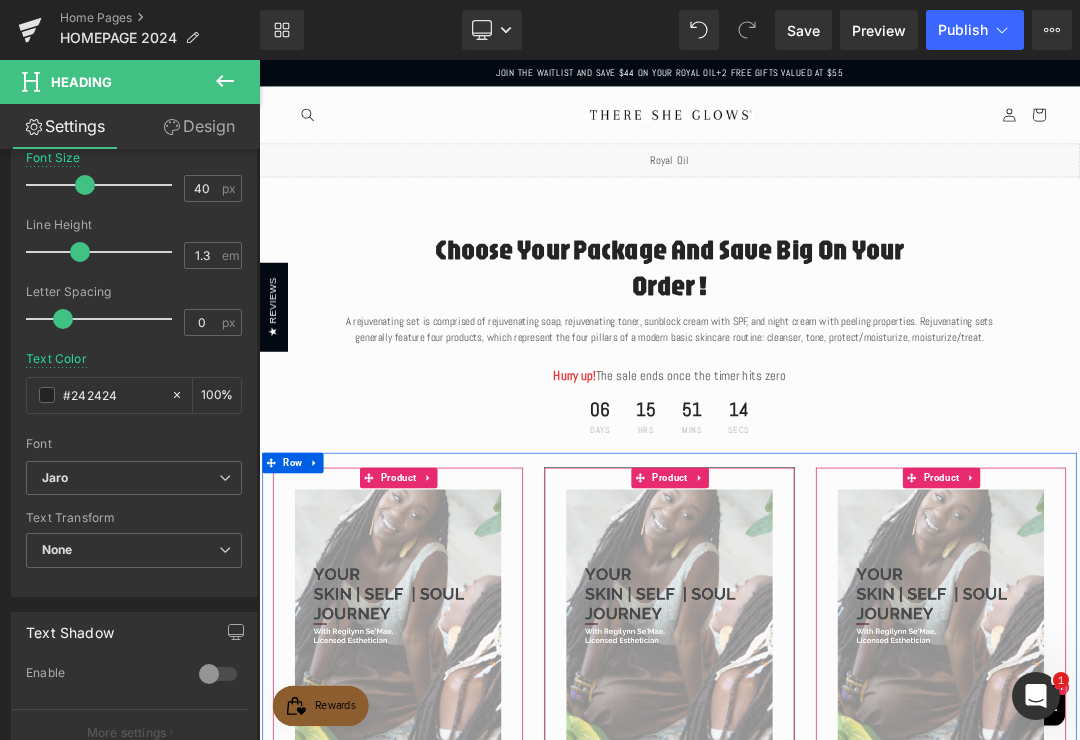 click at bounding box center [225, 478] 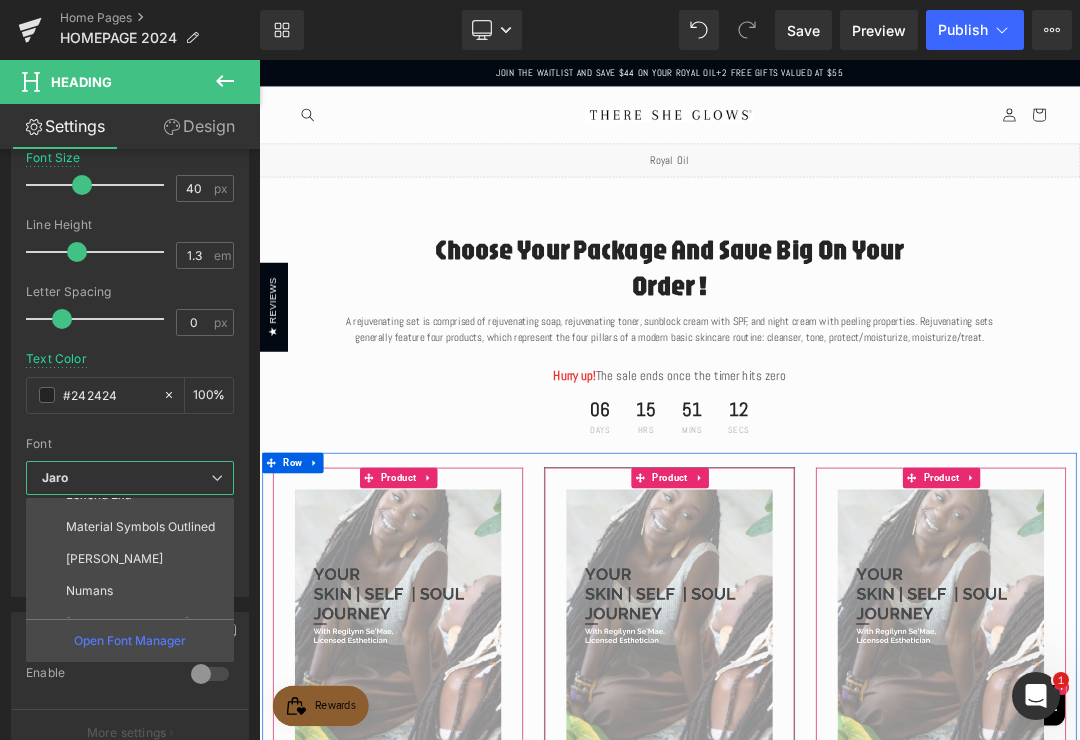 scroll, scrollTop: 630, scrollLeft: 0, axis: vertical 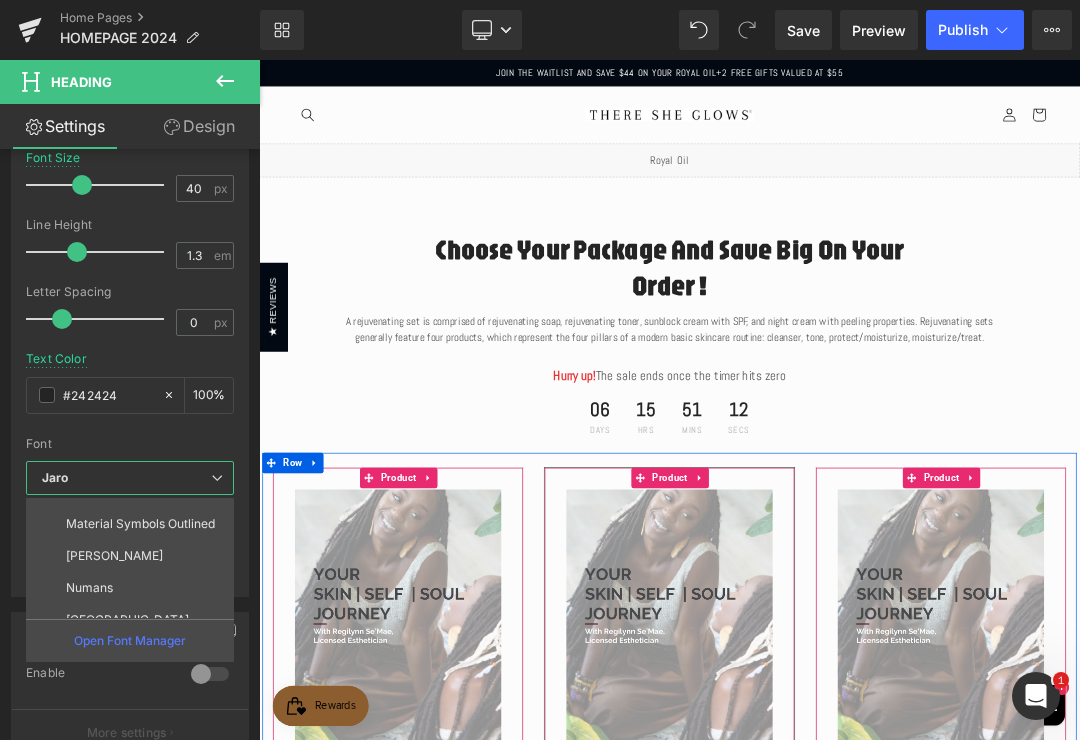 click on "[PERSON_NAME]" at bounding box center (134, 556) 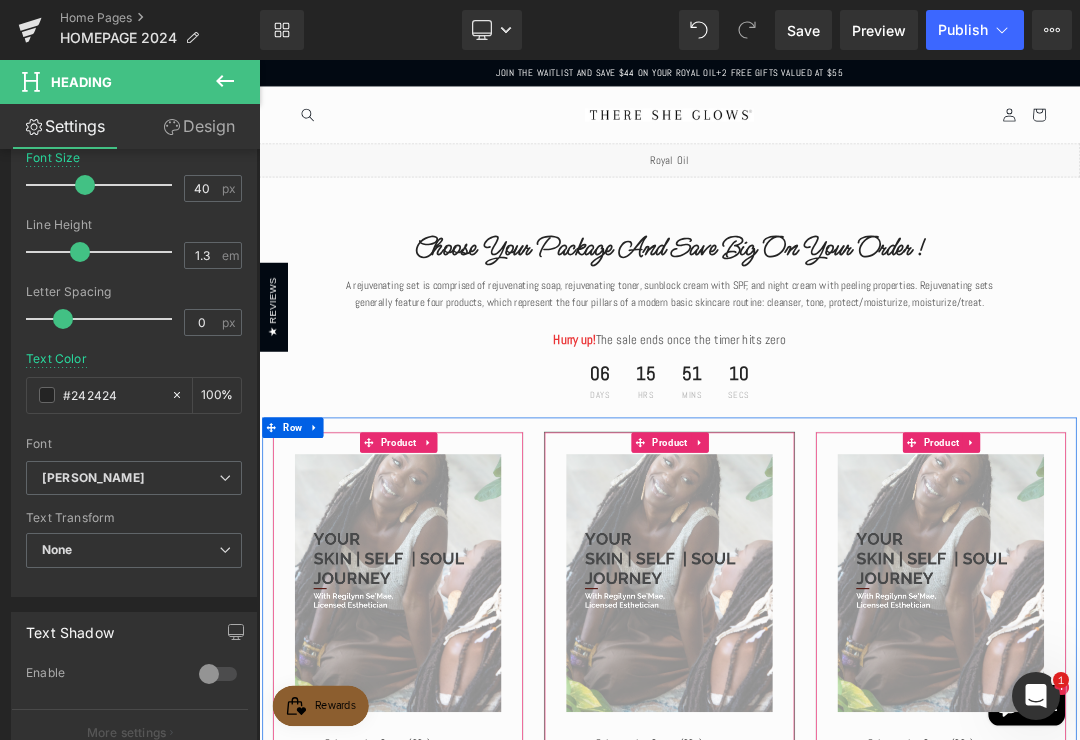 click at bounding box center [225, 478] 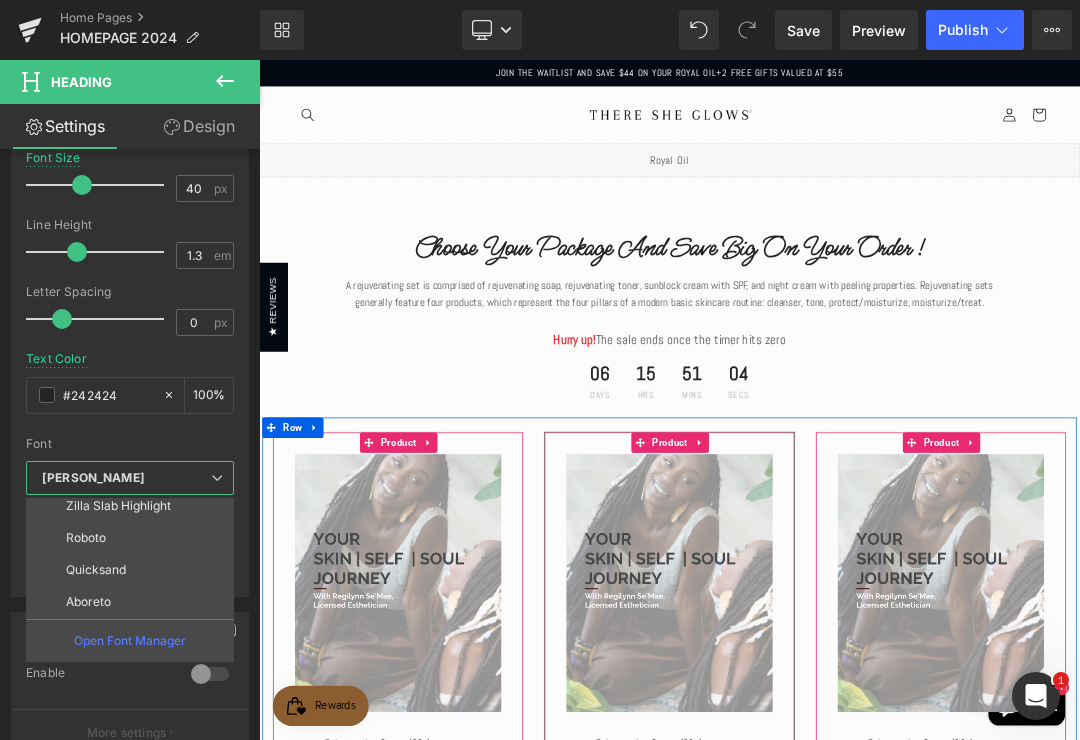 scroll, scrollTop: 808, scrollLeft: 0, axis: vertical 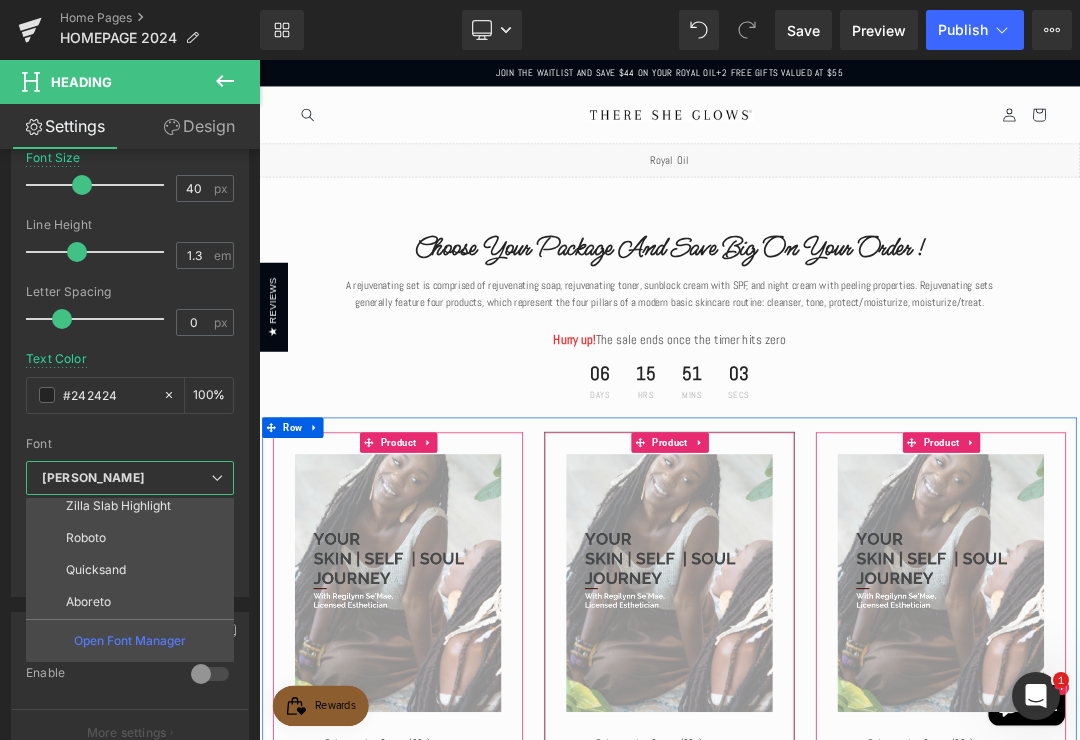 click on "Aboreto" at bounding box center (134, 602) 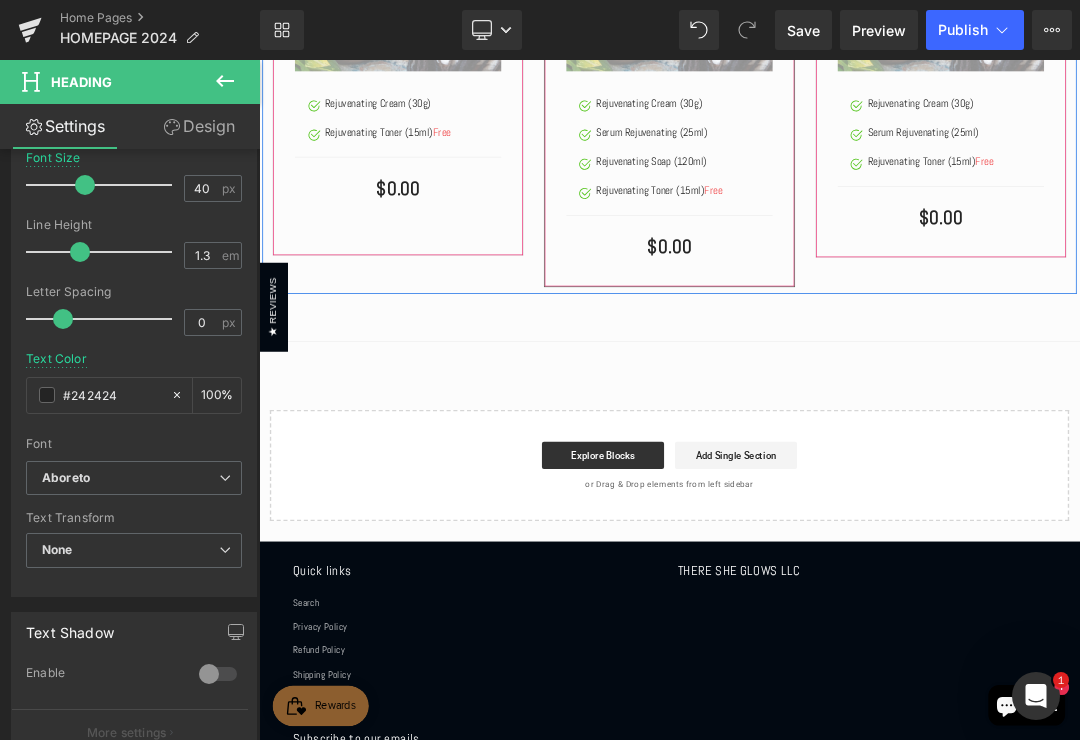 scroll, scrollTop: 994, scrollLeft: 0, axis: vertical 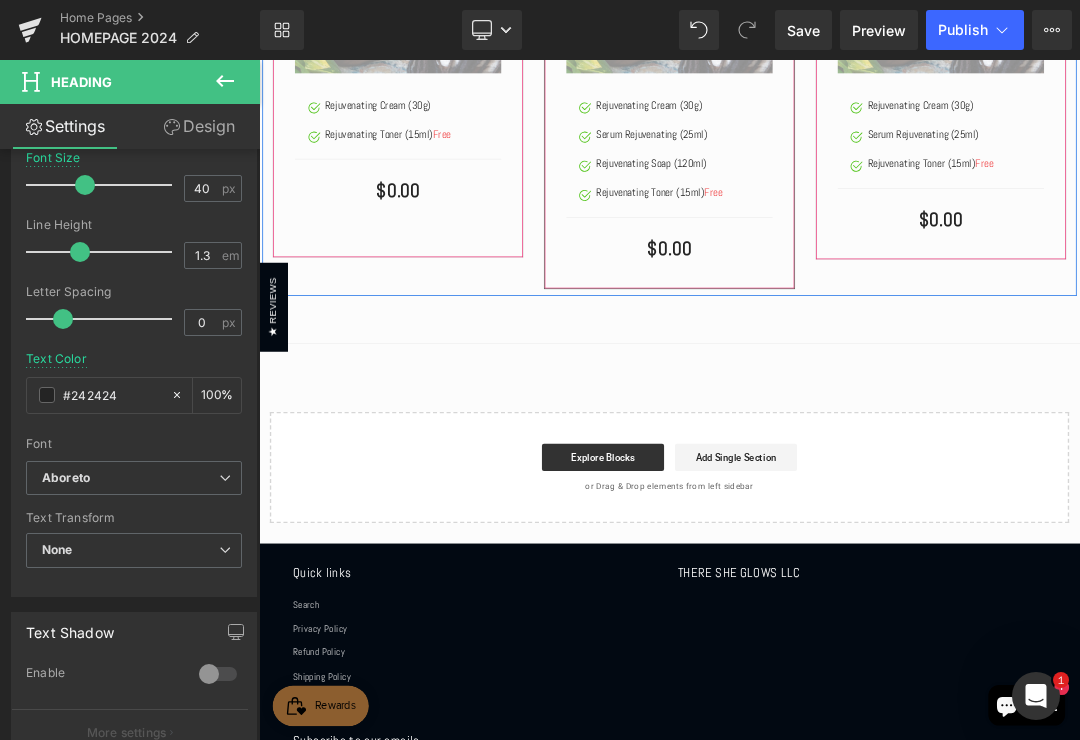 click on "Explore Blocks" at bounding box center [766, 645] 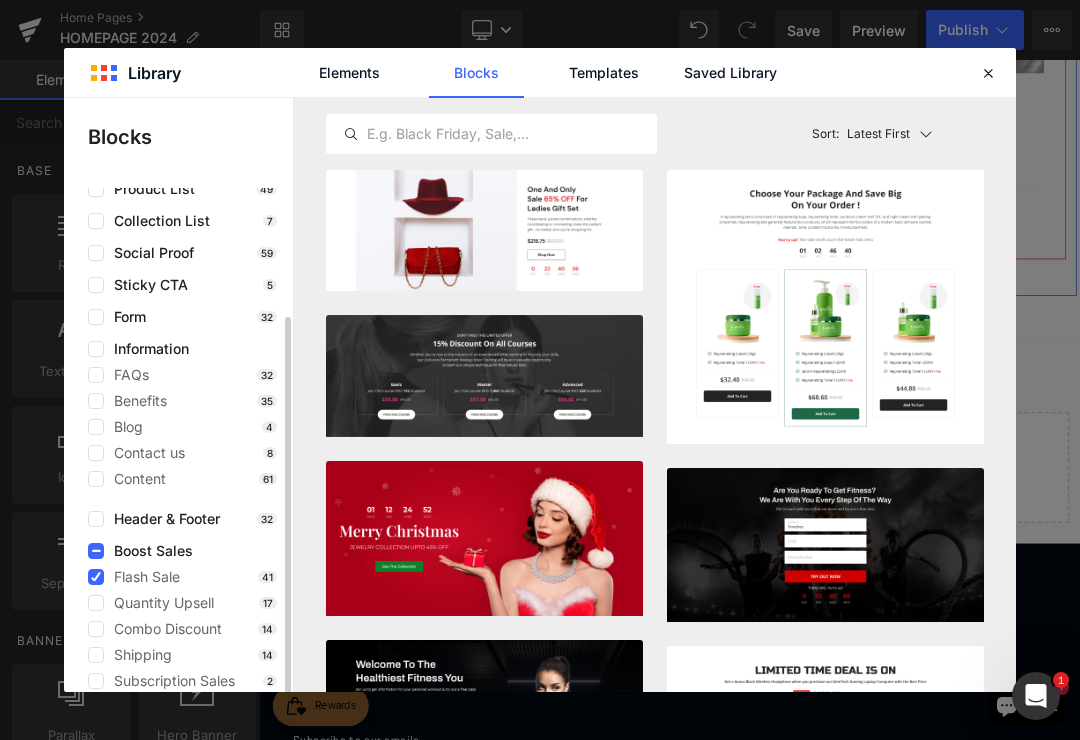 scroll, scrollTop: 152, scrollLeft: 0, axis: vertical 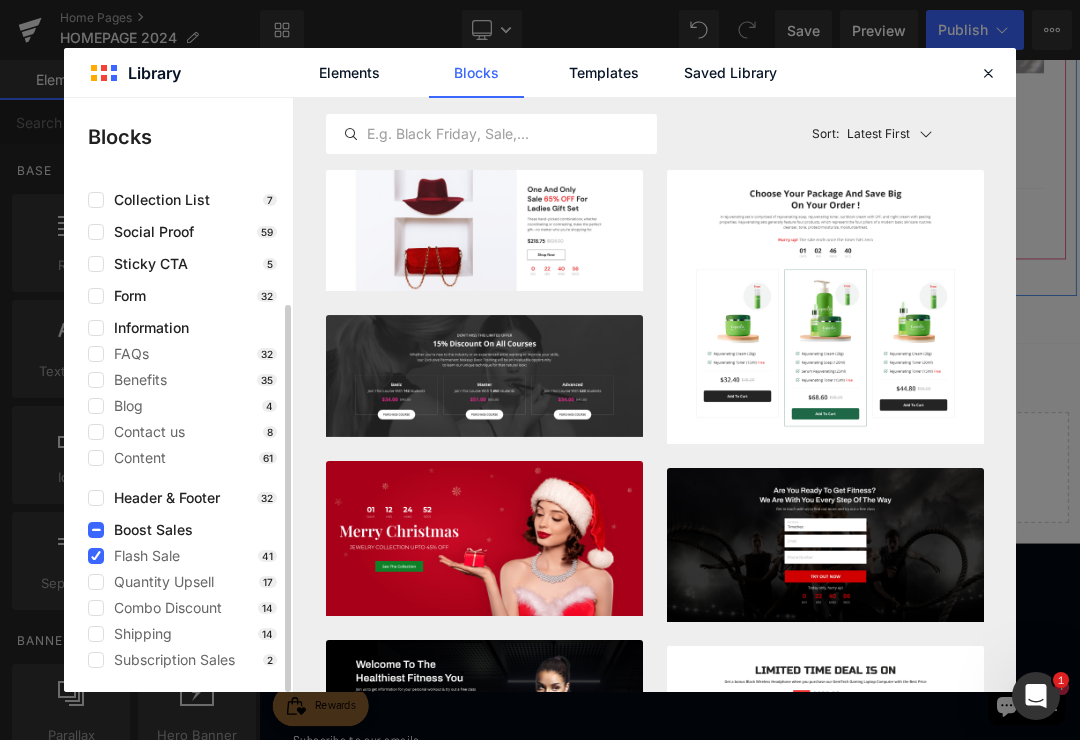 click on "Content" at bounding box center [135, 458] 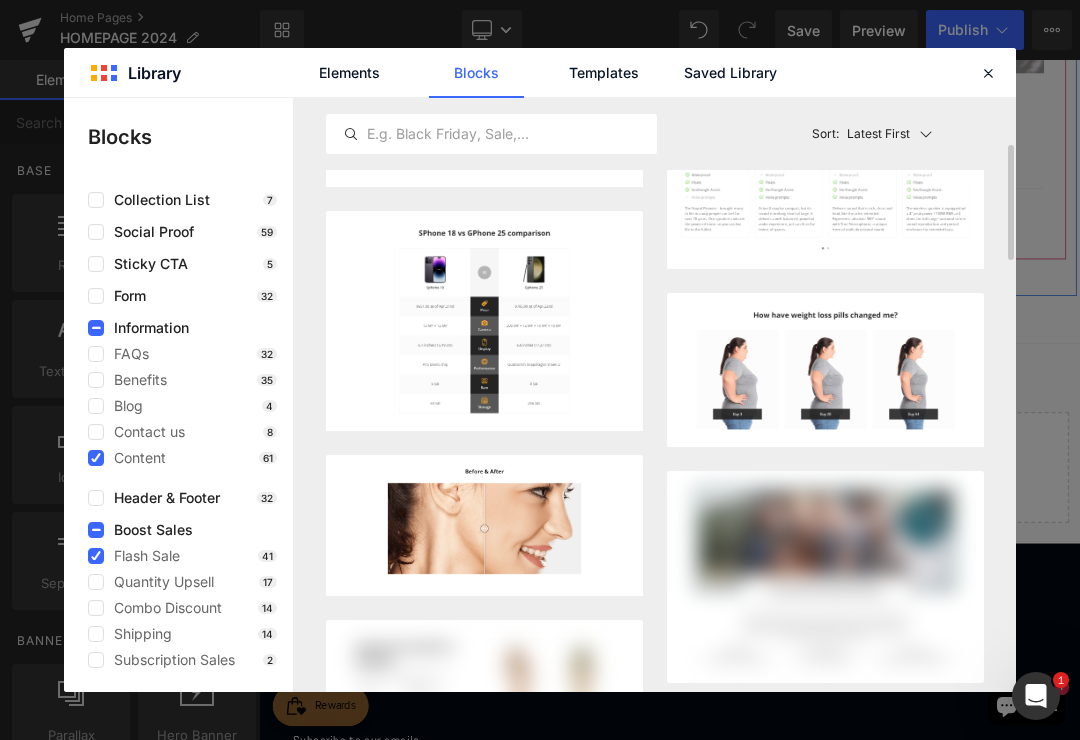 scroll, scrollTop: 310, scrollLeft: 0, axis: vertical 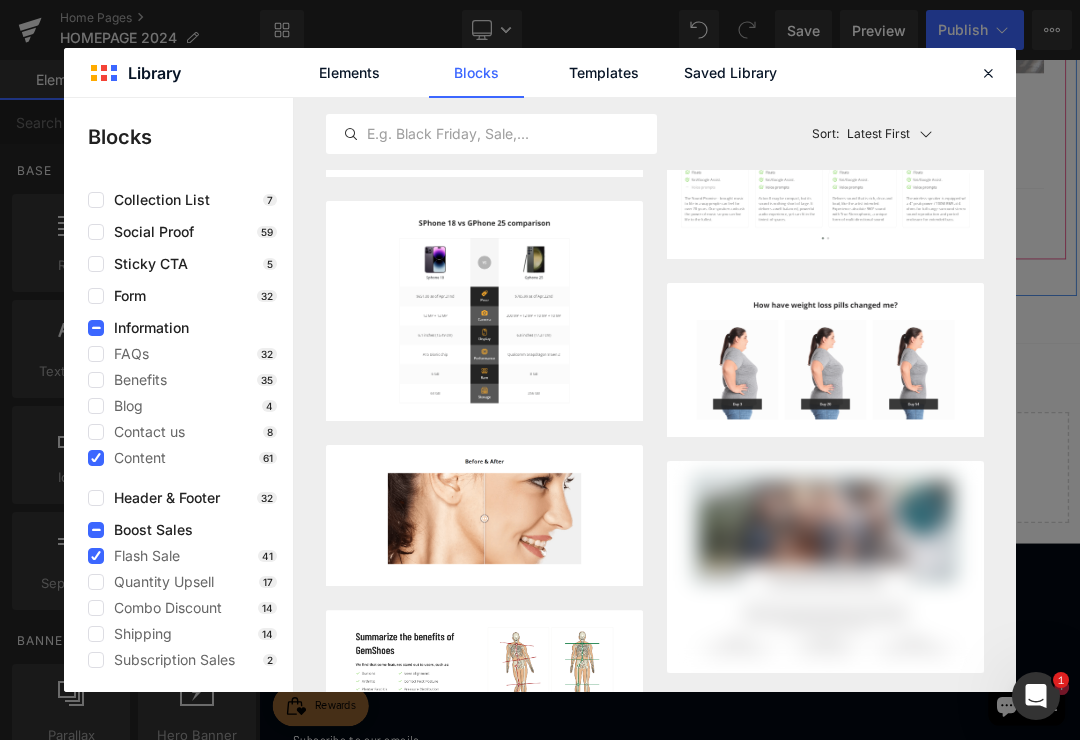 click at bounding box center [96, 556] 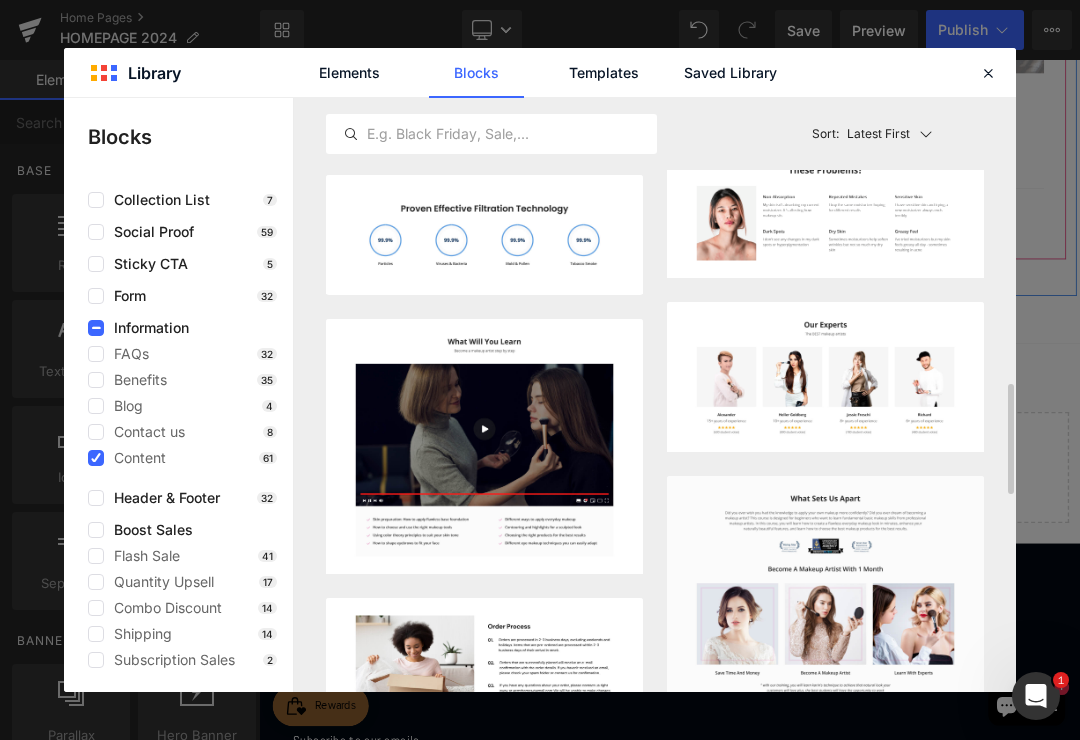 scroll, scrollTop: 1536, scrollLeft: 0, axis: vertical 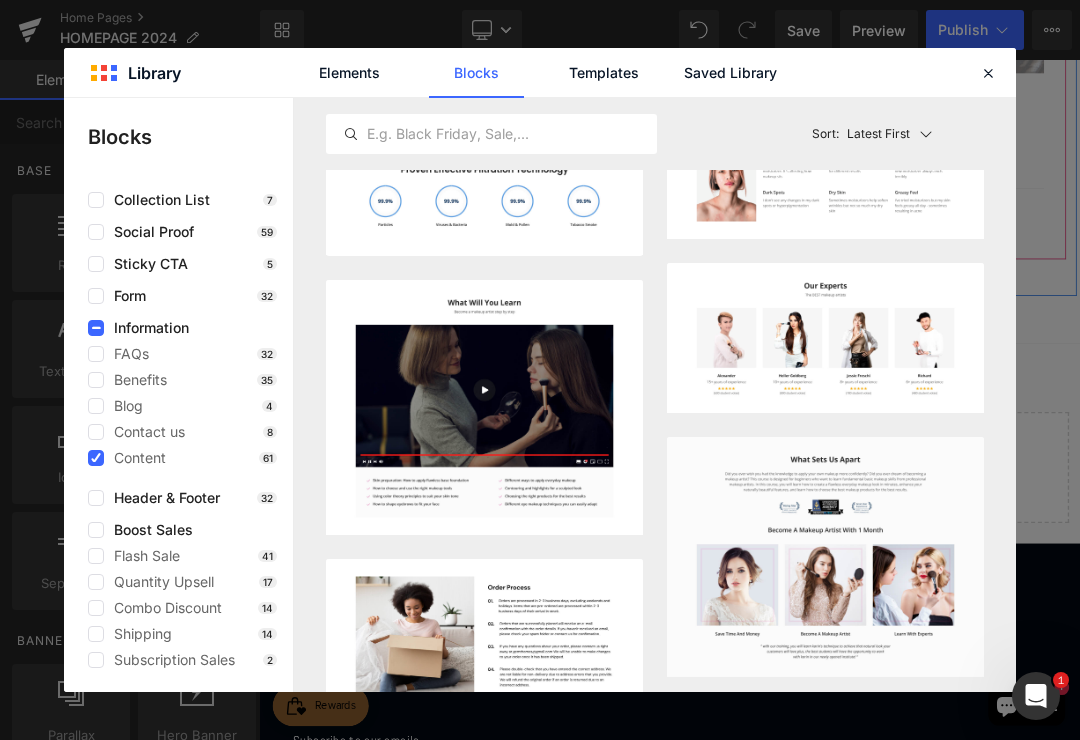 click on "Add to page" at bounding box center [567, 511] 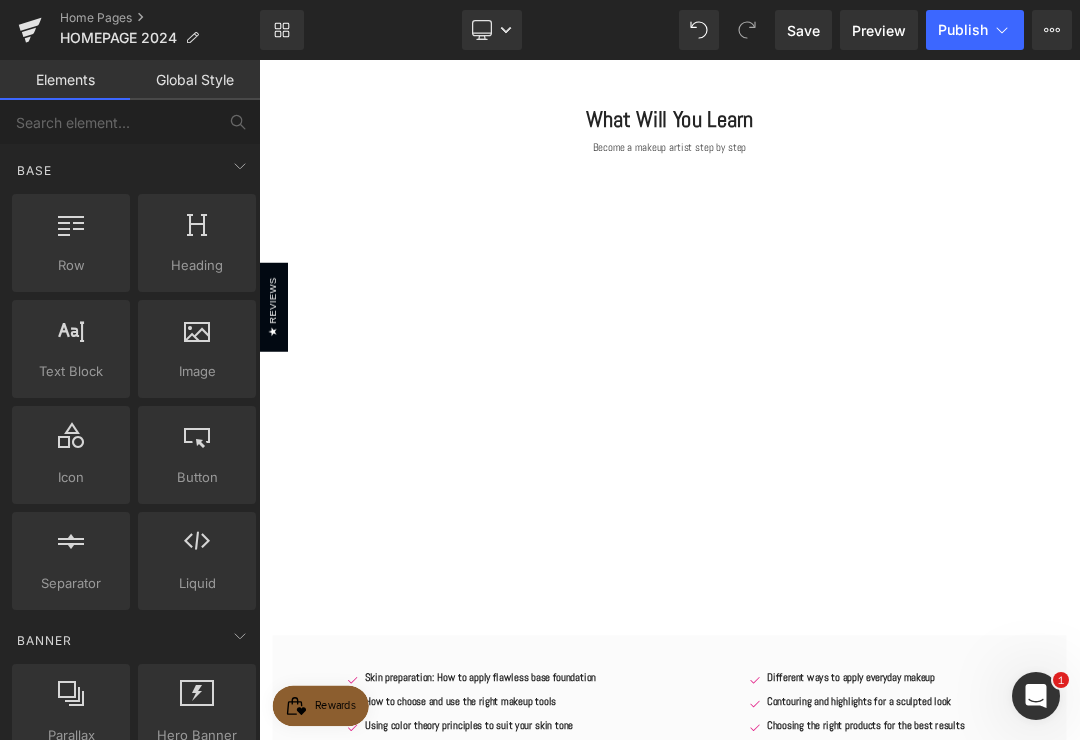 scroll, scrollTop: 1501, scrollLeft: 0, axis: vertical 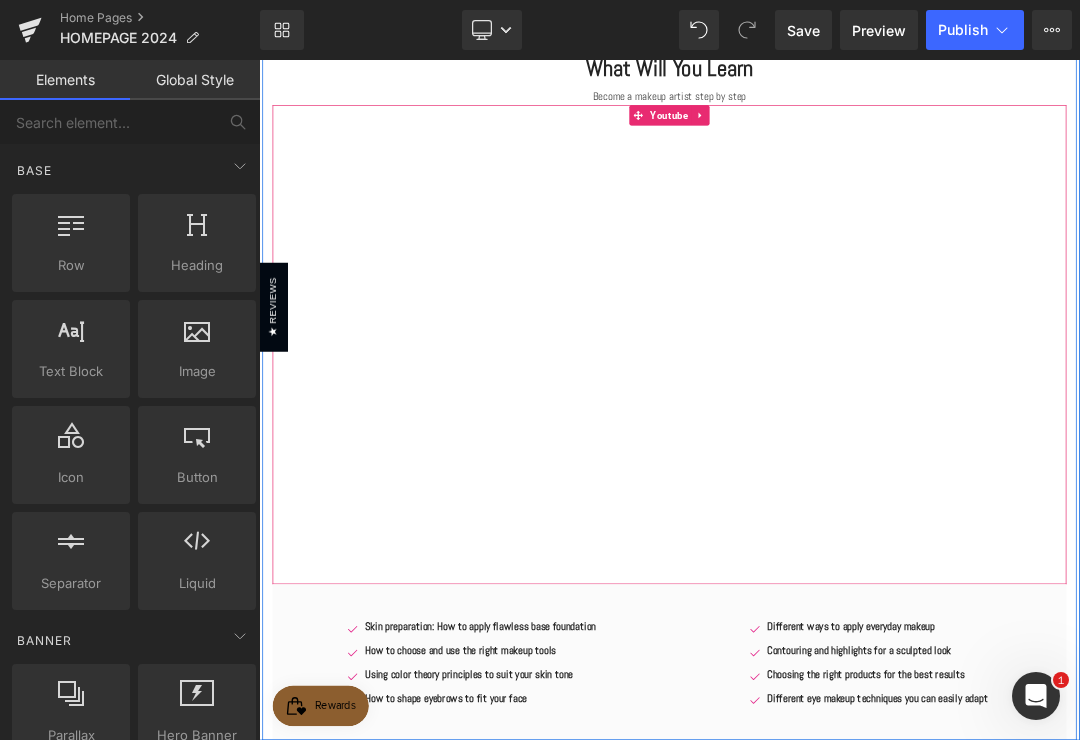 click on "Youtube" at bounding box center [864, 141] 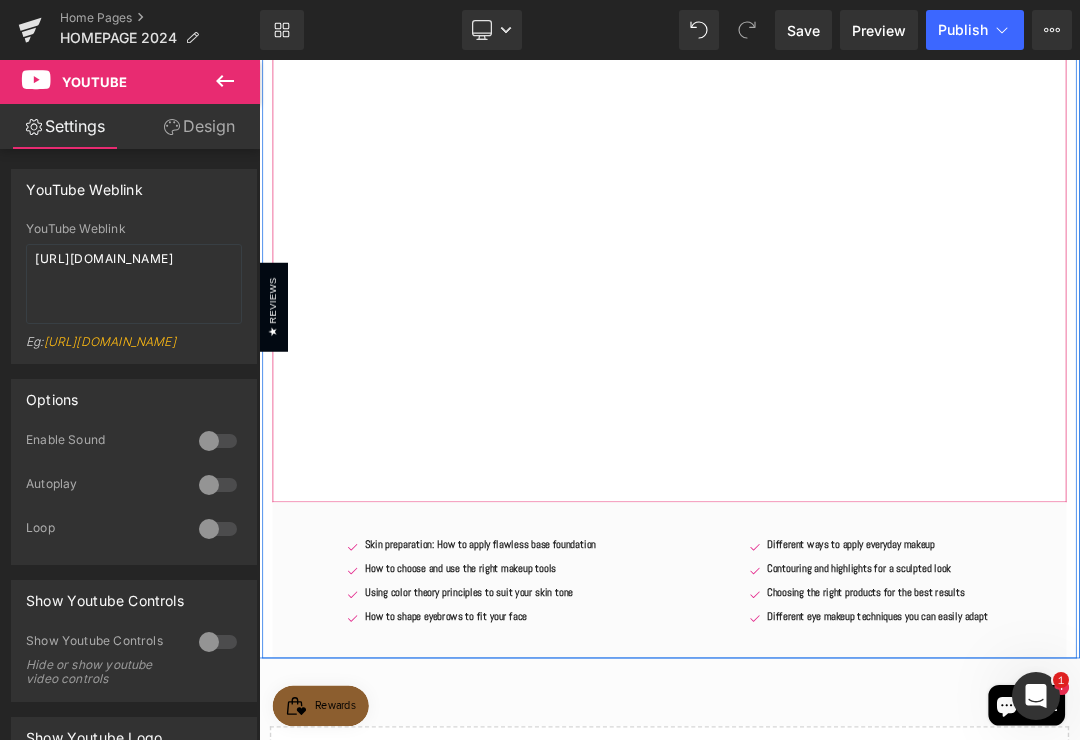 scroll, scrollTop: 1629, scrollLeft: 0, axis: vertical 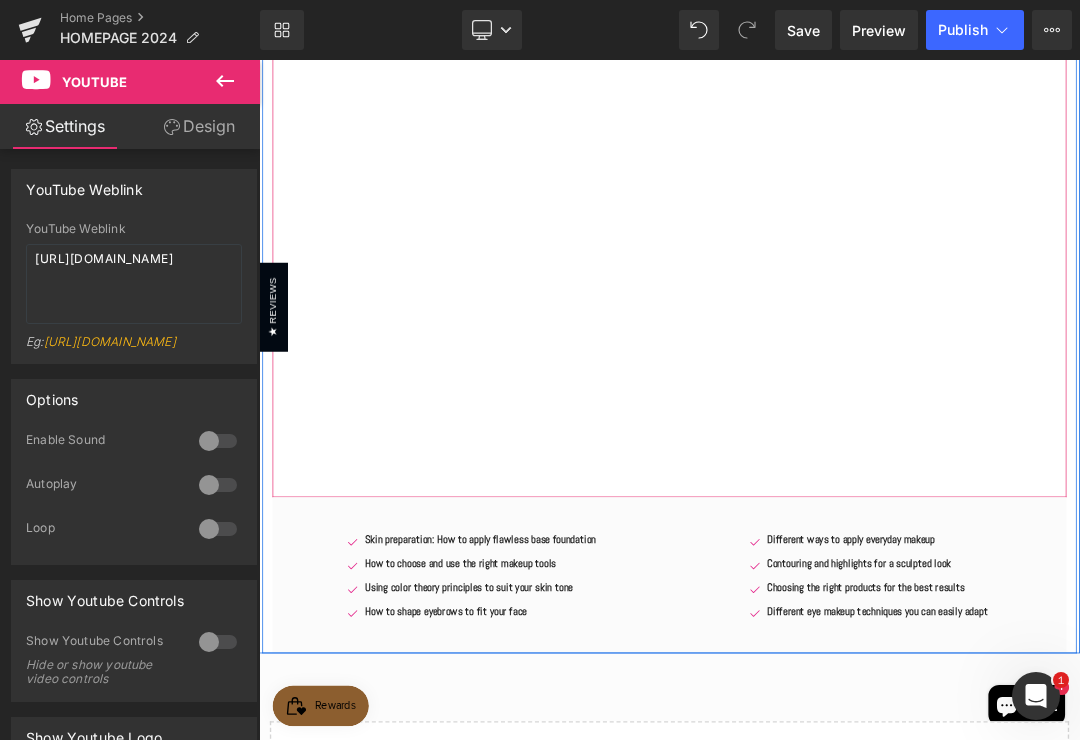 click on "Text Block" at bounding box center (1157, 835) 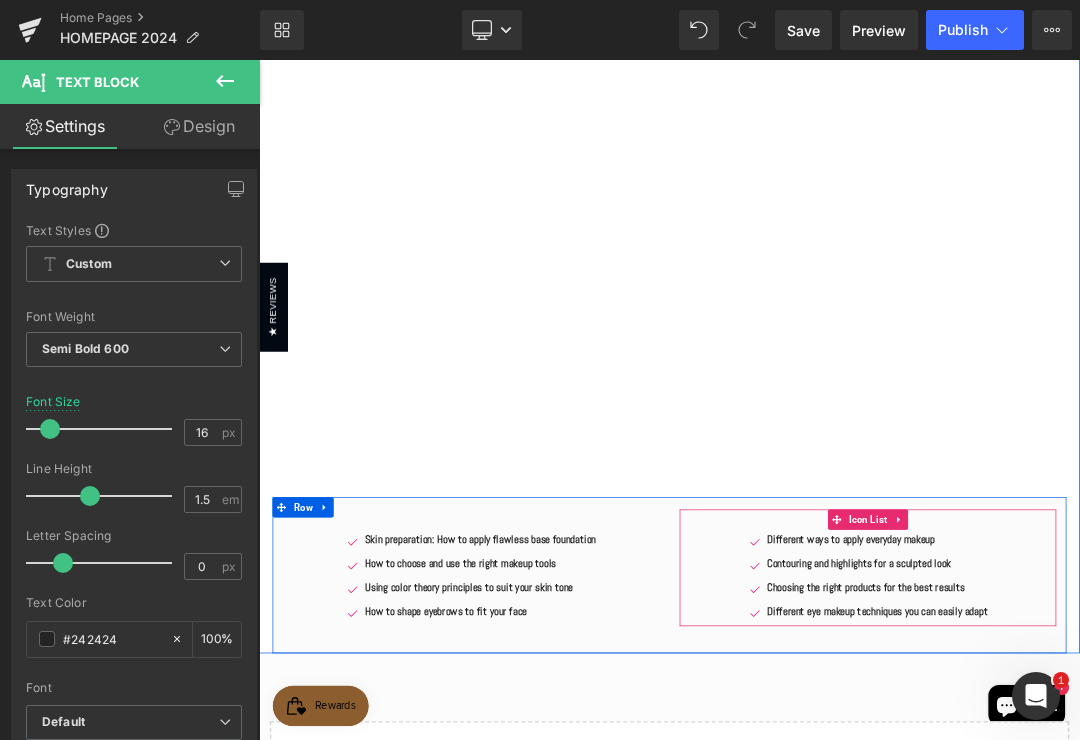 click at bounding box center (1203, 737) 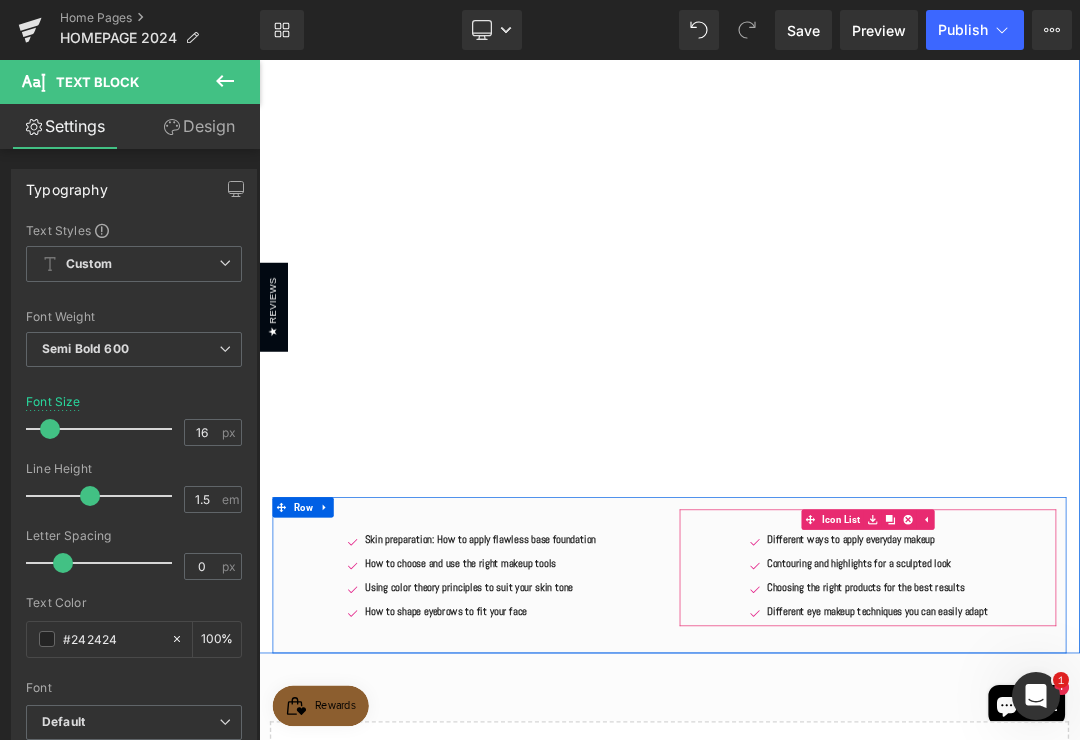 click on "Text Block" at bounding box center [1184, 835] 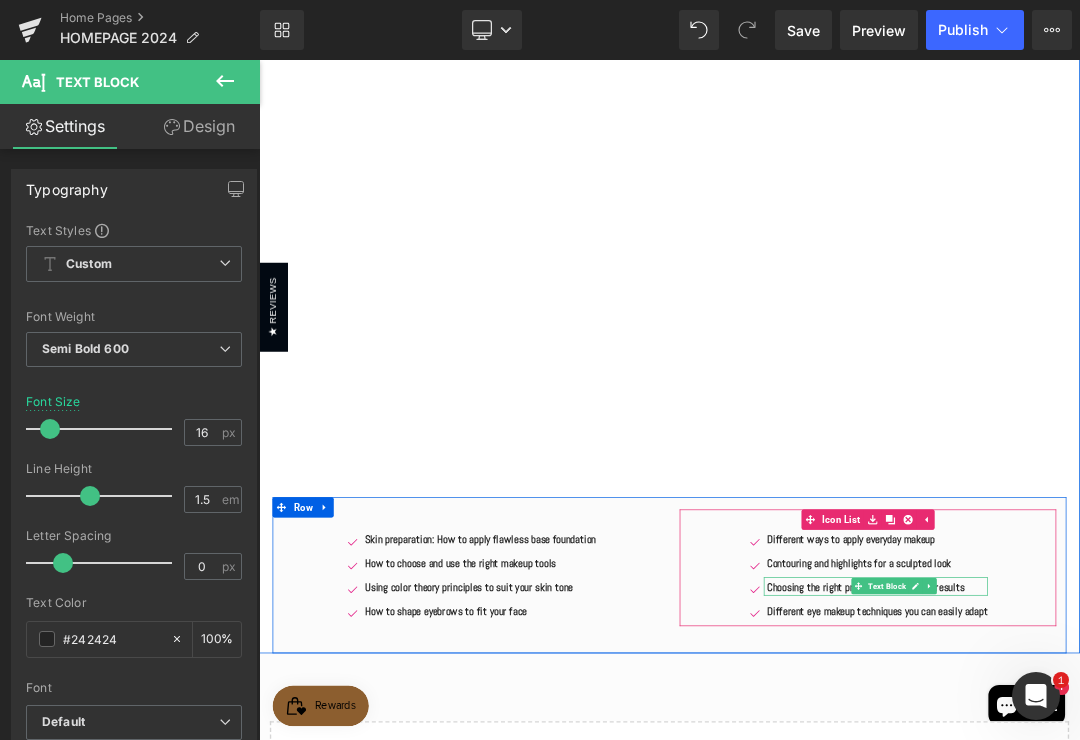 click on "Image
Skin preparation: How to apply flawless base foundation
Text Block
Image
How to choose and use the right makeup tools Text Block
Image
Using color theory principles to suit your skin tone Text Block
Image
How to shape eyebrows to fit your face Text Block" at bounding box center (571, 822) 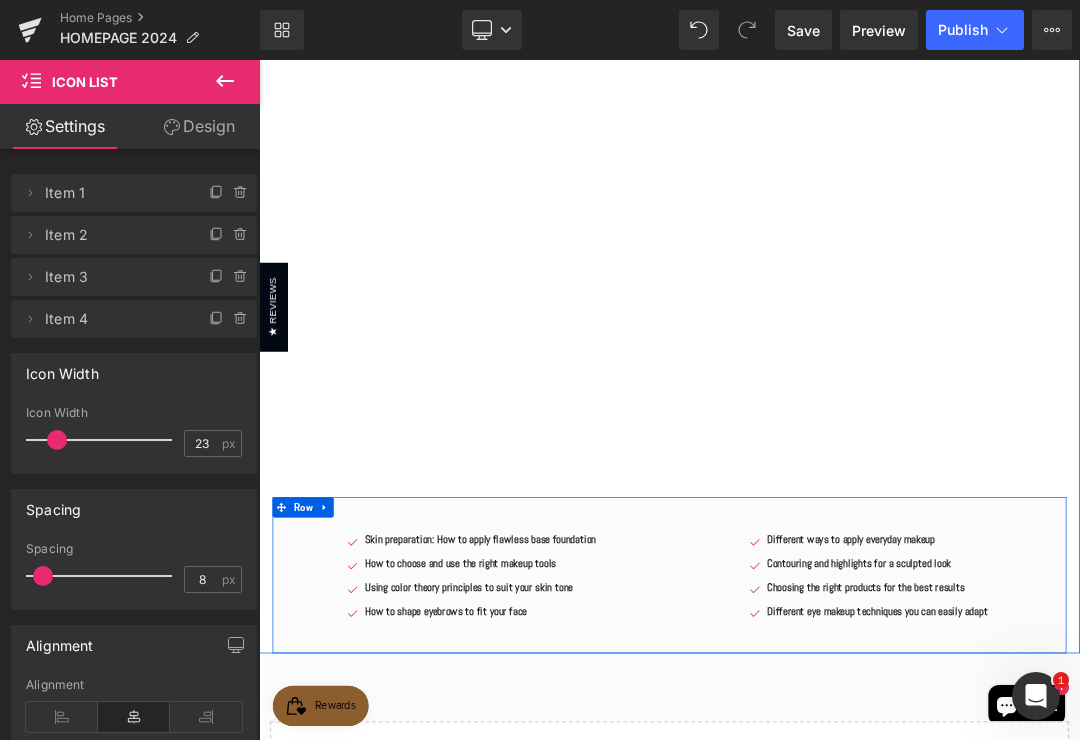 click on "Row" at bounding box center (324, 719) 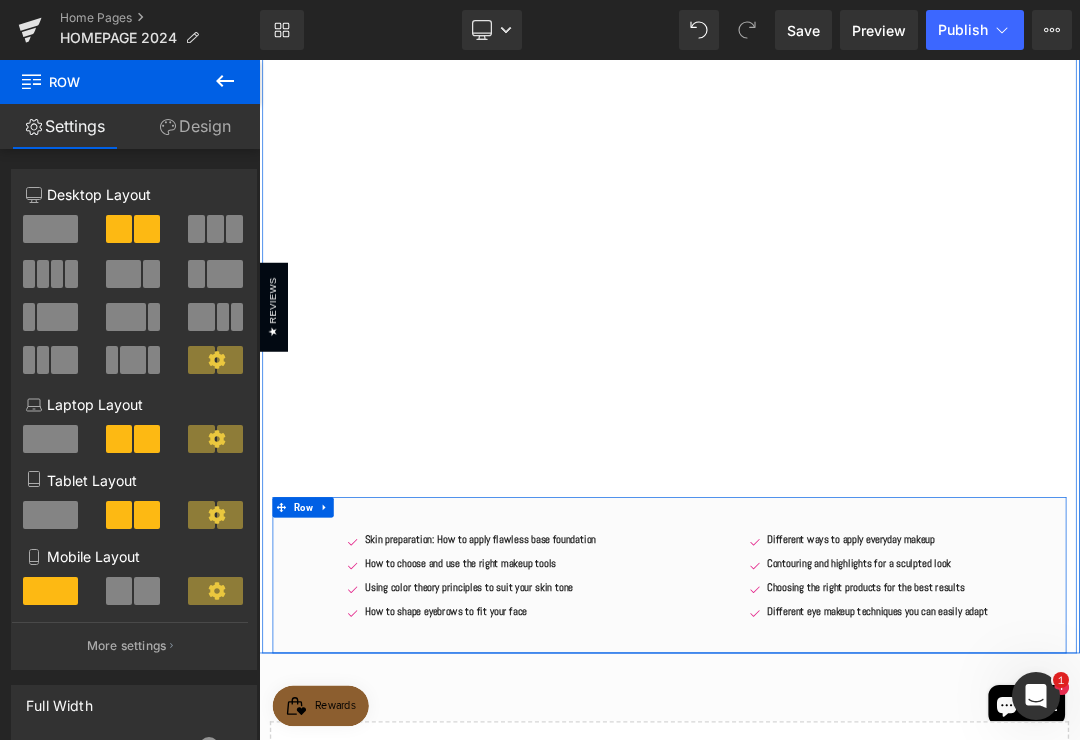 click at bounding box center (50, 229) 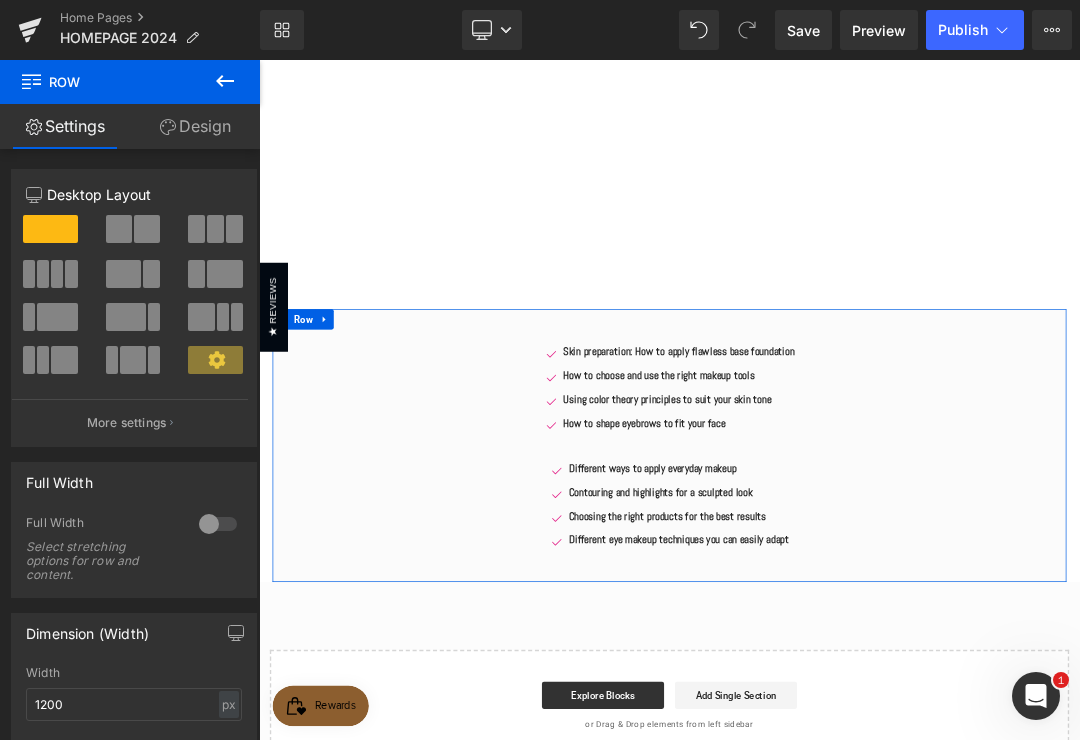 scroll, scrollTop: 1908, scrollLeft: 0, axis: vertical 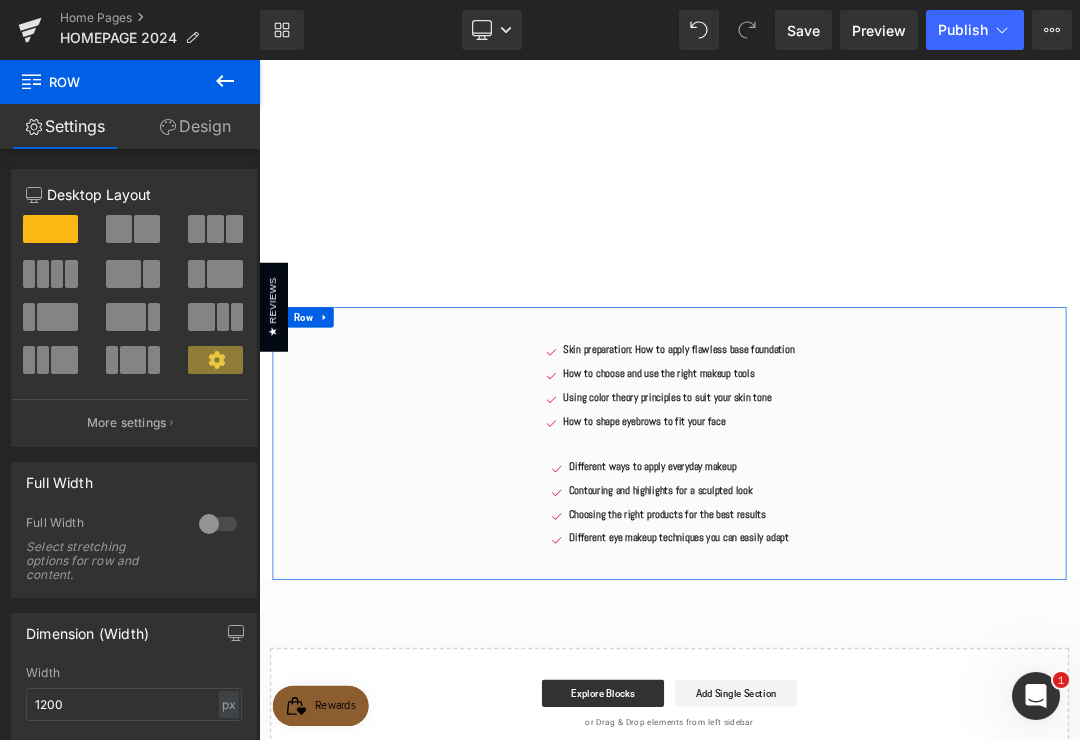 click at bounding box center (218, 524) 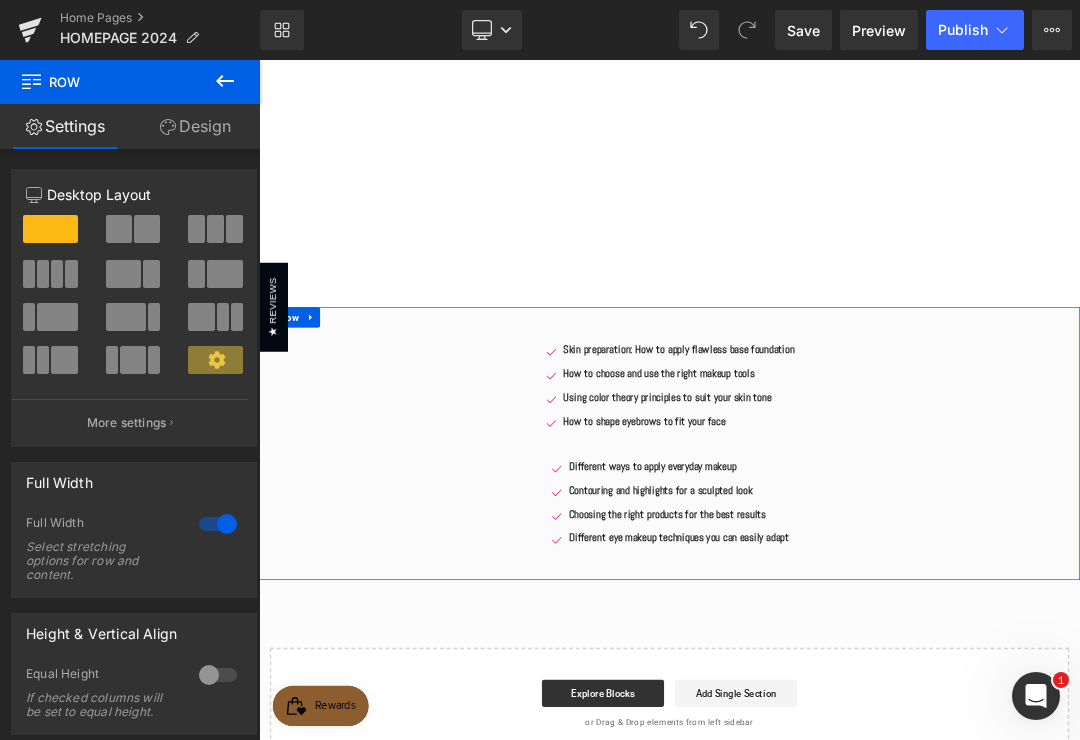 click at bounding box center [218, 524] 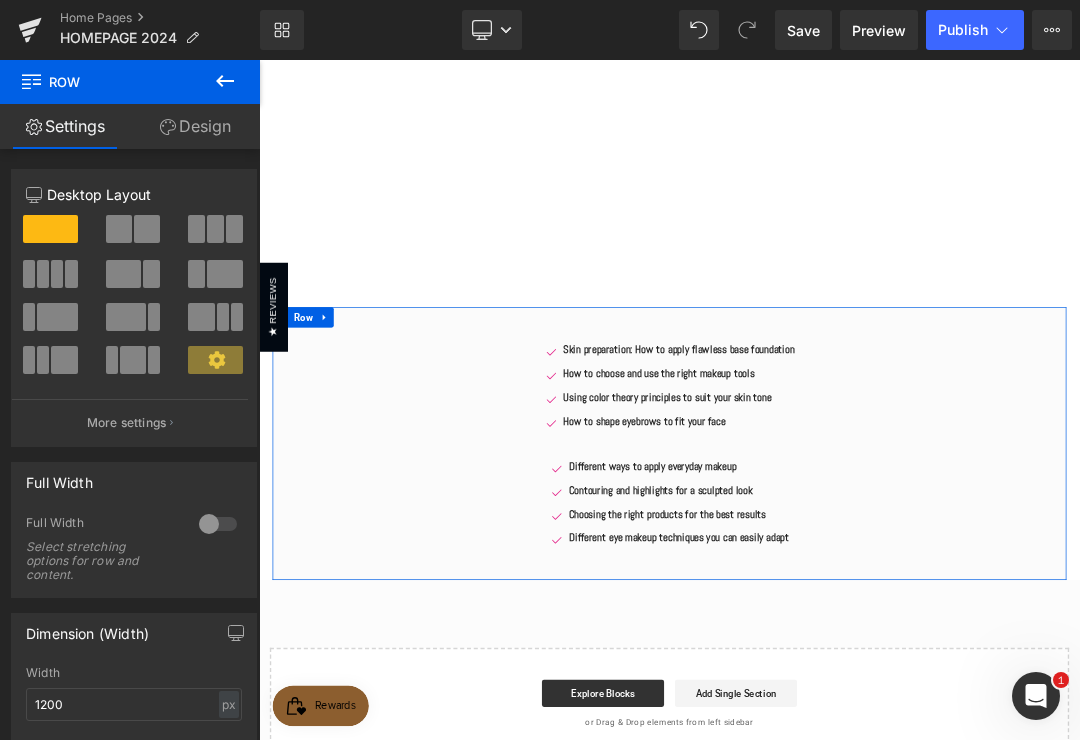 scroll, scrollTop: 0, scrollLeft: 0, axis: both 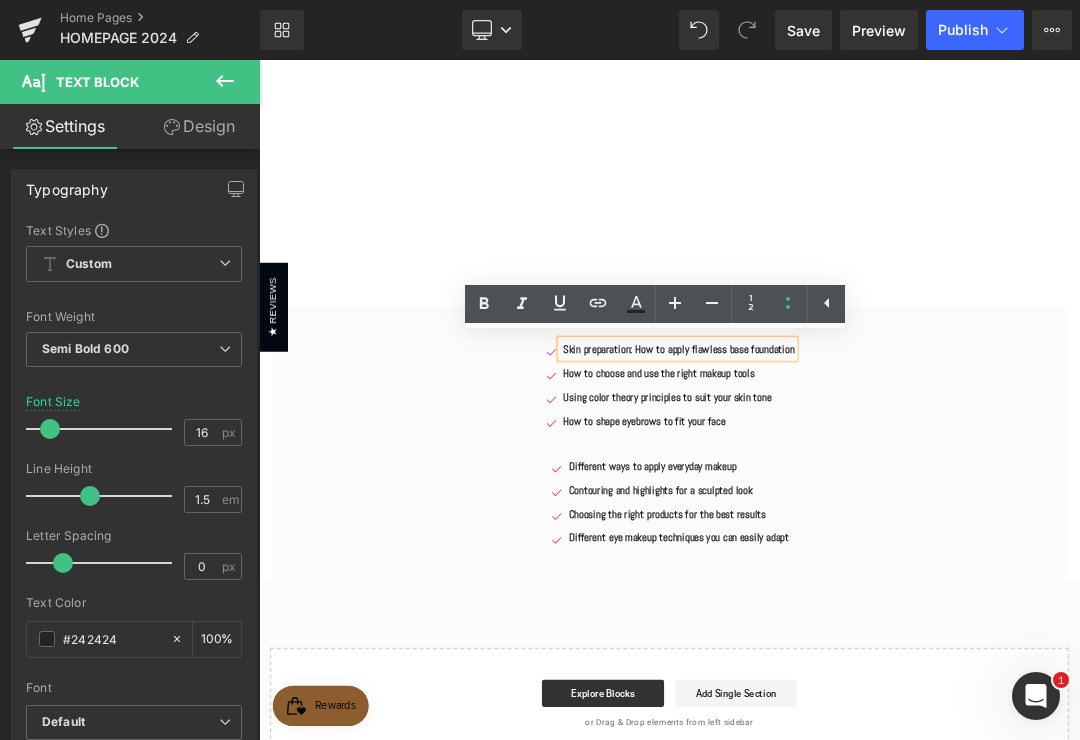 click on "Image
Skin preparation: How to apply flawless base foundation
Text Block
Image
How to choose and use the right makeup tools Text Block
Image
Using color theory principles to suit your skin tone Text Block
Image
How to shape eyebrows to fit your face Text Block" at bounding box center [864, 544] 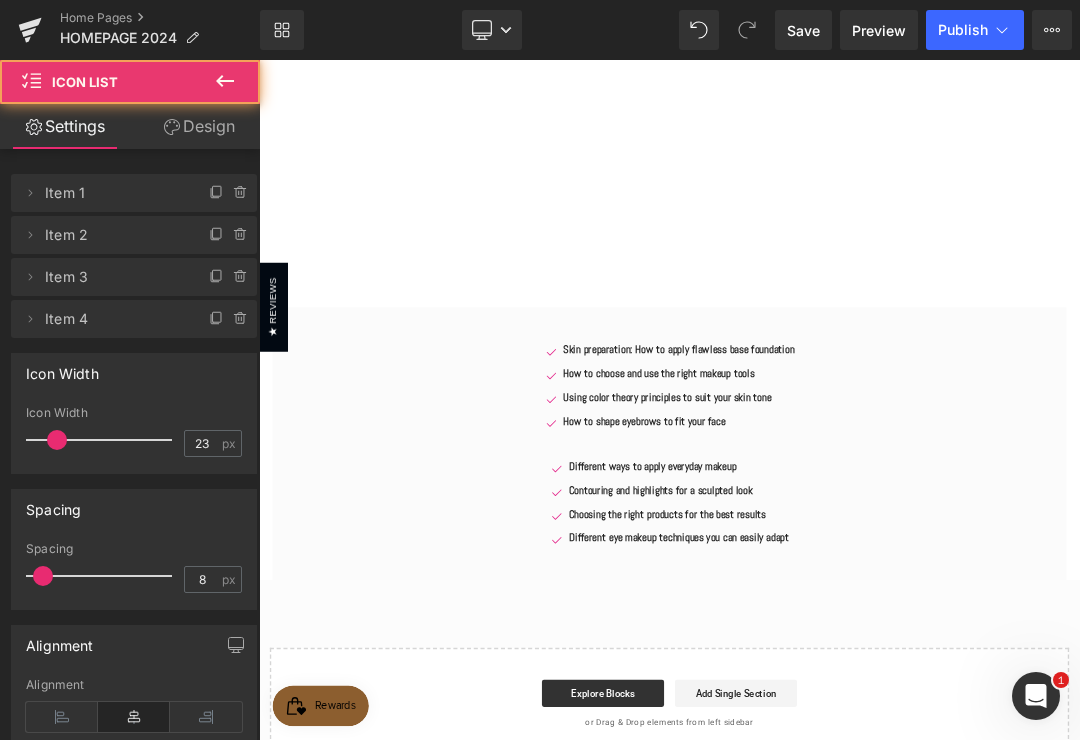 click at bounding box center [259, 60] 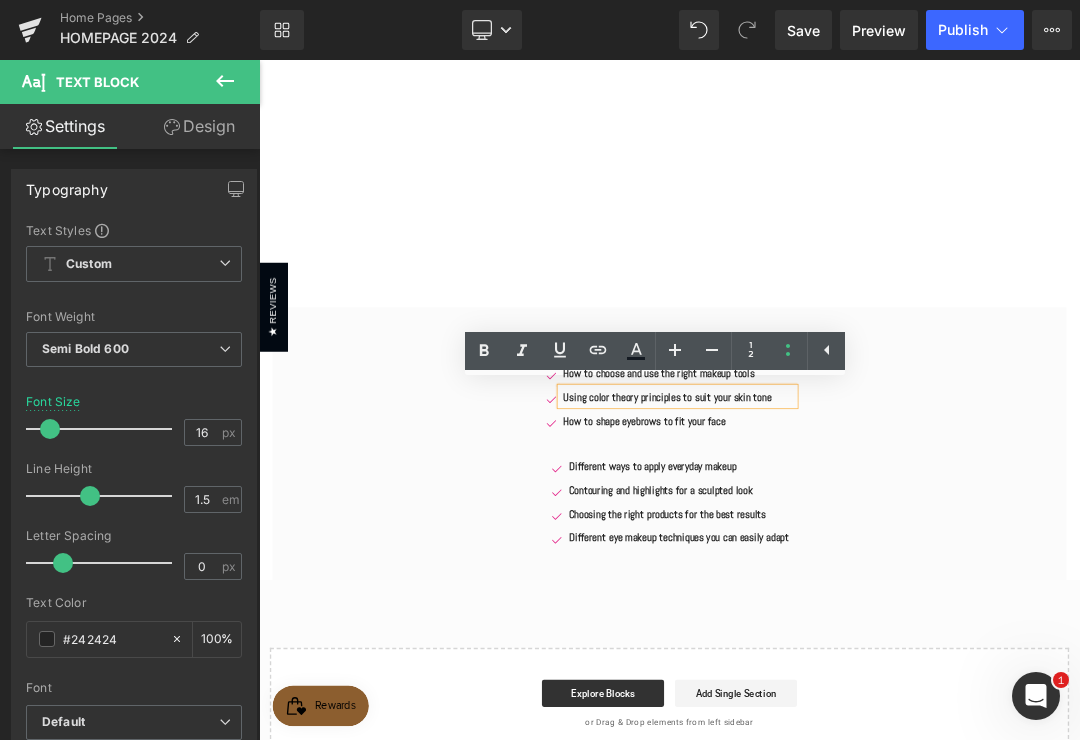 click at bounding box center [259, 60] 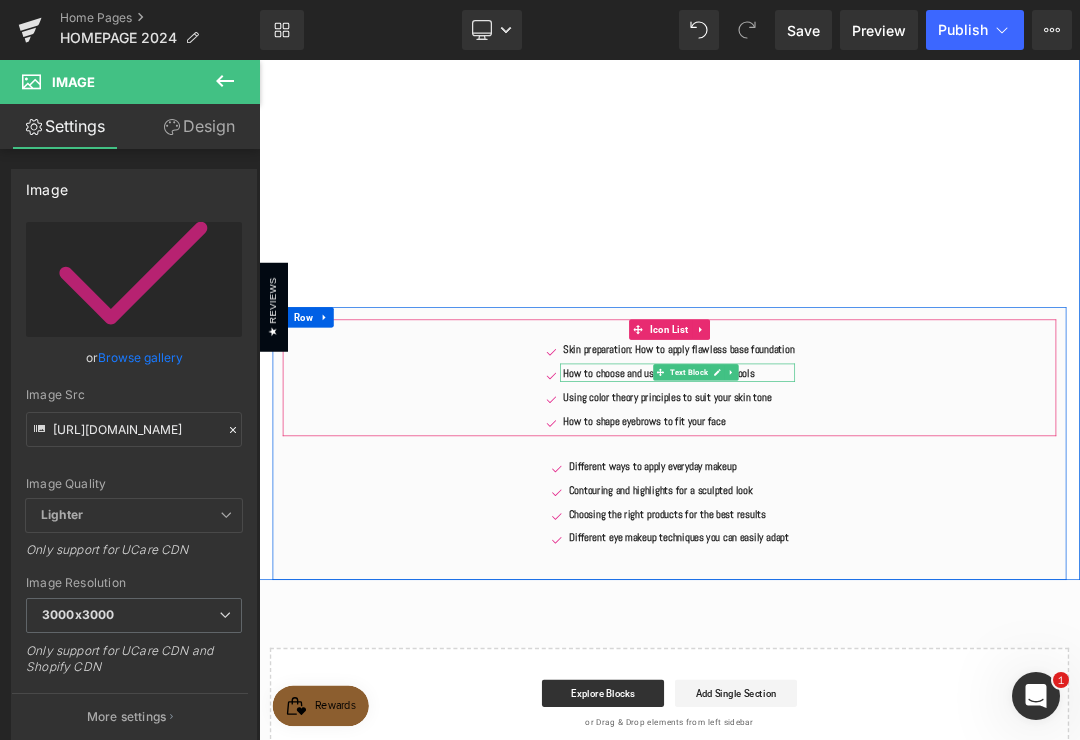 click on "Text Block" at bounding box center (892, 521) 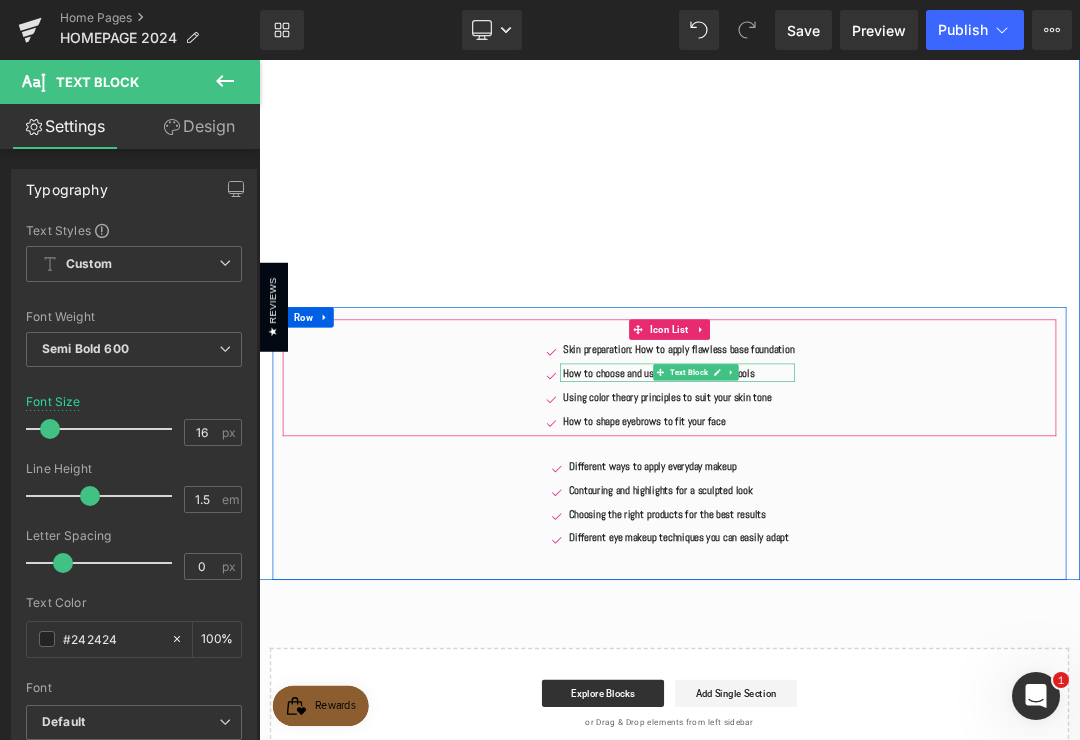 click on "Image
Different ways to apply everyday makeup
Text Block
Image
Contouring and highlights for a sculpted look Text Block
Image
Choosing the right products for the best results Text Block
Image
Different eye makeup techniques you can easily adapt" at bounding box center (864, 716) 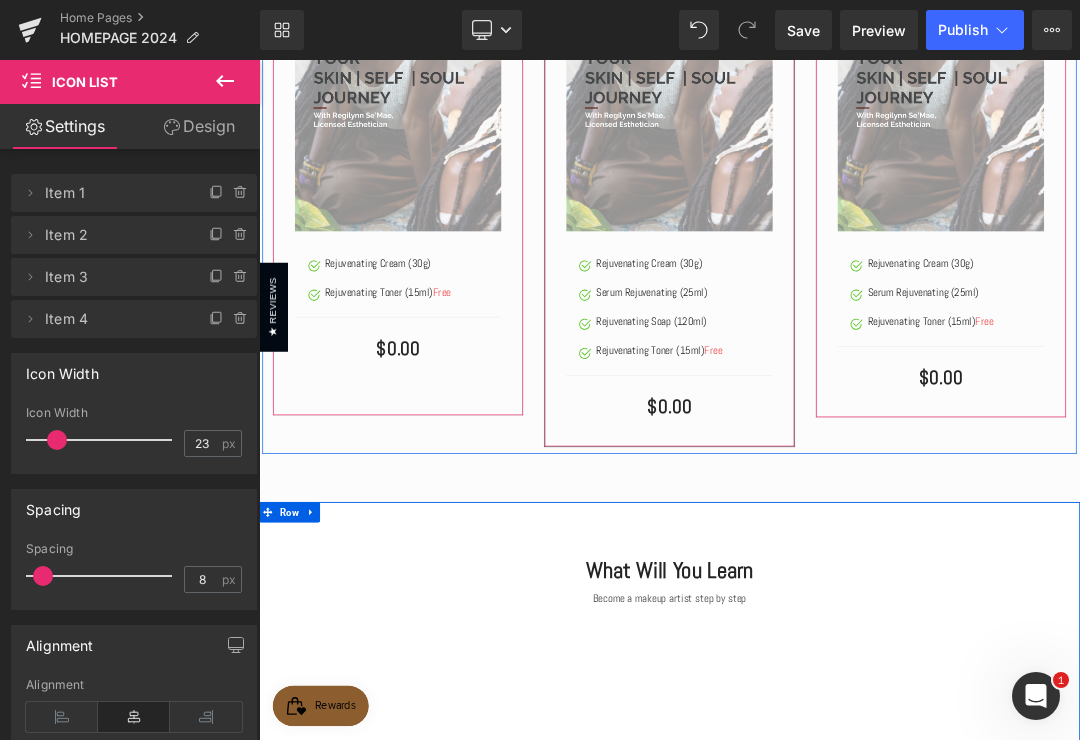 scroll, scrollTop: 771, scrollLeft: 0, axis: vertical 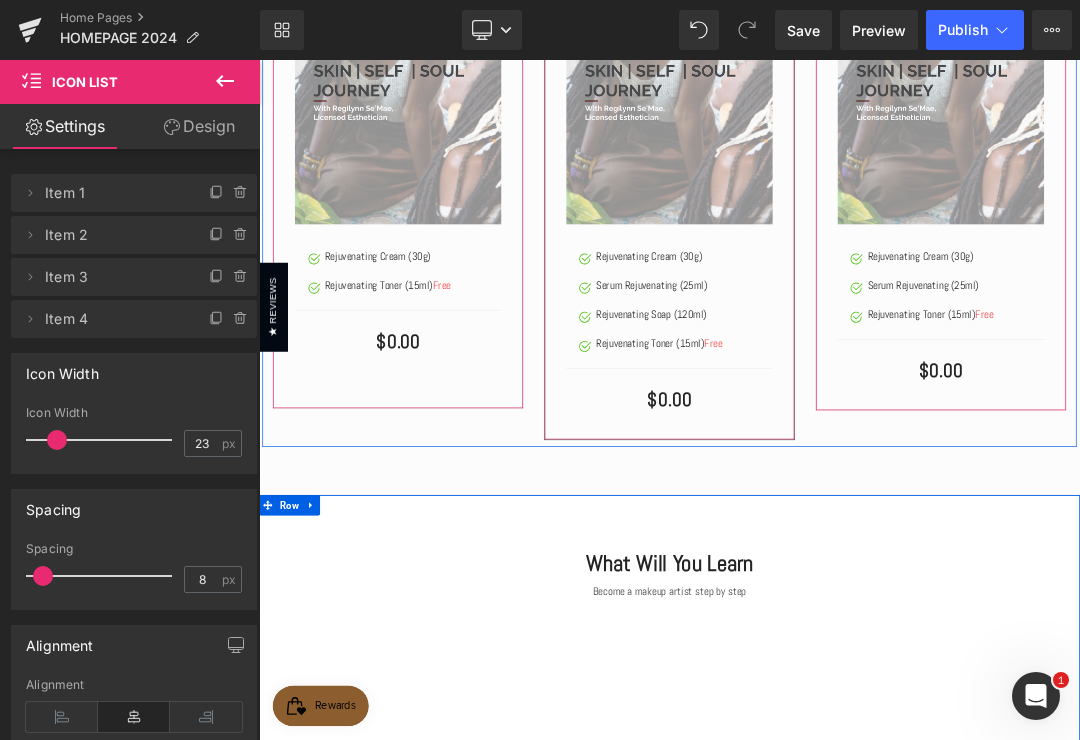 click on "What Will You Learn" at bounding box center (864, 802) 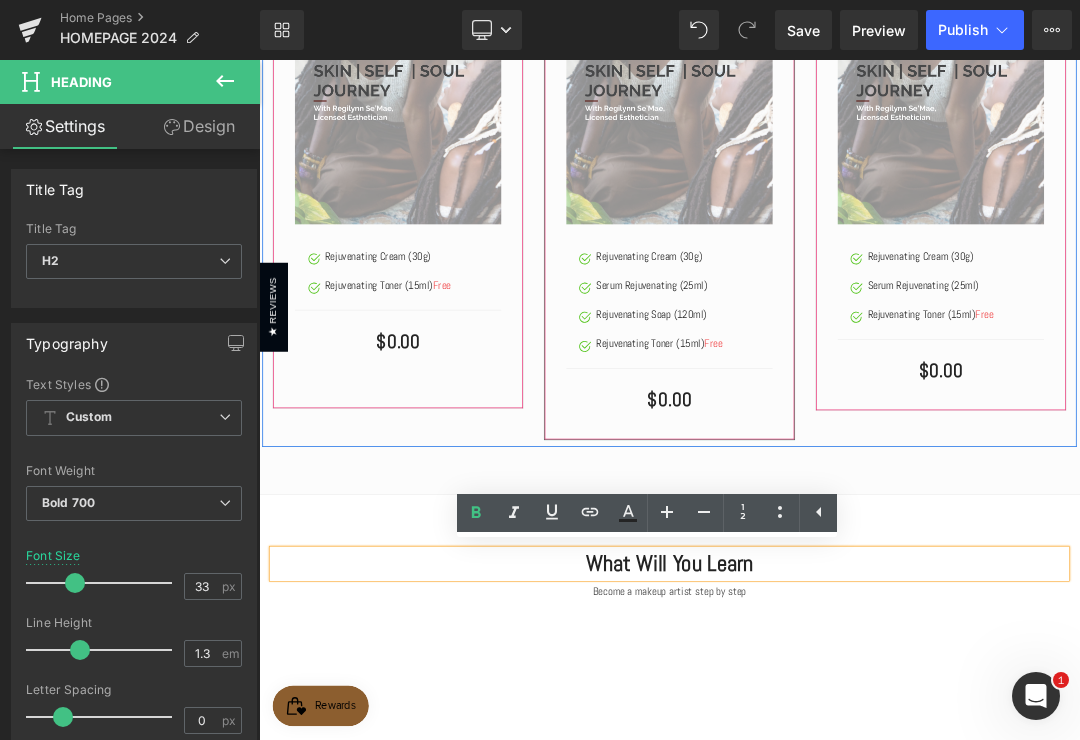 click on "Bold 700" at bounding box center [134, 503] 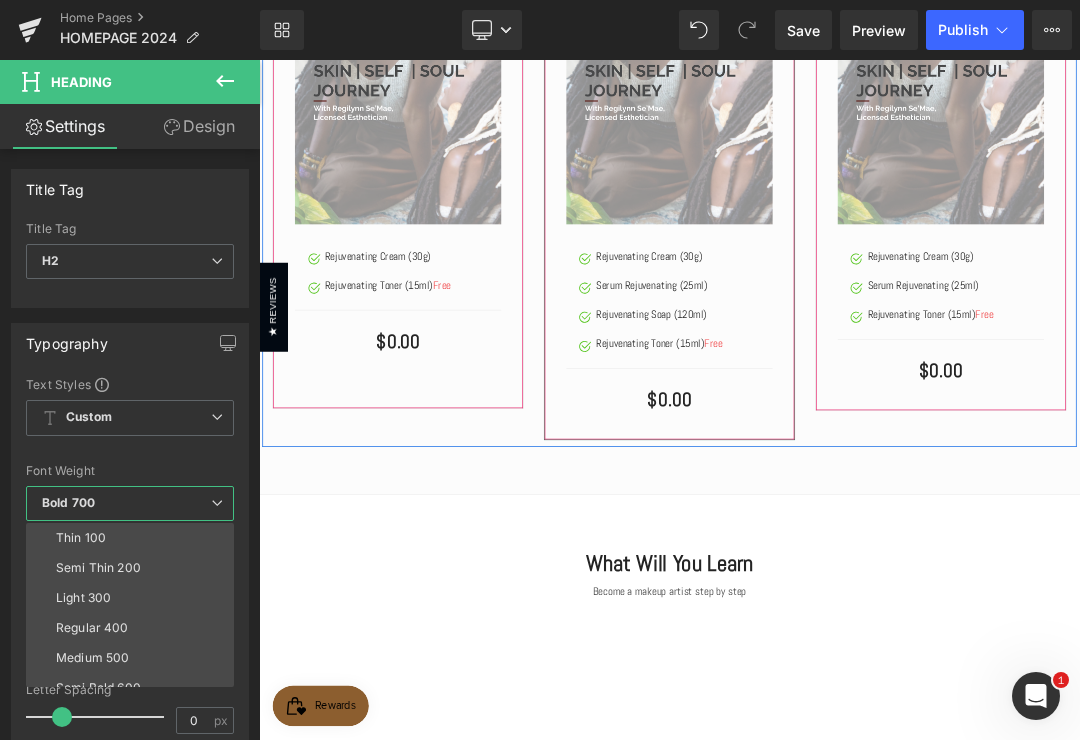 click on "Font Weight" at bounding box center [130, 471] 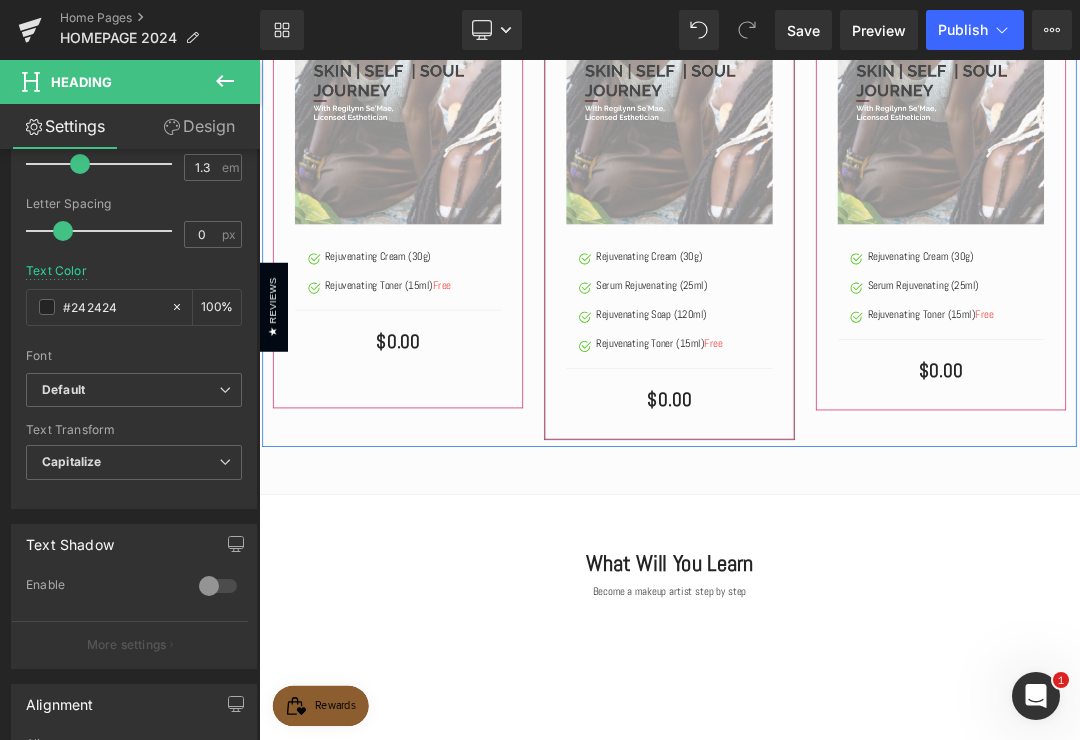 scroll, scrollTop: 487, scrollLeft: 0, axis: vertical 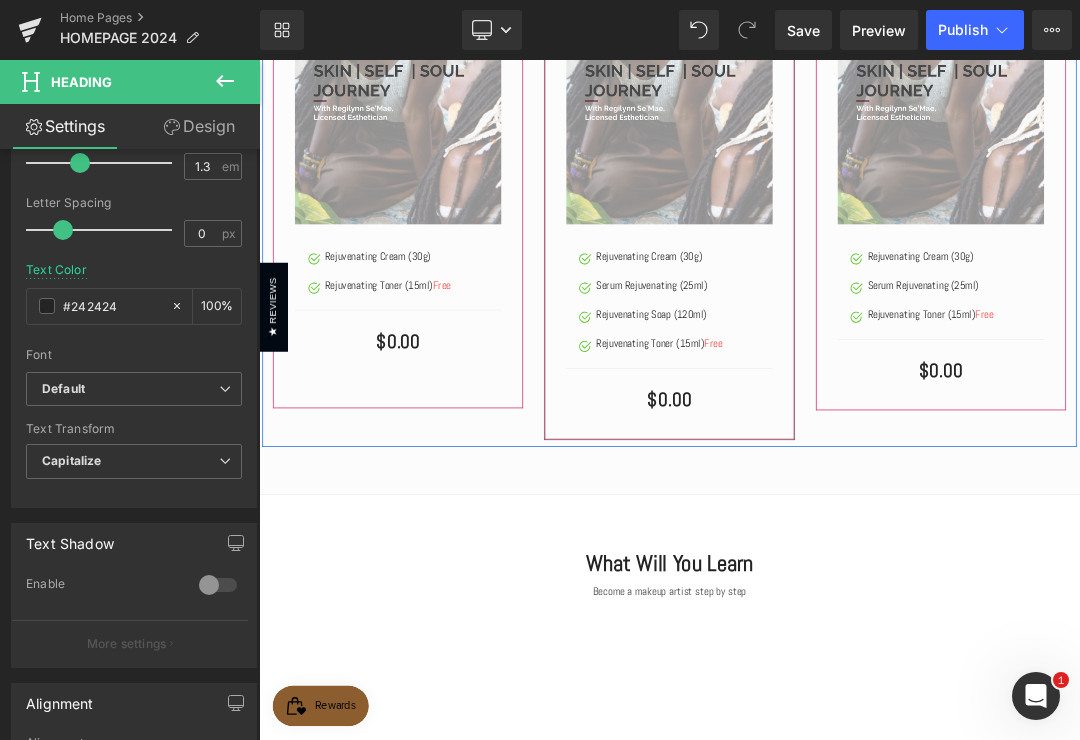 click at bounding box center (225, 389) 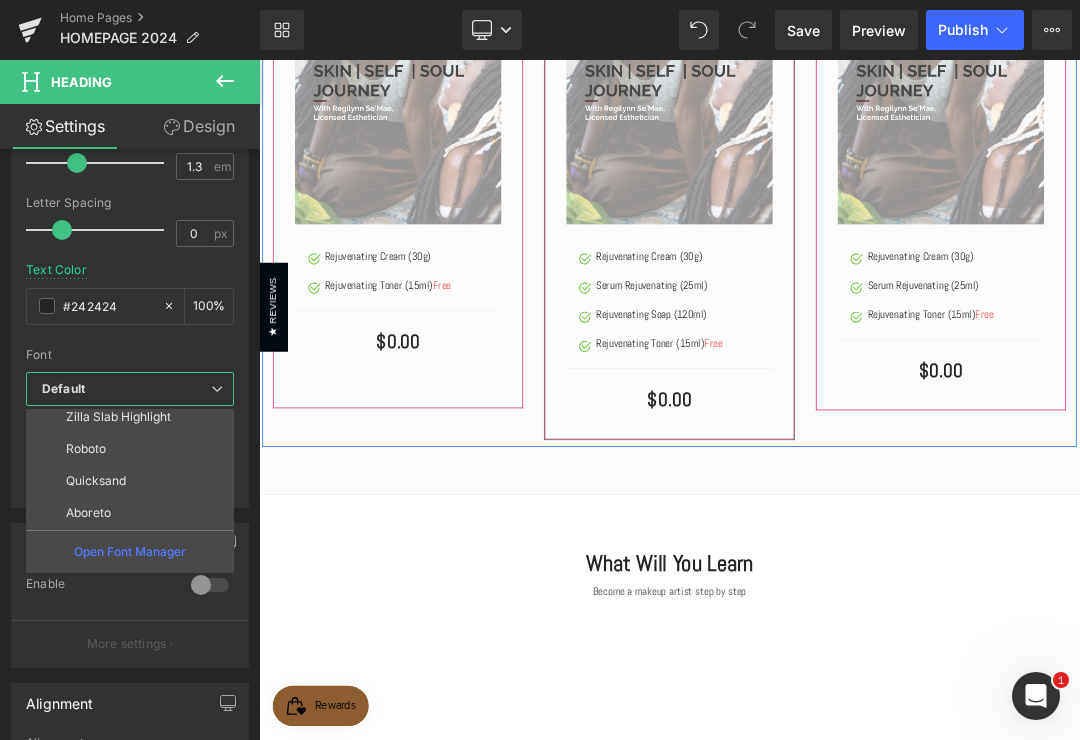 scroll, scrollTop: 808, scrollLeft: 0, axis: vertical 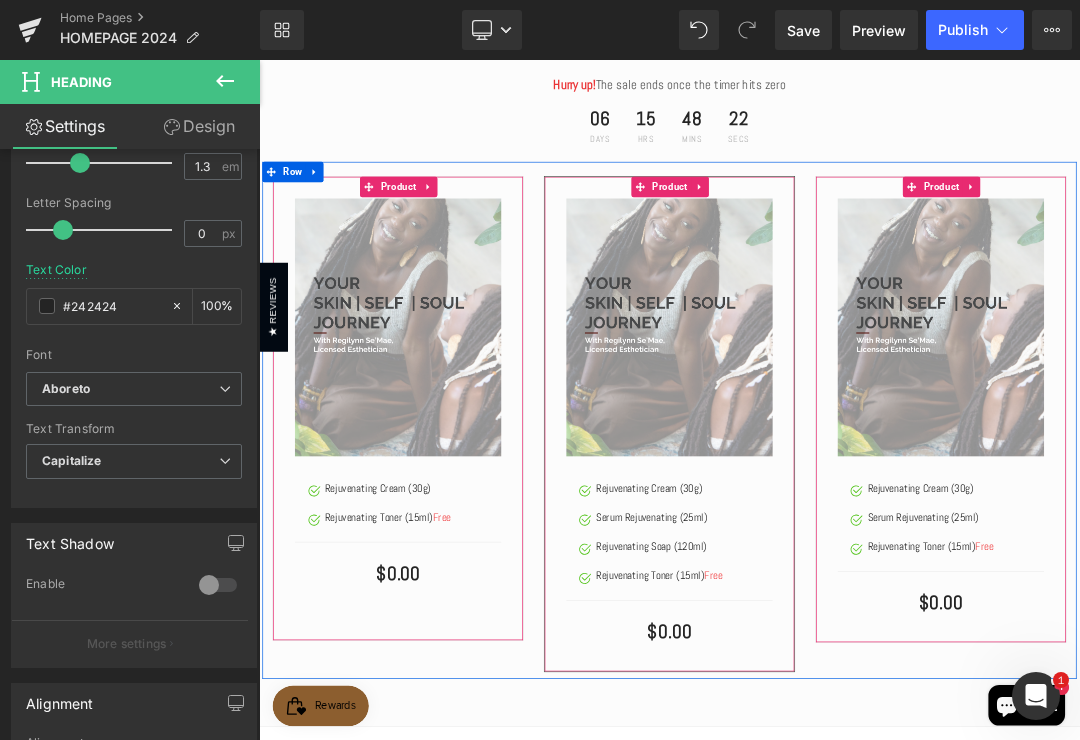 click on "Product" at bounding box center (465, 247) 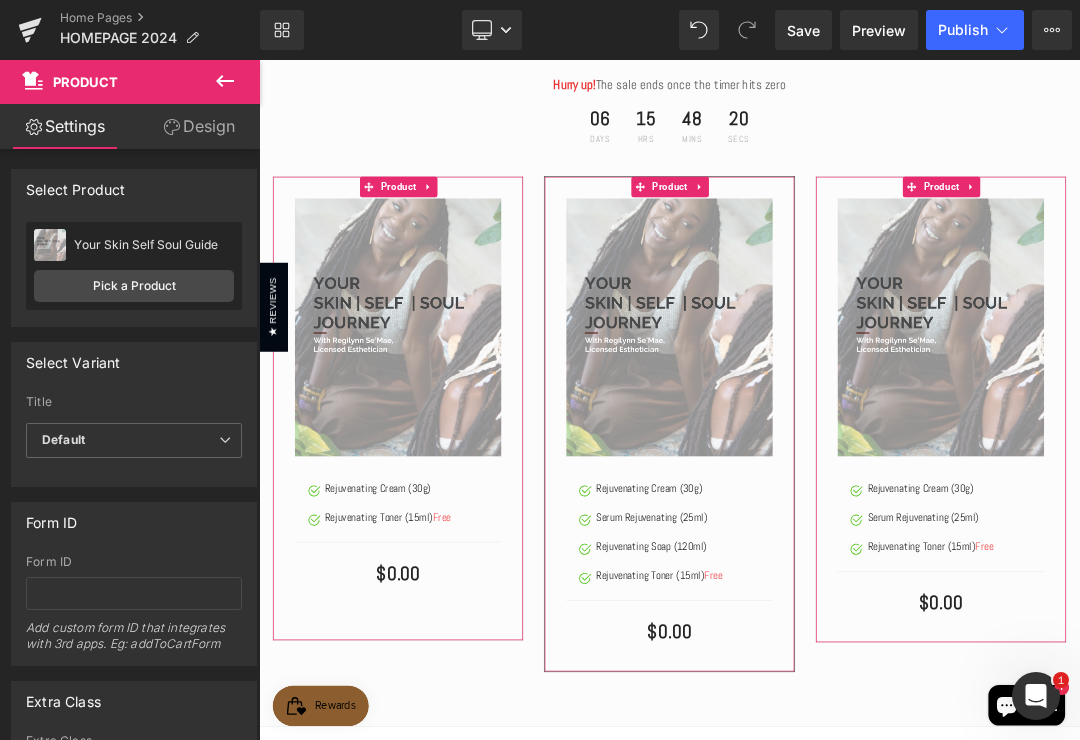 click on "Pick a Product" at bounding box center [134, 286] 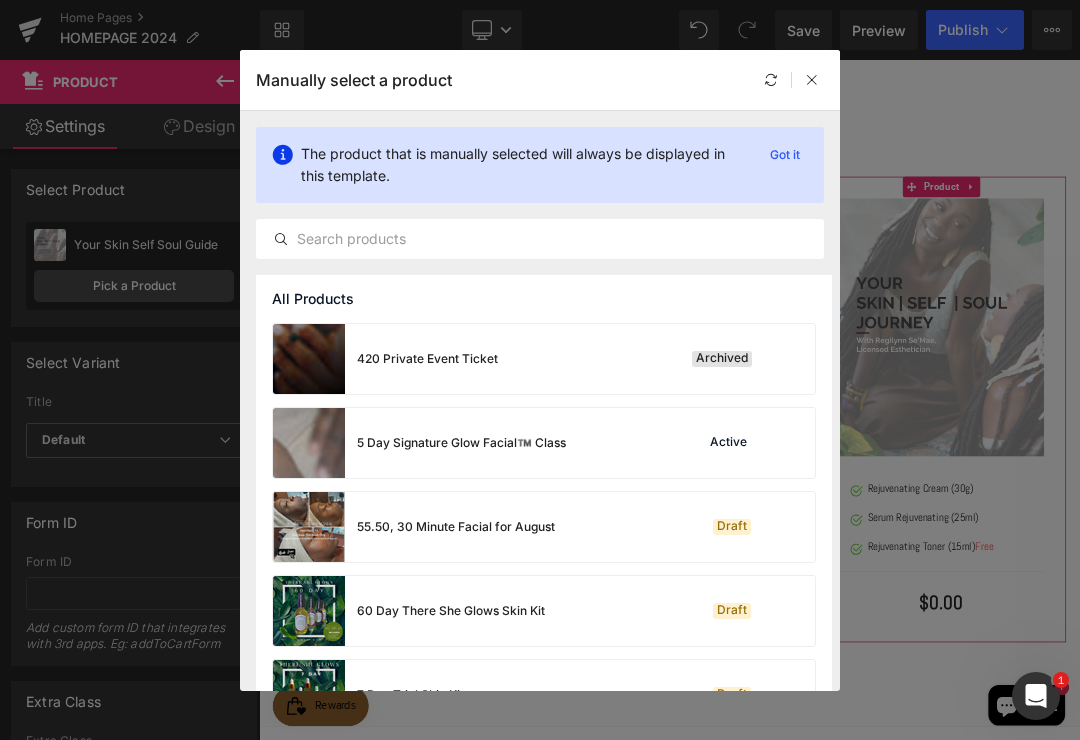 click at bounding box center (540, 239) 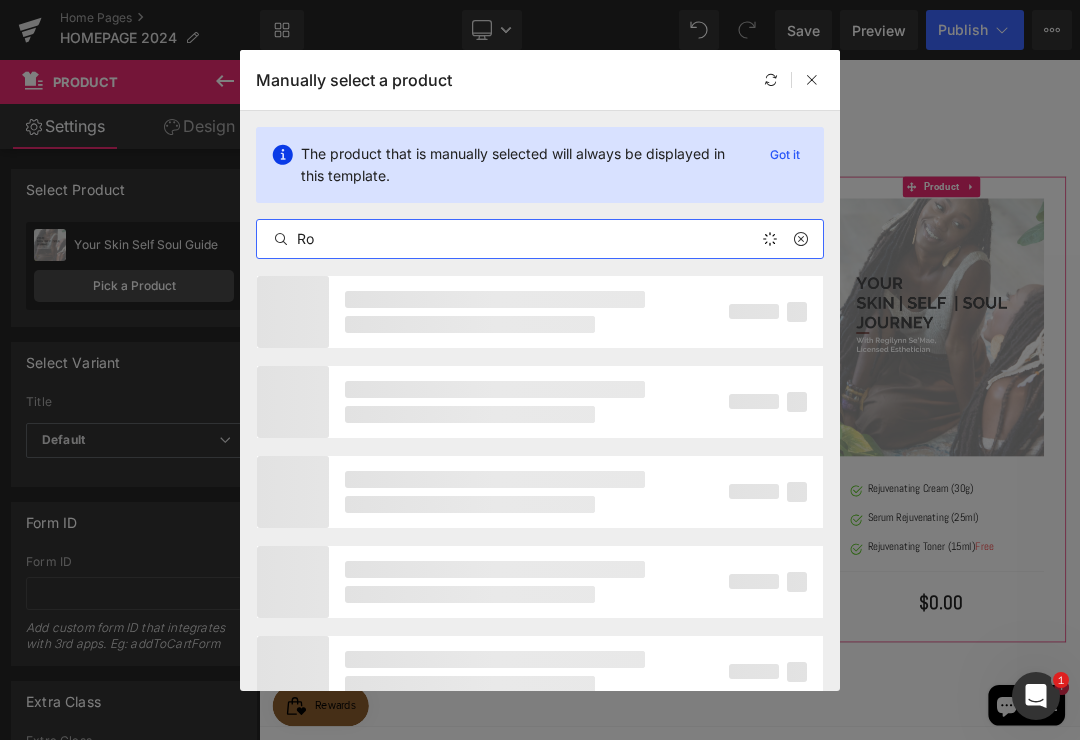 type on "[PERSON_NAME]" 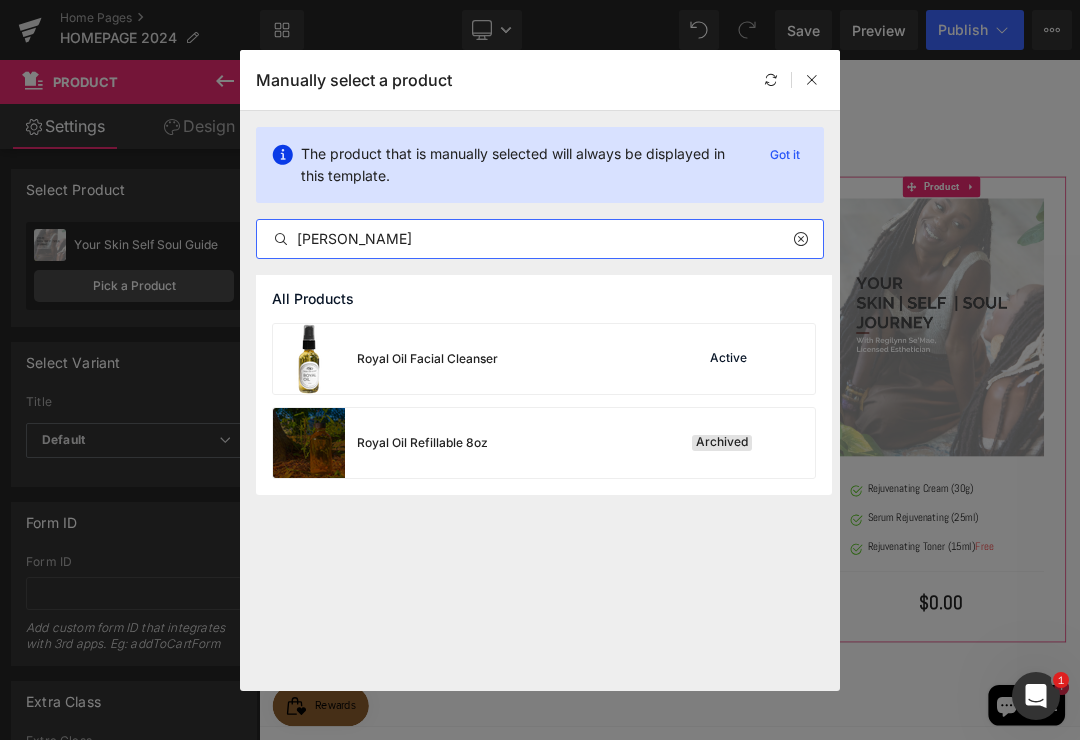 click on "Royal Oil Facial Cleanser Active" at bounding box center [544, 359] 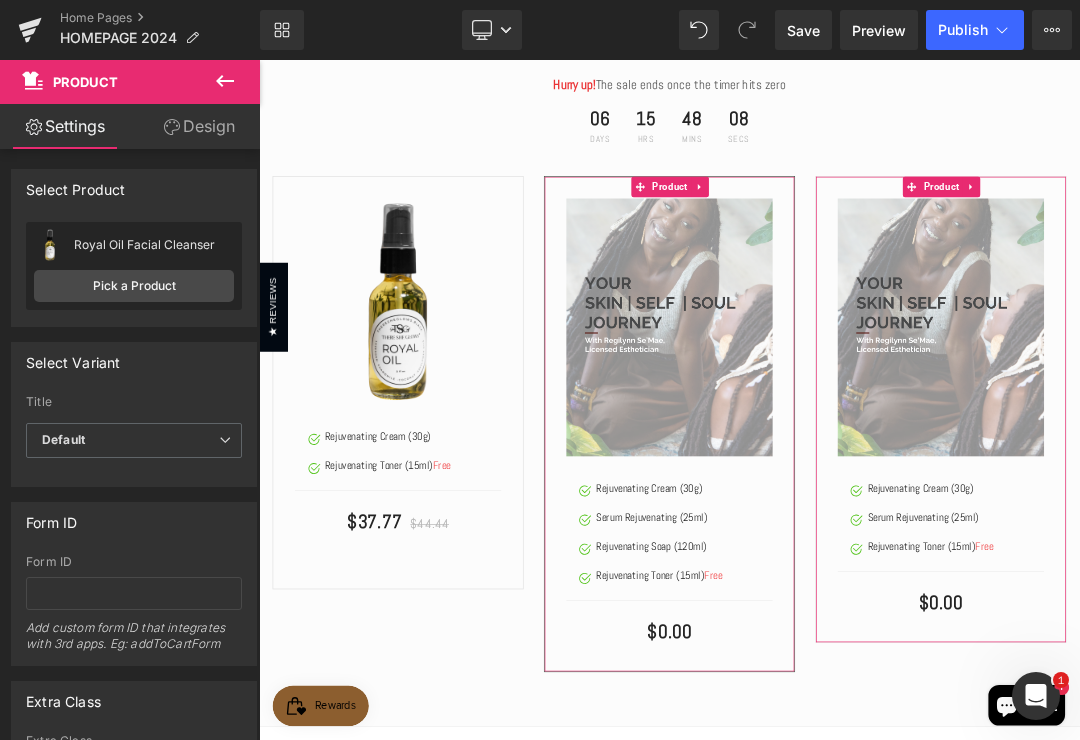 click at bounding box center (864, 454) 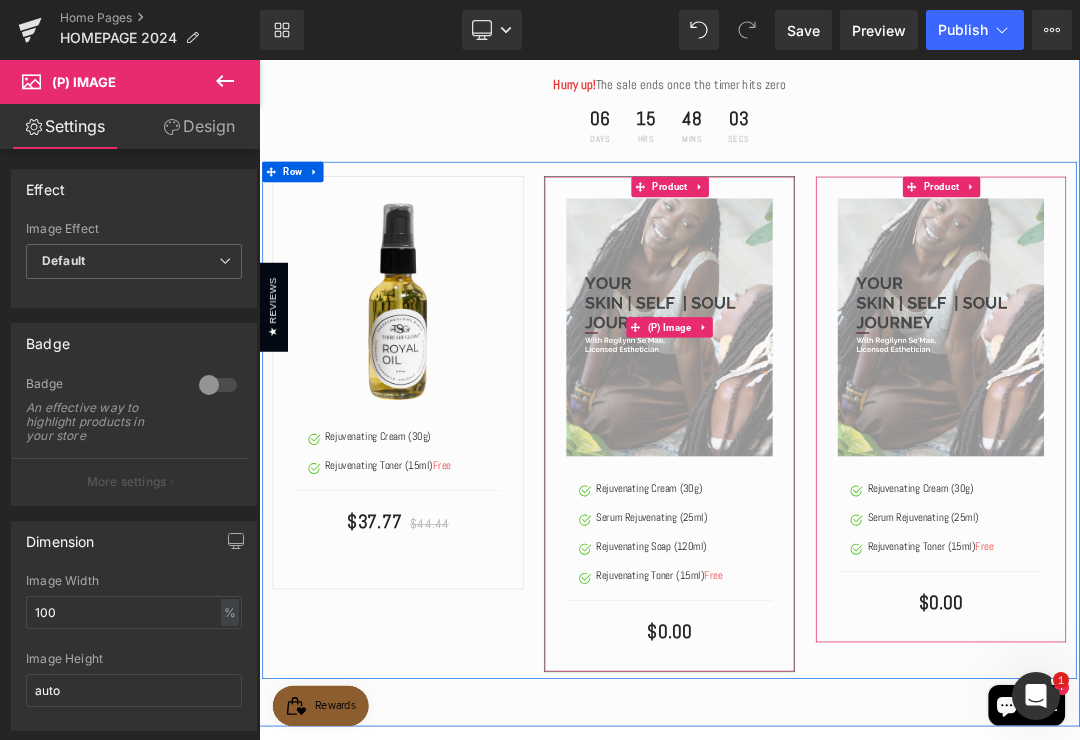 click on "Product" at bounding box center [865, 247] 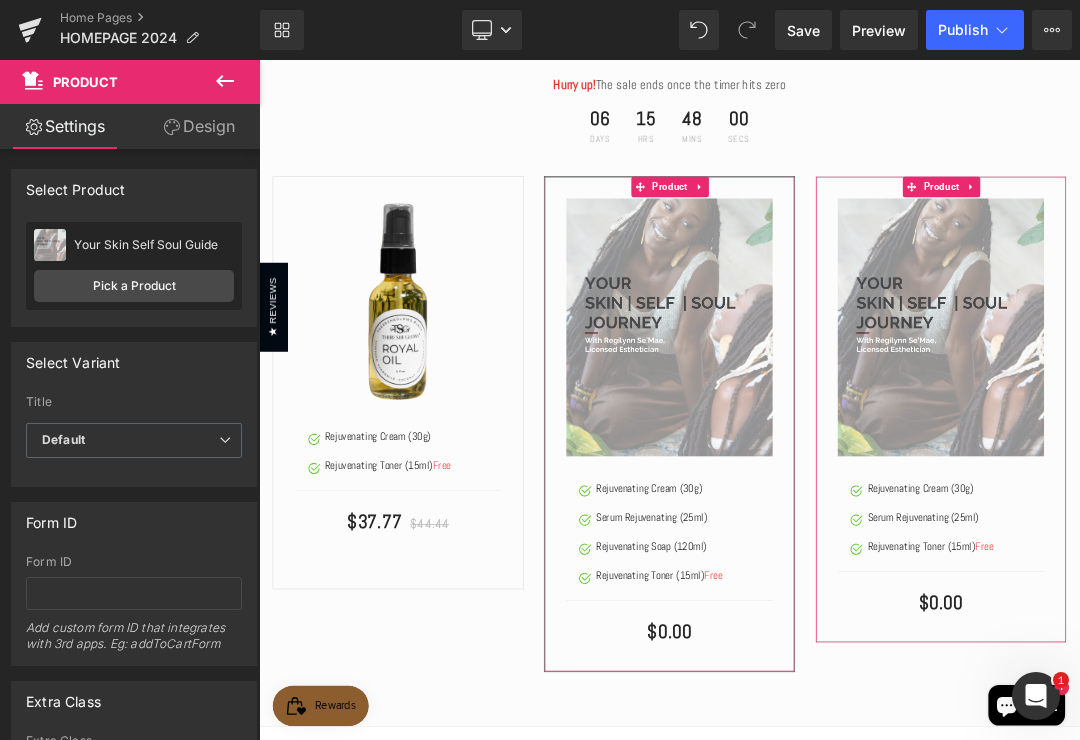 click on "Pick a Product" at bounding box center (134, 286) 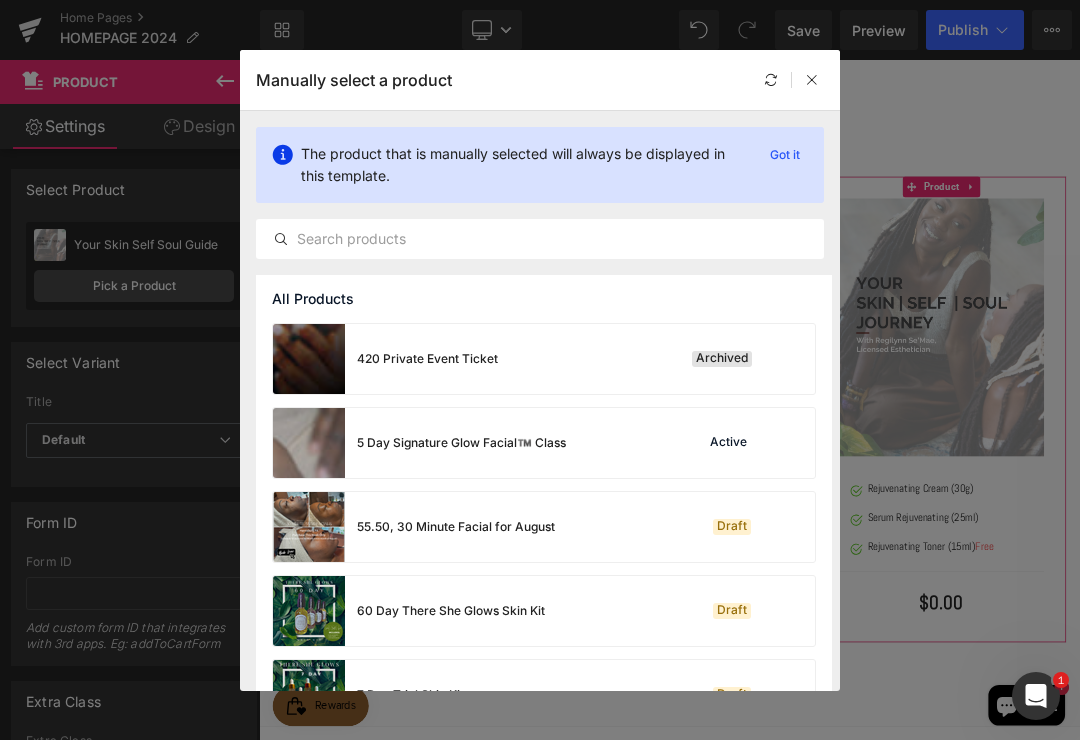 click at bounding box center [540, 239] 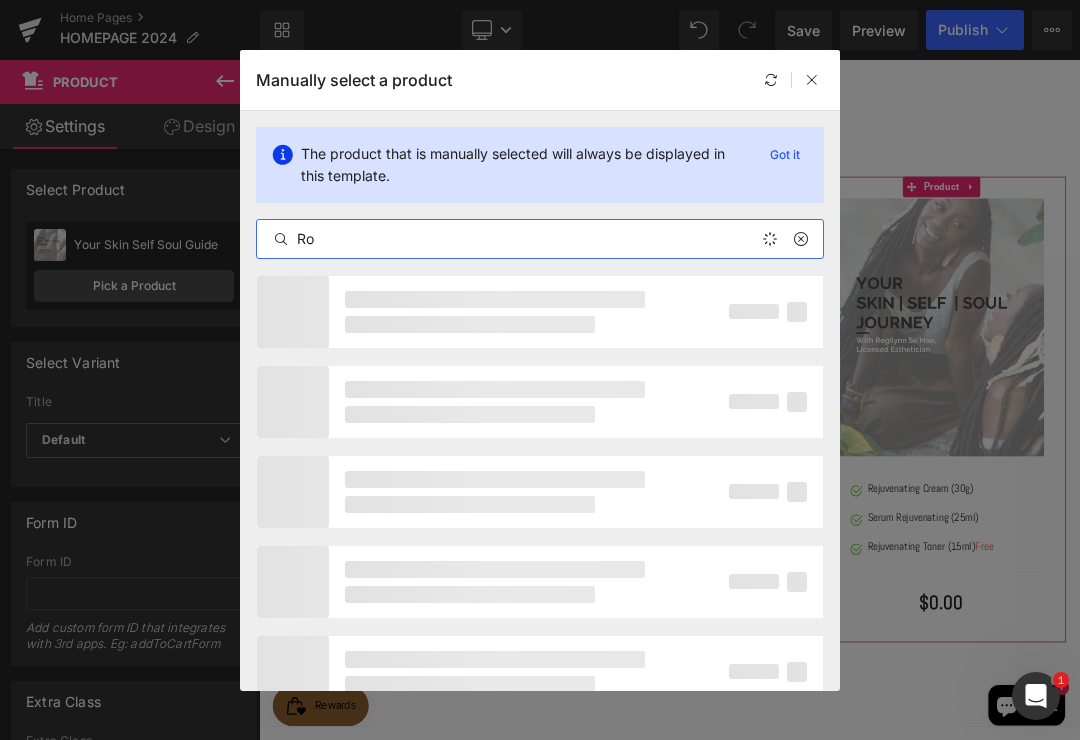type on "[PERSON_NAME]" 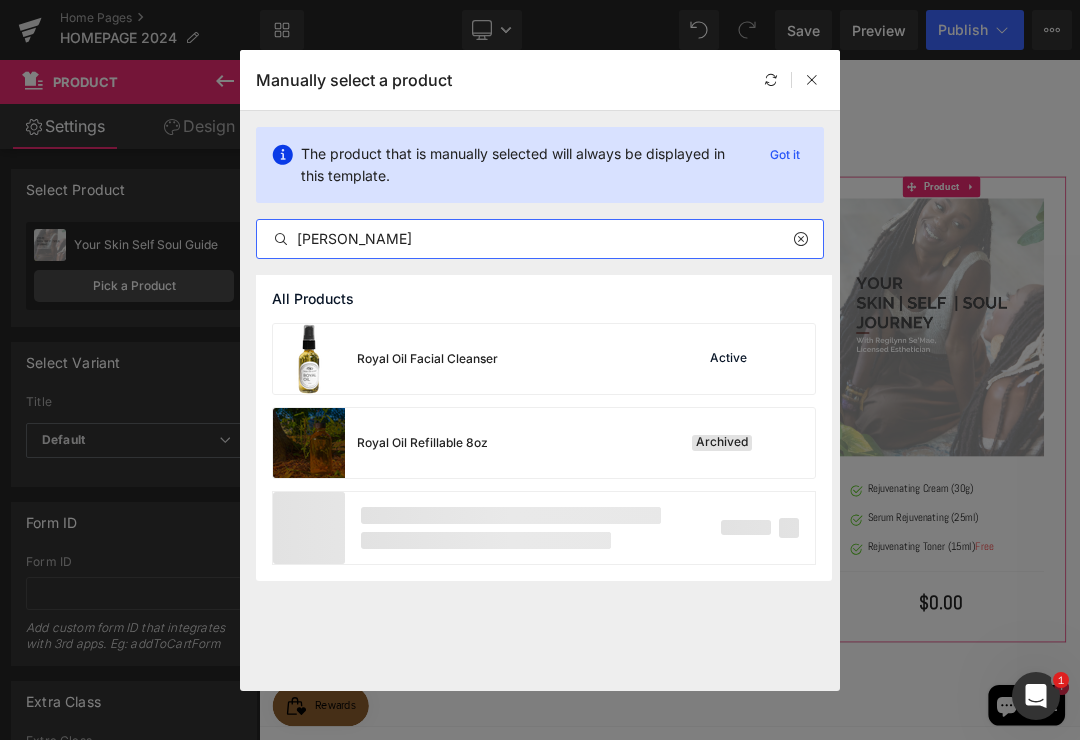 click on "Royal Oil Facial Cleanser Active" at bounding box center [544, 359] 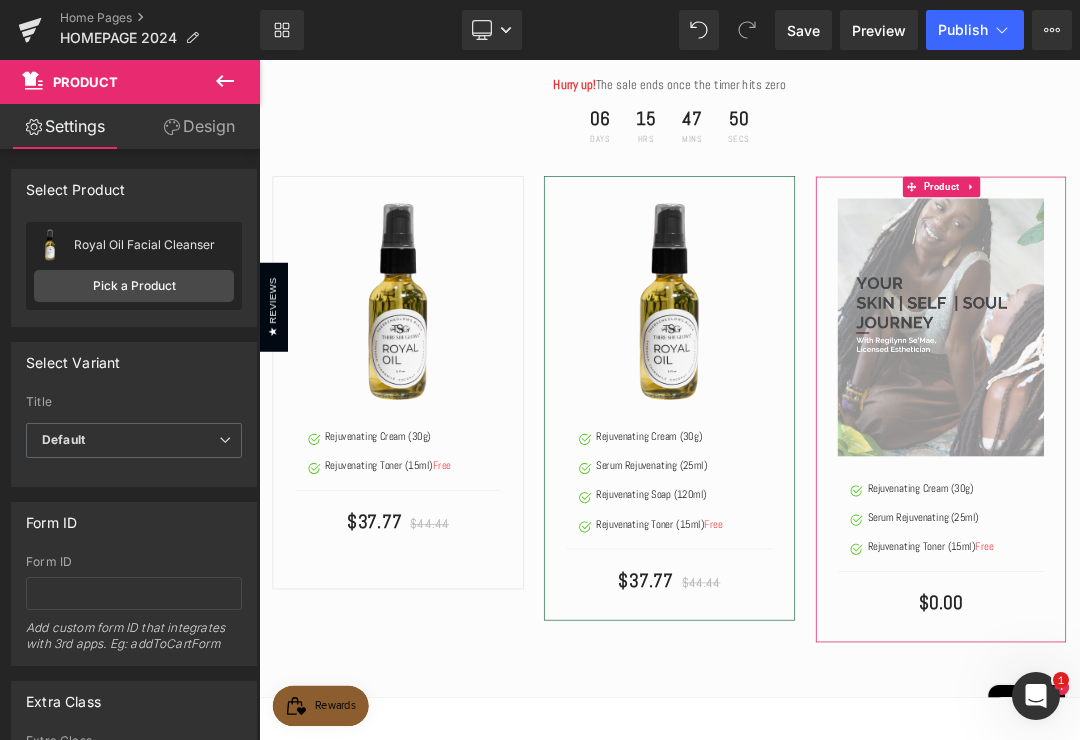 click at bounding box center [1264, 454] 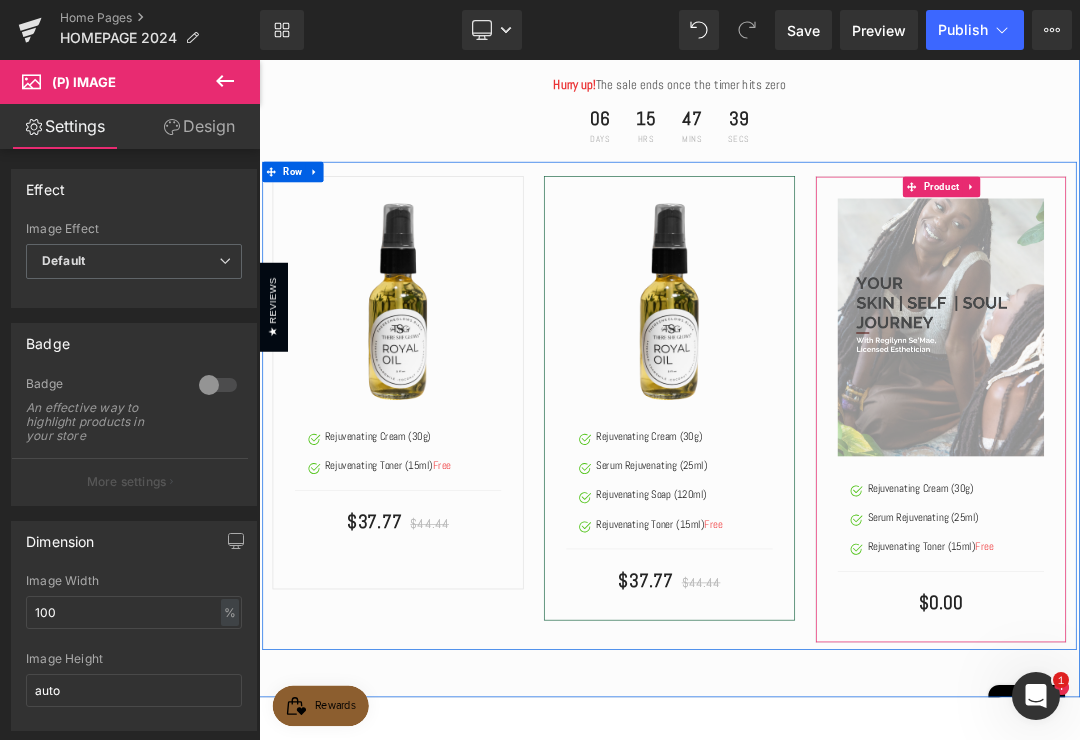 click on "Product" at bounding box center (1265, 247) 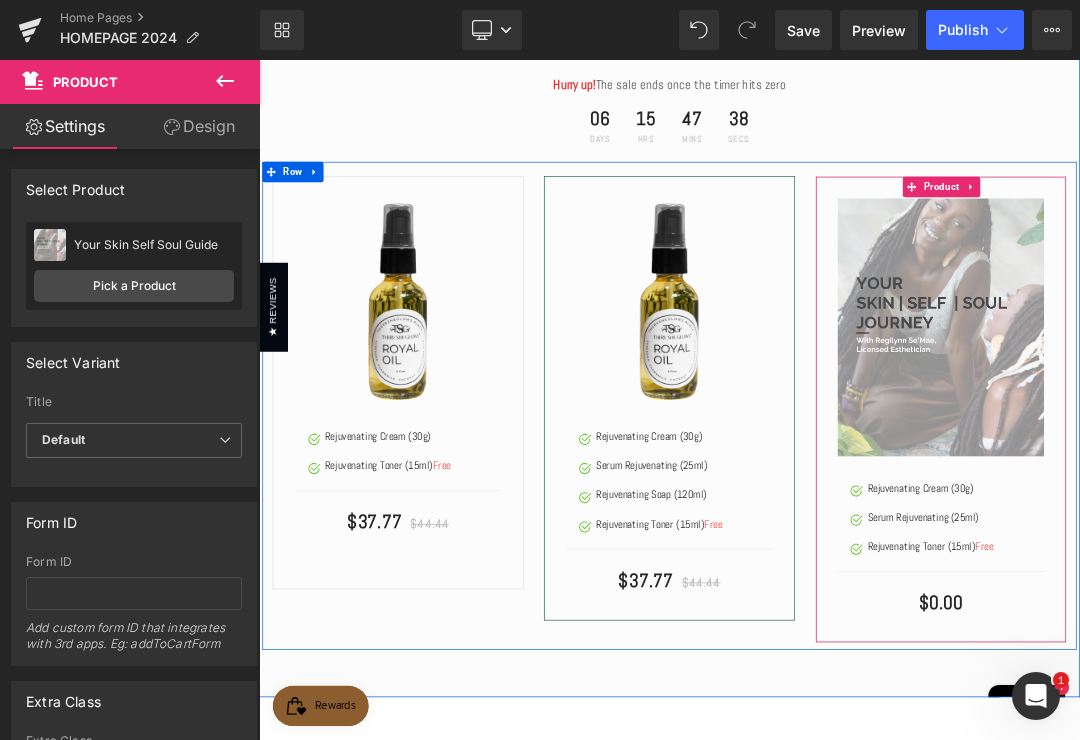 click on "Pick a Product" at bounding box center (134, 286) 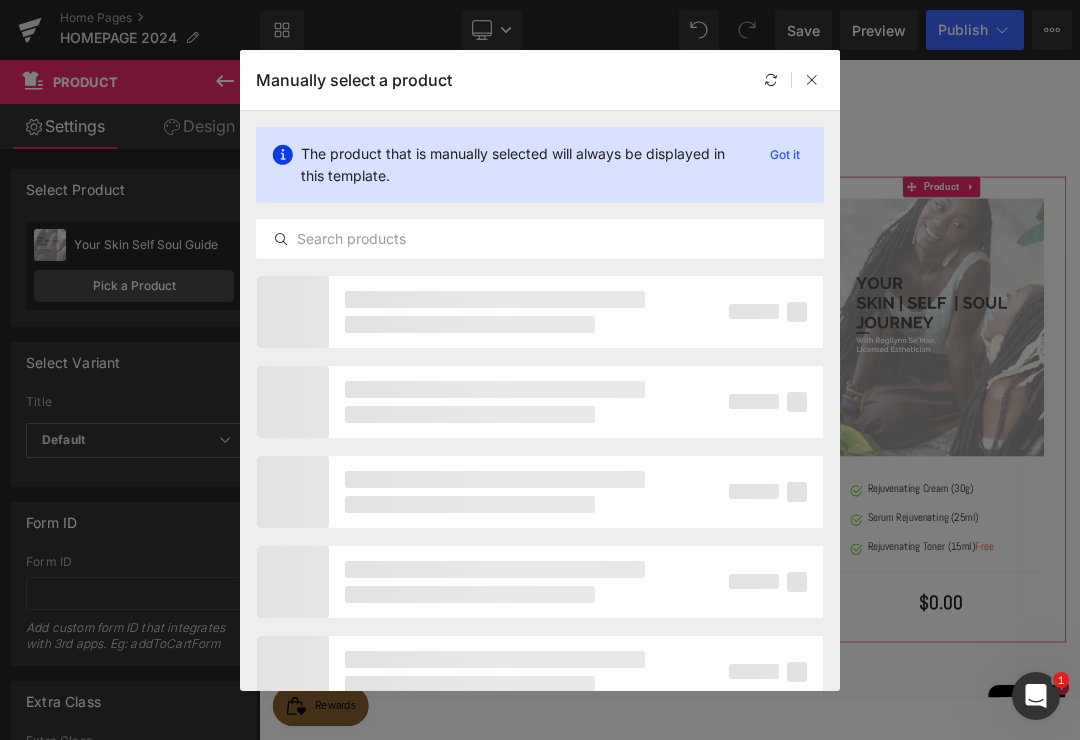 click at bounding box center (540, 239) 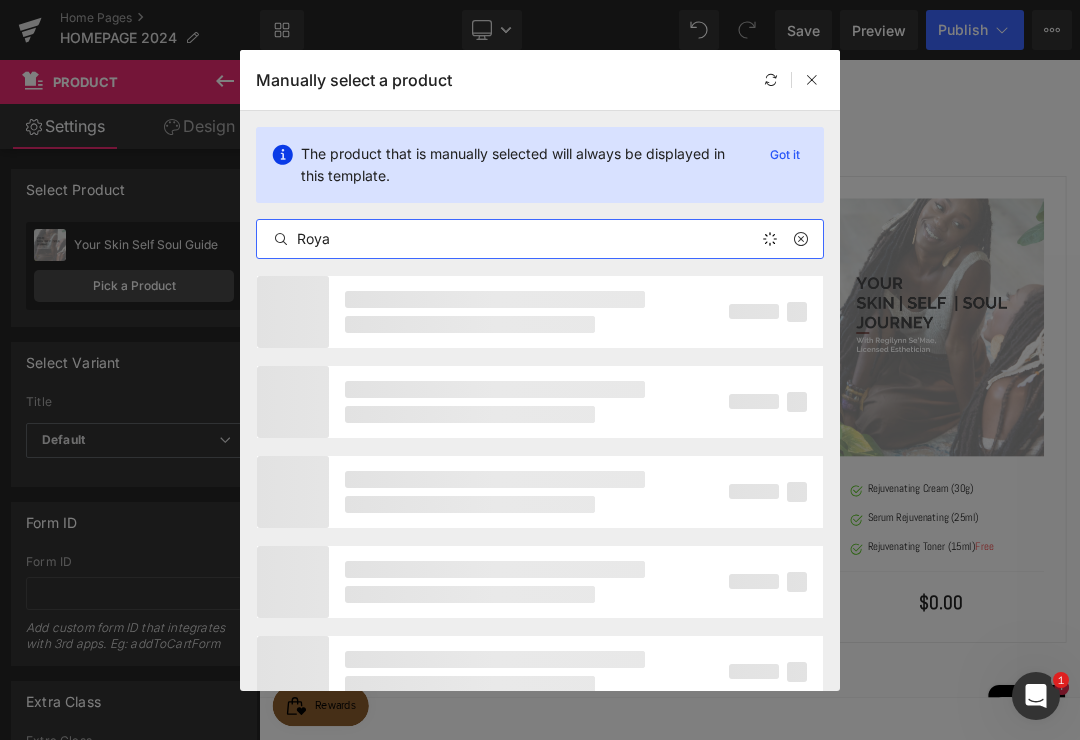 type on "Royal" 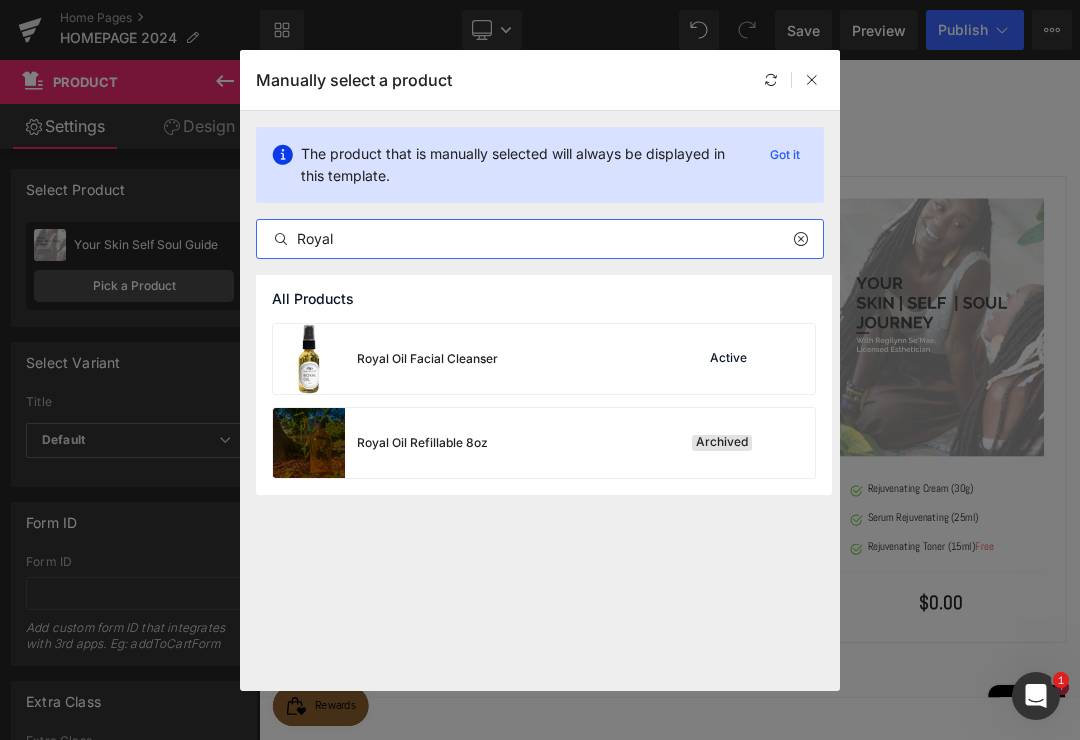 click on "Active" at bounding box center (748, 359) 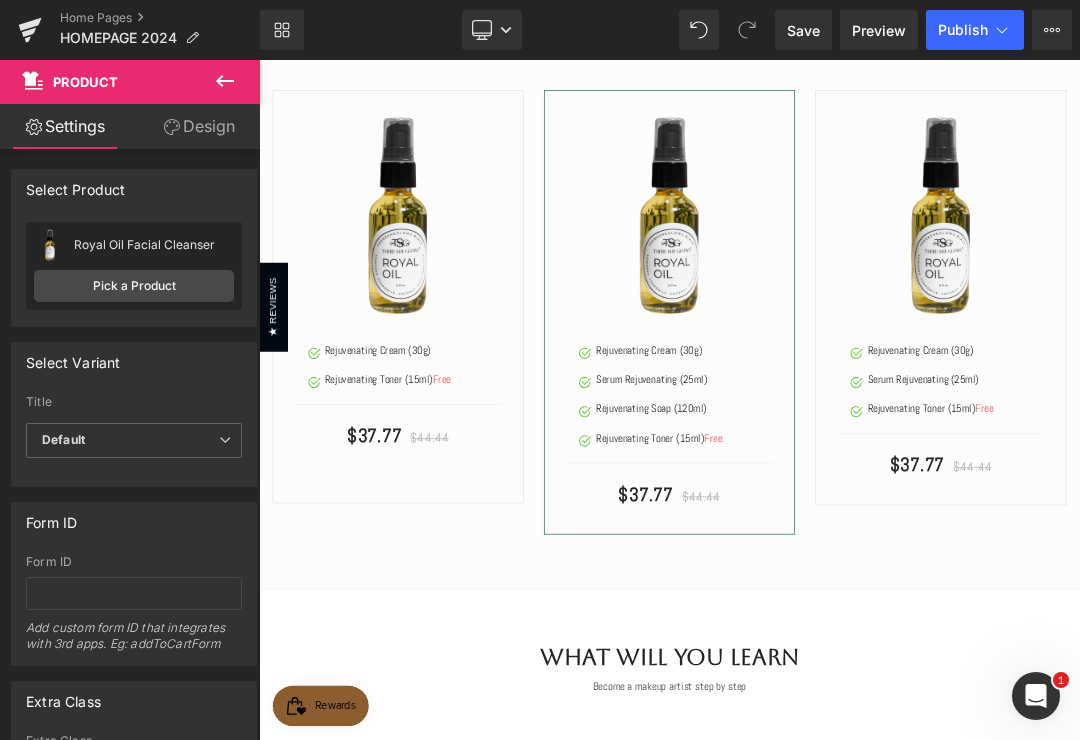 scroll, scrollTop: 558, scrollLeft: 0, axis: vertical 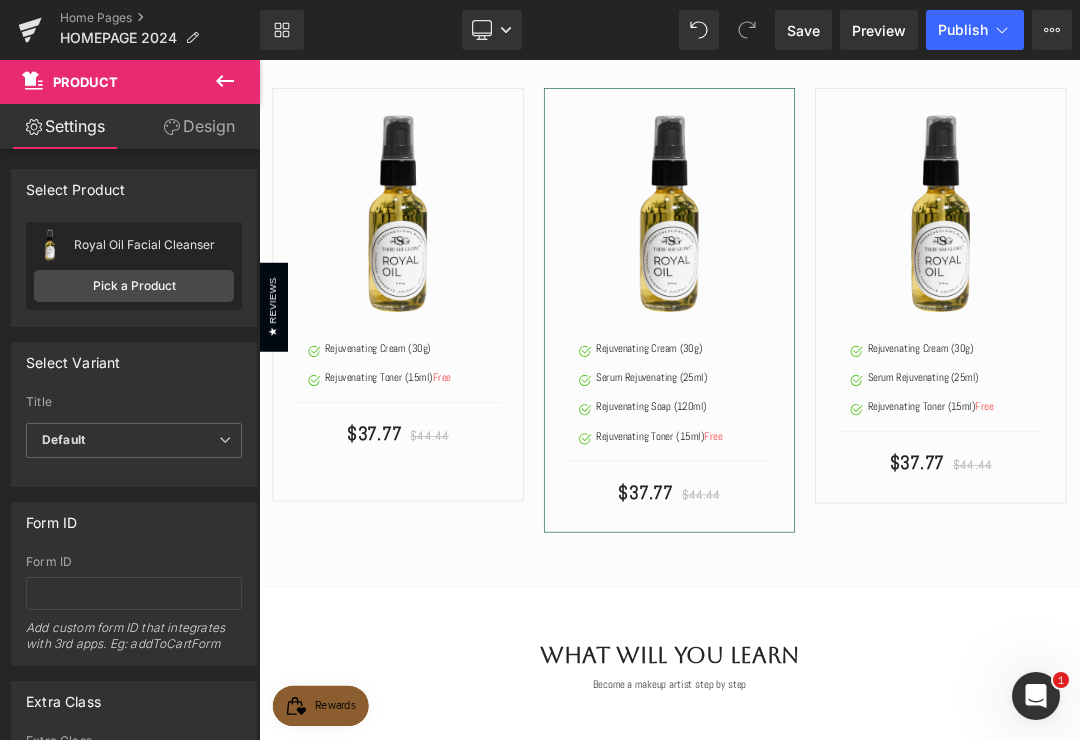 click at bounding box center (901, 698) 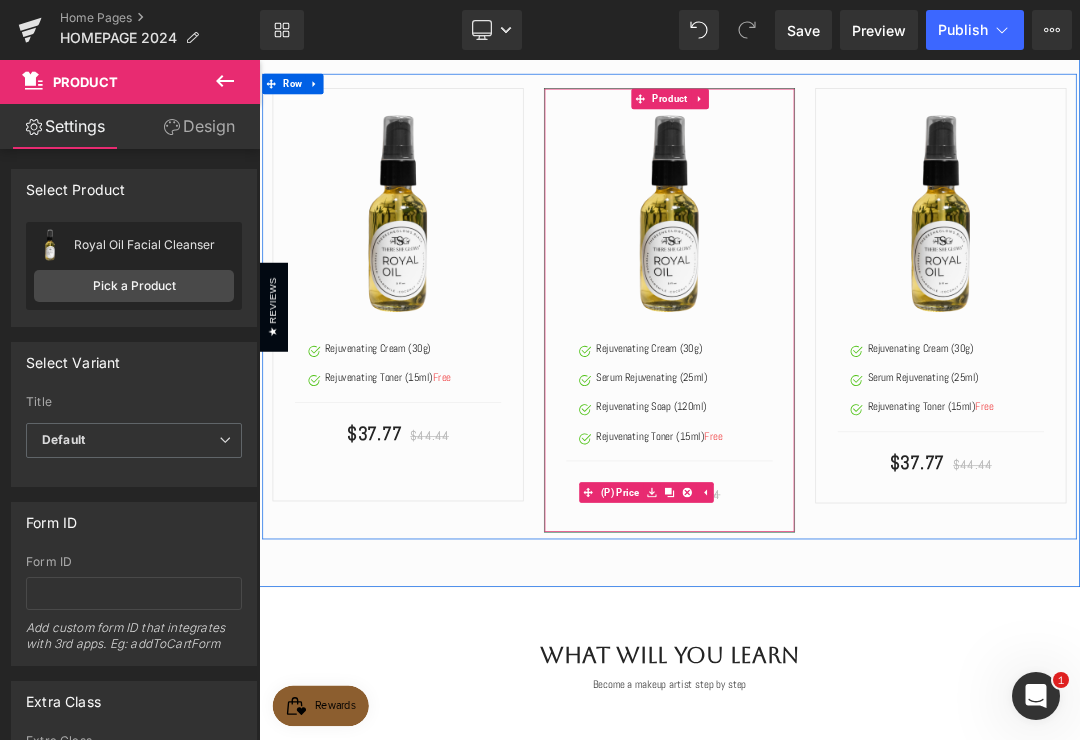 scroll, scrollTop: 0, scrollLeft: 0, axis: both 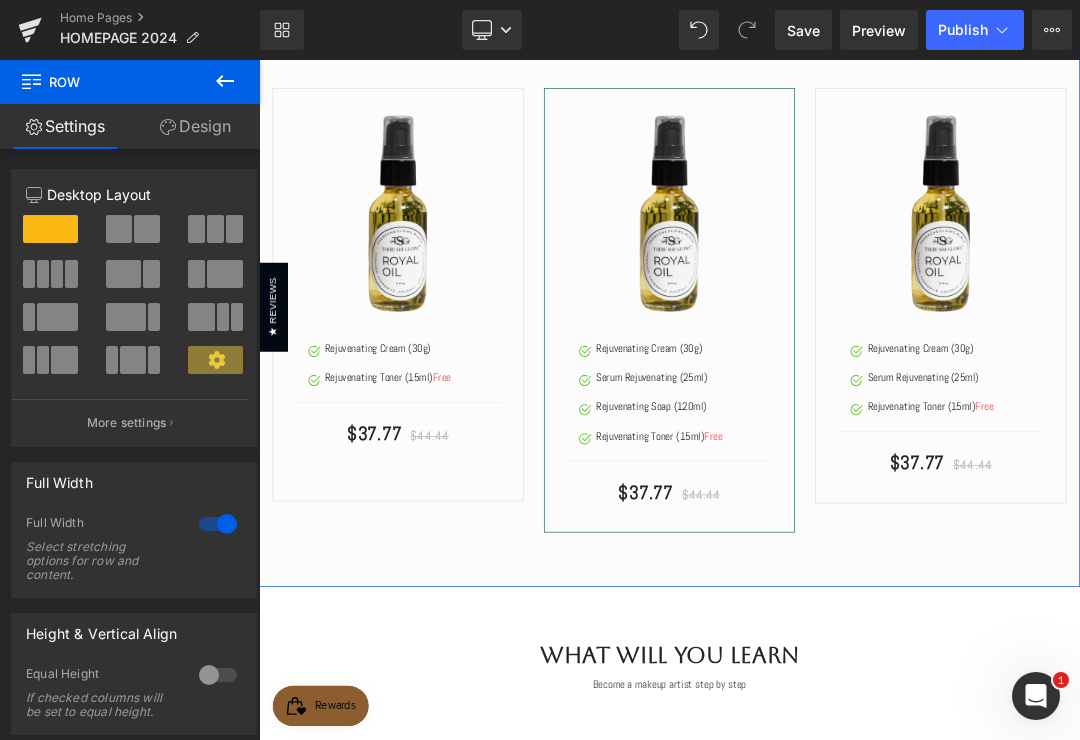 click on "$37.77
$44.44" at bounding box center [864, 698] 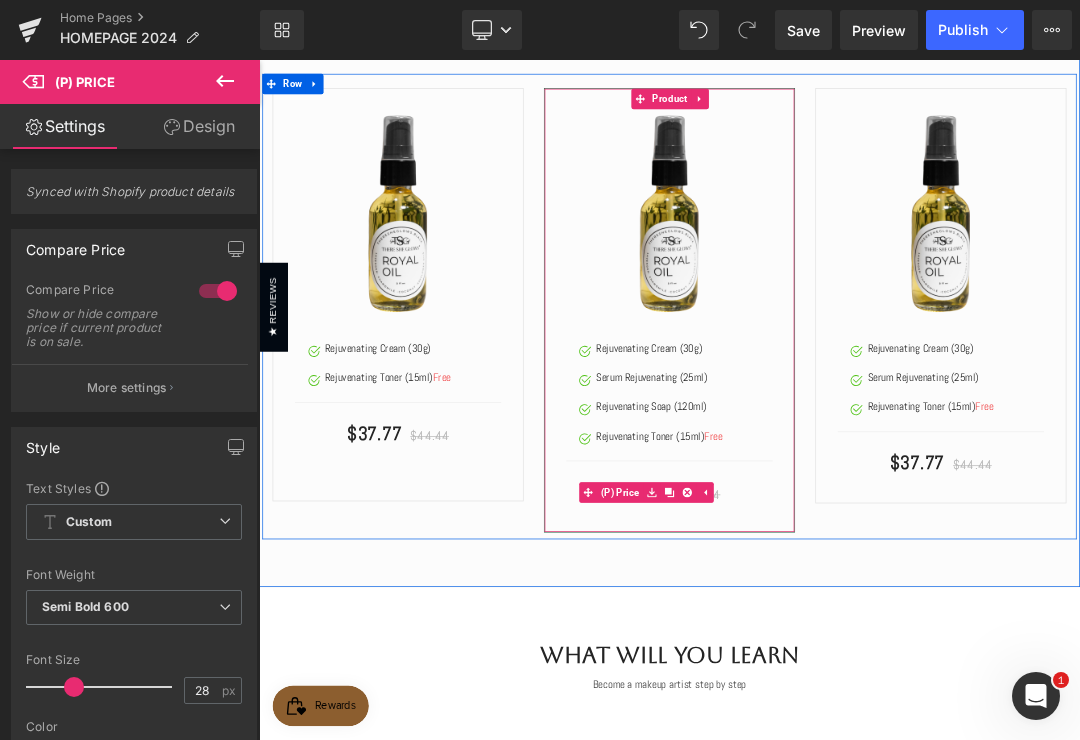 click at bounding box center (916, 698) 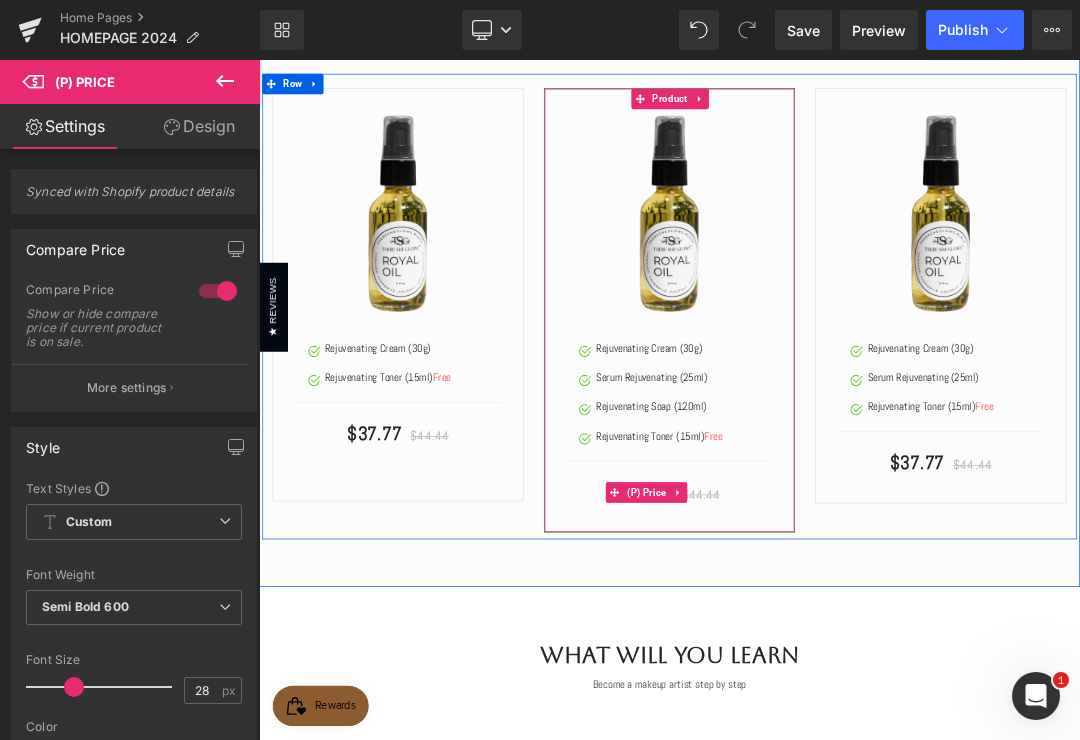 click at bounding box center [877, 698] 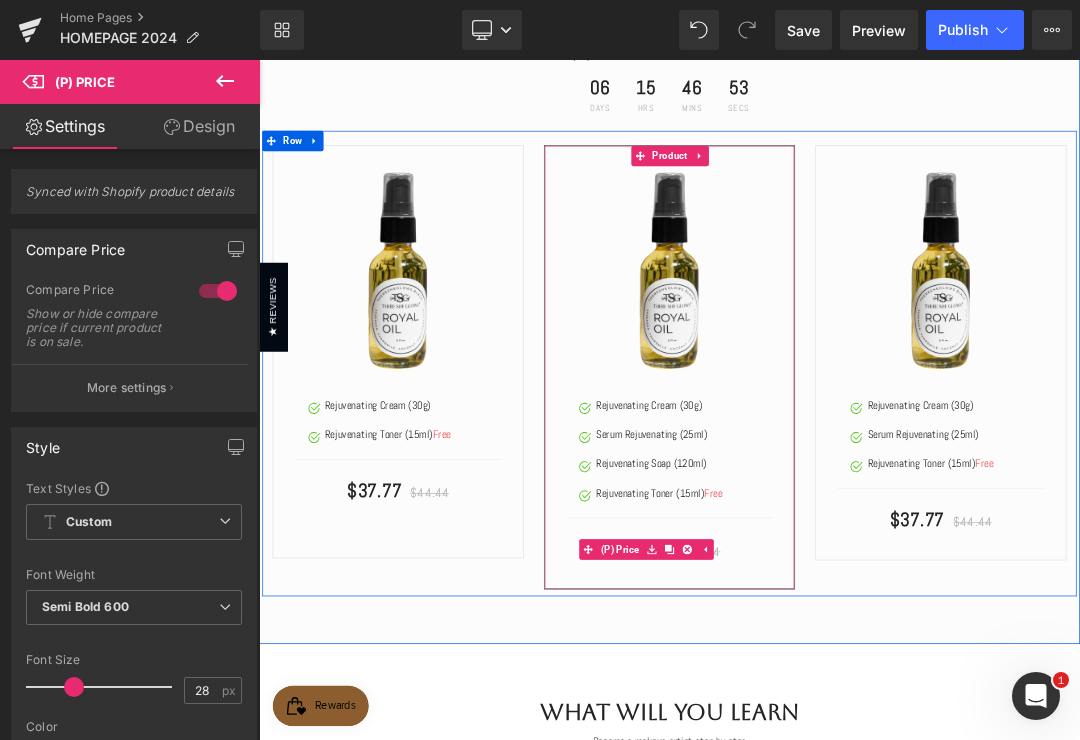 scroll, scrollTop: 481, scrollLeft: 0, axis: vertical 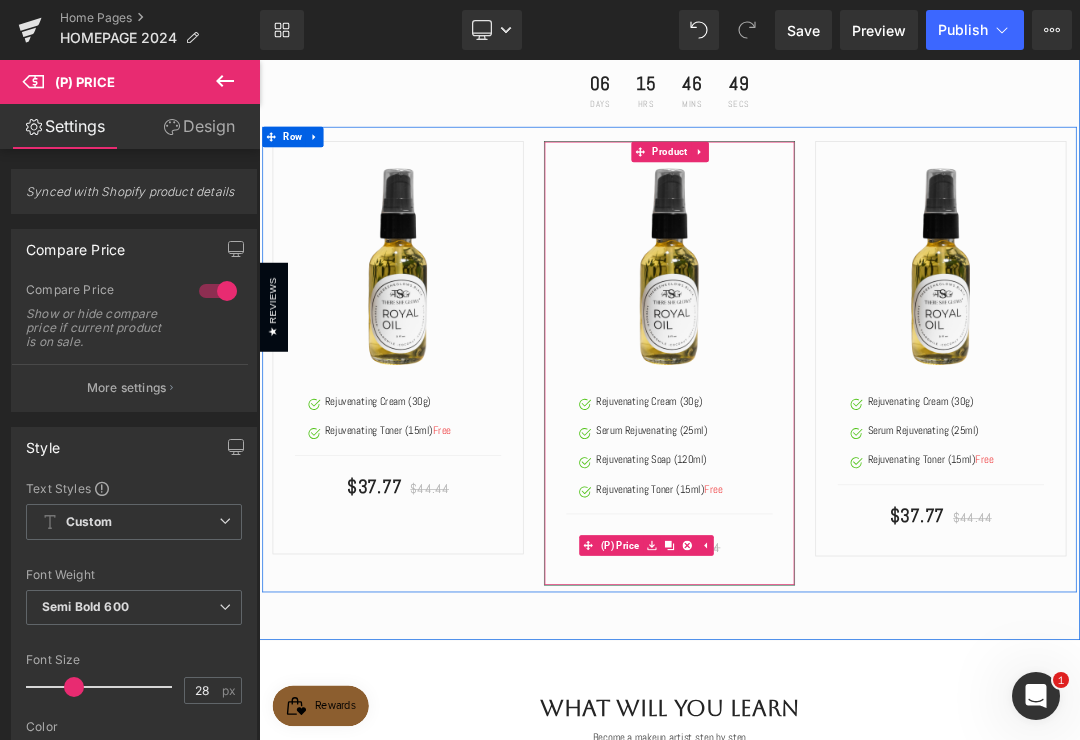 click on "Choose Your Package And Save Big On Your Order ! Heading         A rejuvenating set is comprised of rejuvenating soap, rejuvenating toner, sunblock cream with SPF, and night cream with peeling properties. Rejuvenating sets generally feature four products, which represent the four pillars of a modern basic skincare routine: cleanser, tone, protect/moisturize, moisturize/treat.  Text Block         Hurry up!  The sale ends once the timer hits zero Text Block
06 Days
15 Hrs
46 Mins
49 Secs
Countdown Timer         Row
Sale Off" at bounding box center (864, 333) 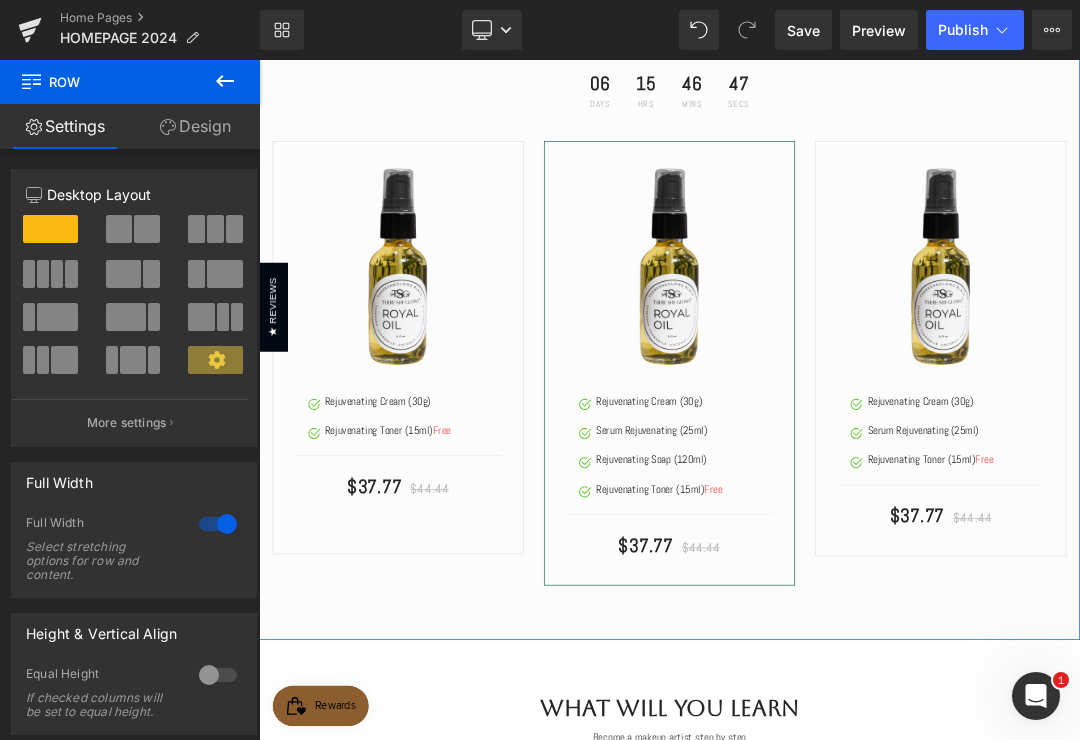 click on "$37.77
$44.44" at bounding box center (864, 775) 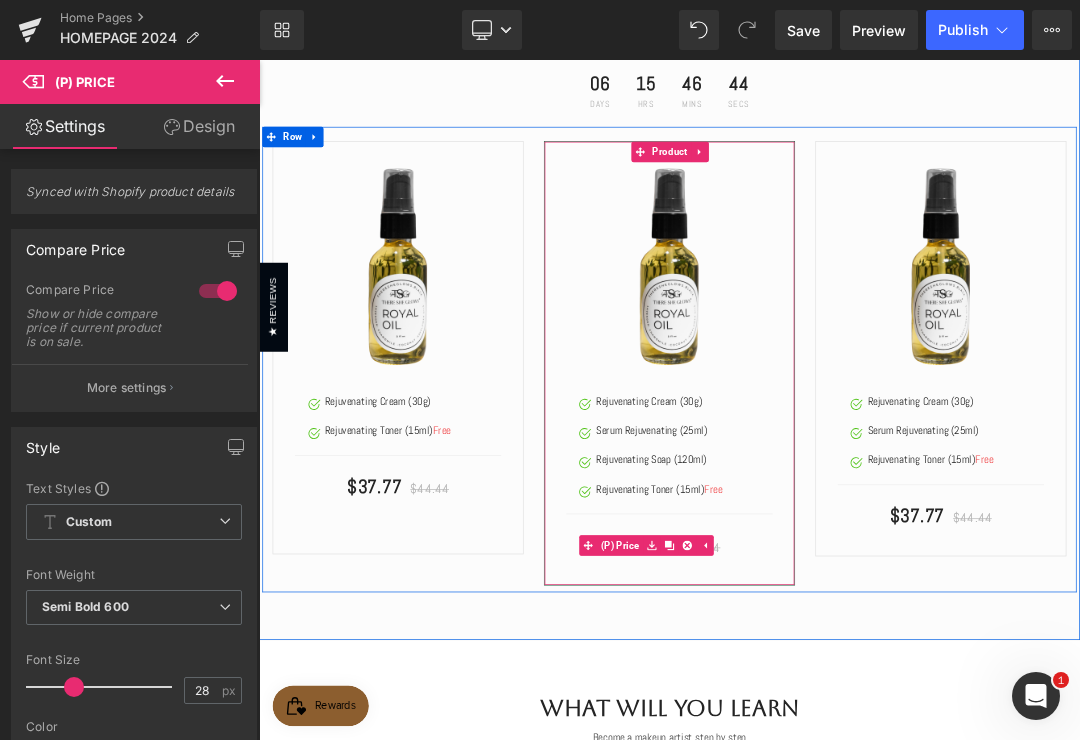 click at bounding box center [218, 291] 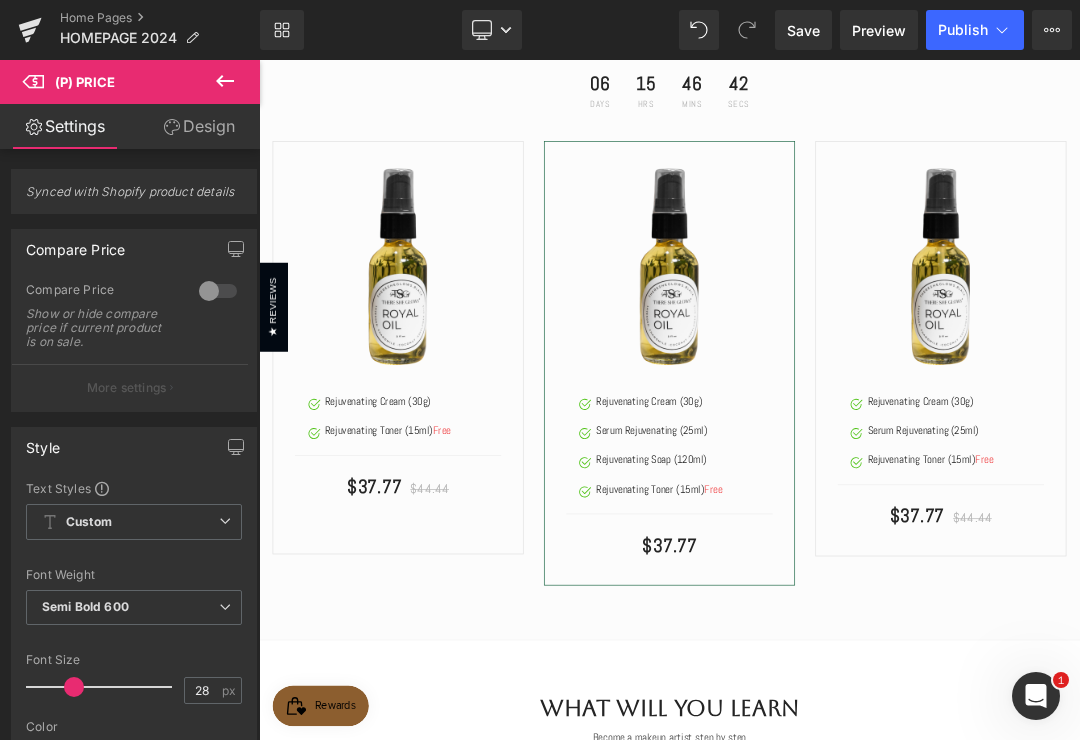 click at bounding box center (218, 291) 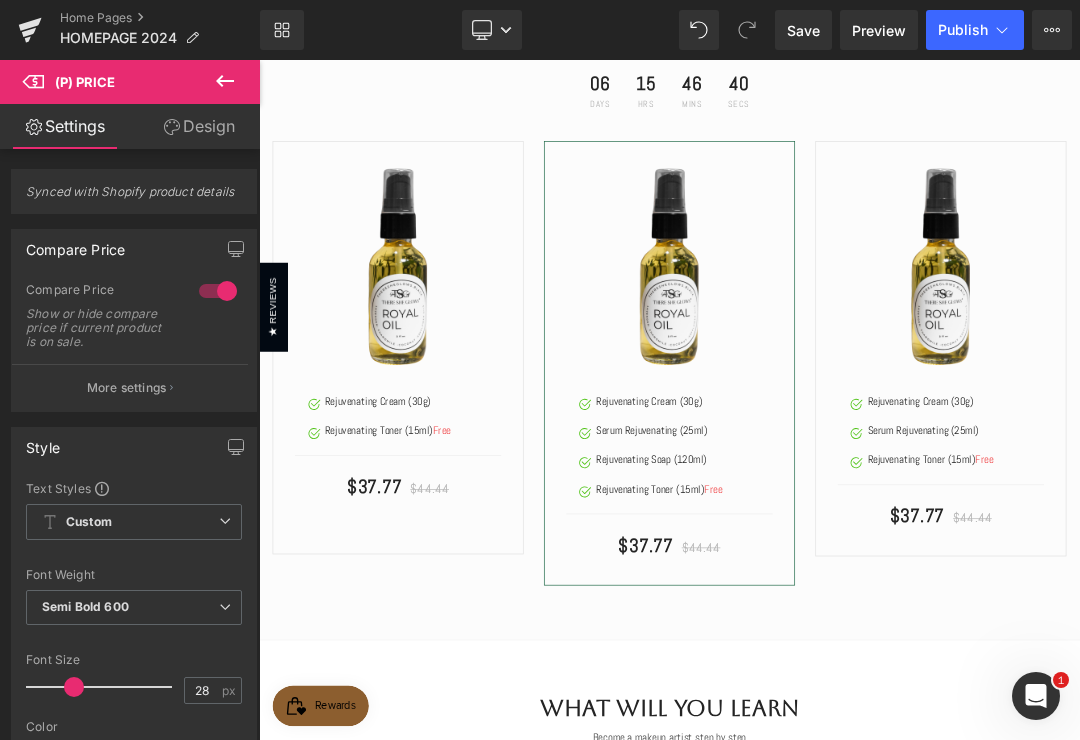 click on "Choose Your Package And Save Big On Your Order ! Heading         A rejuvenating set is comprised of rejuvenating soap, rejuvenating toner, sunblock cream with SPF, and night cream with peeling properties. Rejuvenating sets generally feature four products, which represent the four pillars of a modern basic skincare routine: cleanser, tone, protect/moisturize, moisturize/treat.  Text Block         Hurry up!  The sale ends once the timer hits zero Text Block
06 Days
15 Hrs
46 Mins
40 Secs
Countdown Timer         Row
Sale Off" at bounding box center [864, 333] 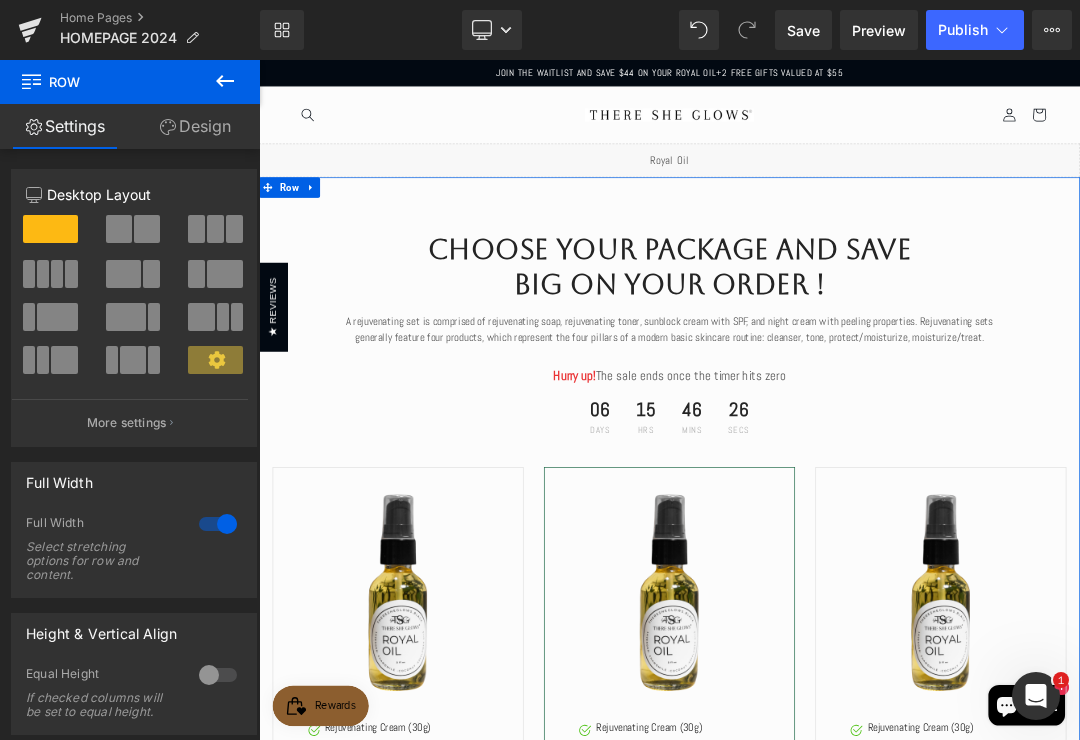 scroll, scrollTop: 0, scrollLeft: 0, axis: both 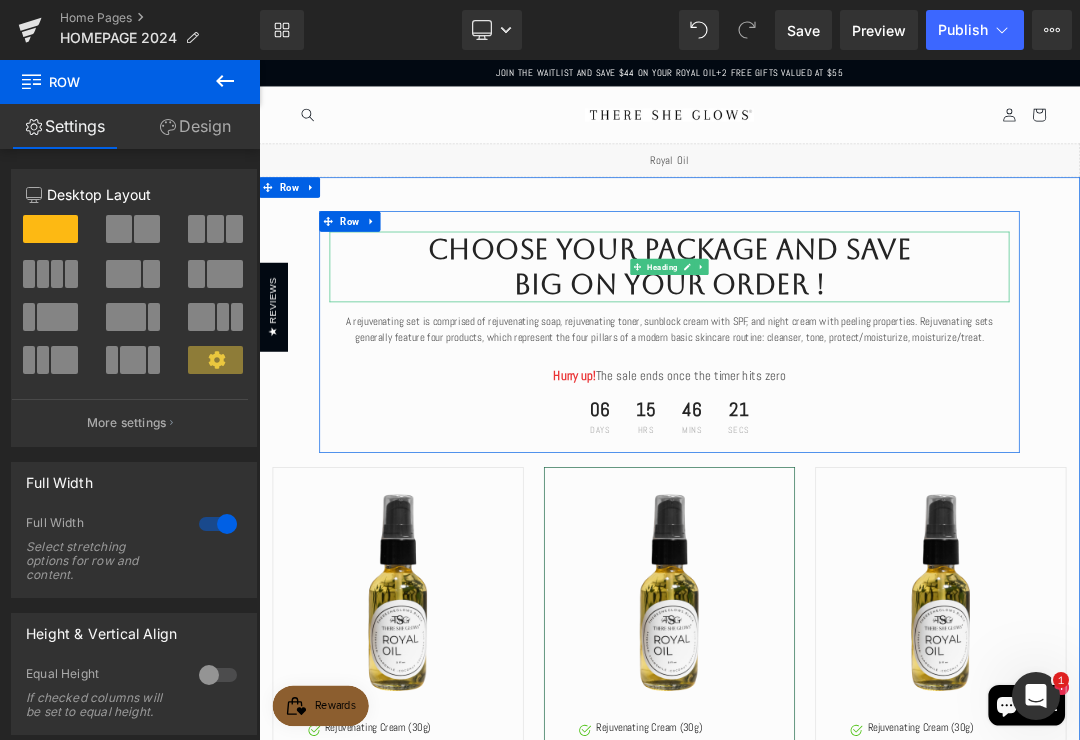 click on "Choose Your Package And Save Big On Your Order !" at bounding box center (864, 365) 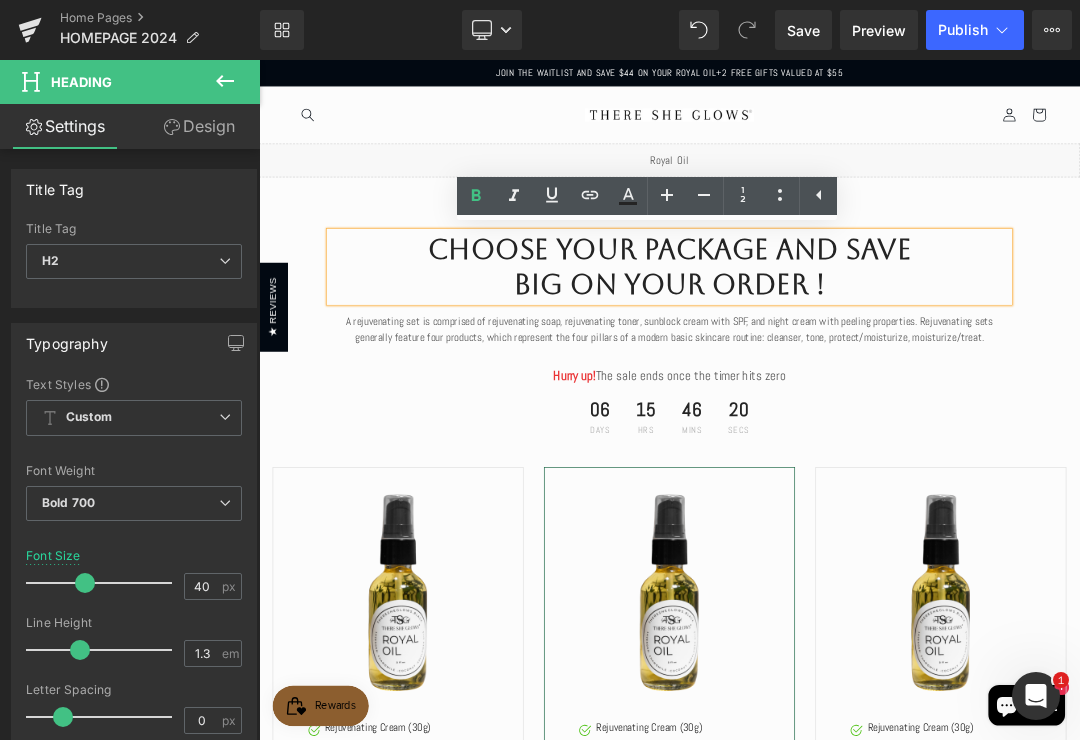 click on "Choose Your Package And Save Big On Your Order !" at bounding box center (864, 365) 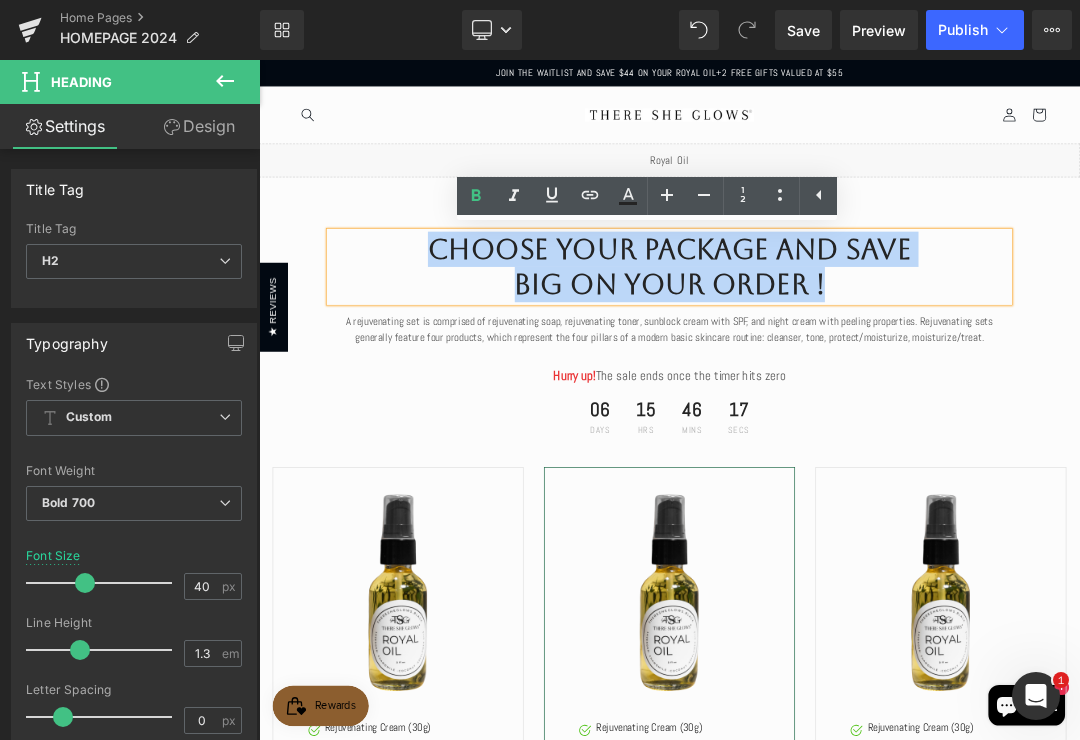 click on "06 Days
15 Hrs
46 Mins
17 Secs" at bounding box center [864, 586] 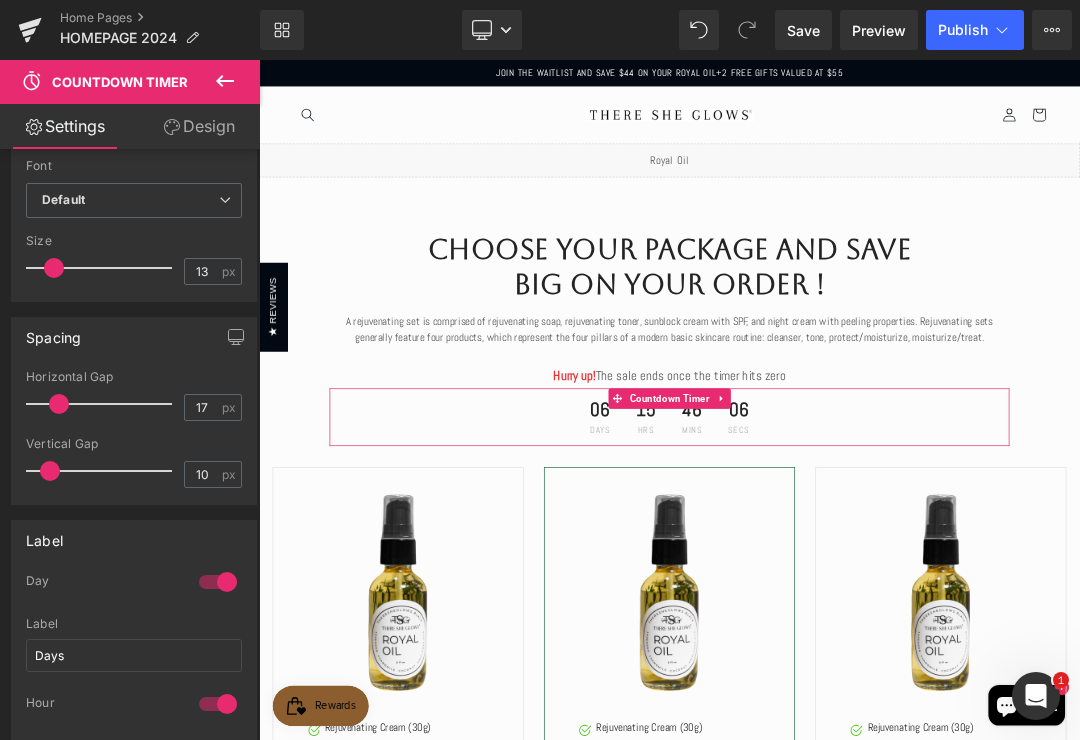 scroll, scrollTop: 1016, scrollLeft: 0, axis: vertical 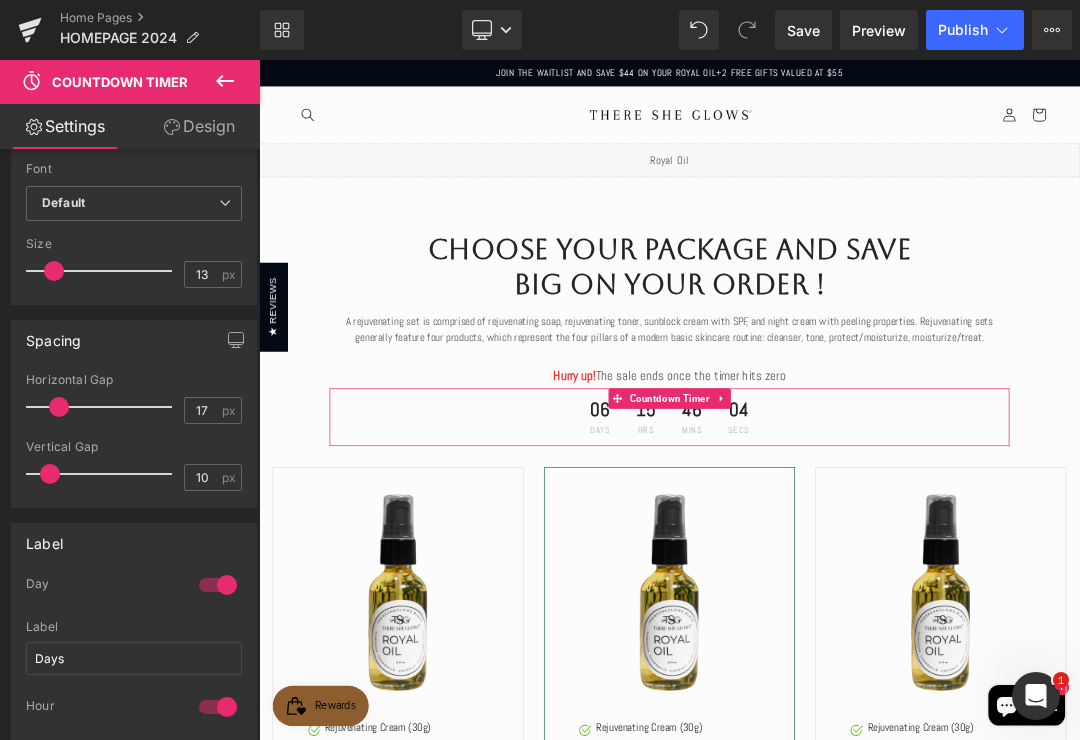 click at bounding box center [54, 271] 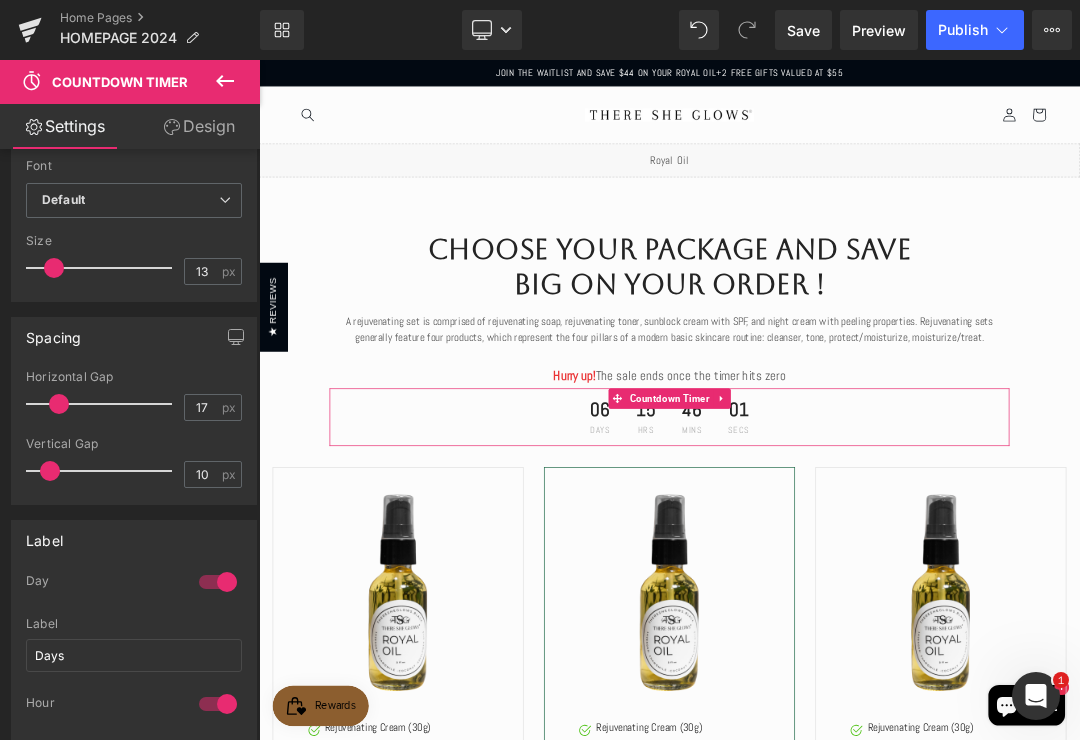 scroll, scrollTop: 1018, scrollLeft: 0, axis: vertical 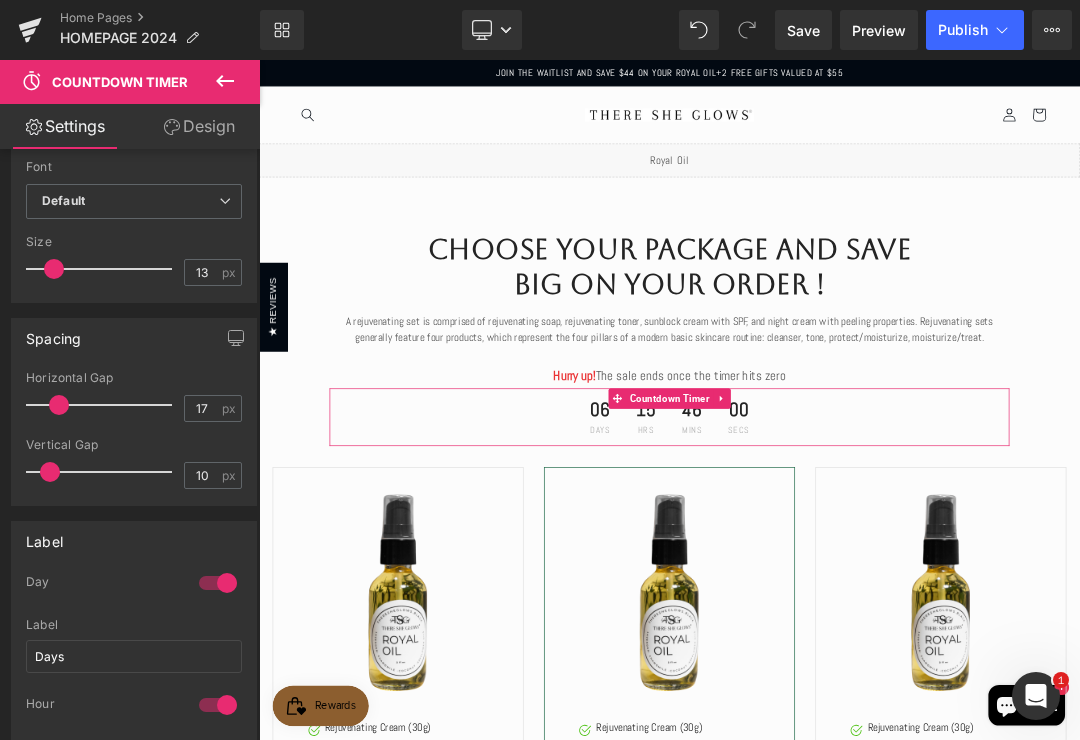 click at bounding box center (54, 269) 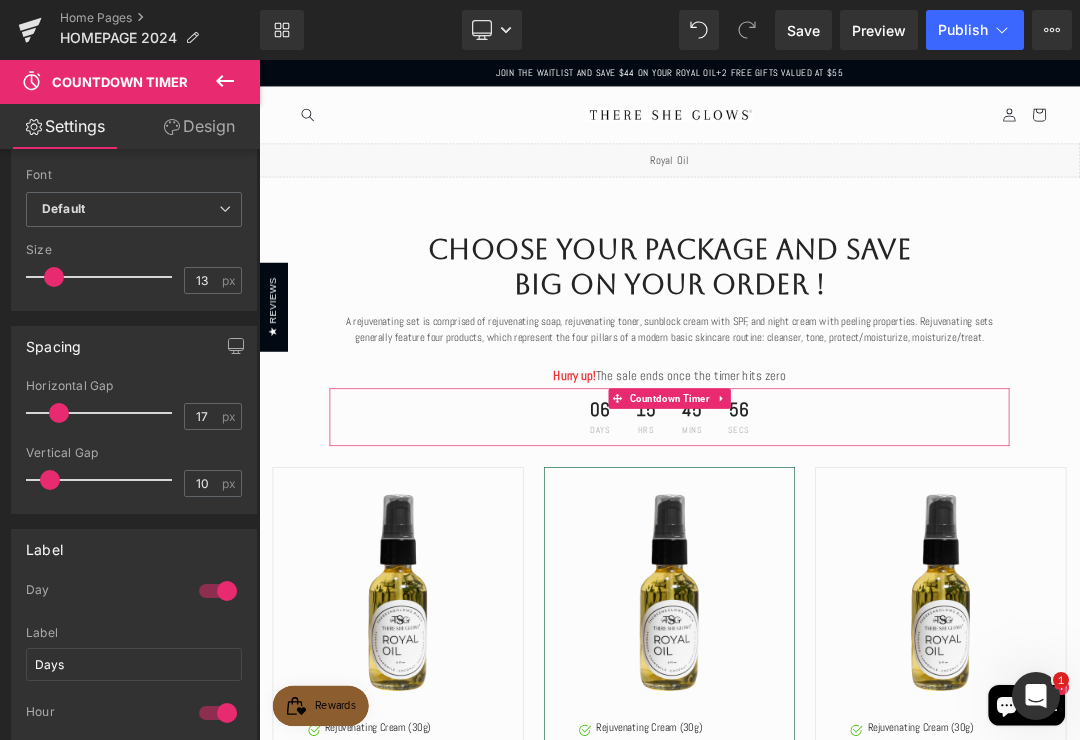 scroll, scrollTop: 1008, scrollLeft: 0, axis: vertical 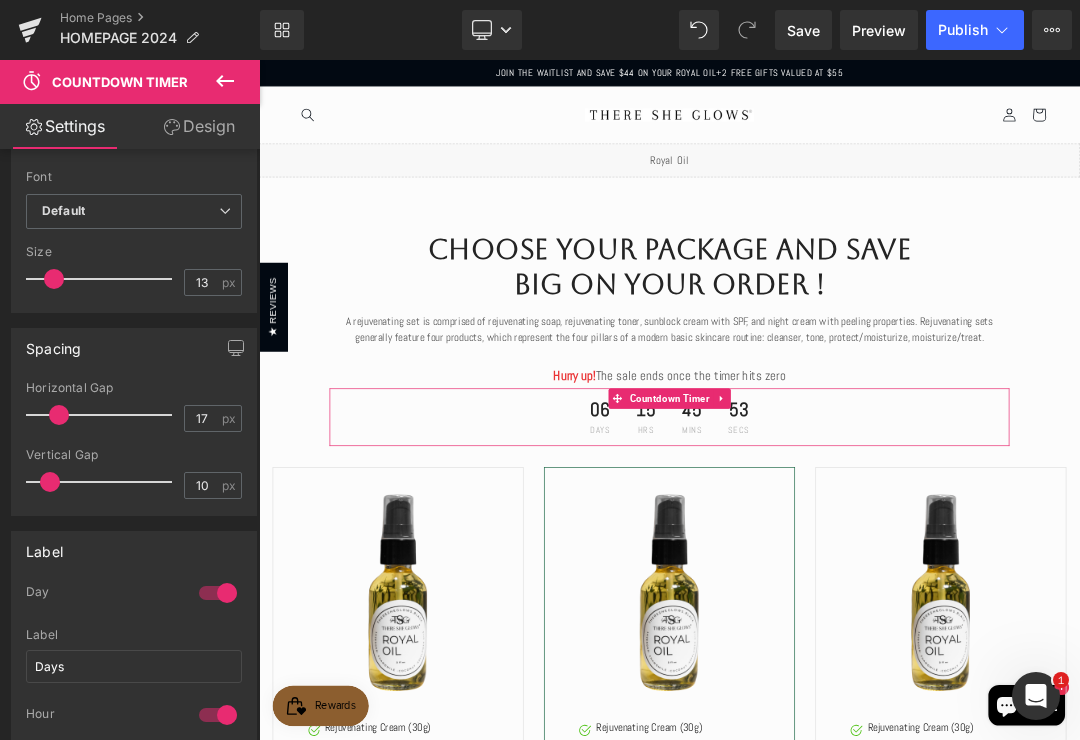 click at bounding box center [54, 279] 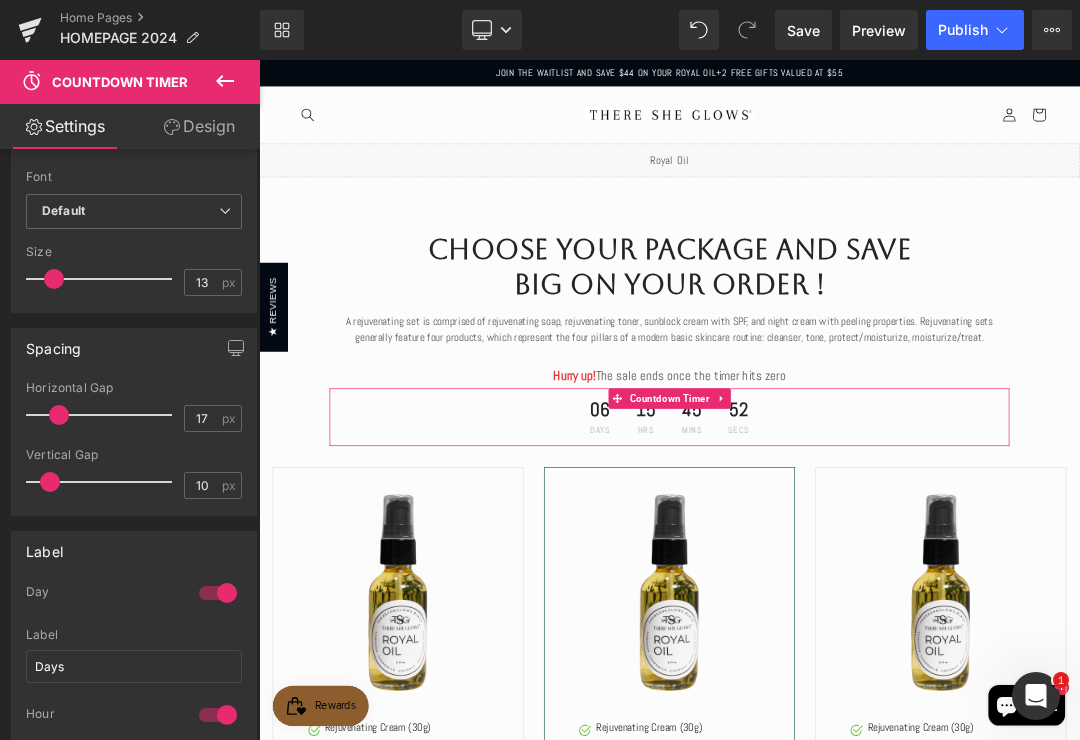click at bounding box center (54, 279) 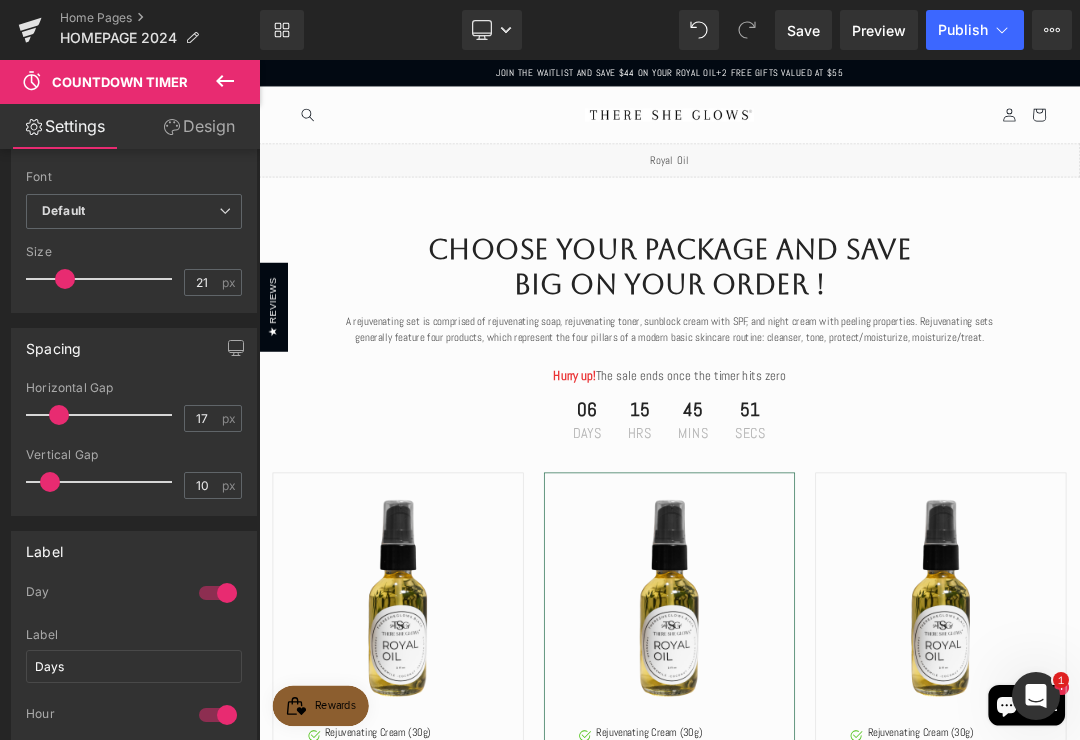 click at bounding box center [104, 279] 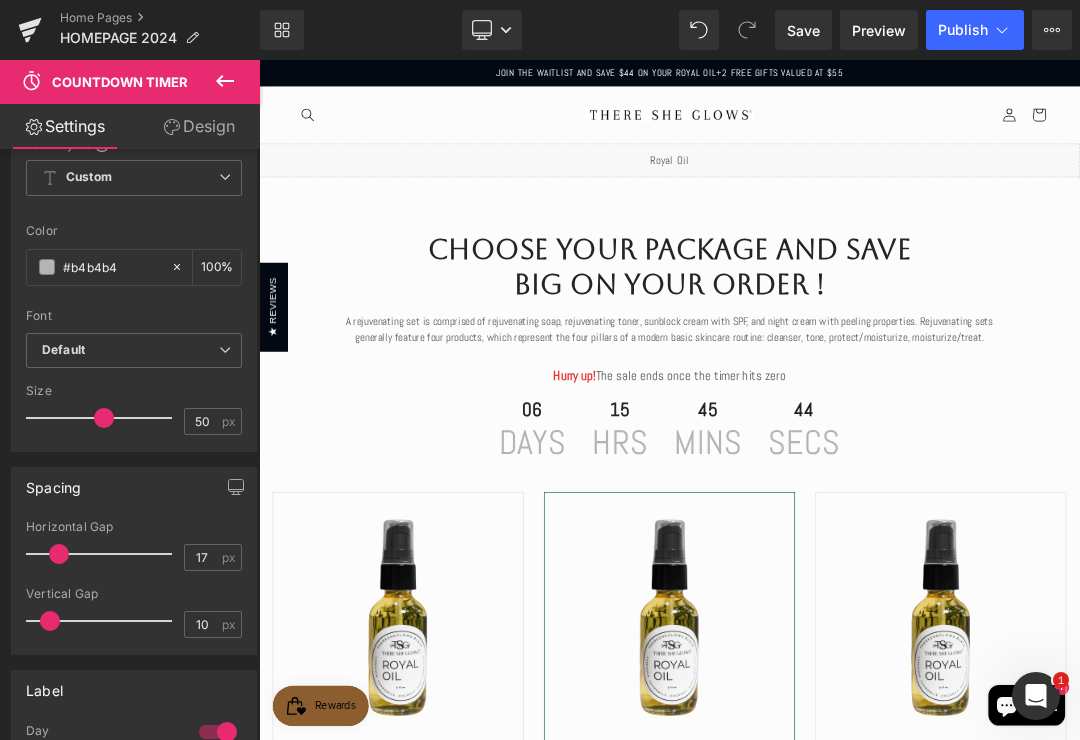 scroll, scrollTop: 868, scrollLeft: 0, axis: vertical 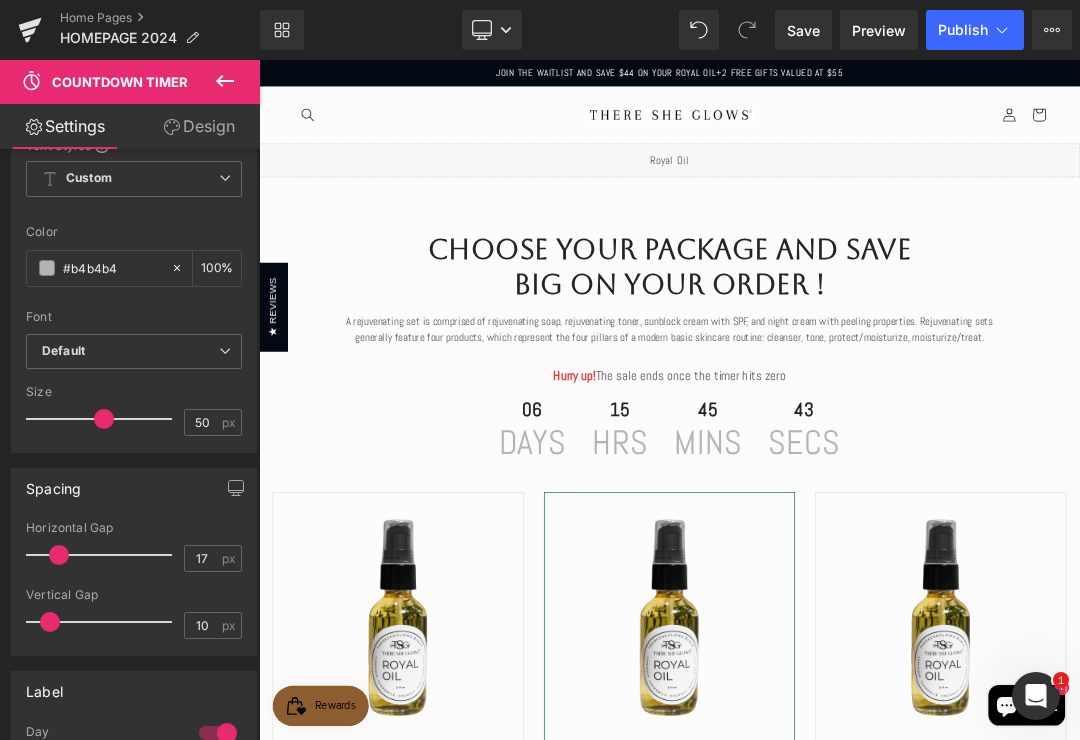click at bounding box center (864, 561) 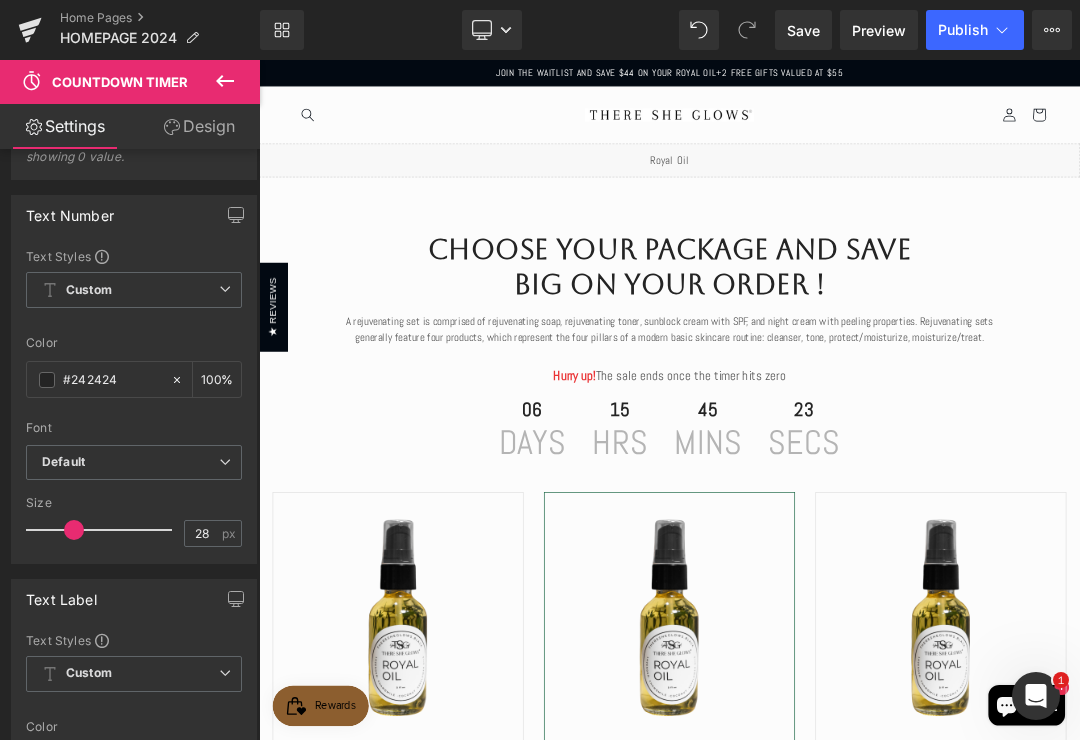 scroll, scrollTop: 374, scrollLeft: 0, axis: vertical 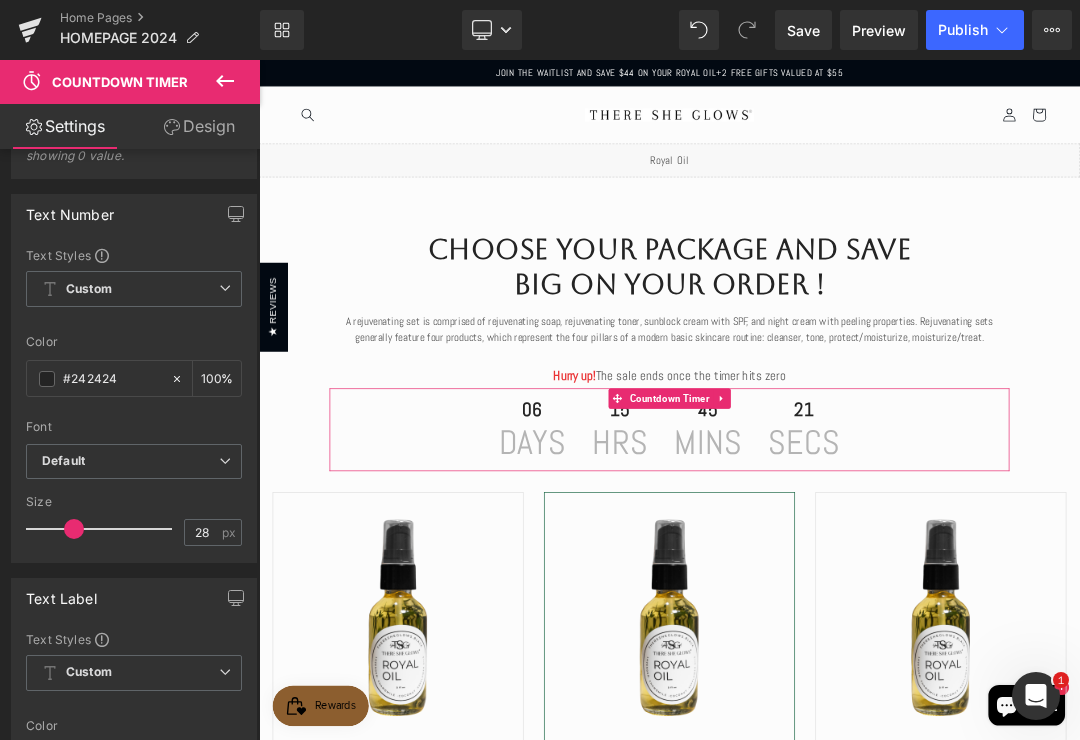 click at bounding box center (104, 529) 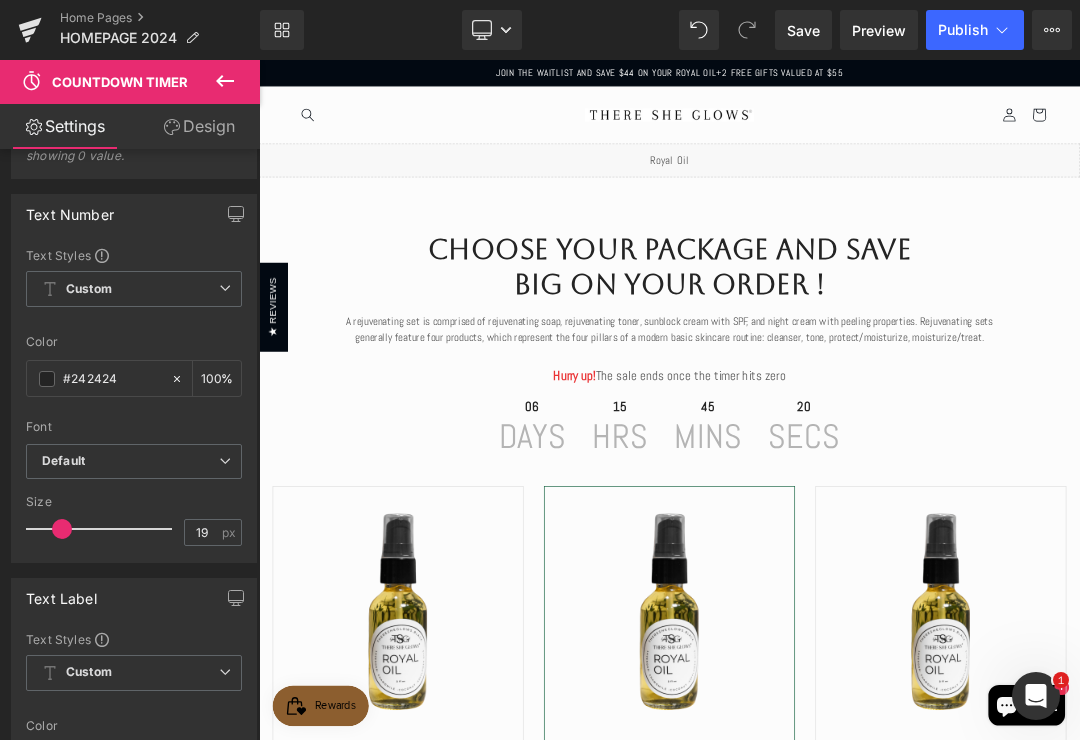 click at bounding box center [104, 529] 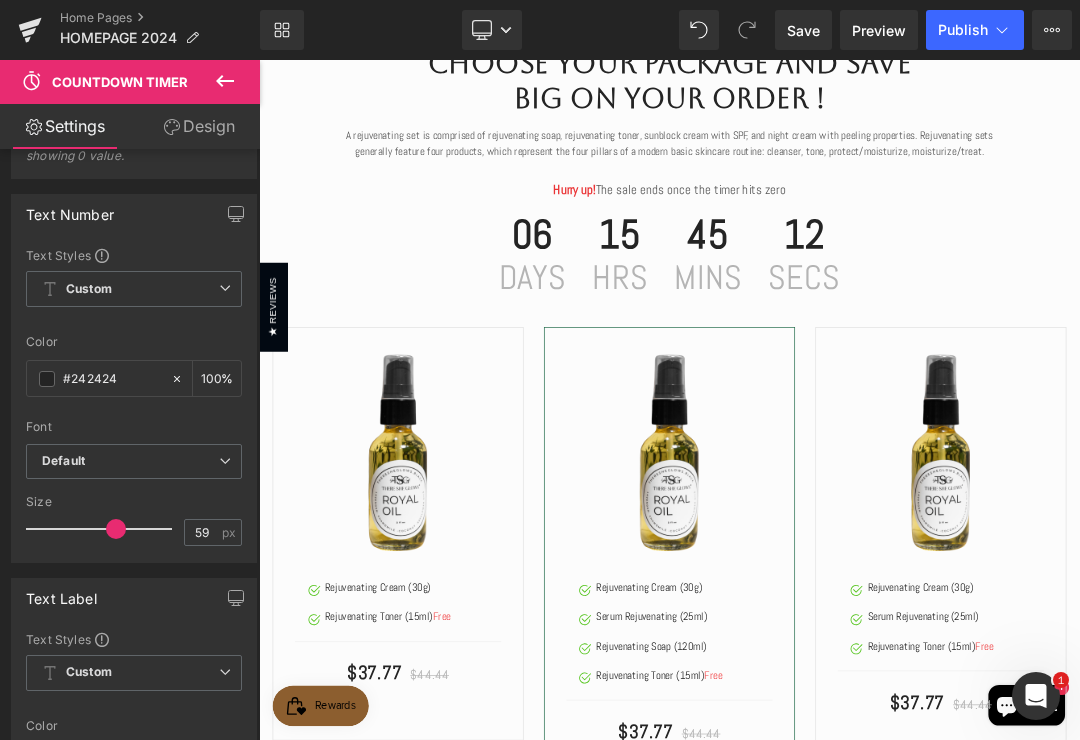 scroll, scrollTop: 227, scrollLeft: 0, axis: vertical 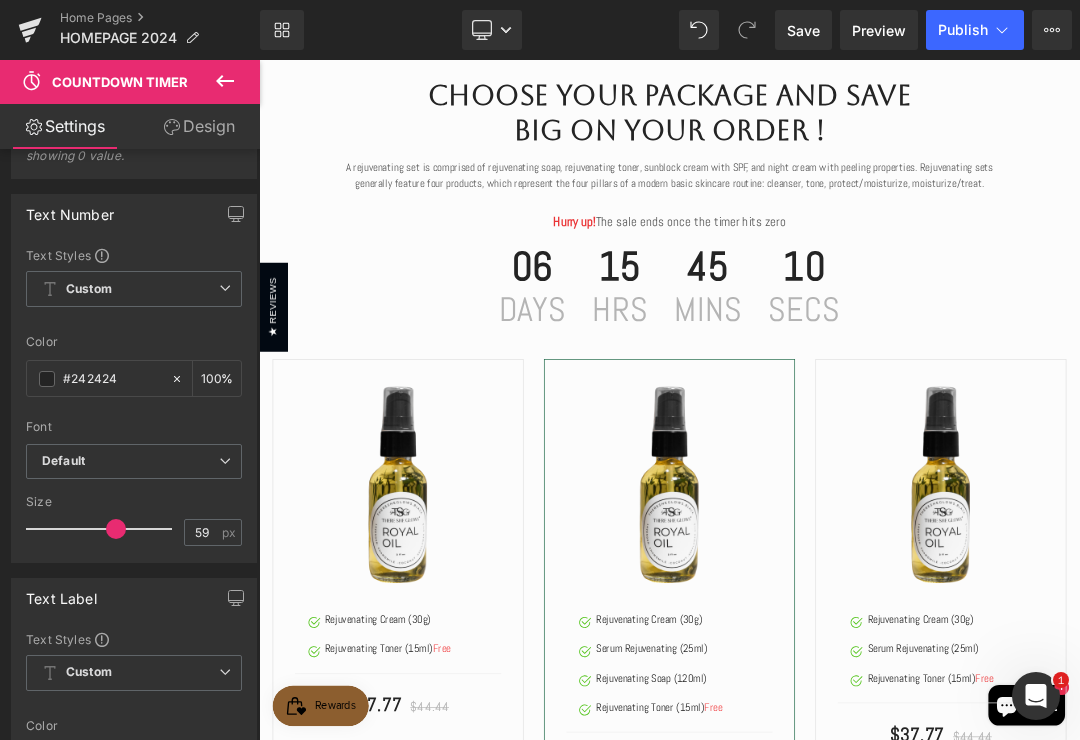 click on "Save" at bounding box center (803, 30) 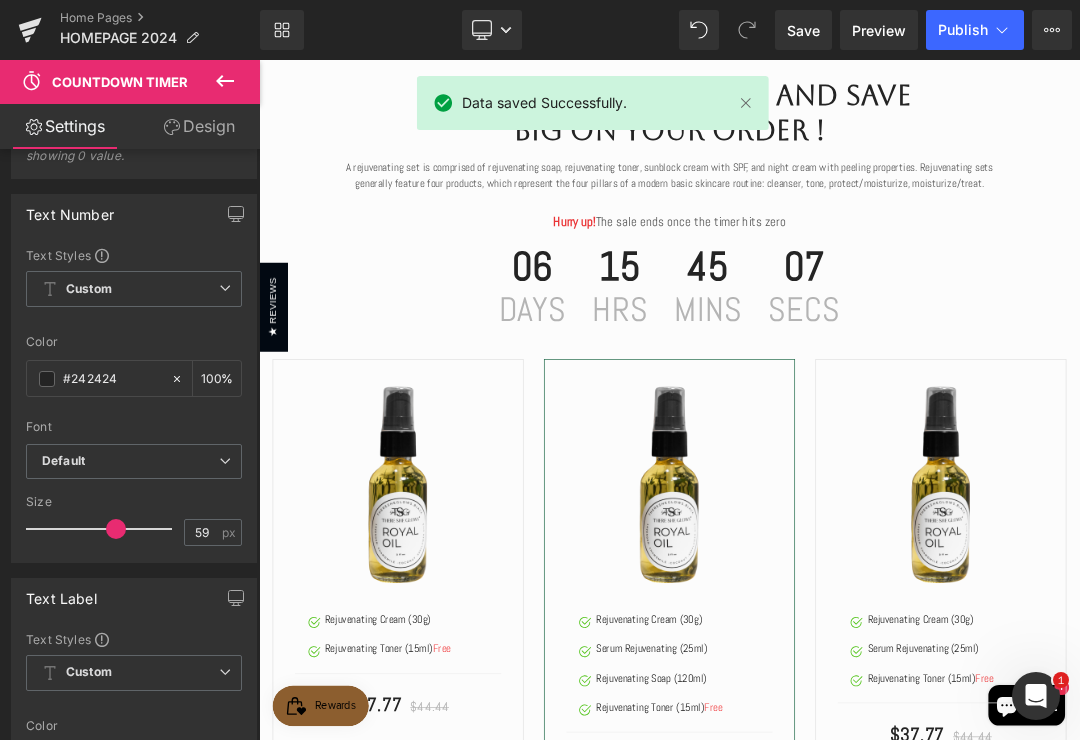 click on "Preview" at bounding box center (879, 30) 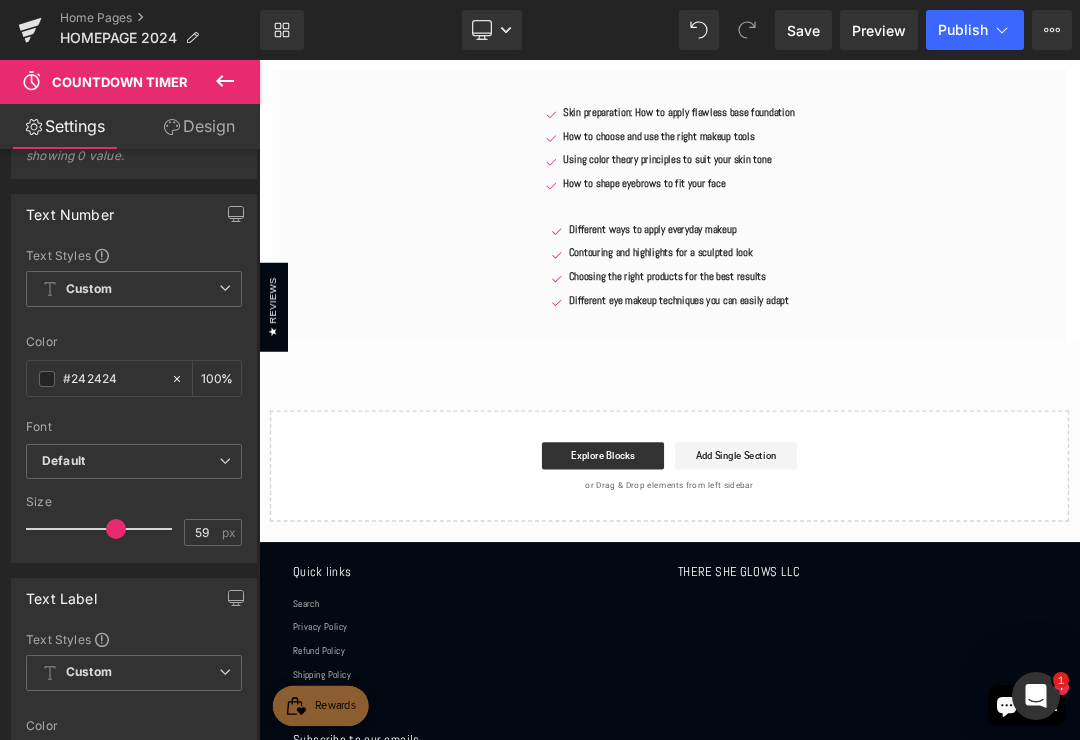 scroll, scrollTop: 2254, scrollLeft: 0, axis: vertical 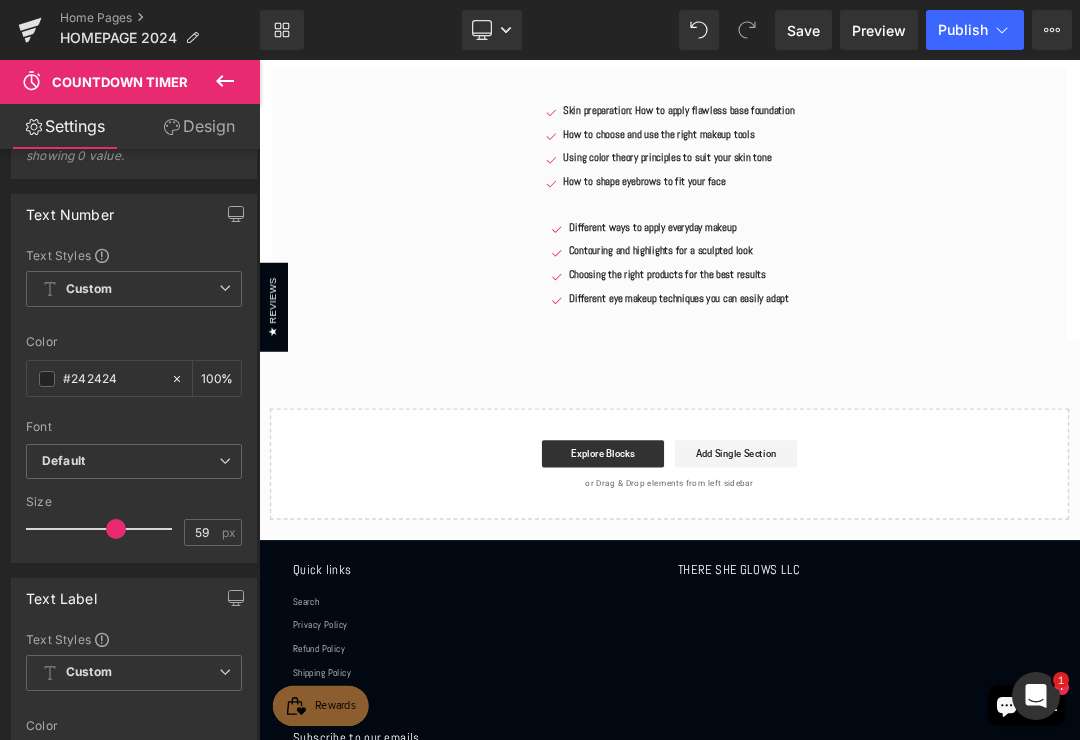 click on "Explore Blocks" at bounding box center (766, 640) 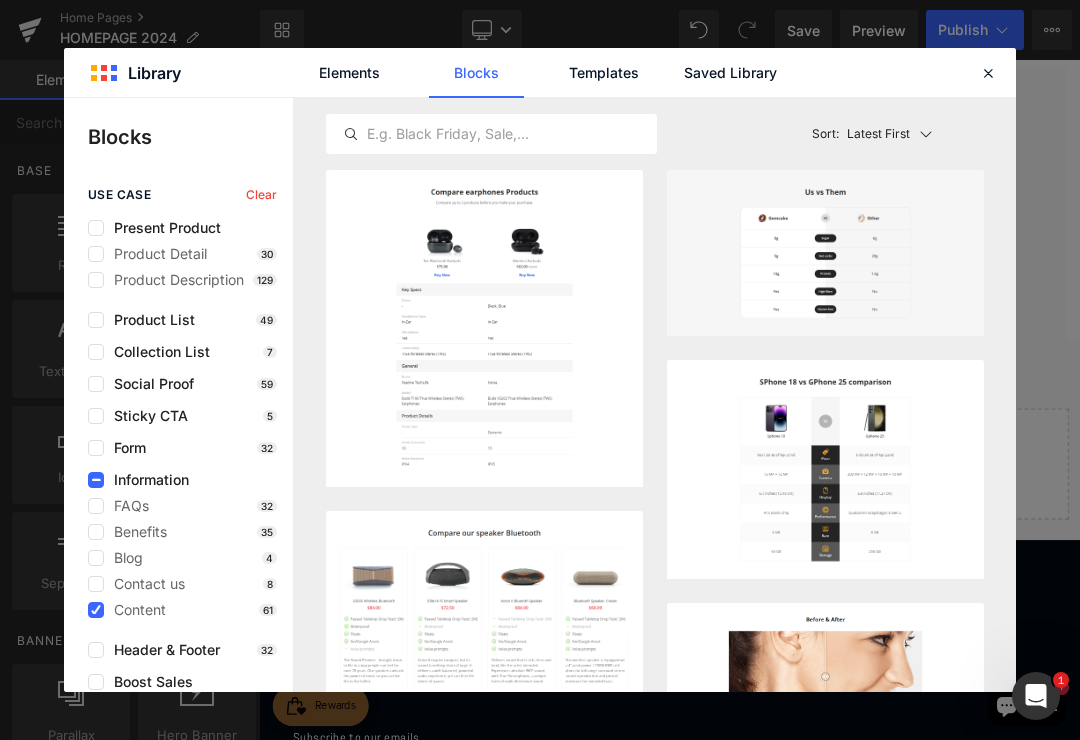 click at bounding box center (96, 610) 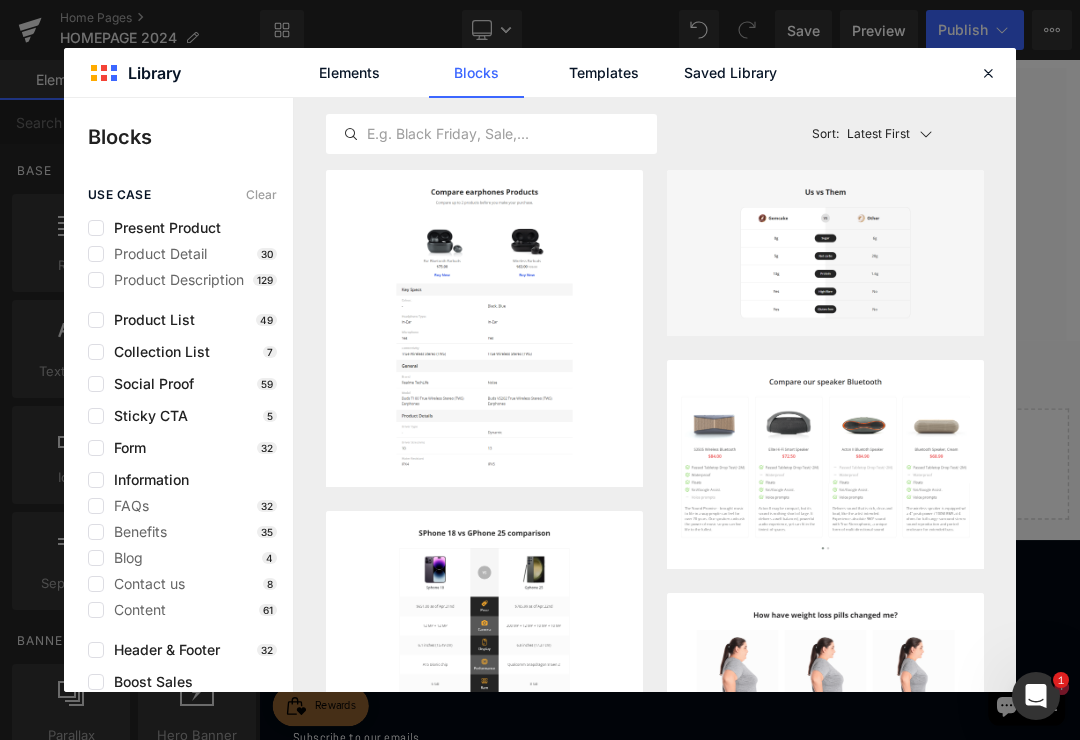 click at bounding box center [96, 228] 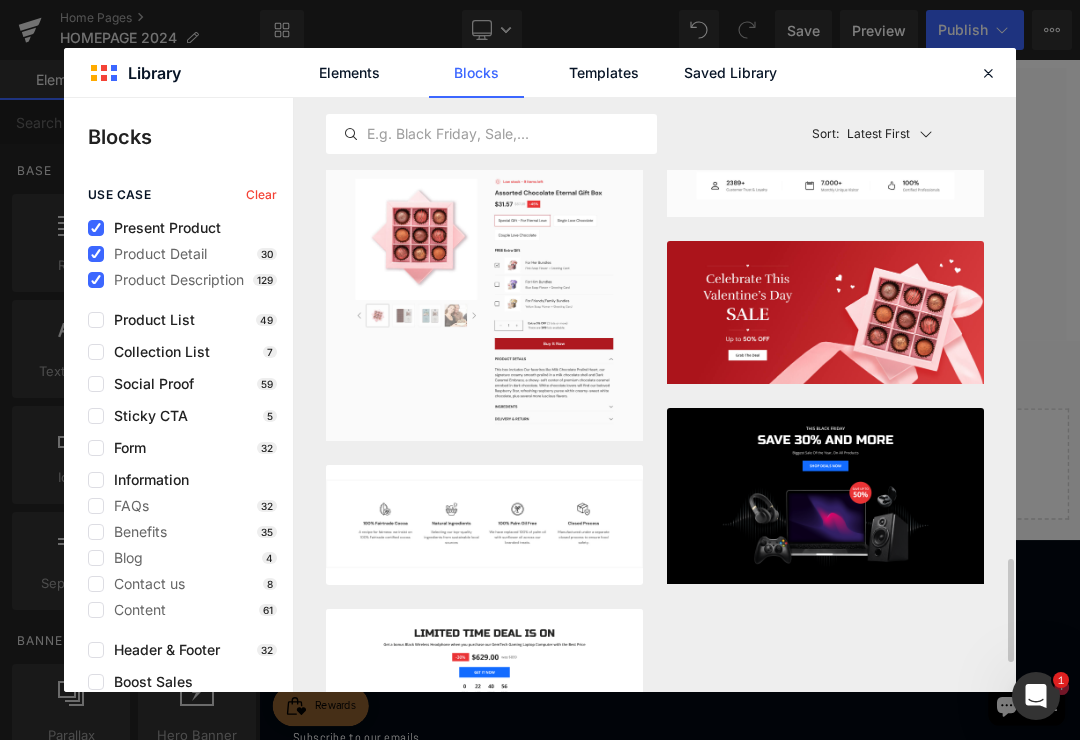 scroll, scrollTop: 2799, scrollLeft: 0, axis: vertical 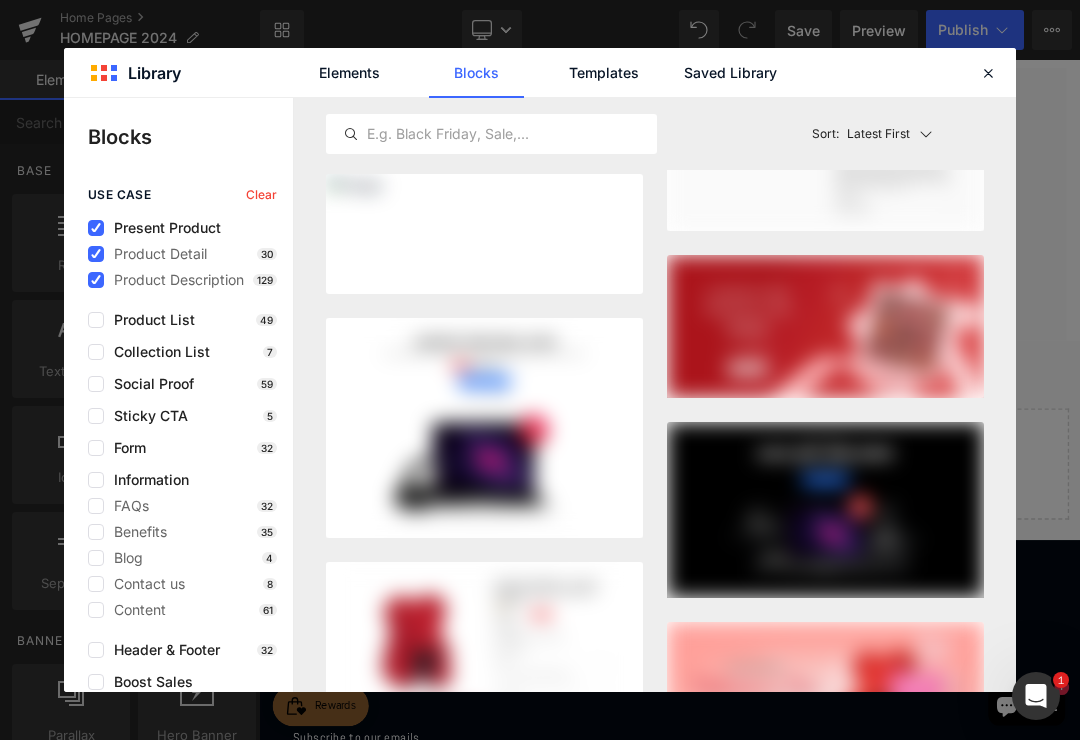 click at bounding box center (96, 228) 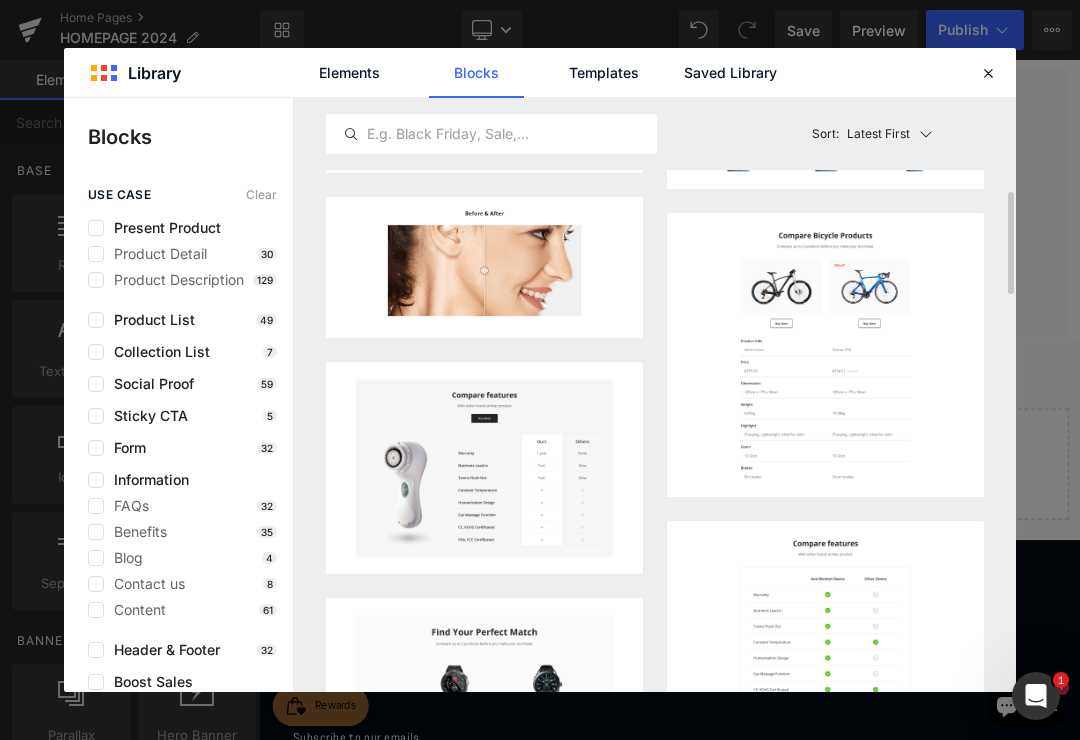 scroll, scrollTop: 559, scrollLeft: 0, axis: vertical 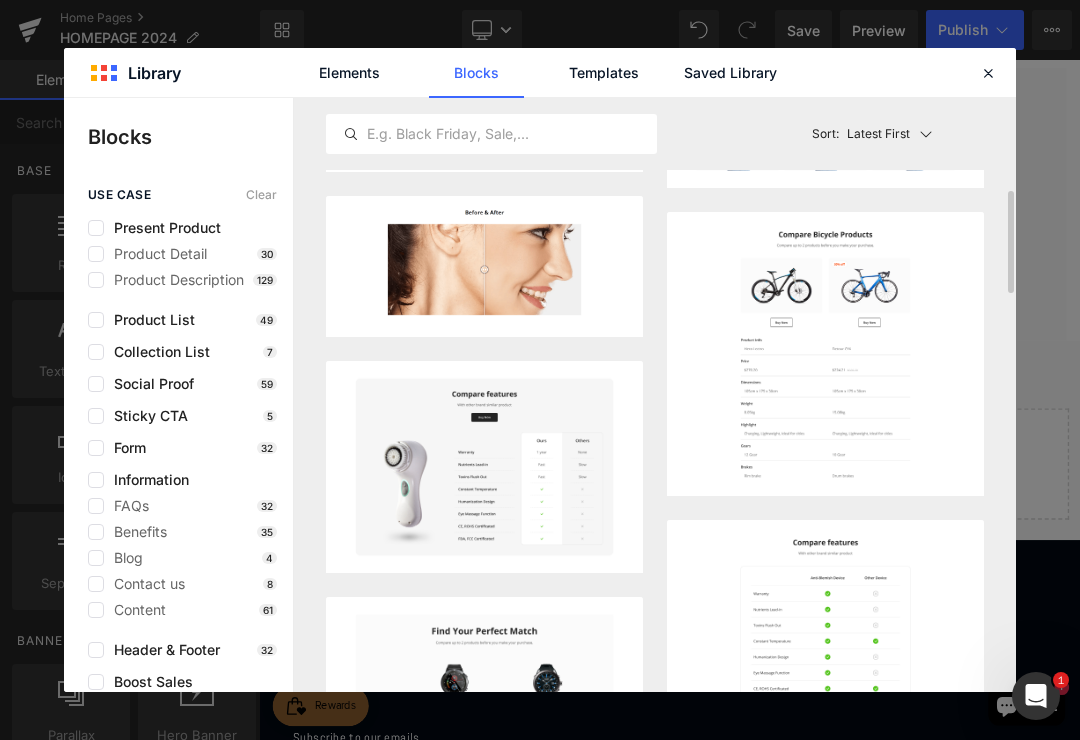 click on "Elements" 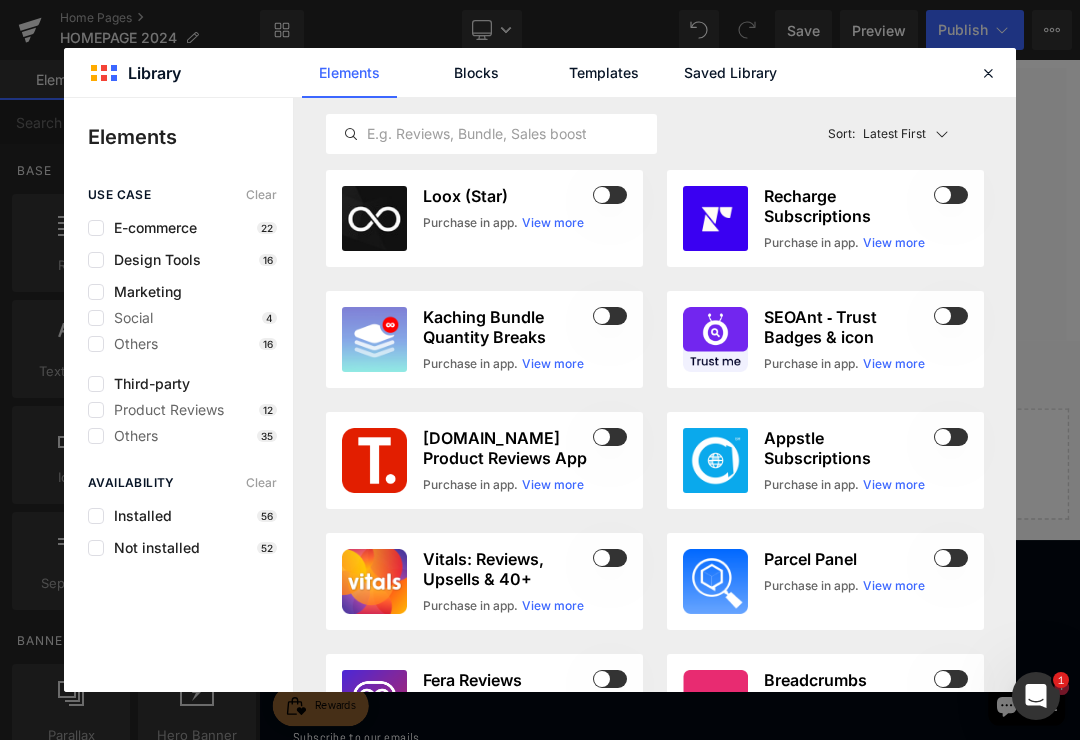 click on "Blocks" 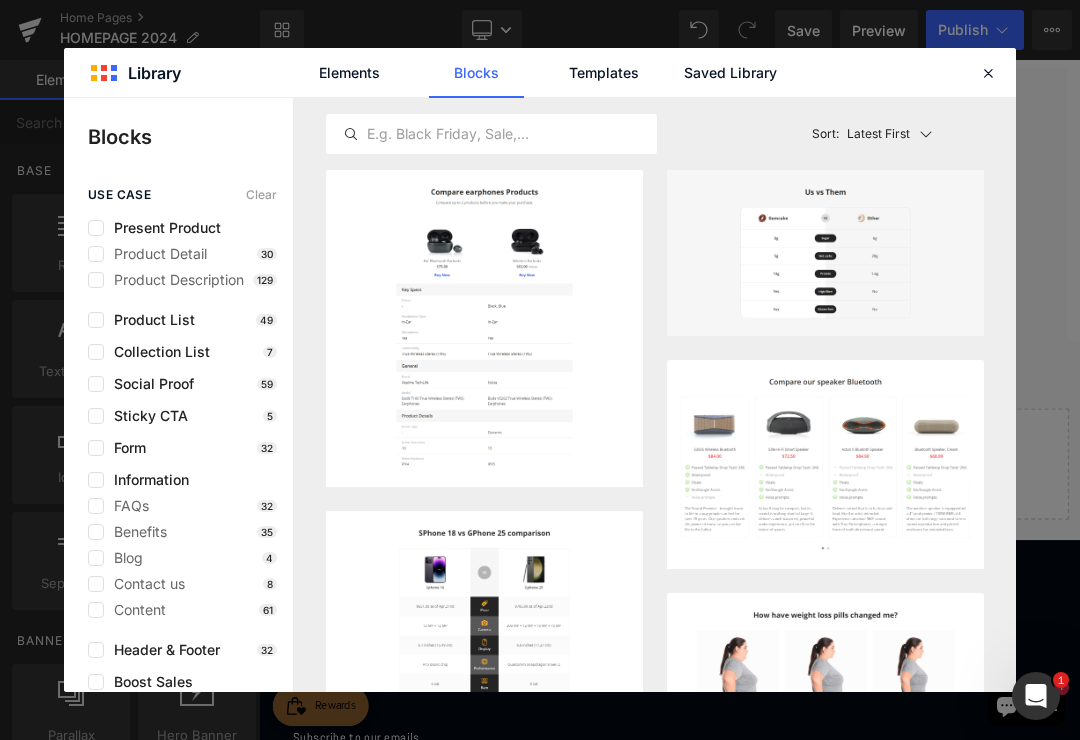 click on "Templates" 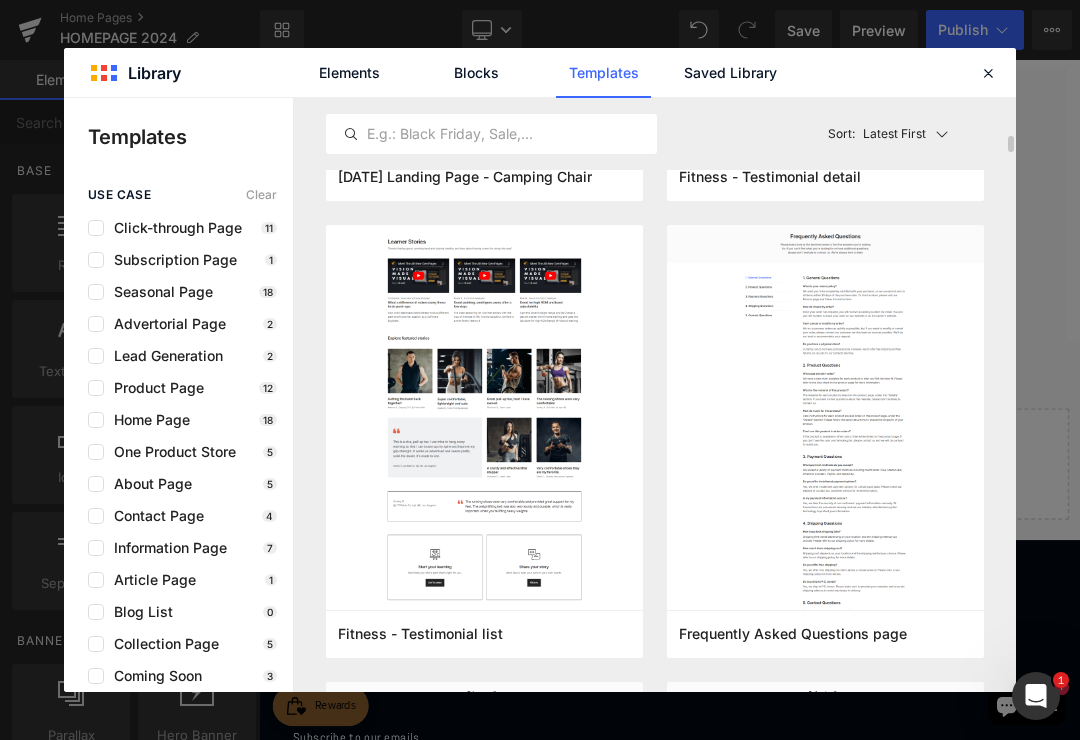 scroll, scrollTop: 1319, scrollLeft: 0, axis: vertical 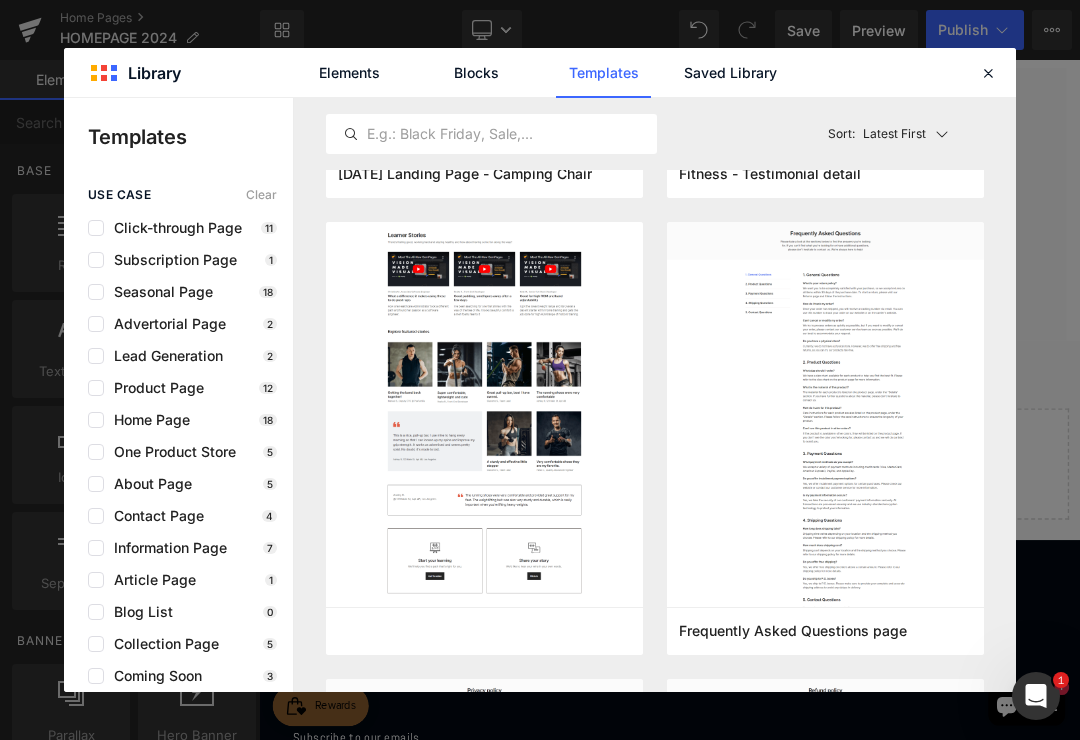 click on "Add to Page" at bounding box center (0, 0) 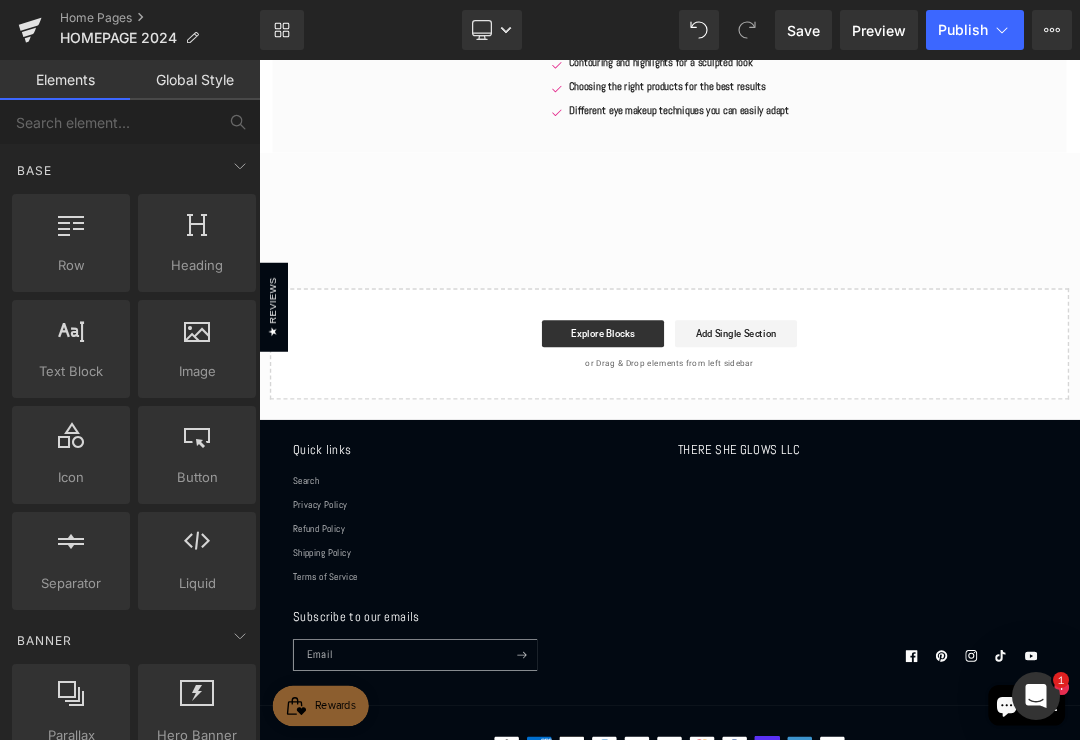 scroll, scrollTop: 2561, scrollLeft: 0, axis: vertical 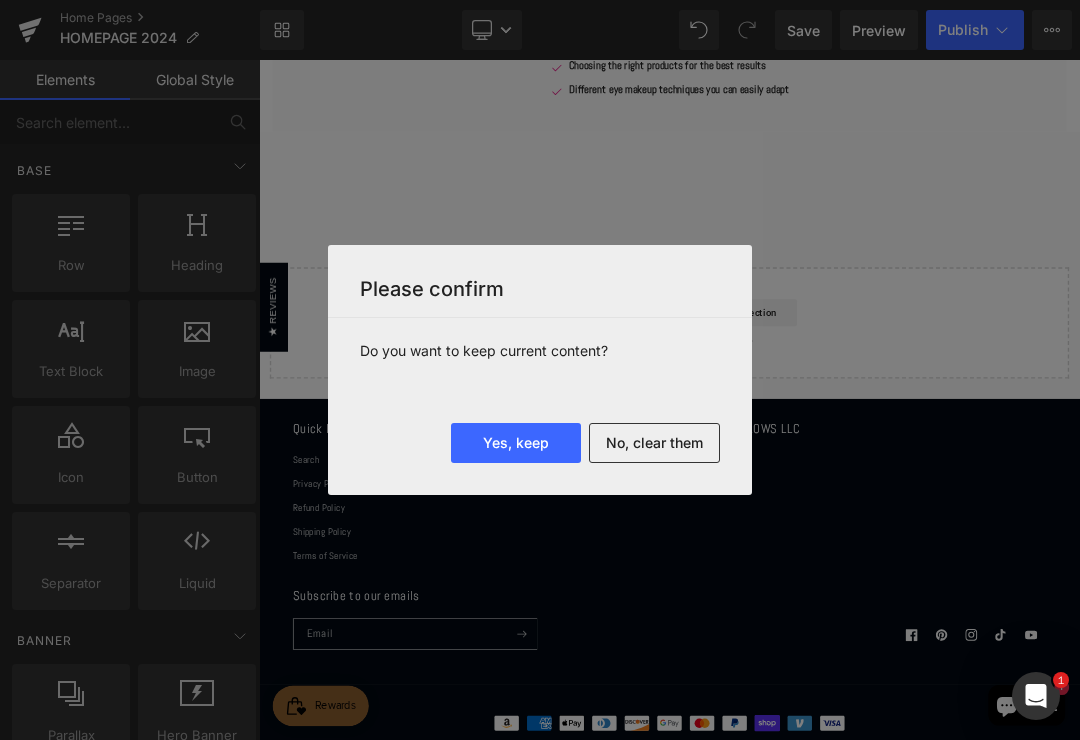 click on "Yes, keep" at bounding box center (516, 443) 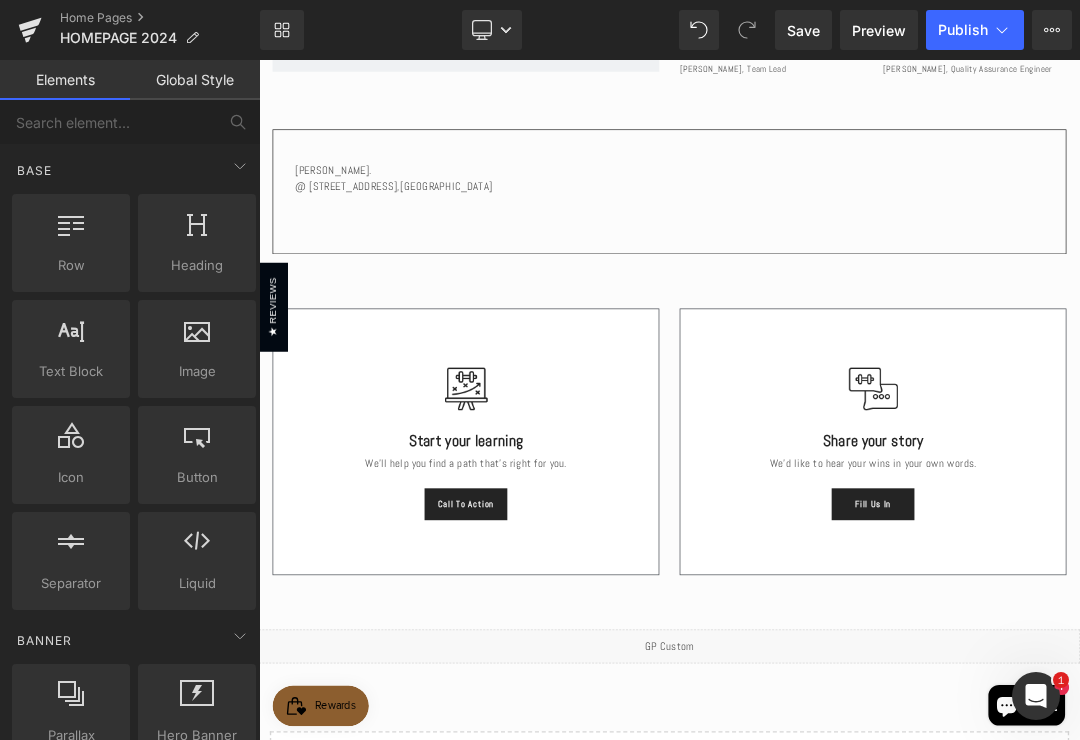 scroll, scrollTop: 4197, scrollLeft: 0, axis: vertical 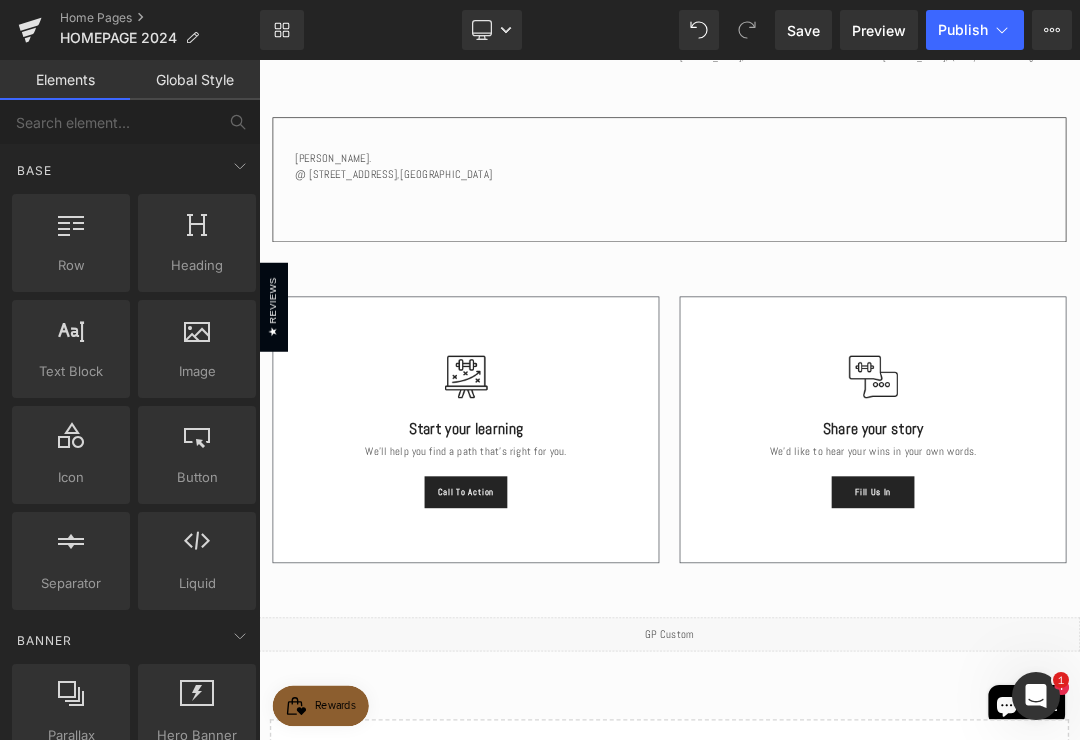 click on "Liquid
Choose Your Package And Save Big On Your Order ! Heading         A rejuvenating set is comprised of rejuvenating soap, rejuvenating toner, sunblock cream with SPF, and night cream with peeling properties. Rejuvenating sets generally feature four products, which represent the four pillars of a modern basic skincare routine: cleanser, tone, protect/moisturize, moisturize/treat.  Text Block         Hurry up!  The sale ends once the timer hits zero Text Block
06 Days
15 Hrs
41 Mins
28 Secs
Countdown Timer         Row
Sale Off" at bounding box center (864, -1409) 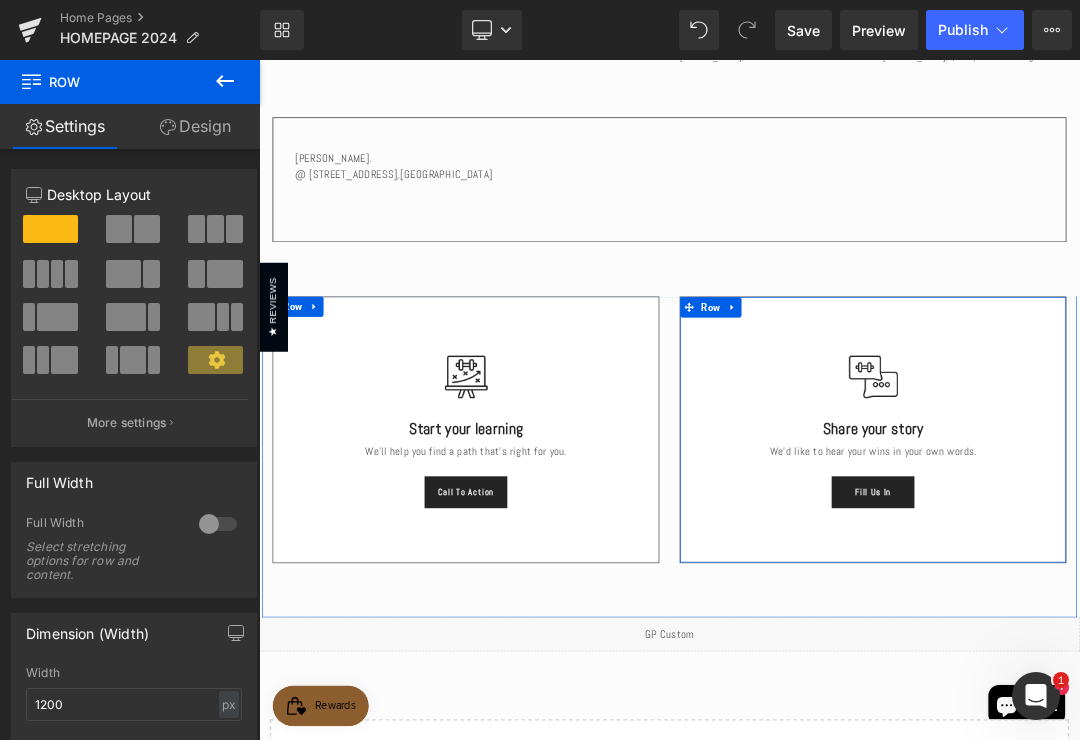 click at bounding box center (957, 425) 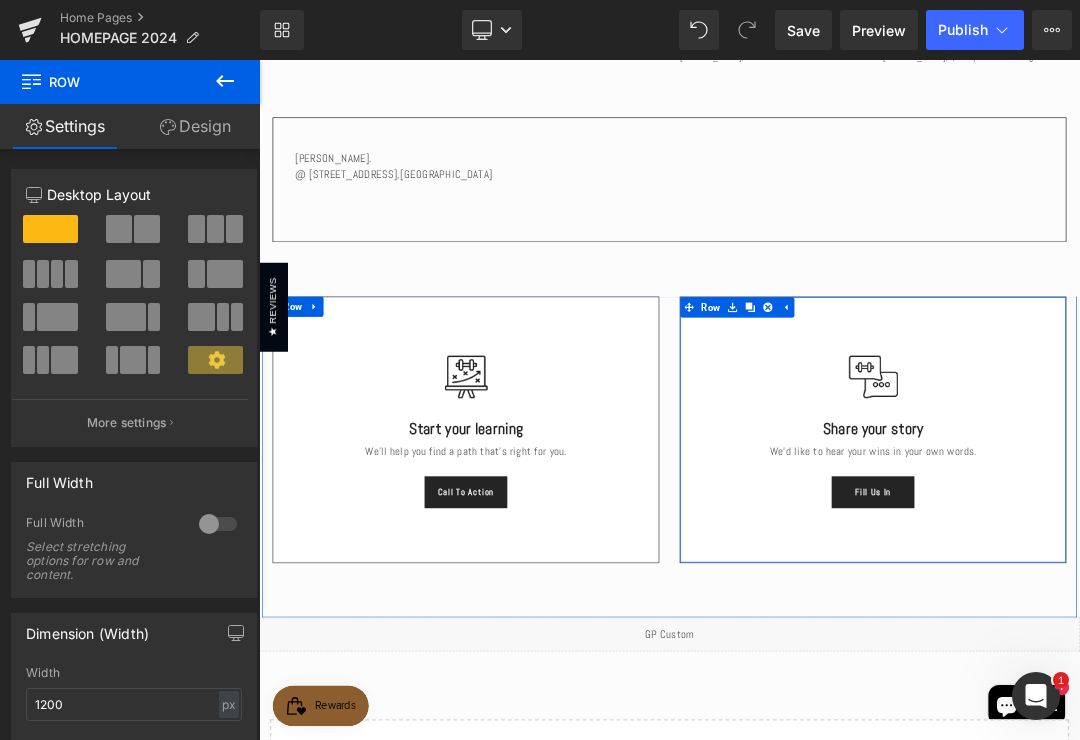 click at bounding box center (1009, 425) 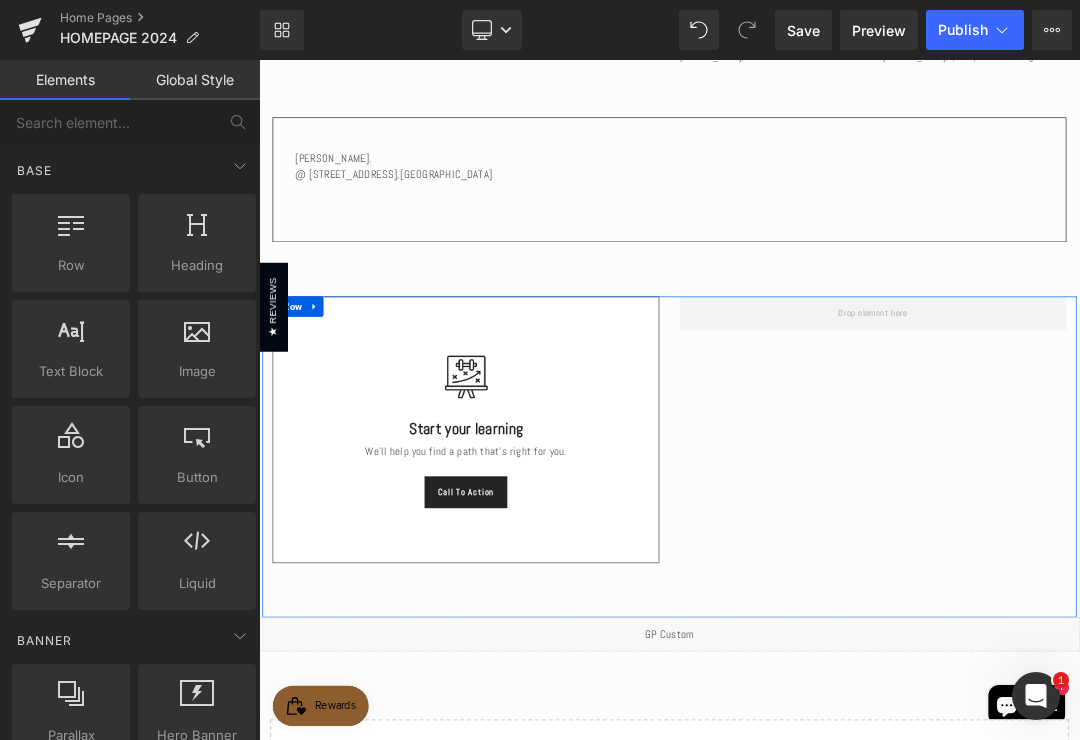click at bounding box center (350, 425) 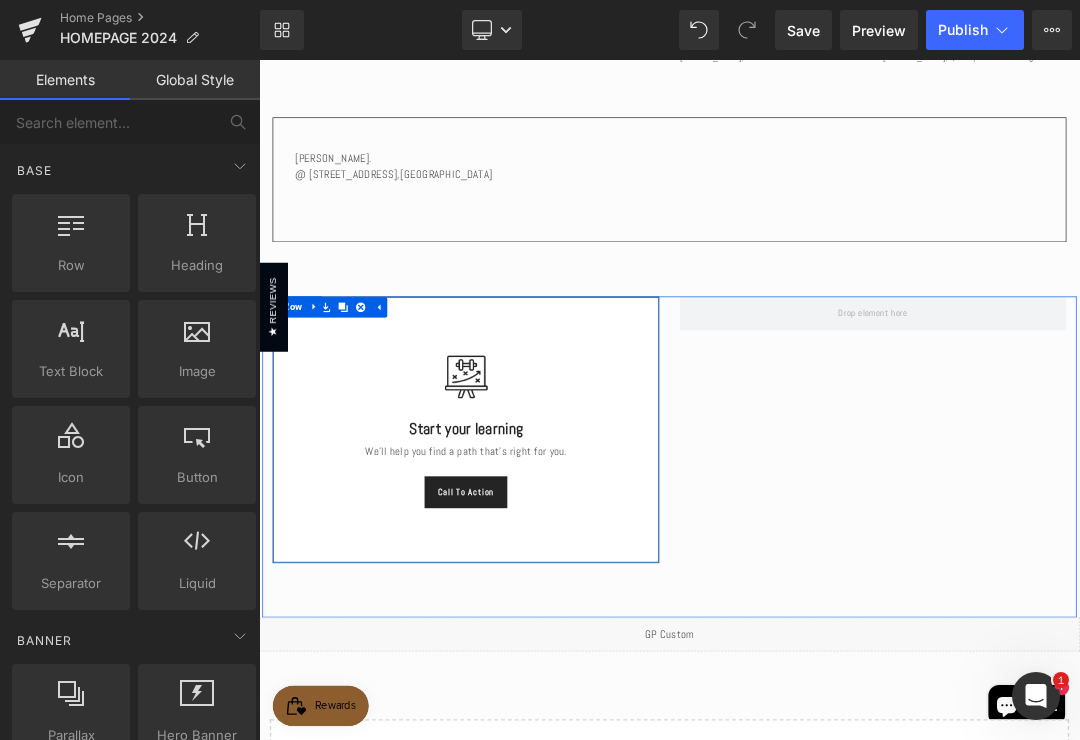 click 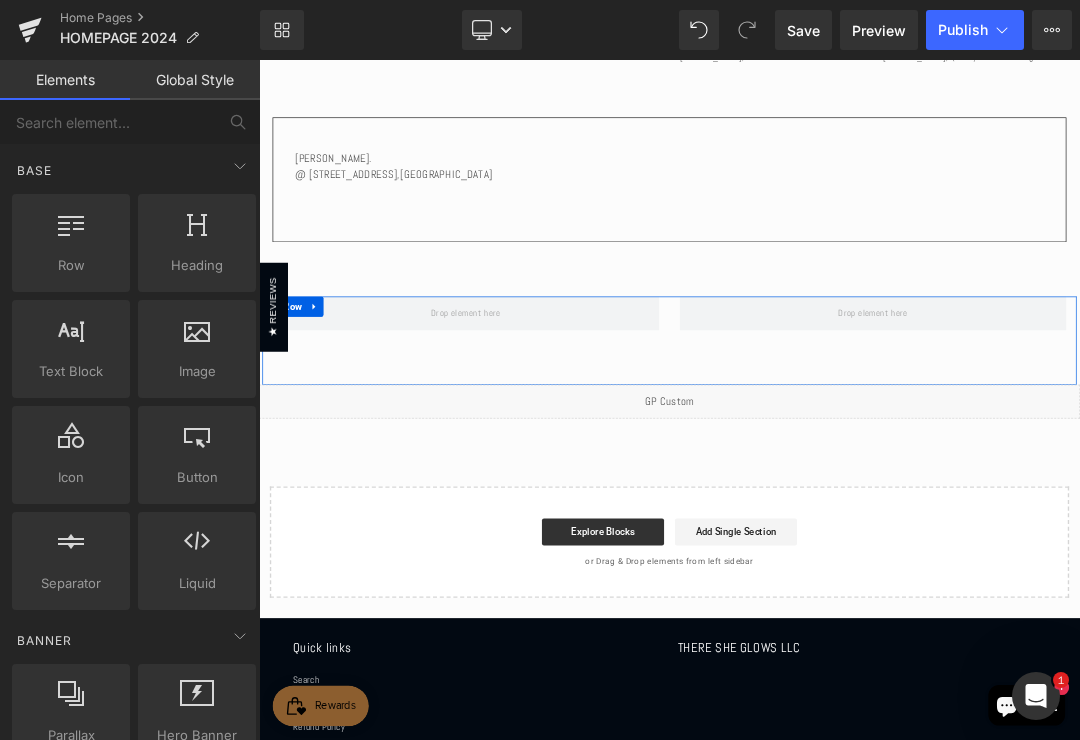 click at bounding box center [564, 434] 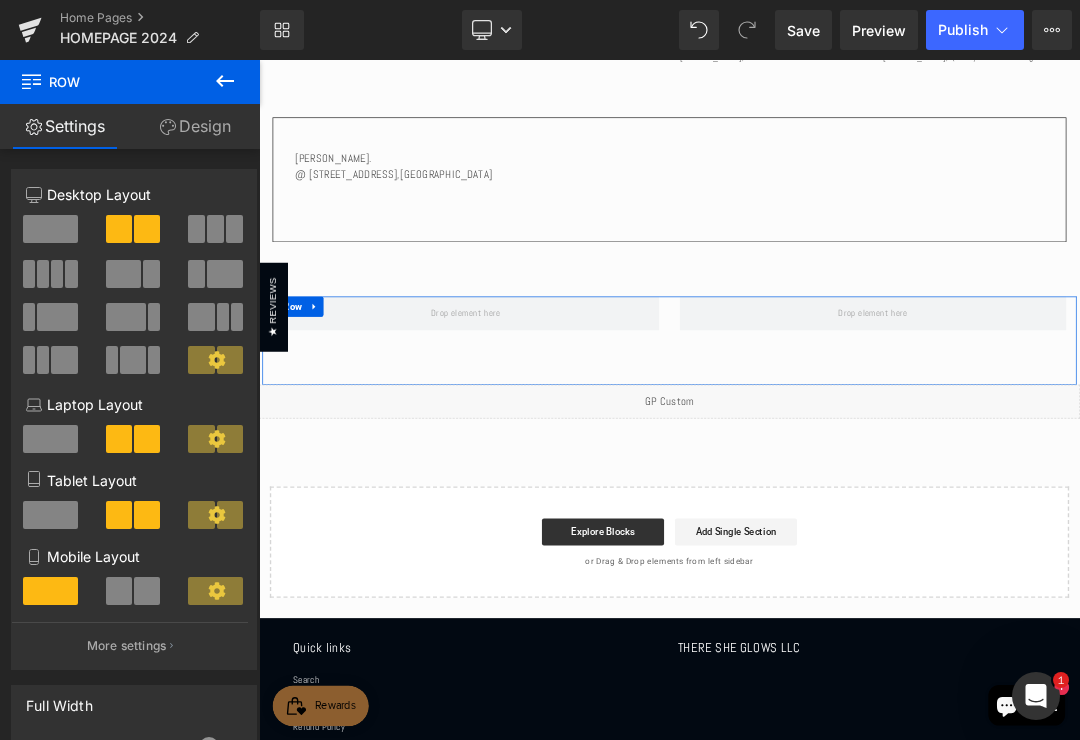 click at bounding box center (341, 424) 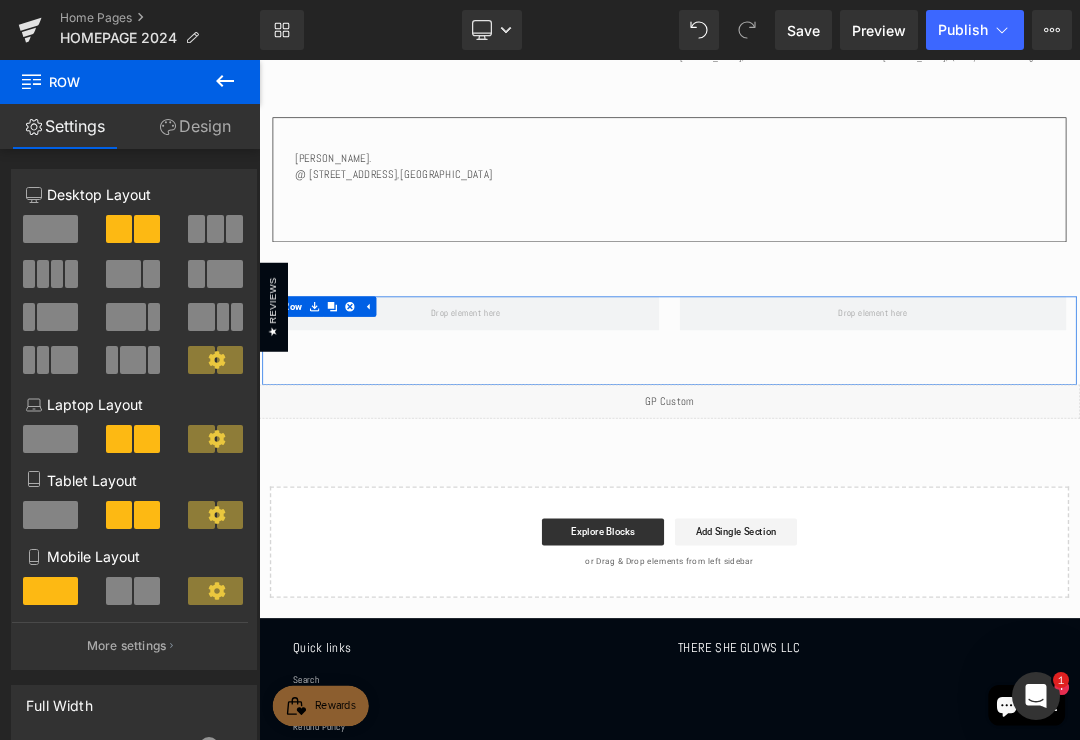 click at bounding box center (393, 424) 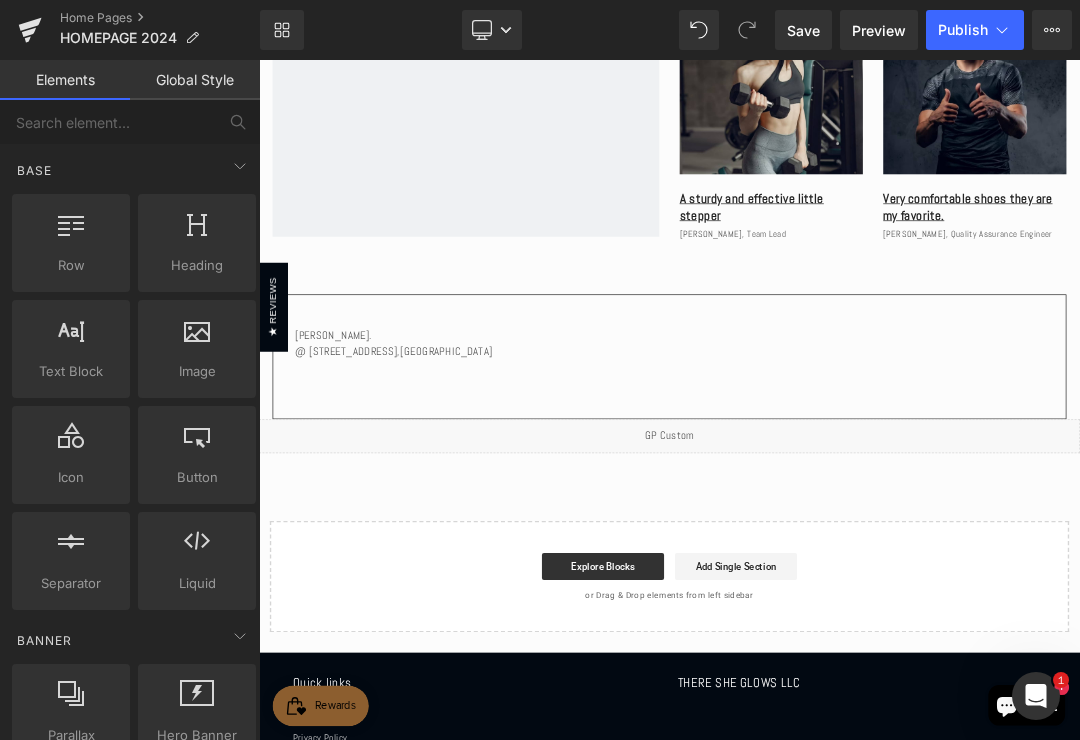scroll, scrollTop: 3936, scrollLeft: 0, axis: vertical 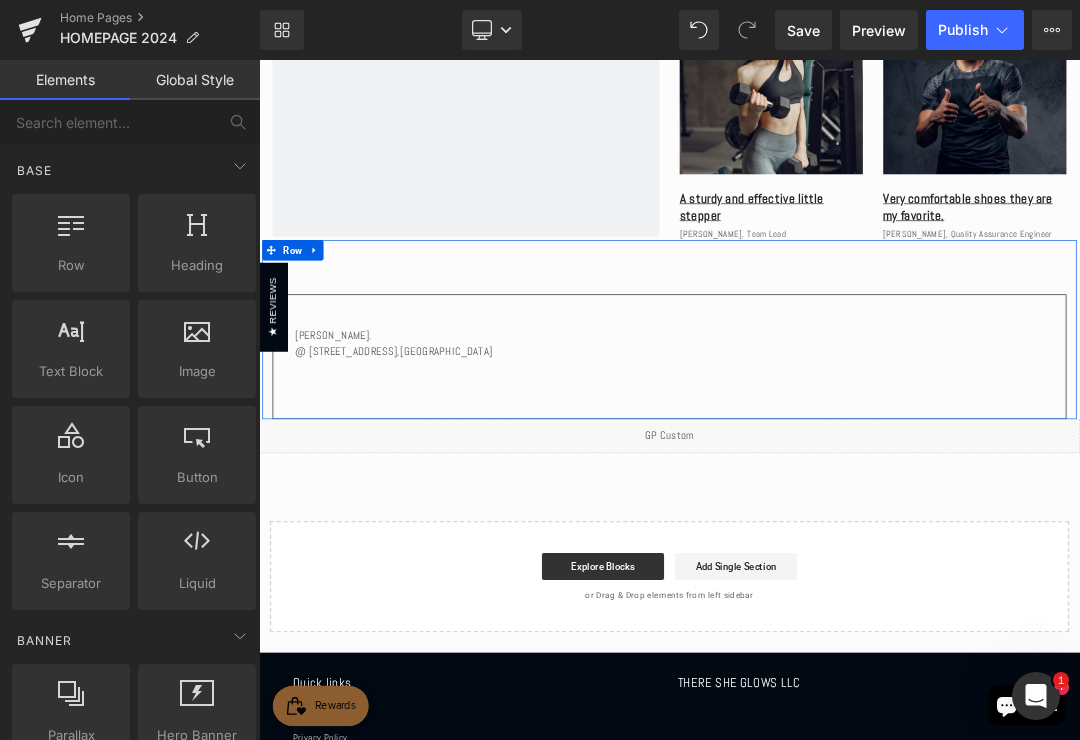 click on "The running shoes were very comfortable and provided great support for my feet. The weightlifting belt was also very sturdy and durable, which is really important when you're lifting heavy weights." at bounding box center [1082, 498] 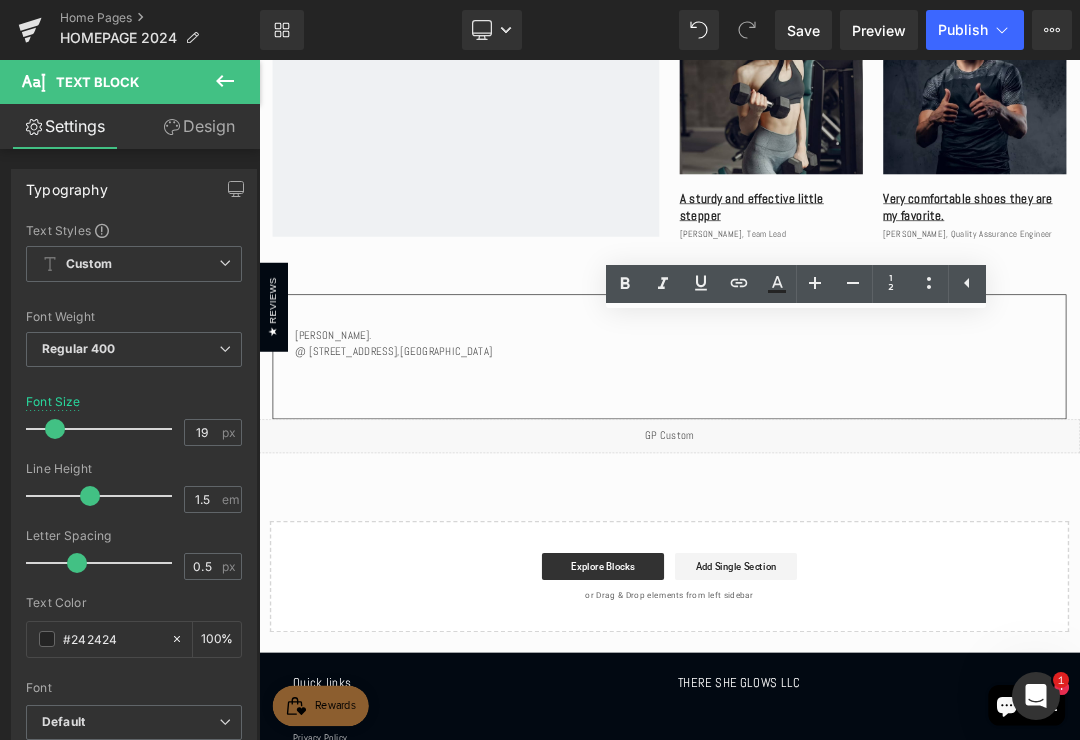 click at bounding box center (259, 60) 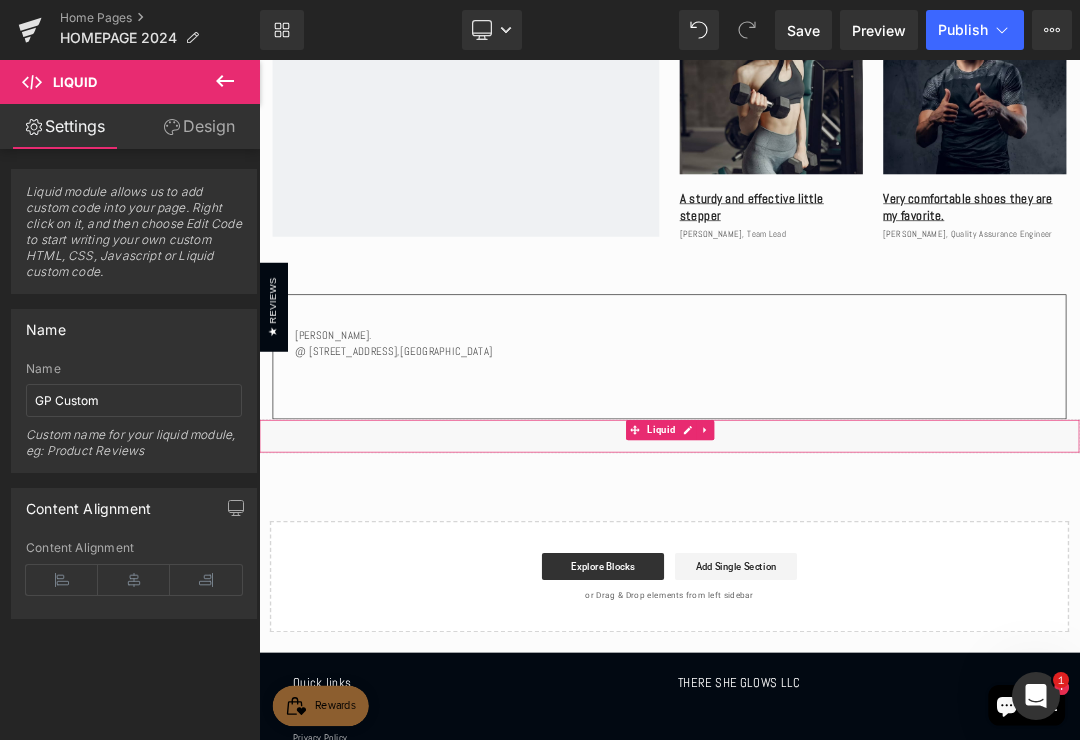 click at bounding box center (917, 606) 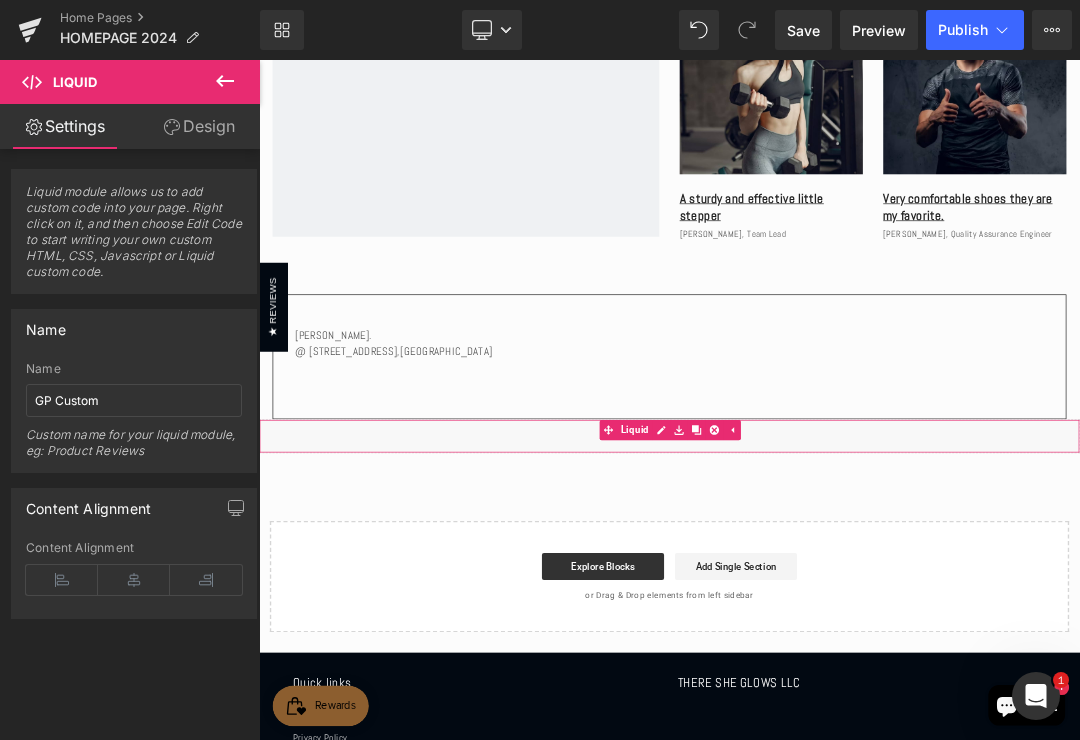 click 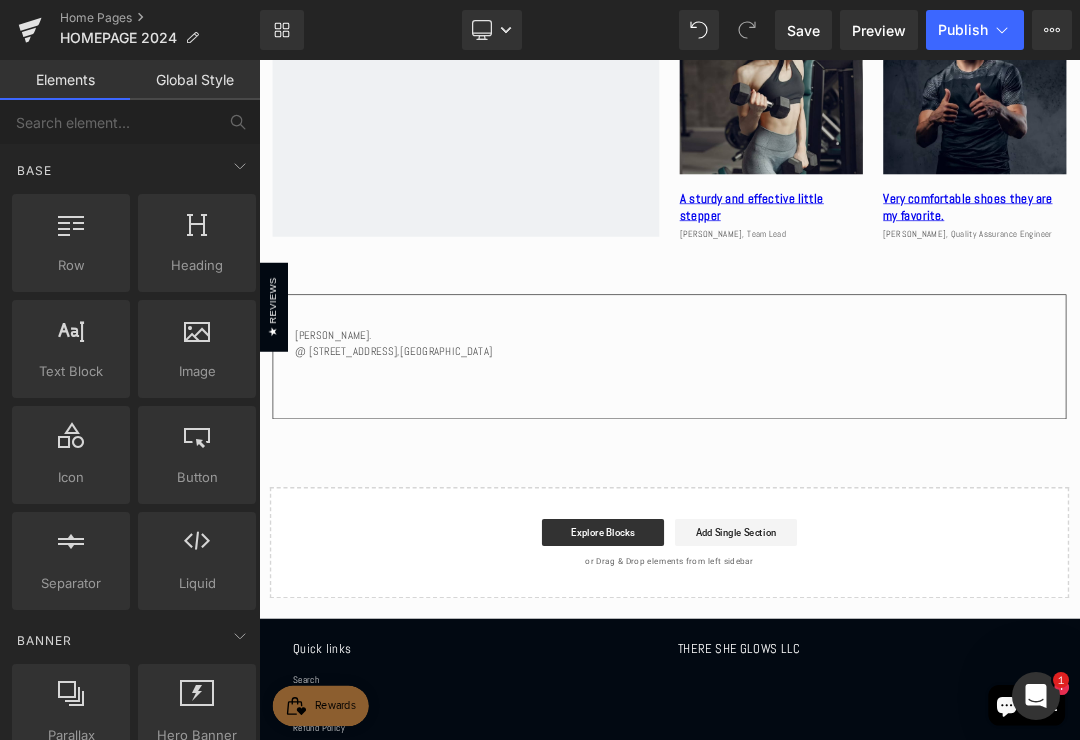 click on "[PERSON_NAME] @ [STREET_ADDRESS] Text Block         Image         The running shoes were very comfortable and provided great support for my feet. The weightlifting belt was also very sturdy and durable, which is really important when you're lifting heavy weights. Text Block         Row         Row" at bounding box center (864, 498) 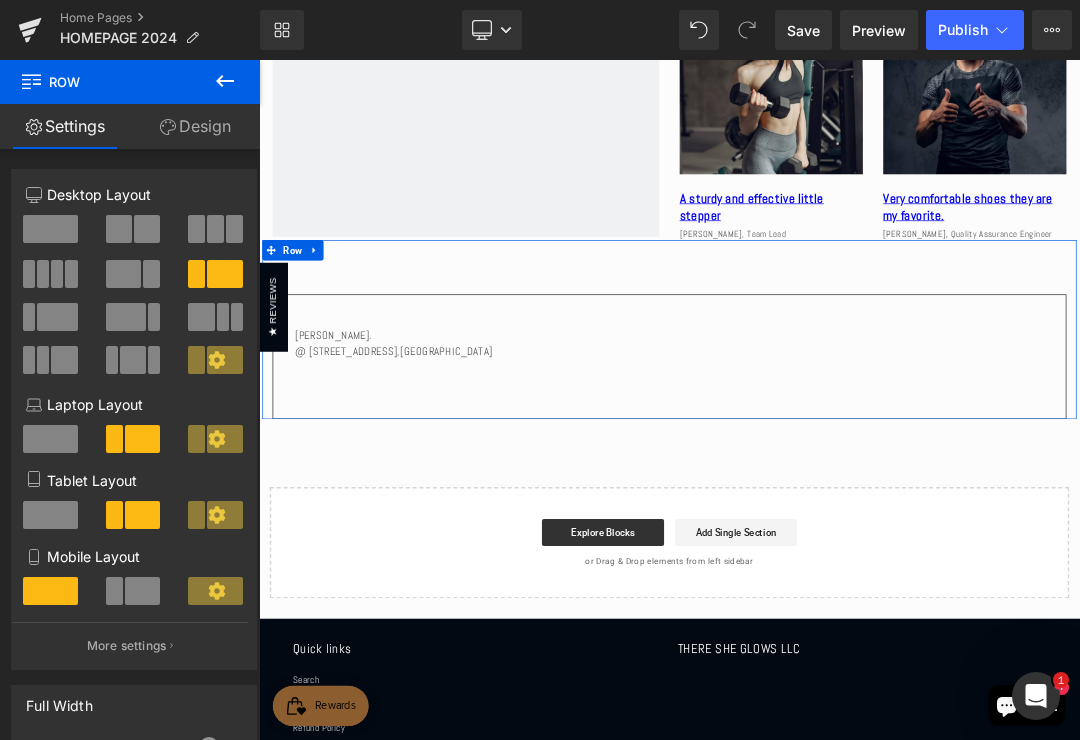 click at bounding box center (341, 341) 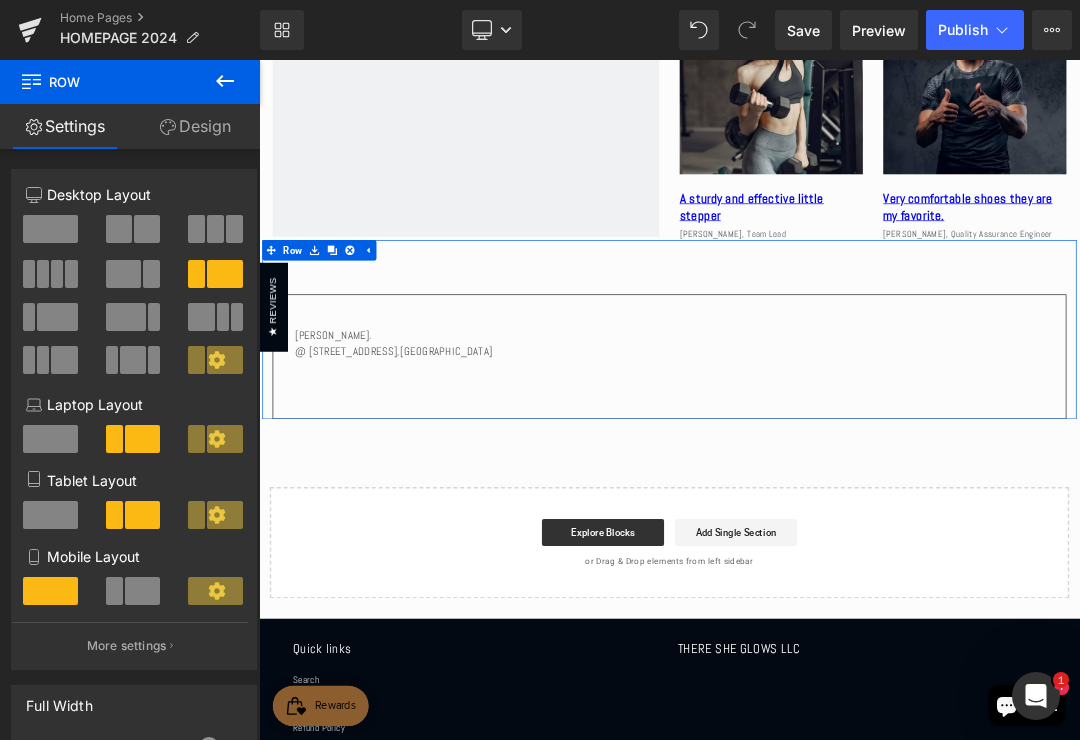 click at bounding box center (393, 341) 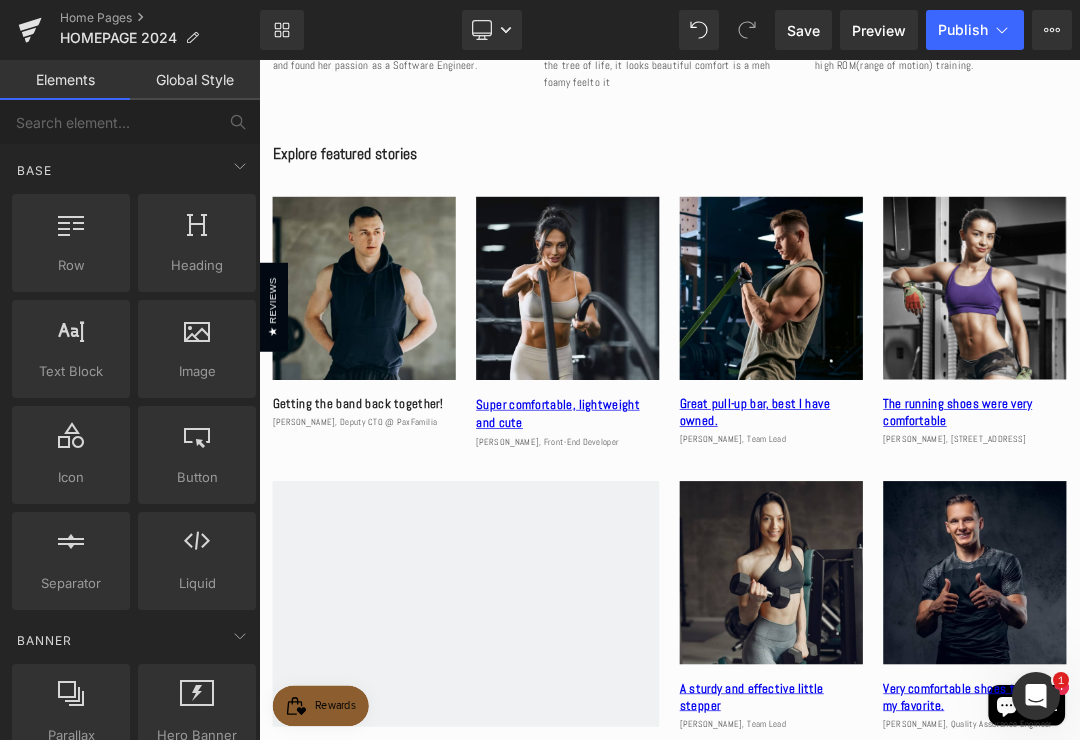 scroll, scrollTop: 3158, scrollLeft: 0, axis: vertical 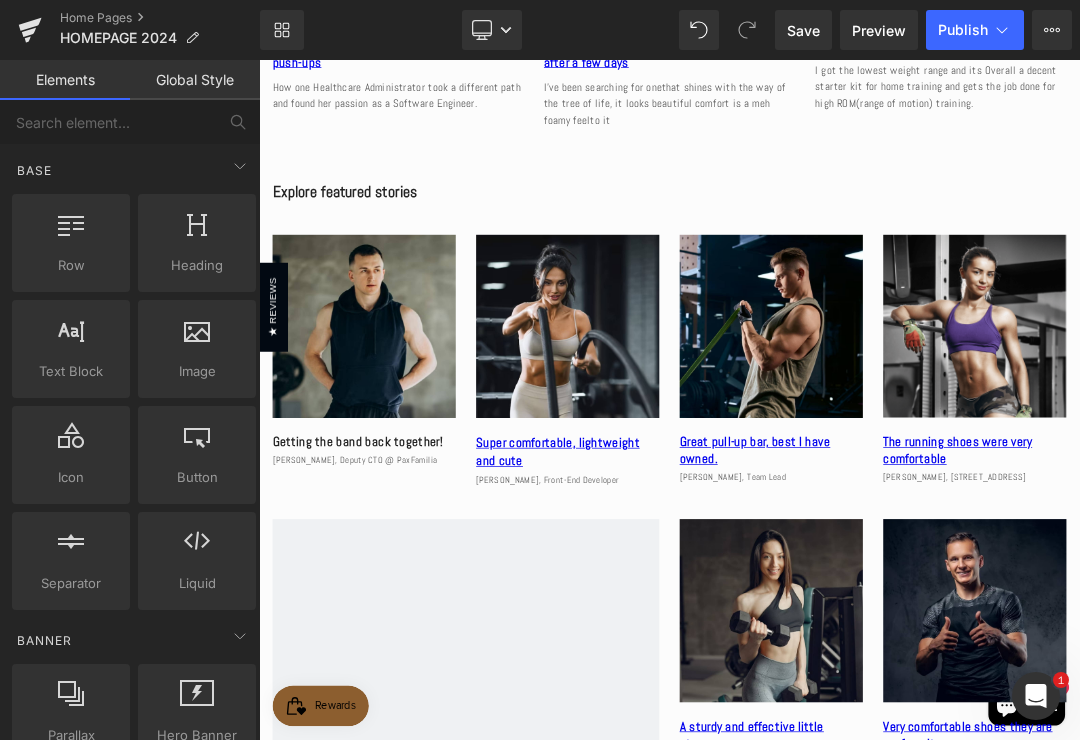 click at bounding box center (714, 453) 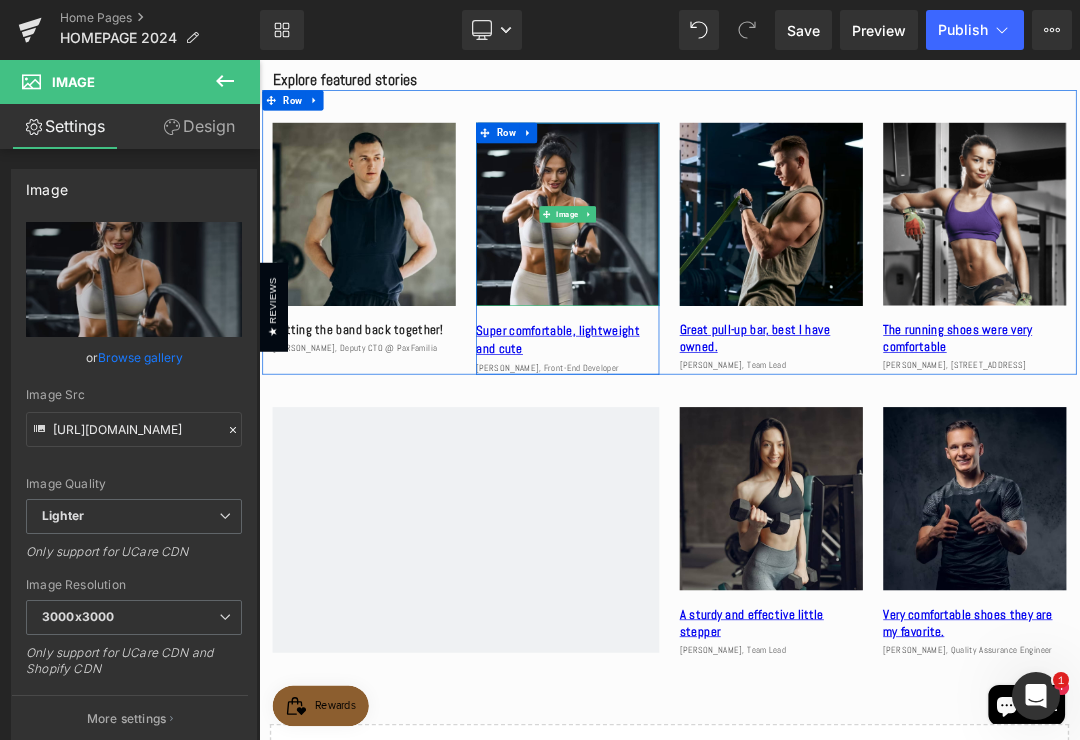 scroll, scrollTop: 3336, scrollLeft: 0, axis: vertical 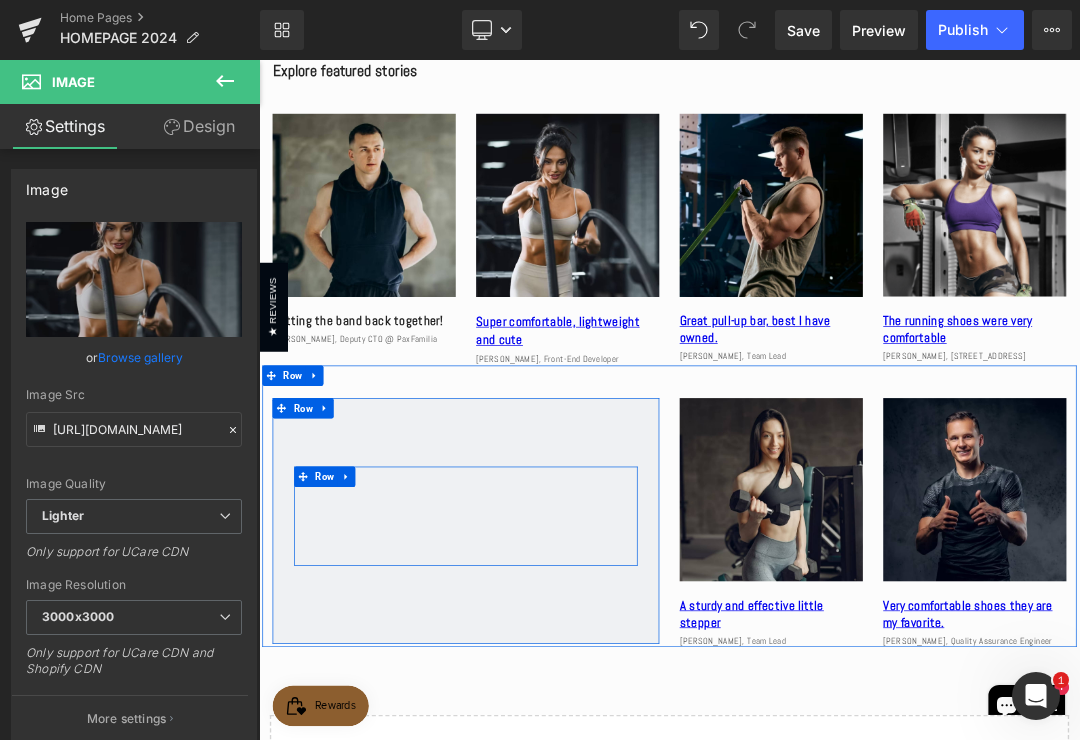 click at bounding box center (814, 733) 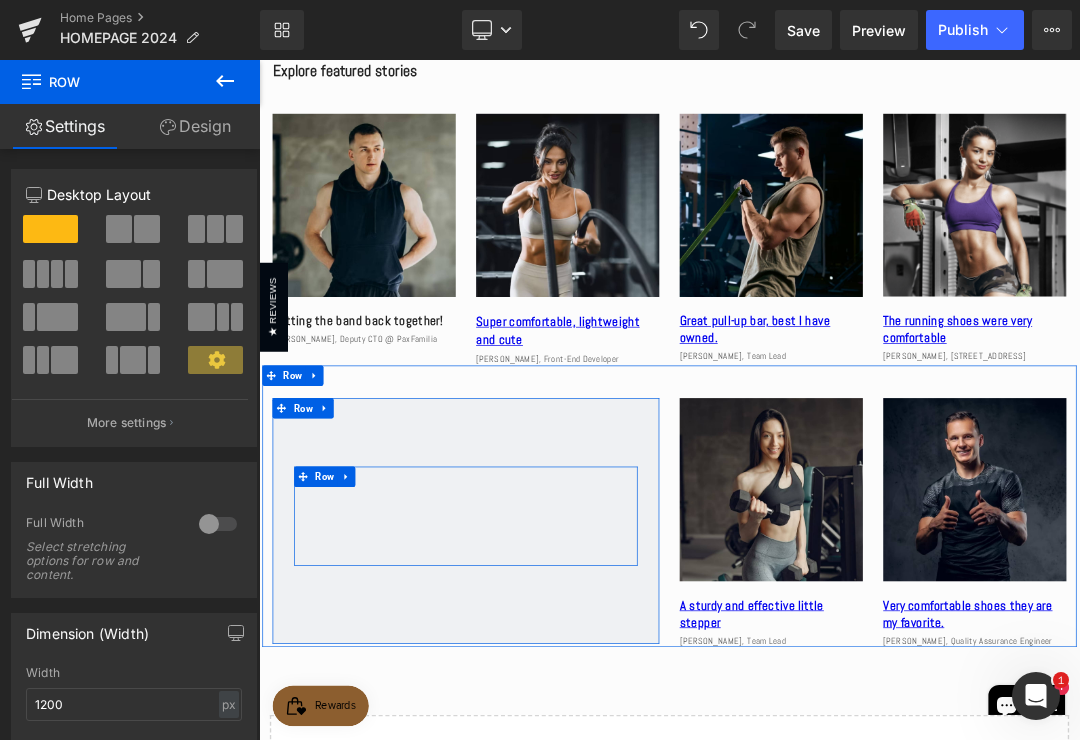 click at bounding box center [341, 526] 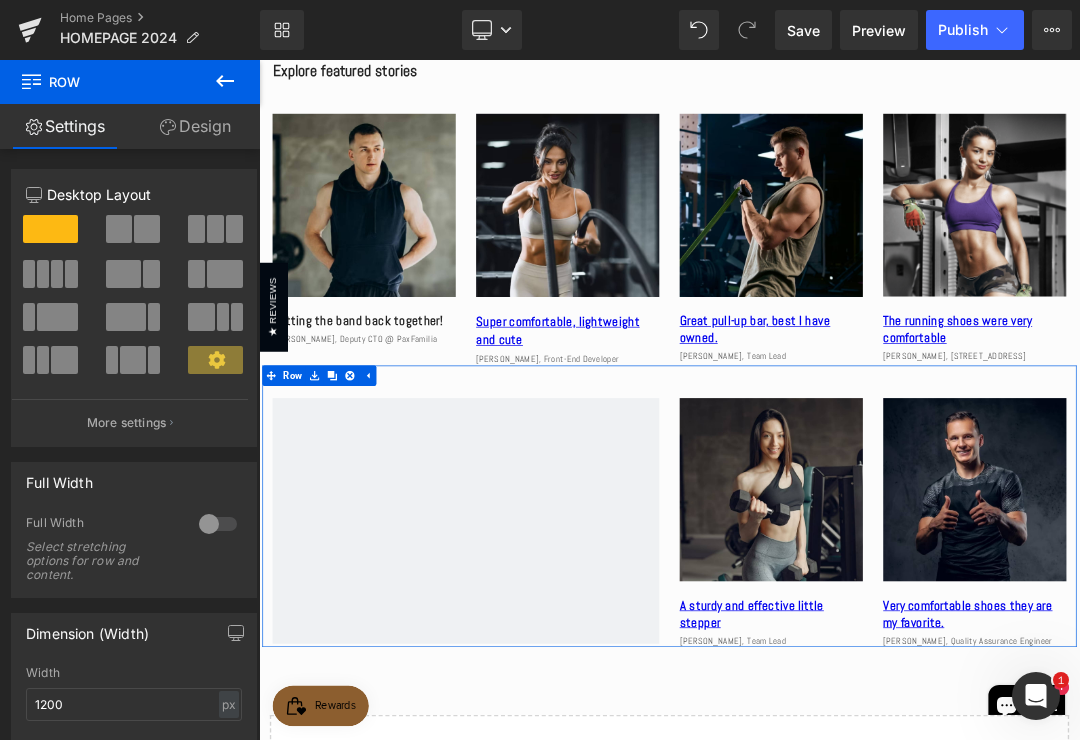 click at bounding box center [393, 526] 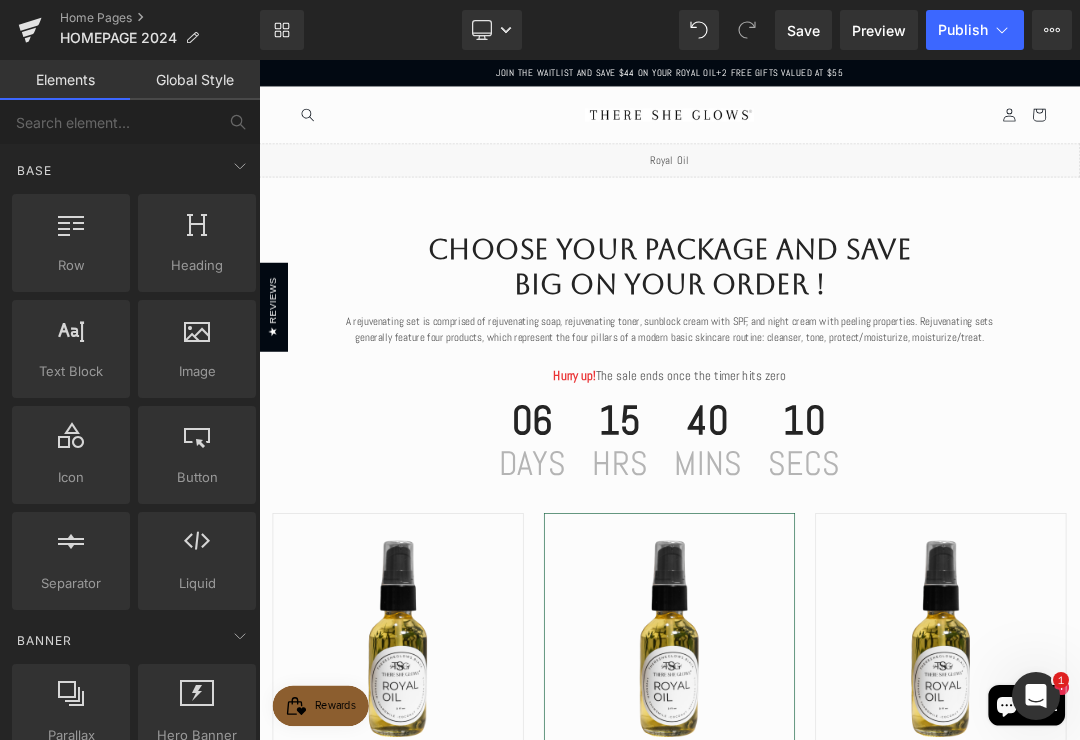scroll, scrollTop: 0, scrollLeft: 0, axis: both 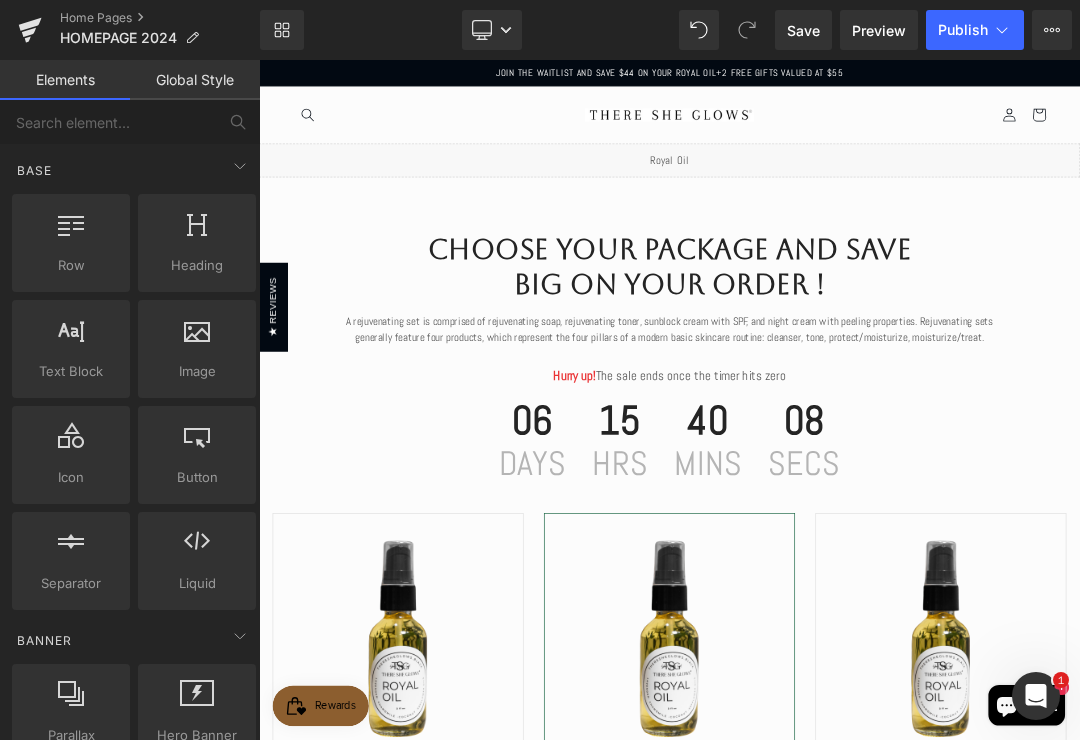 click on "Choose Your Package And Save Big On Your Order !" at bounding box center (864, 365) 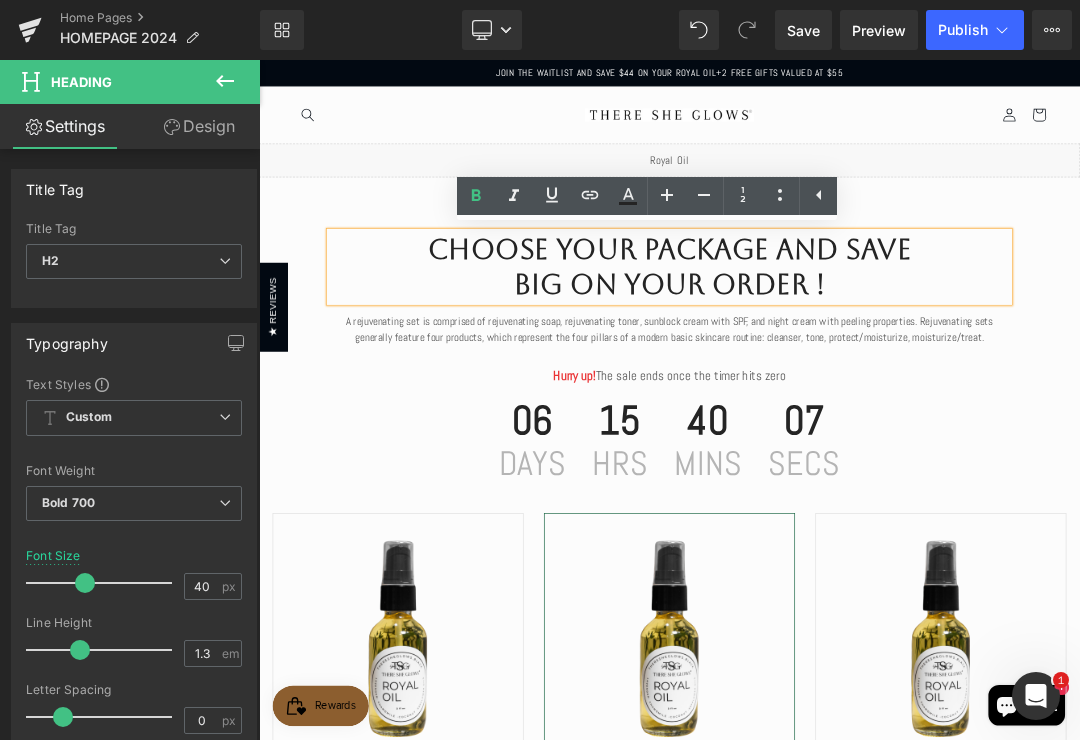 click on "Choose Your Package And Save Big On Your Order !" at bounding box center (864, 365) 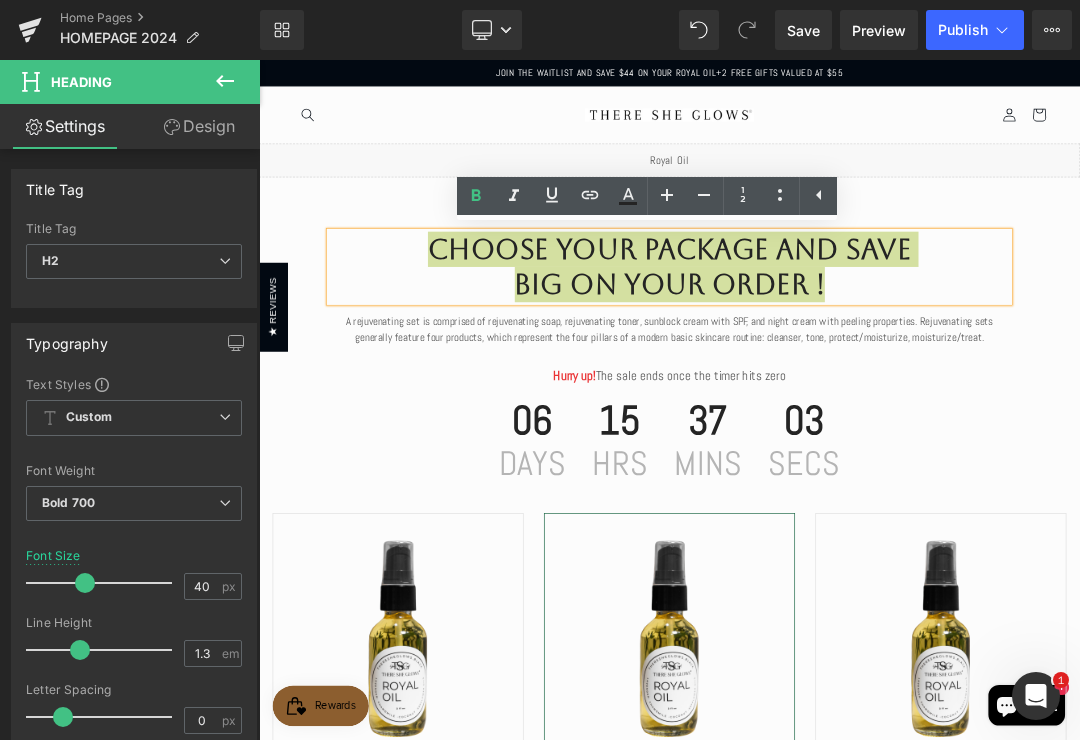 click on "Save" at bounding box center [803, 30] 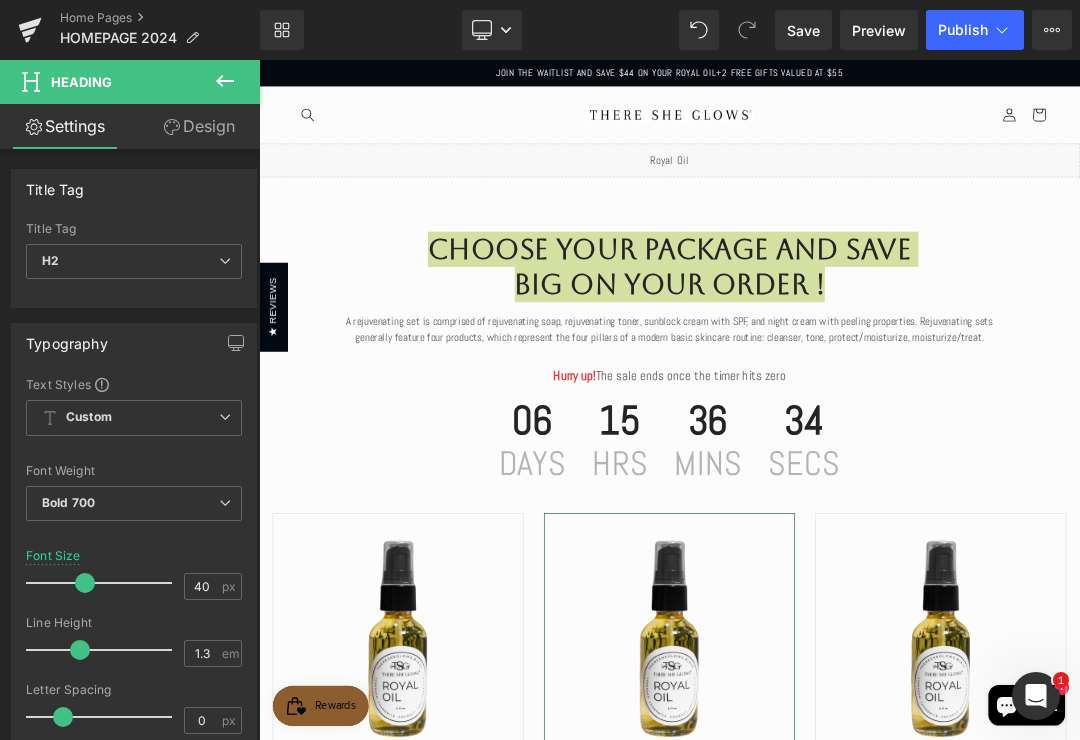 scroll, scrollTop: 0, scrollLeft: 0, axis: both 